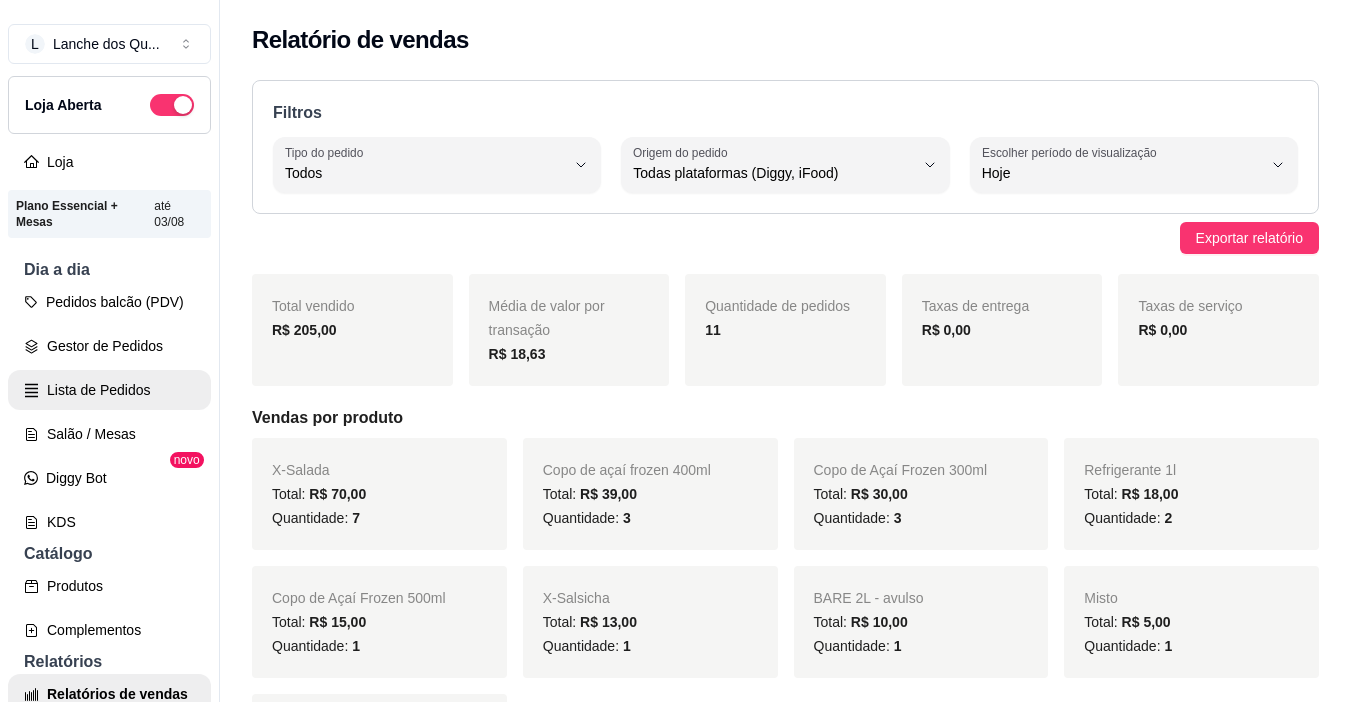 select on "ALL" 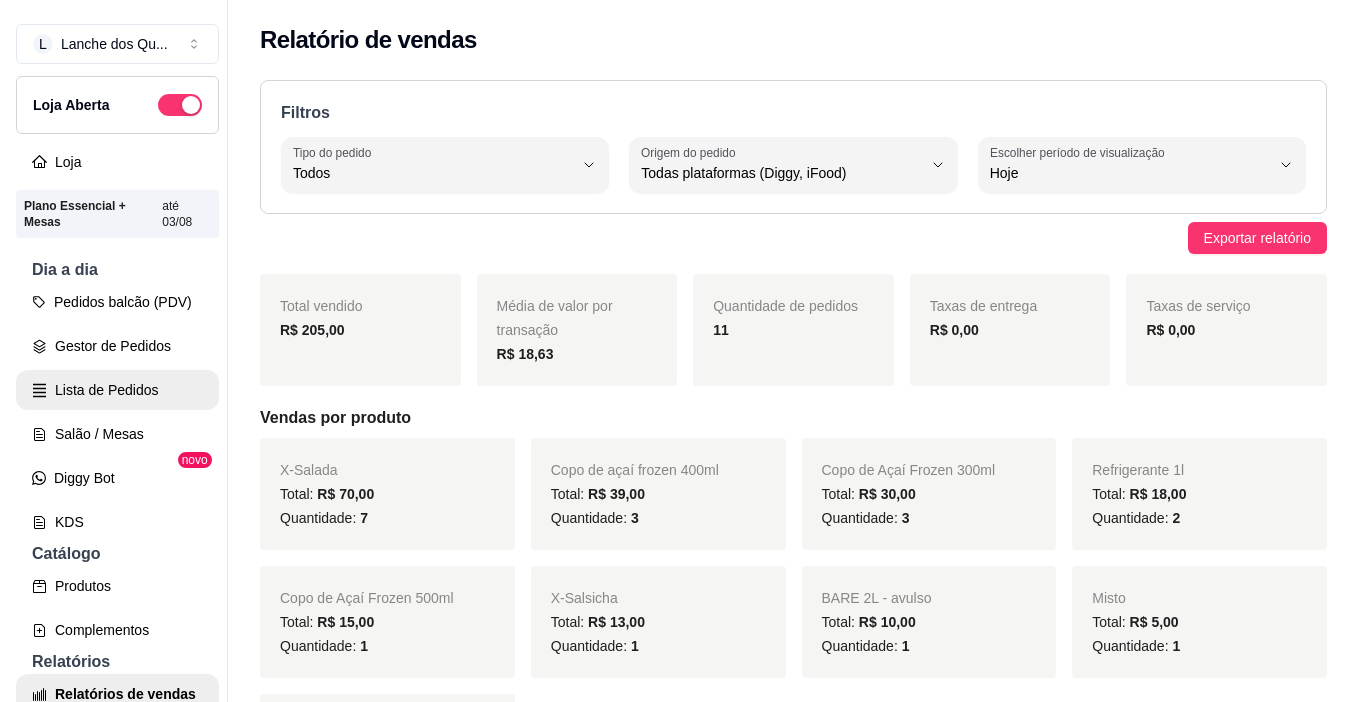 scroll, scrollTop: 100, scrollLeft: 0, axis: vertical 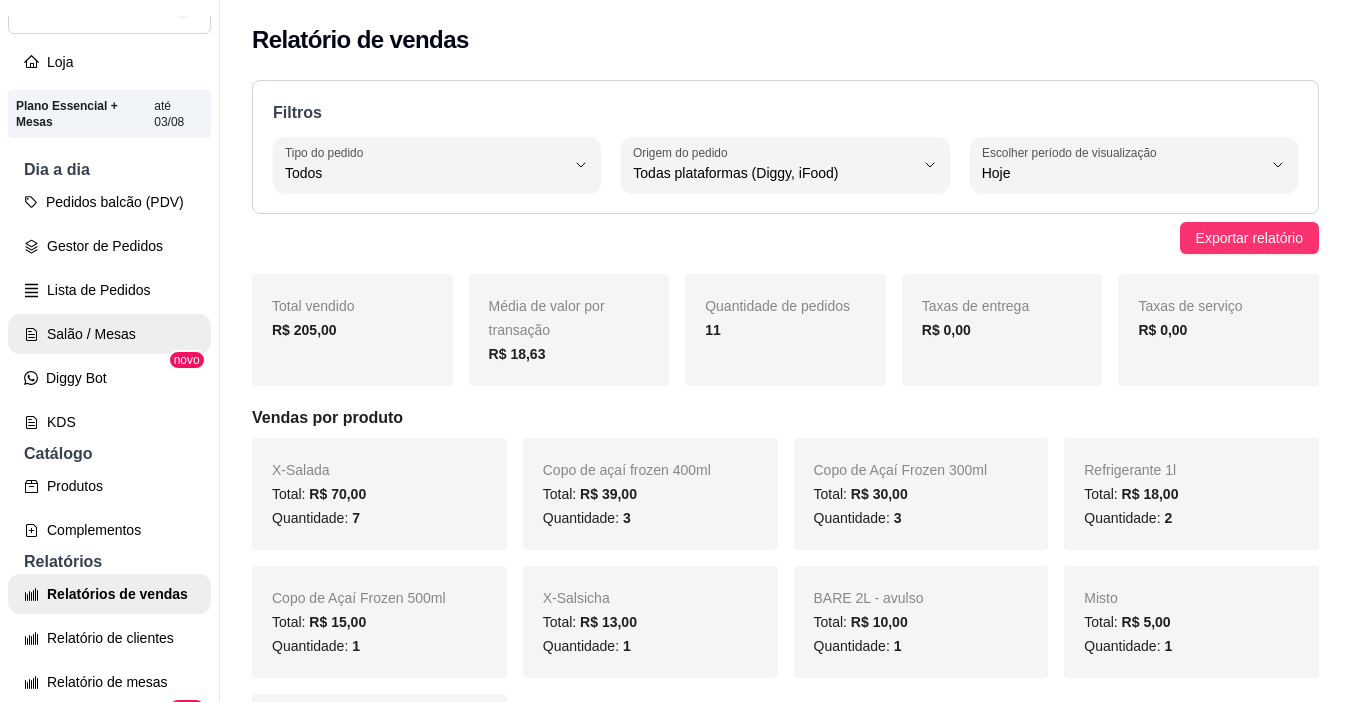 click on "Salão / Mesas" at bounding box center [109, 334] 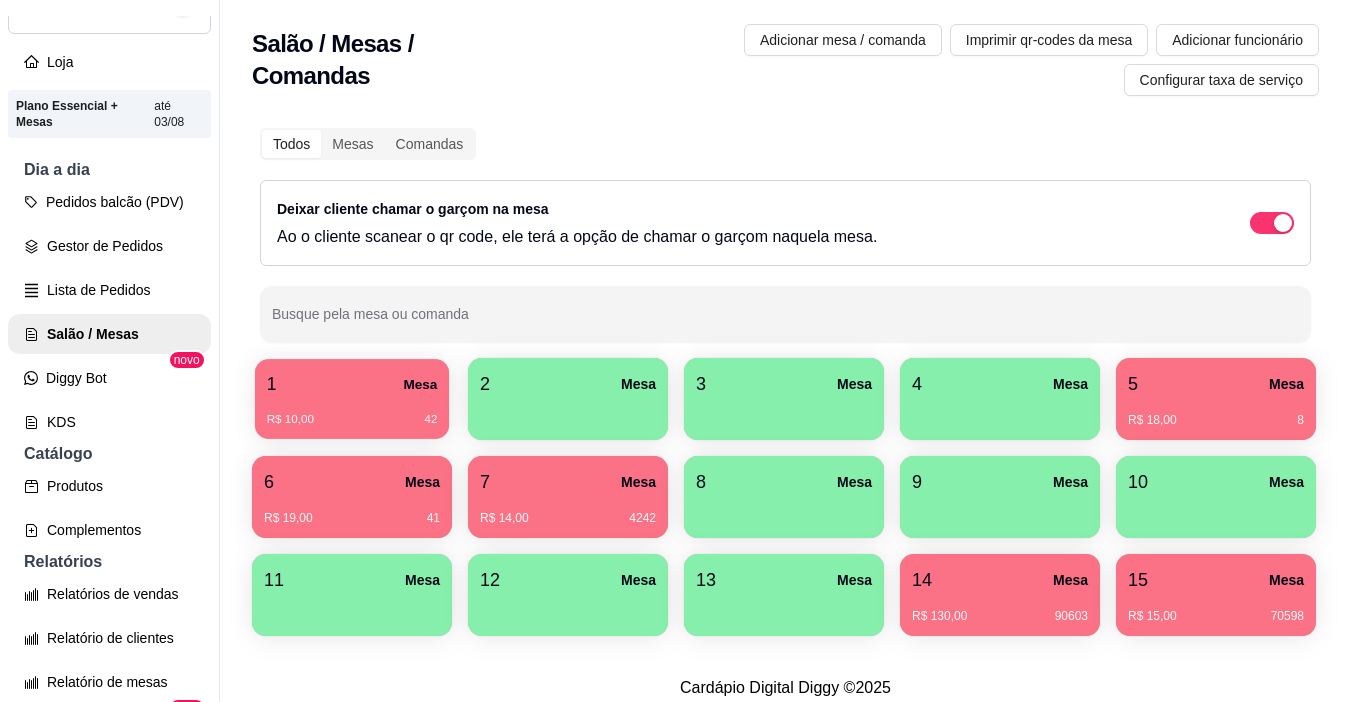 click on "R$ 10,00 42" at bounding box center (352, 412) 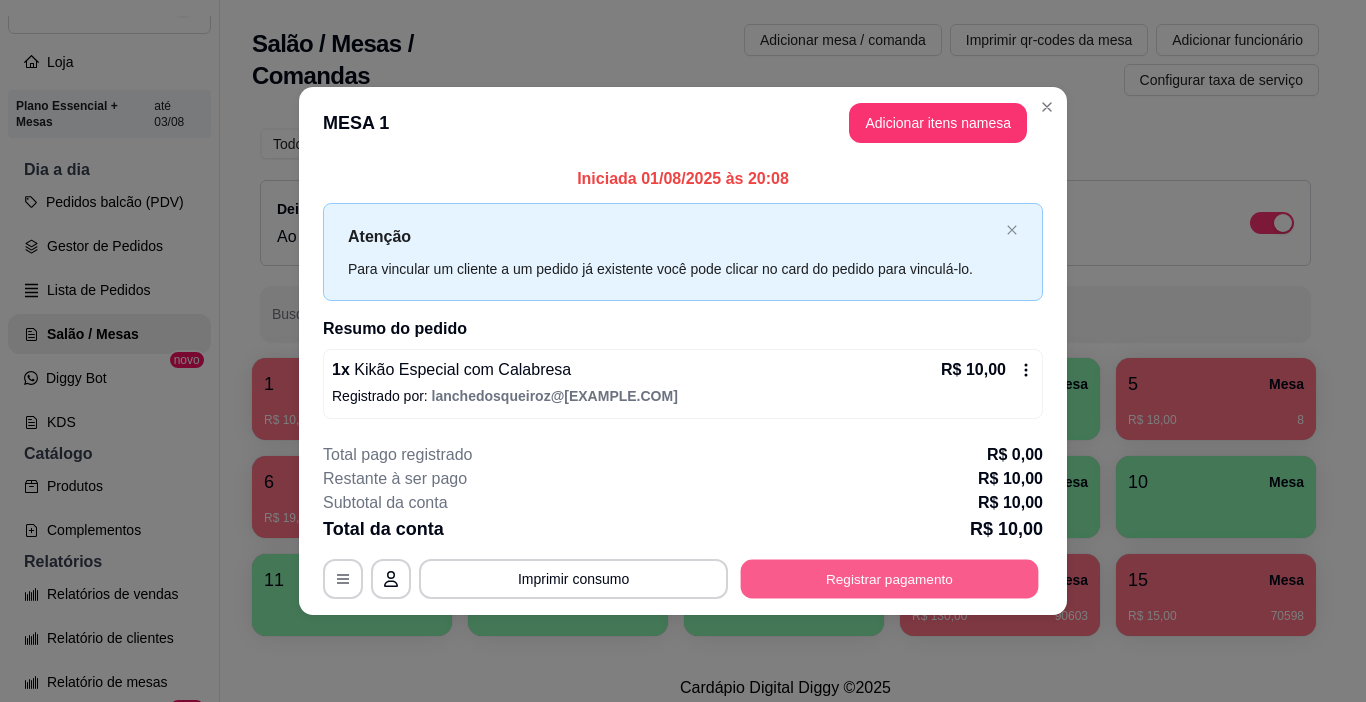 click on "Registrar pagamento" at bounding box center [890, 578] 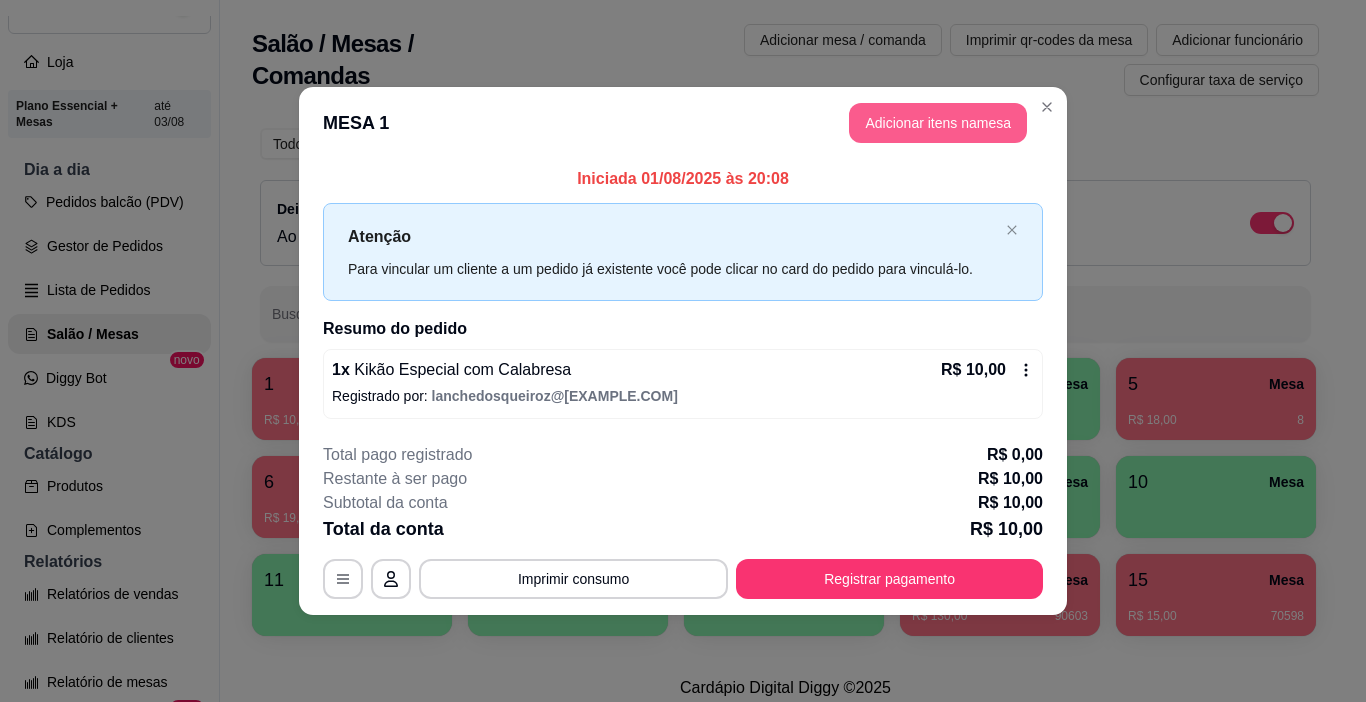 click on "Adicionar itens na  mesa" at bounding box center (938, 123) 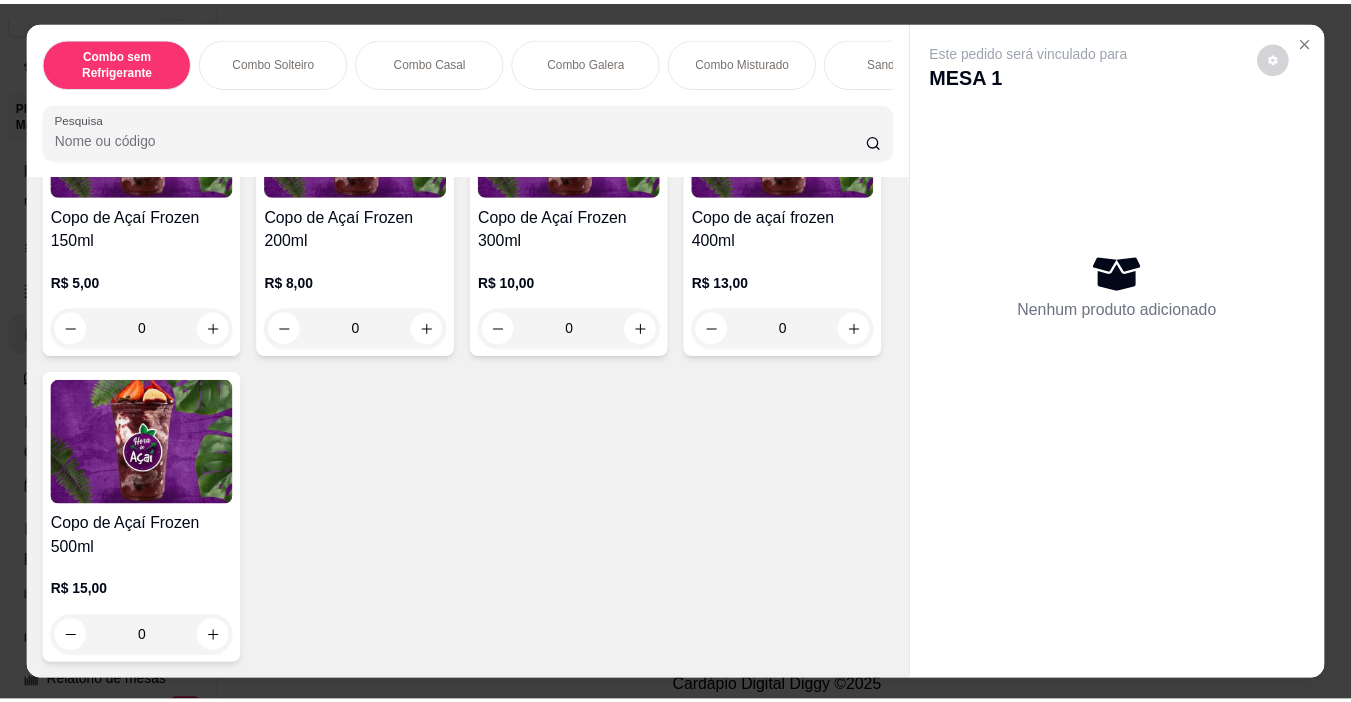 scroll, scrollTop: 4700, scrollLeft: 0, axis: vertical 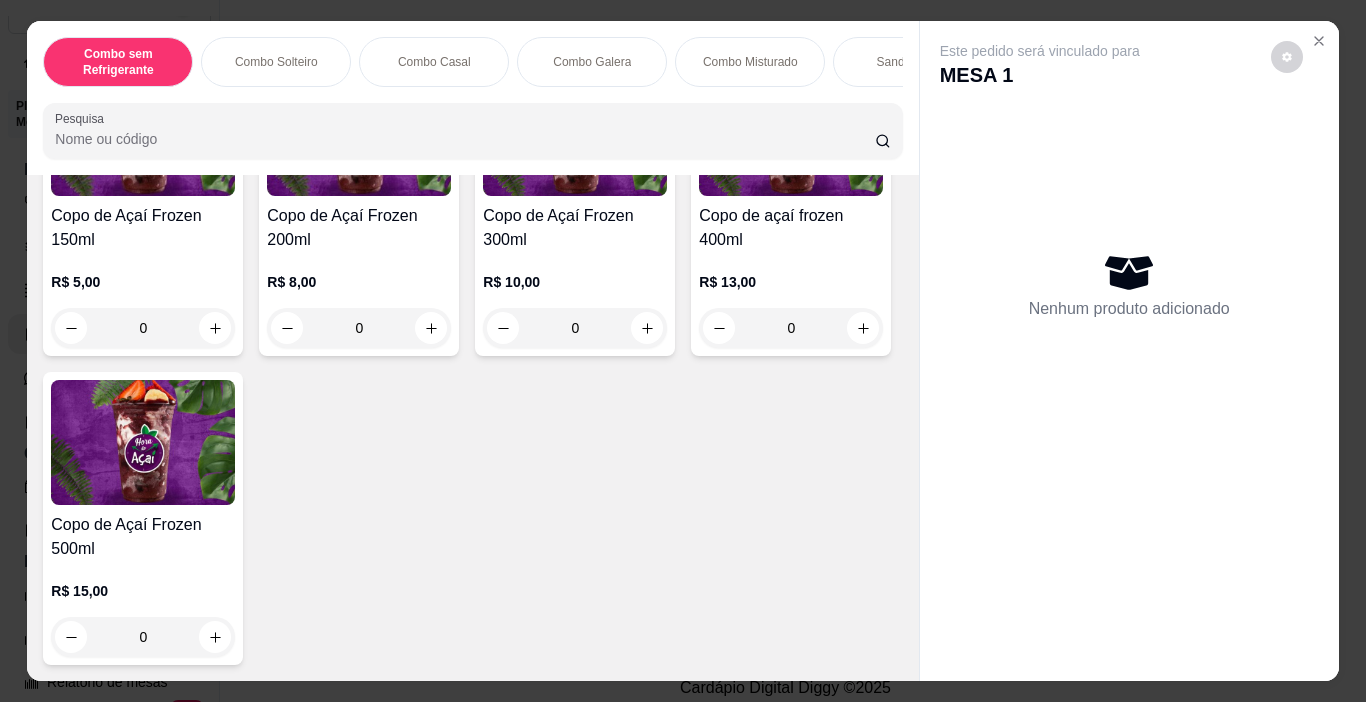 click at bounding box center (143, -192) 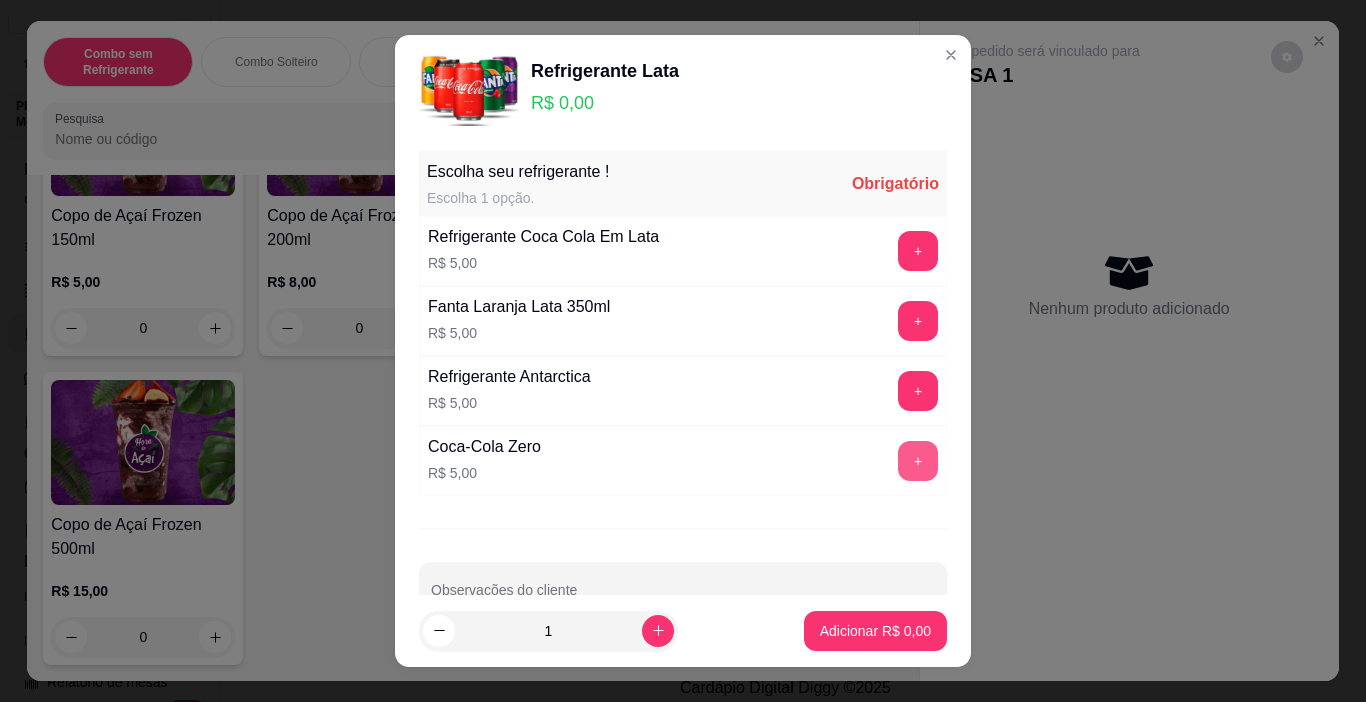click on "+" at bounding box center [918, 461] 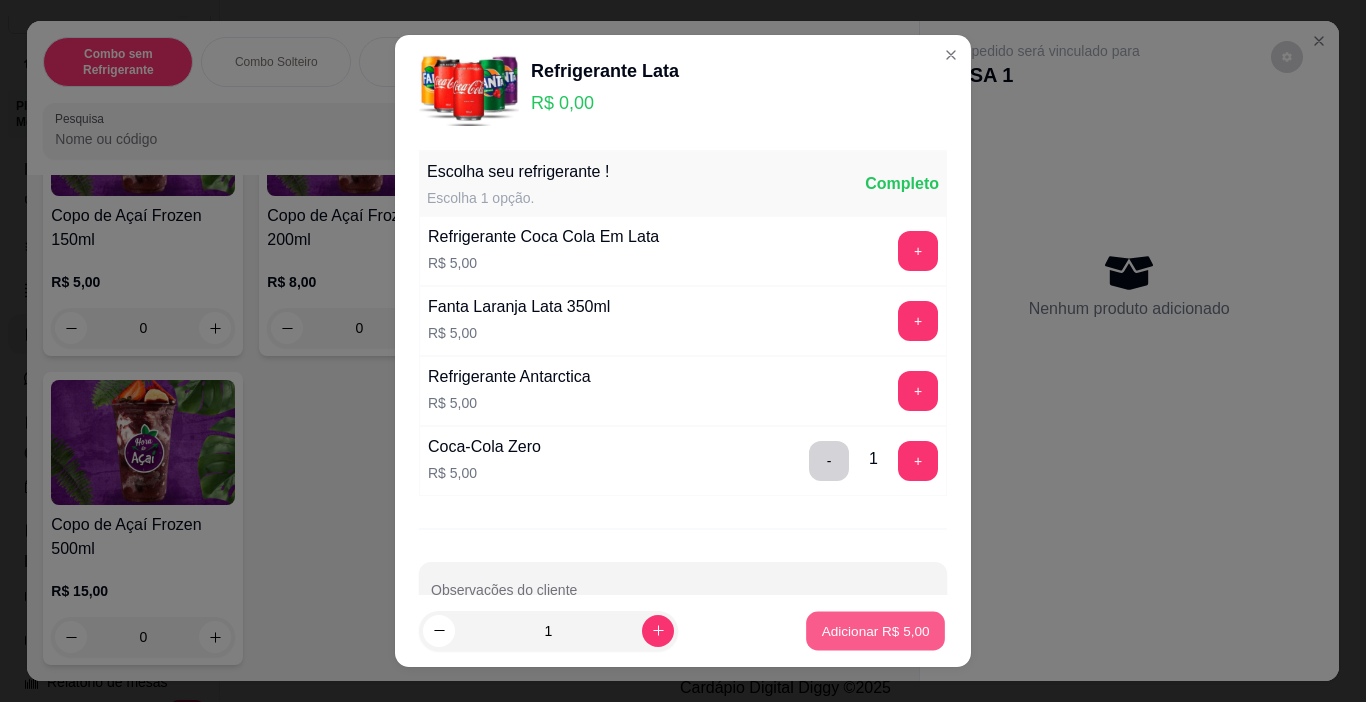 click on "Adicionar   R$ 5,00" at bounding box center (875, 630) 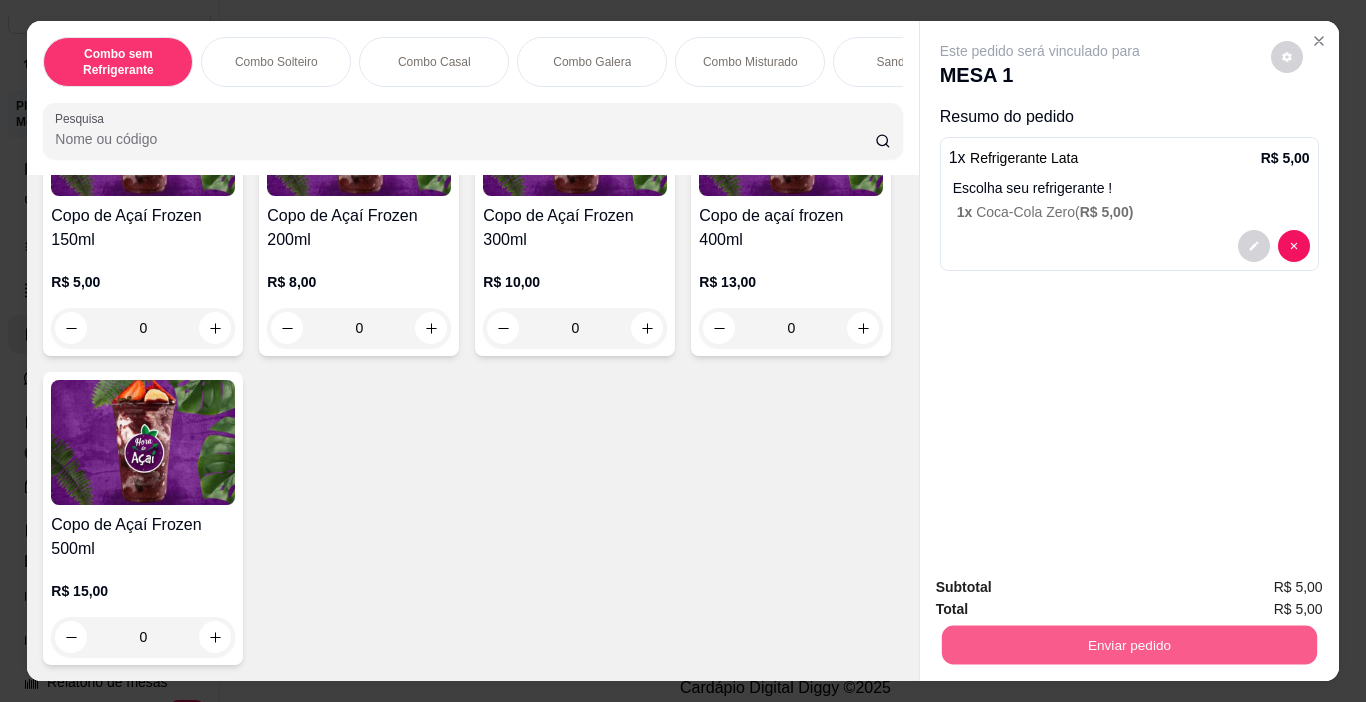 click on "Enviar pedido" at bounding box center [1128, 645] 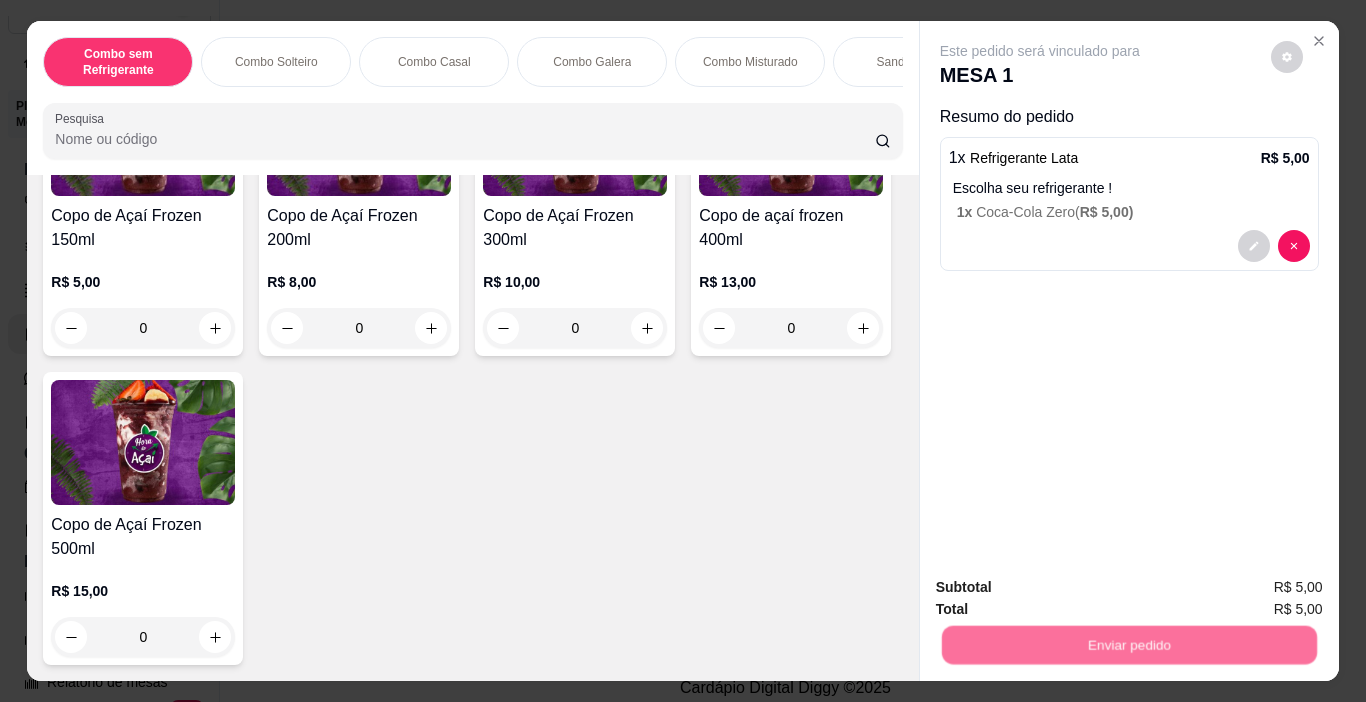 click on "Não registrar e enviar pedido" at bounding box center (1063, 588) 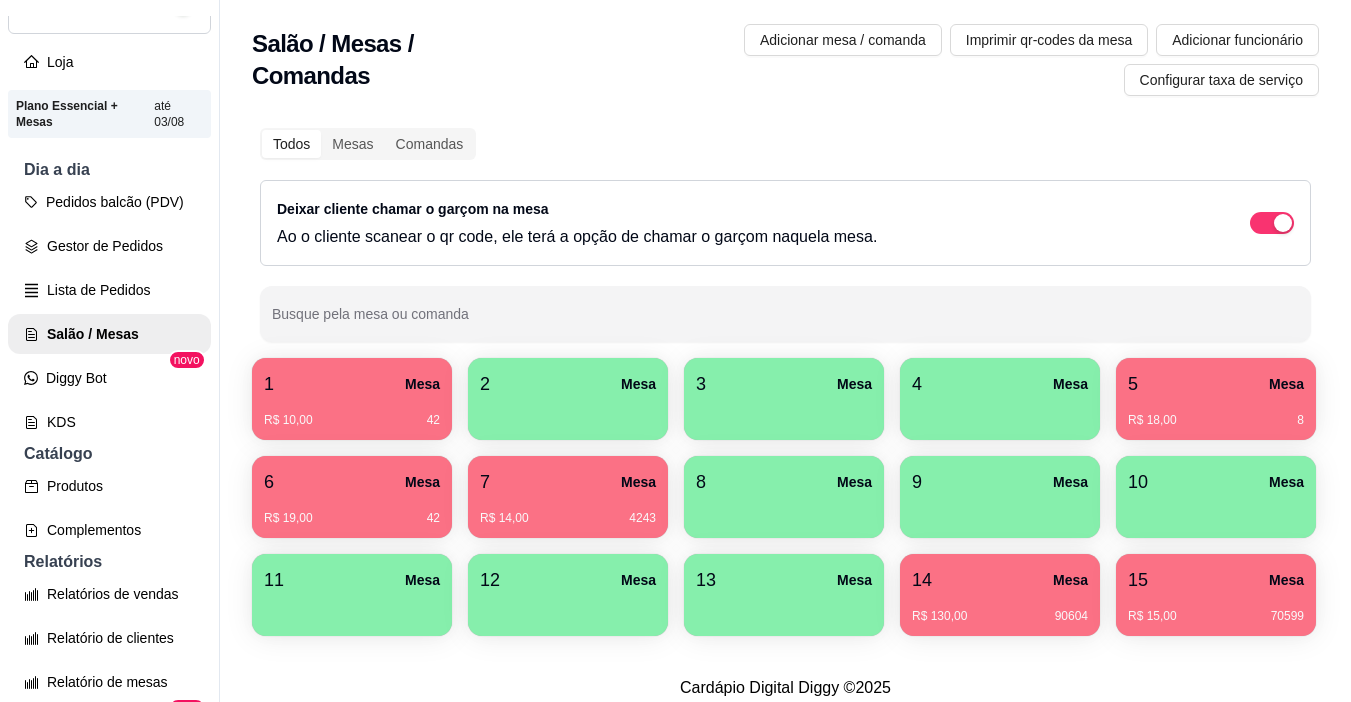 type 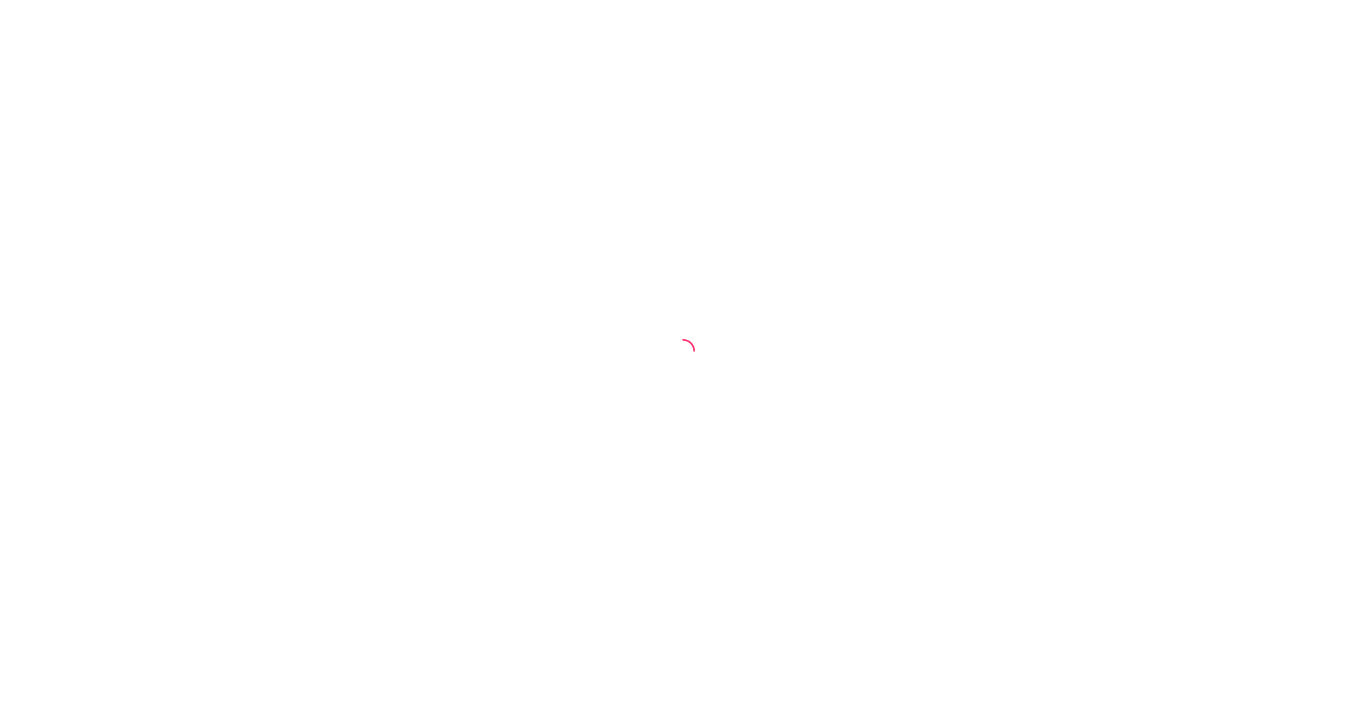 scroll, scrollTop: 0, scrollLeft: 0, axis: both 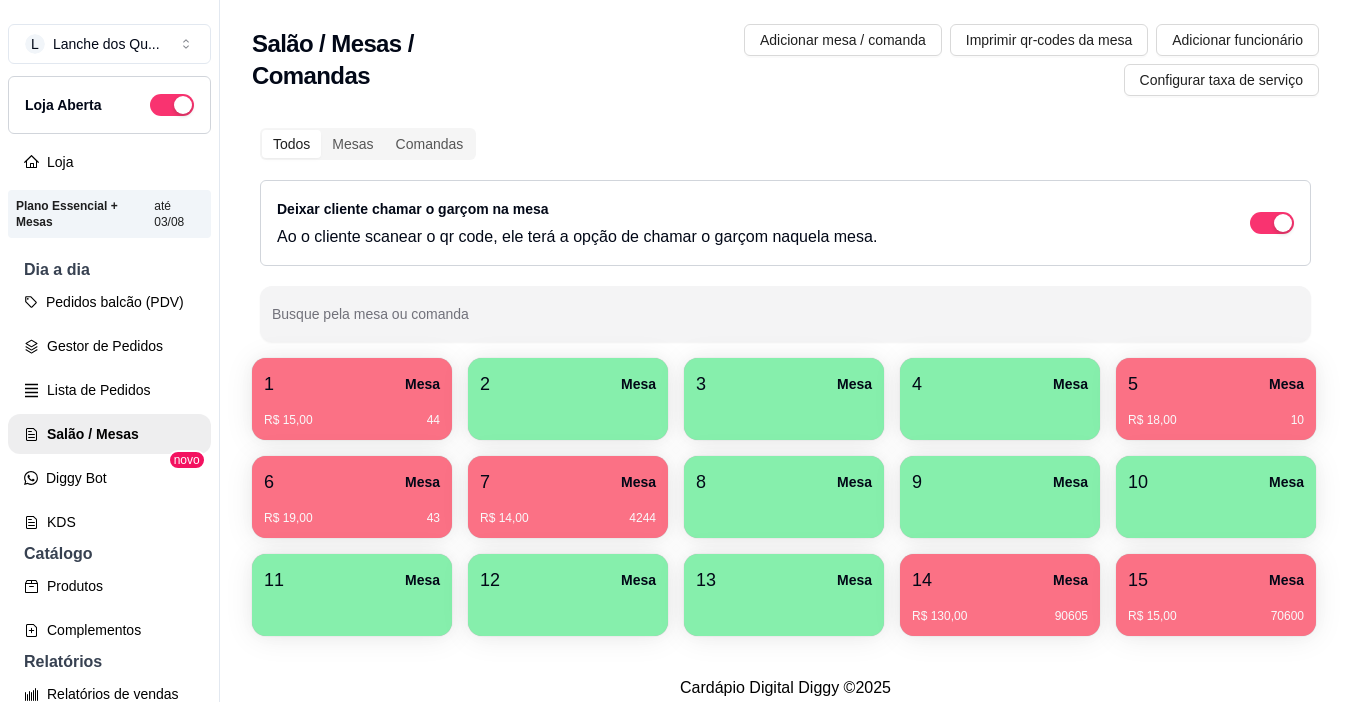 click on "2 Mesa" at bounding box center (568, 384) 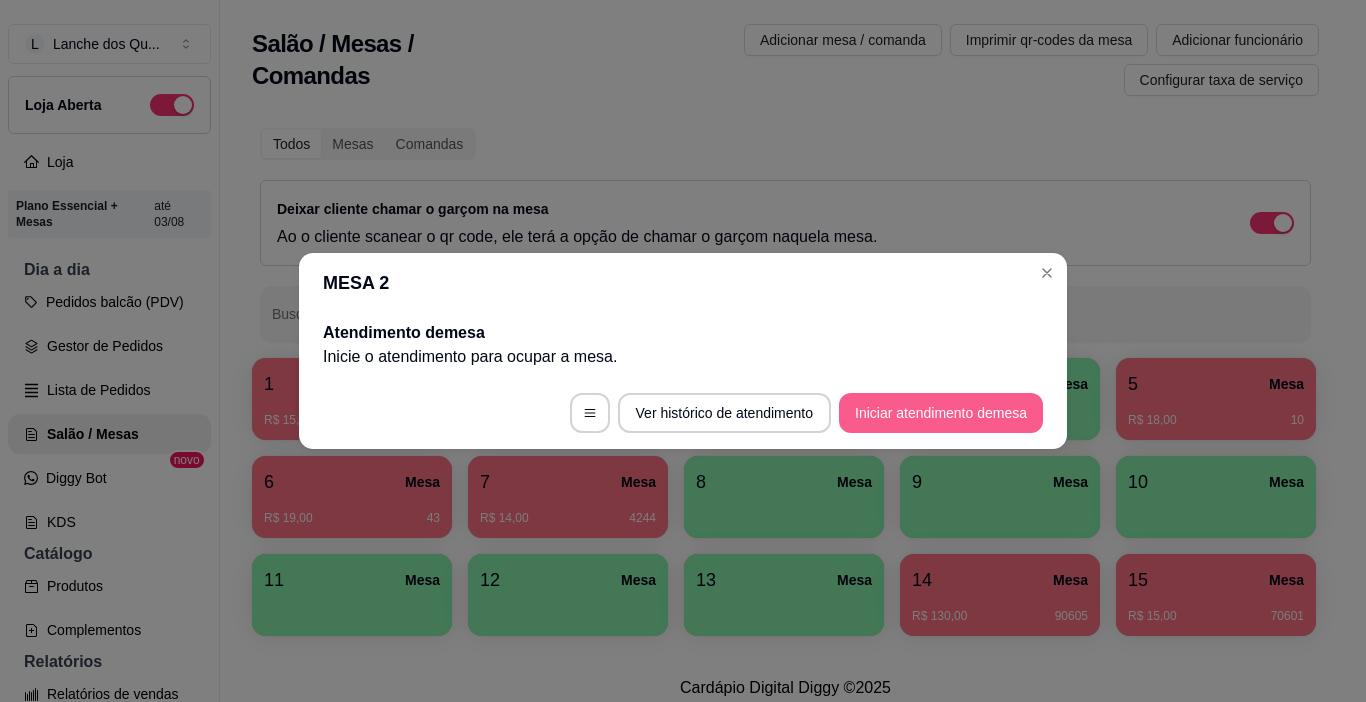 click on "Iniciar atendimento de  mesa" at bounding box center [941, 413] 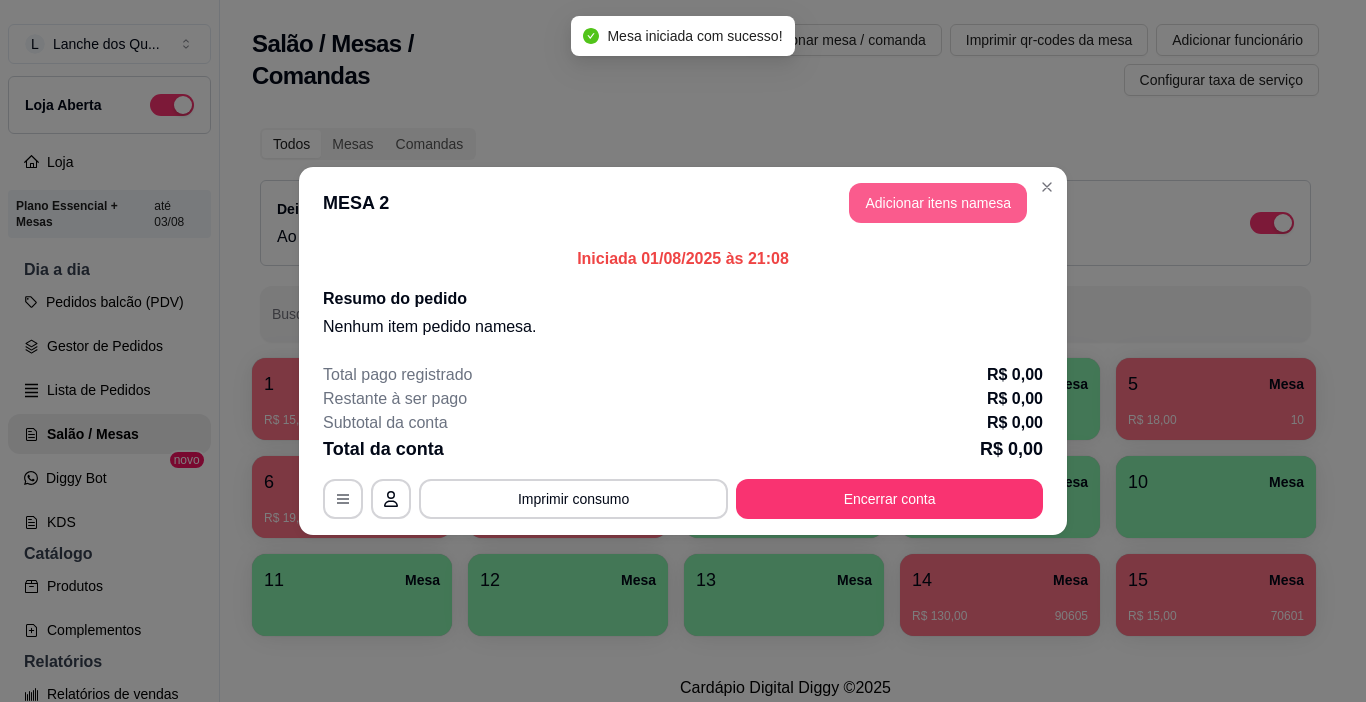 click on "Adicionar itens na  mesa" at bounding box center (938, 203) 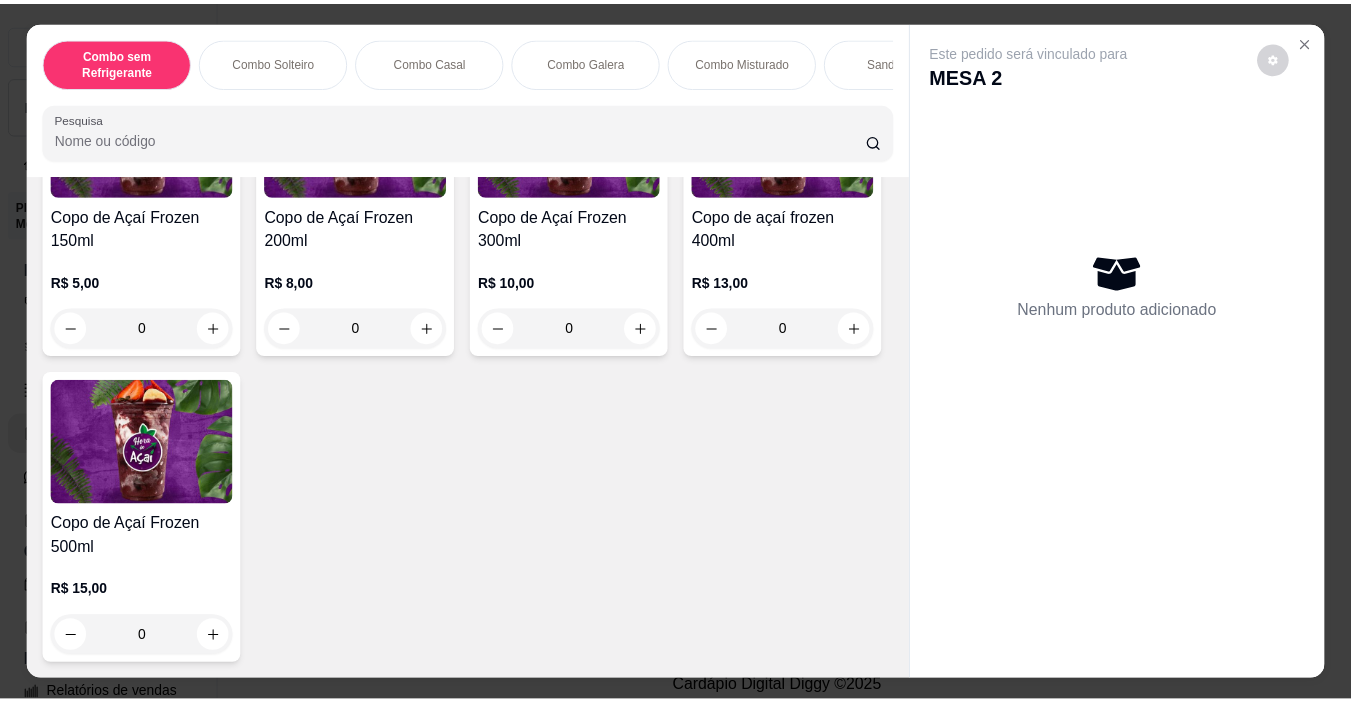 scroll, scrollTop: 5200, scrollLeft: 0, axis: vertical 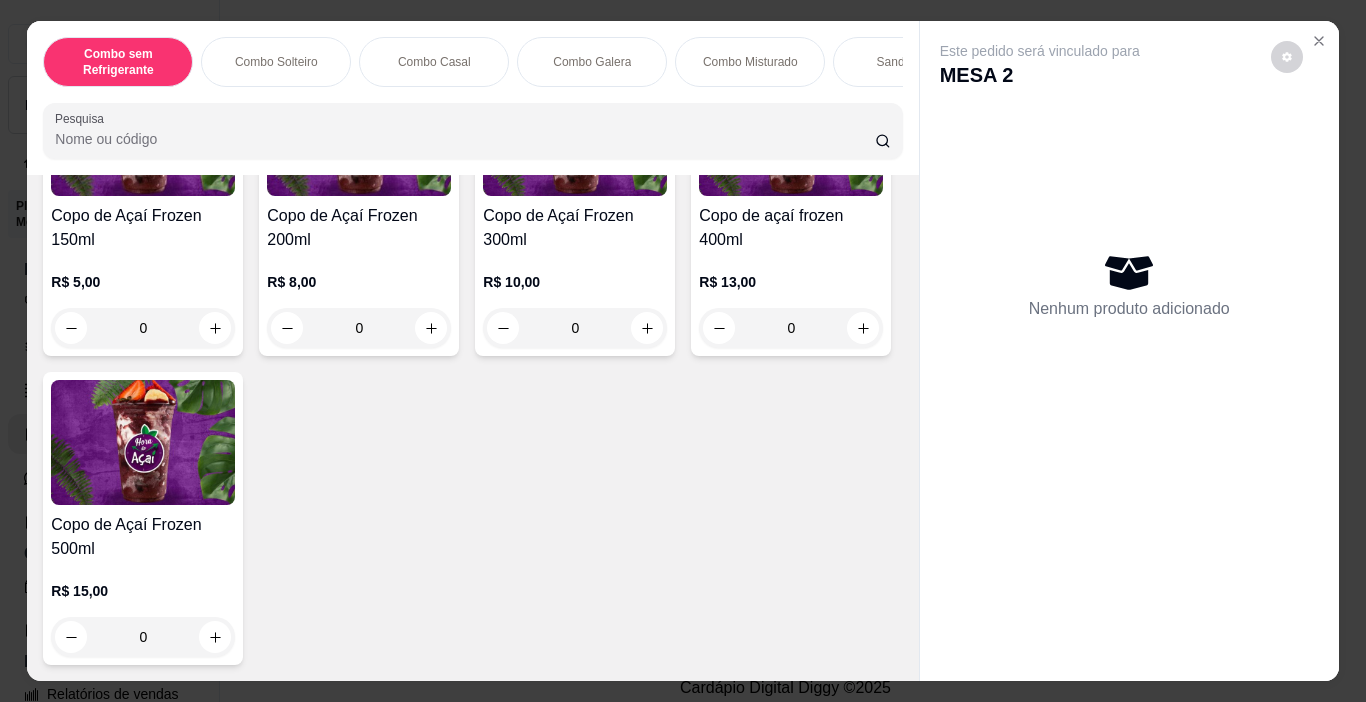 click at bounding box center [143, 442] 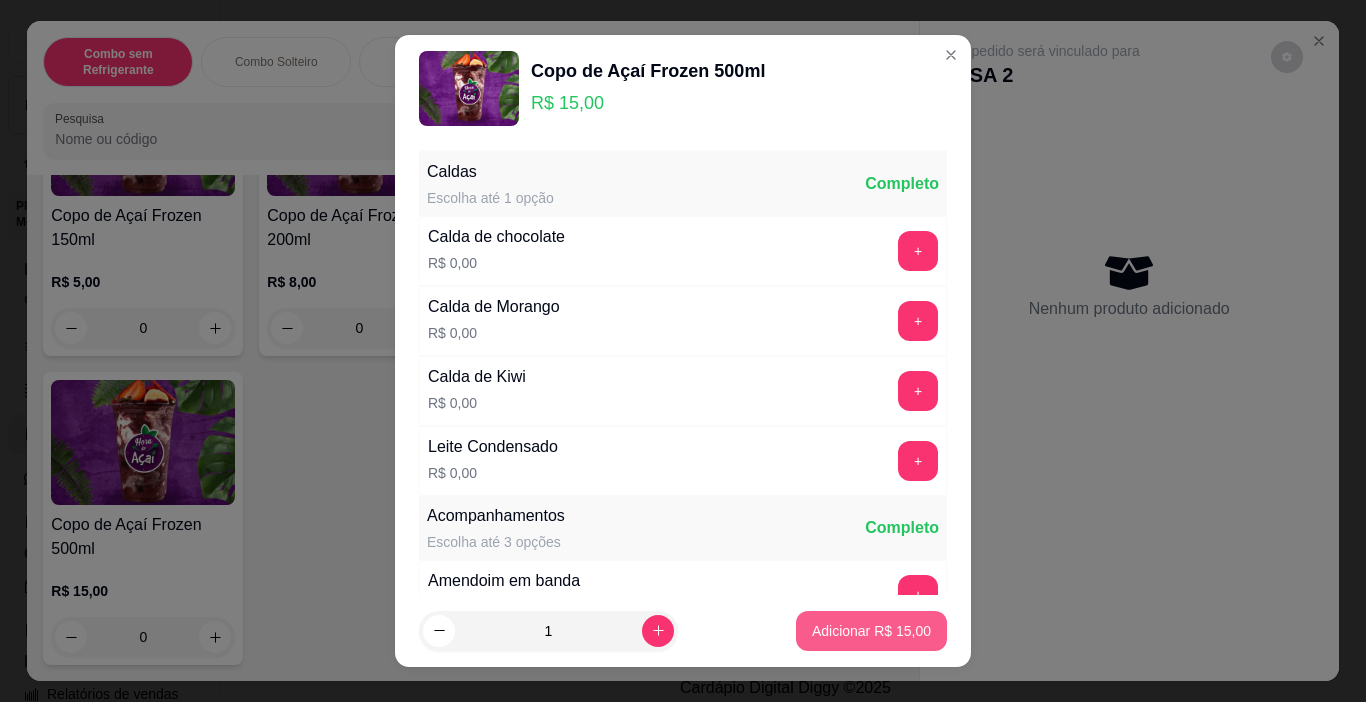 click on "Adicionar   R$ 15,00" at bounding box center (871, 631) 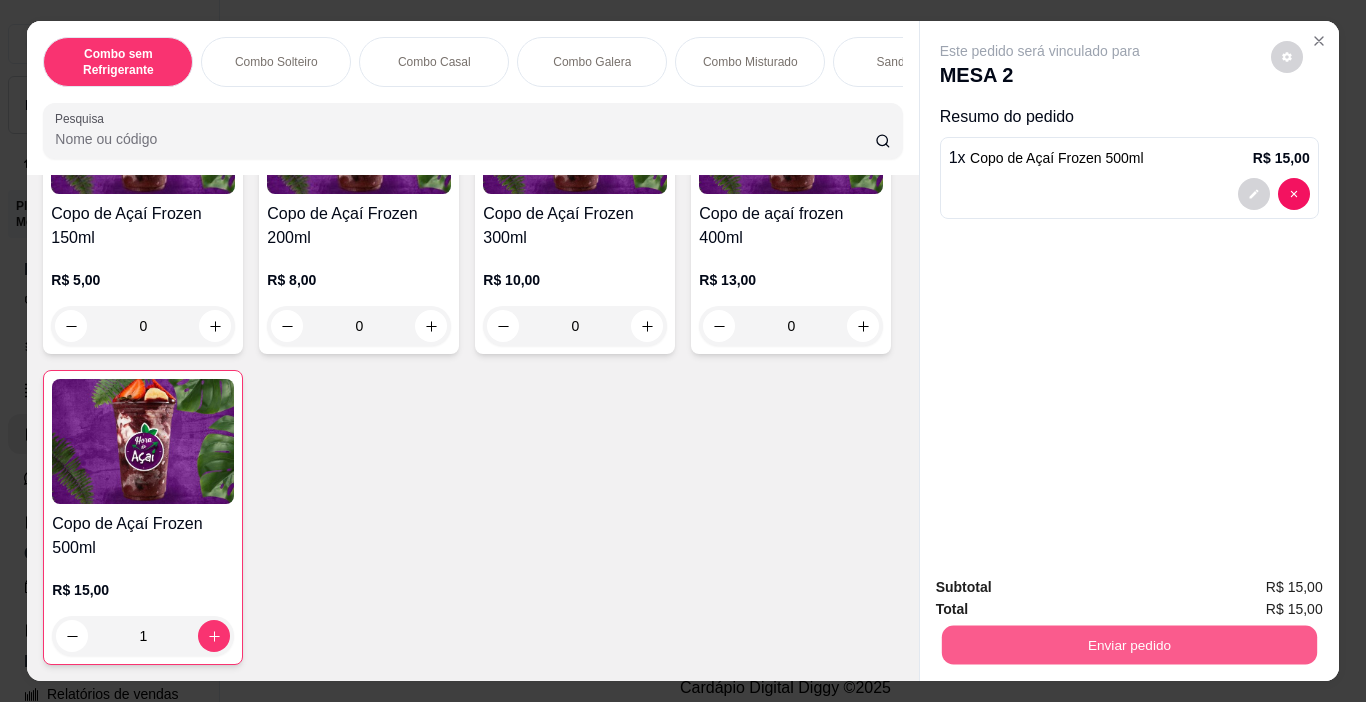 click on "Enviar pedido" at bounding box center (1128, 645) 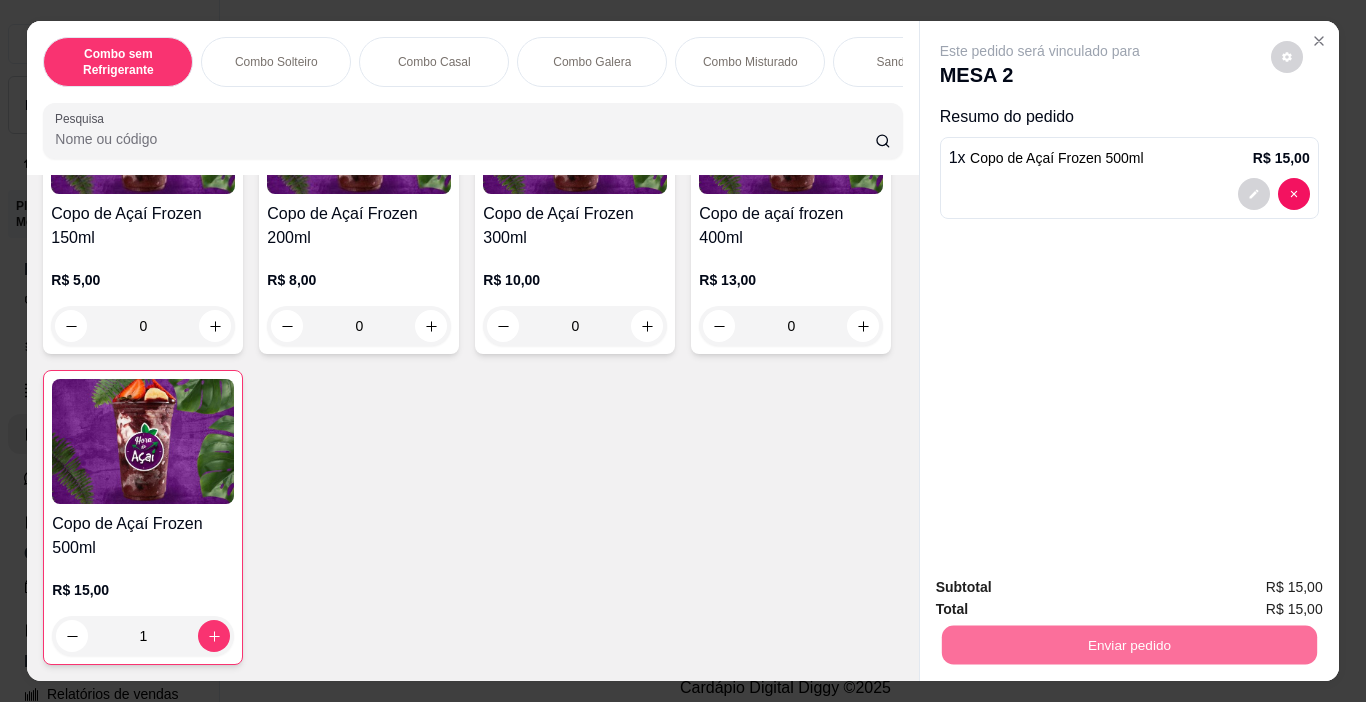 click on "Não registrar e enviar pedido" at bounding box center [1063, 587] 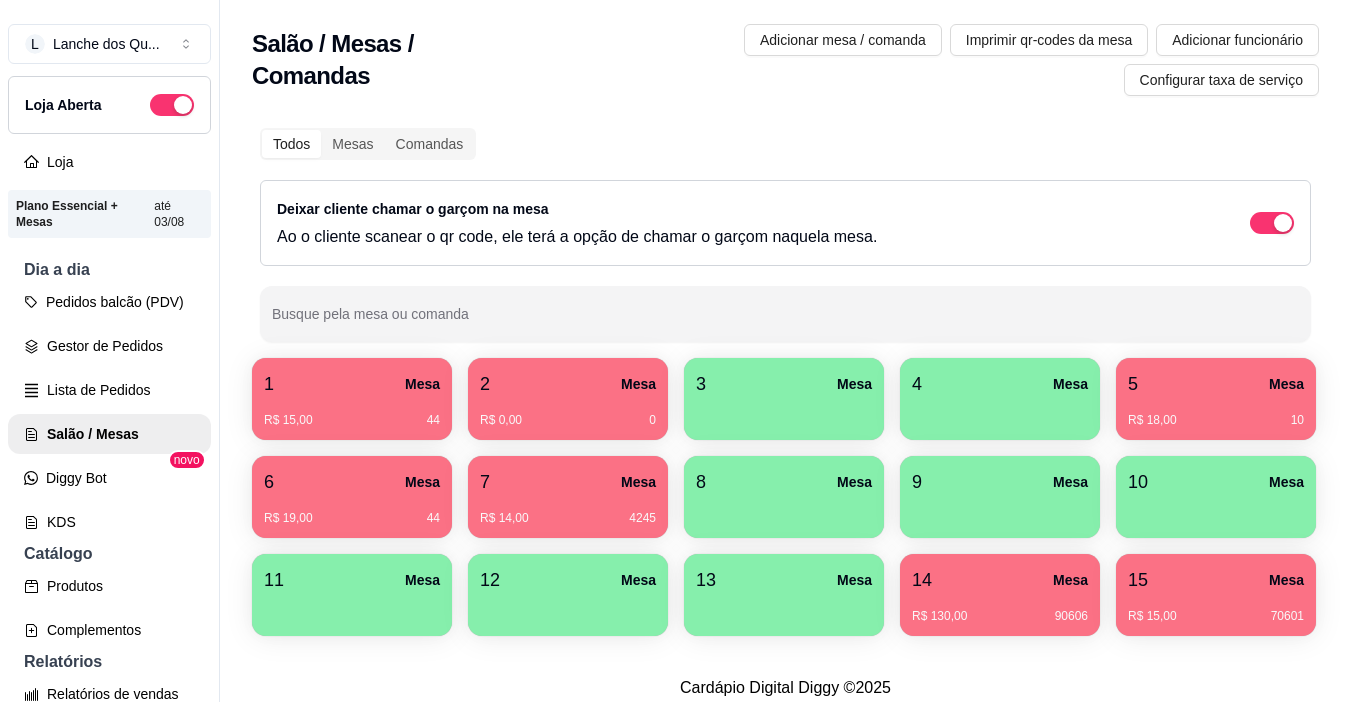 type 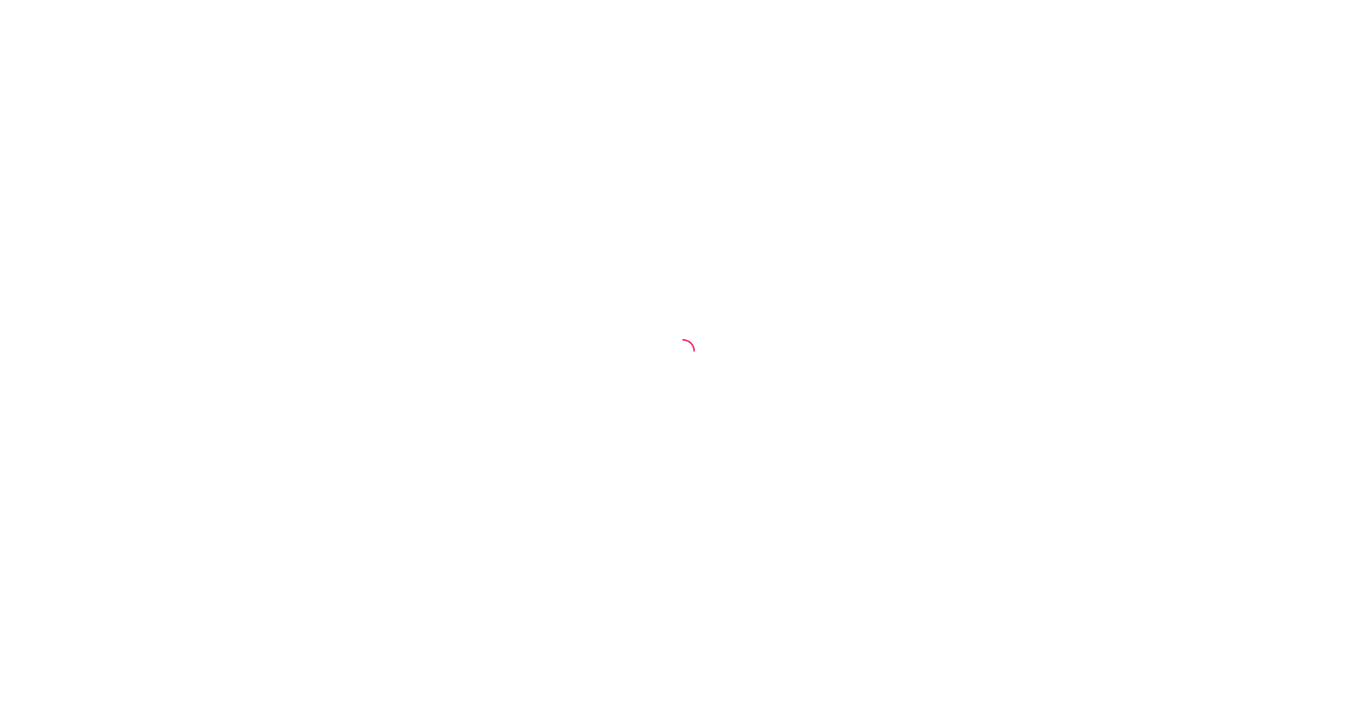 scroll, scrollTop: 0, scrollLeft: 0, axis: both 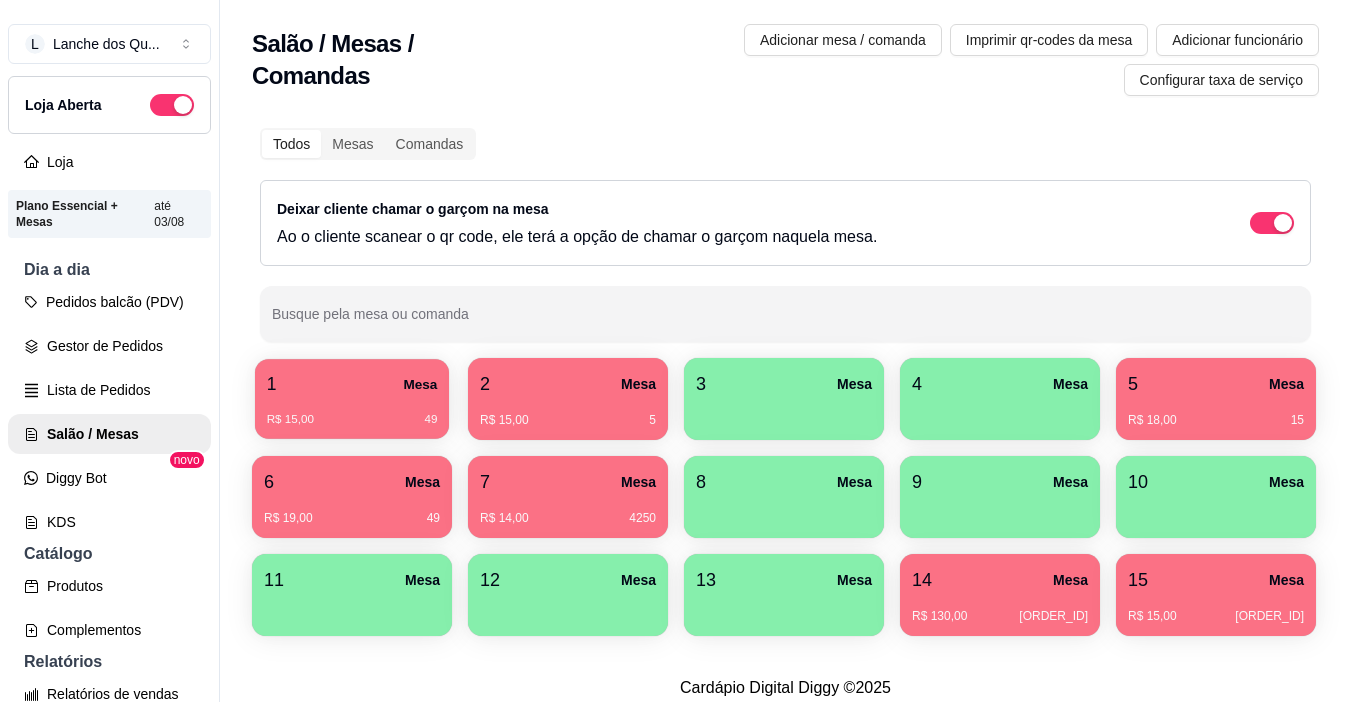 click on "1 Mesa" at bounding box center (352, 384) 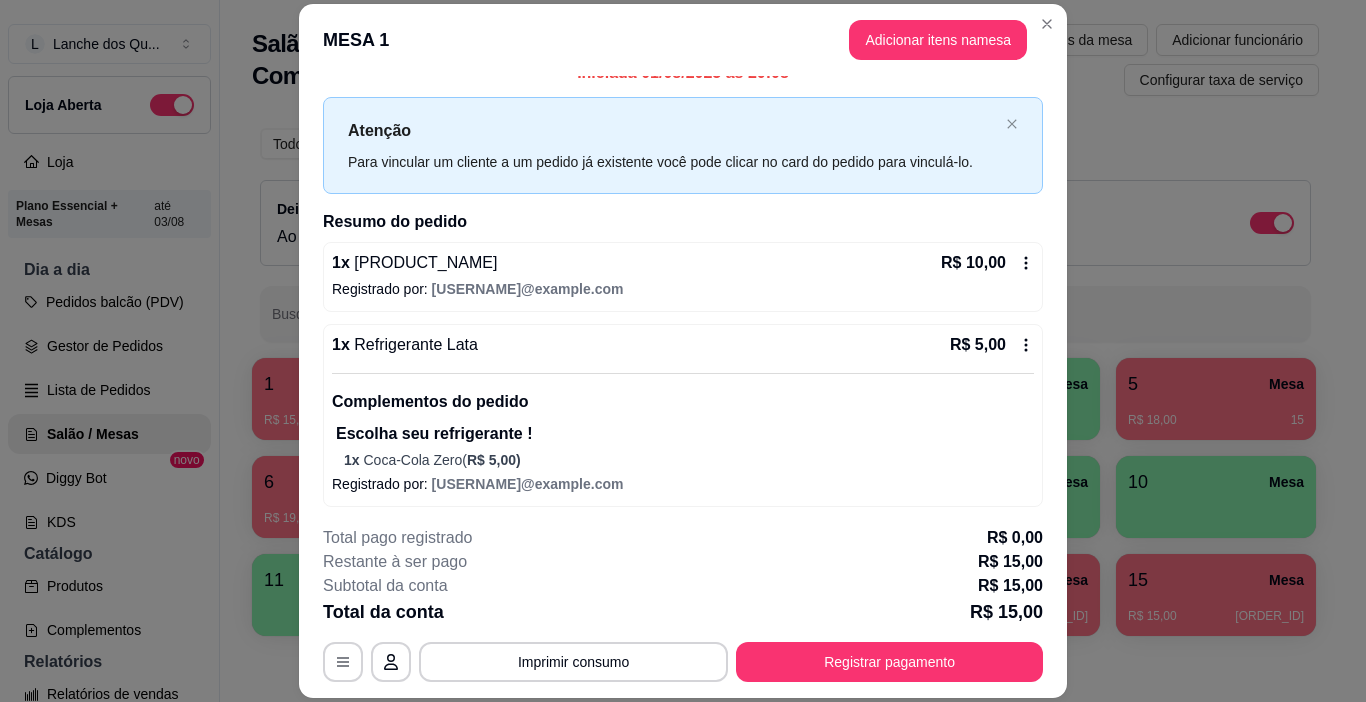scroll, scrollTop: 27, scrollLeft: 0, axis: vertical 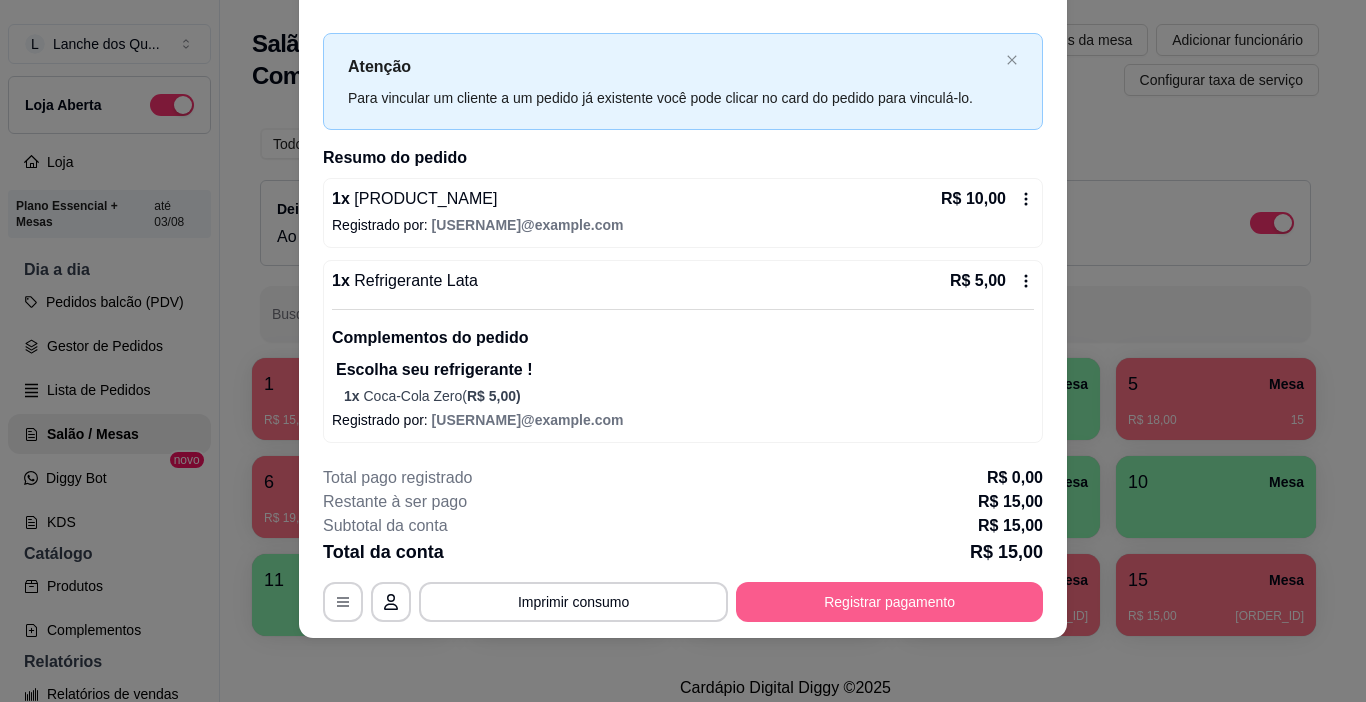 click on "Registrar pagamento" at bounding box center [889, 602] 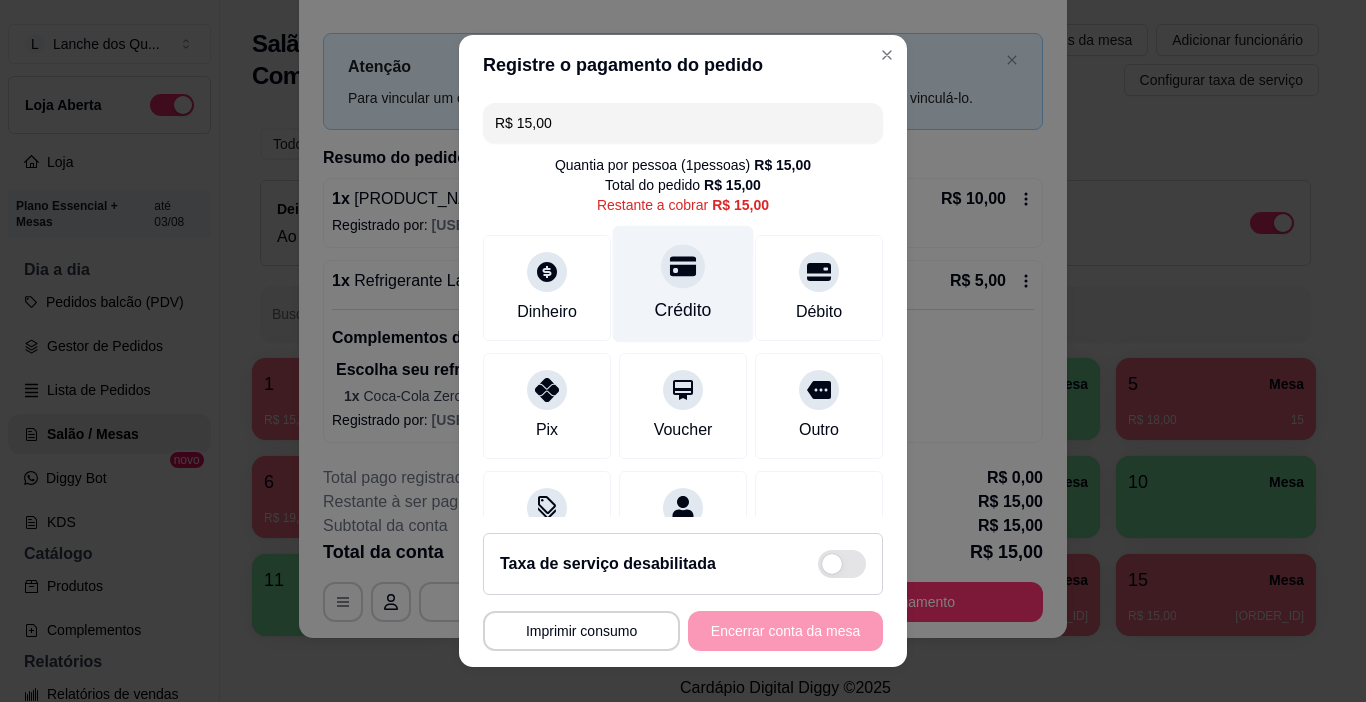 click at bounding box center [683, 267] 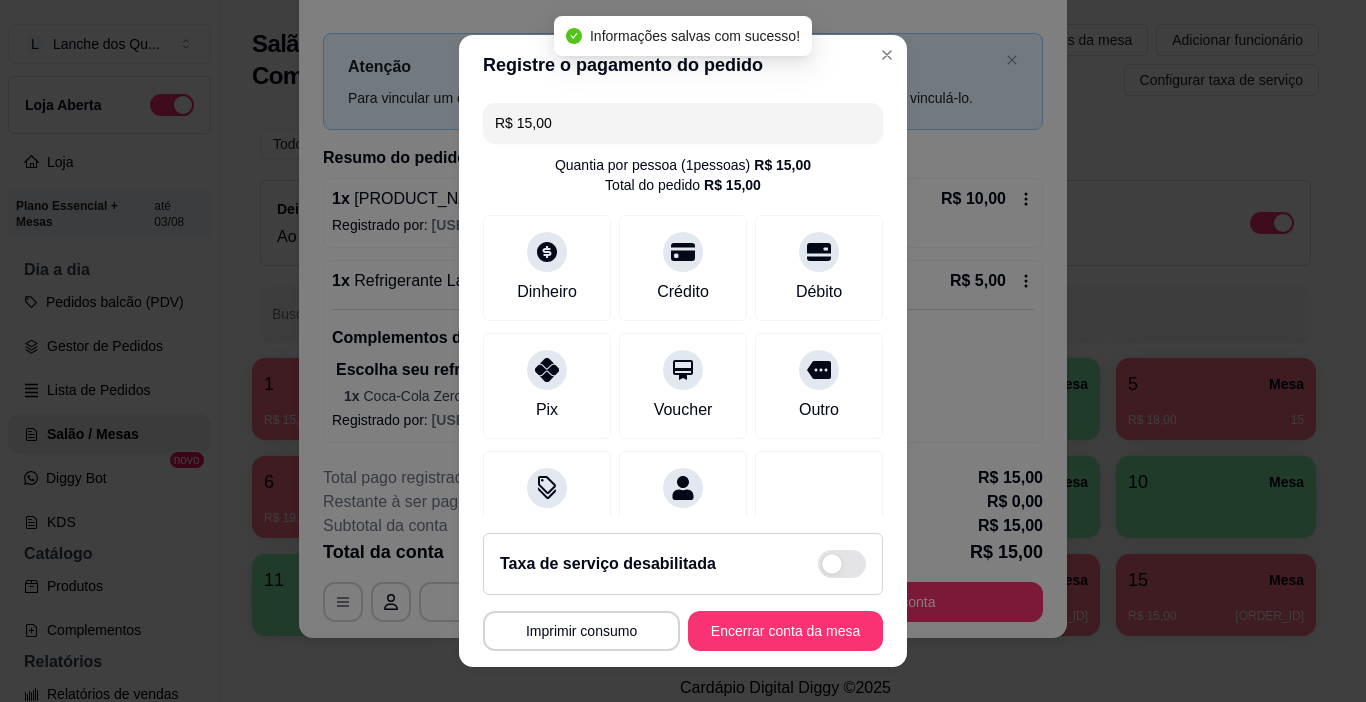type on "R$ 0,00" 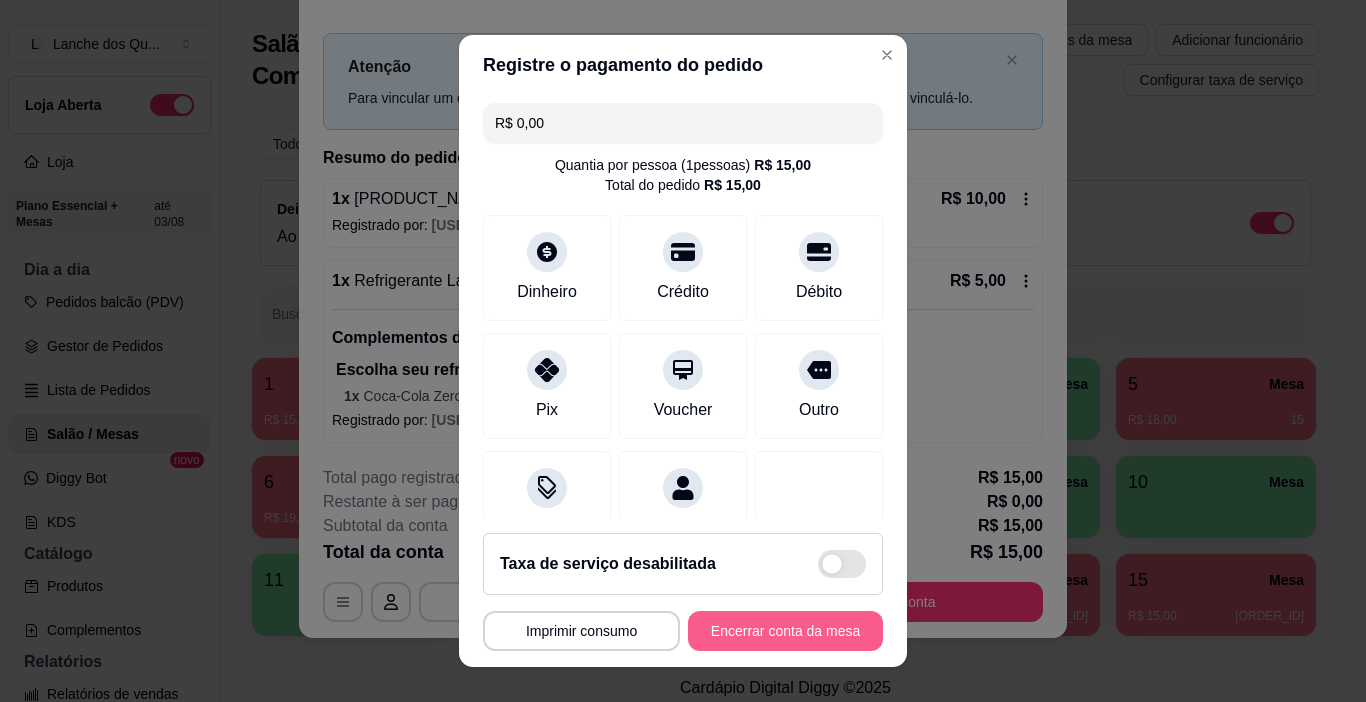 click on "Encerrar conta da mesa" at bounding box center (785, 631) 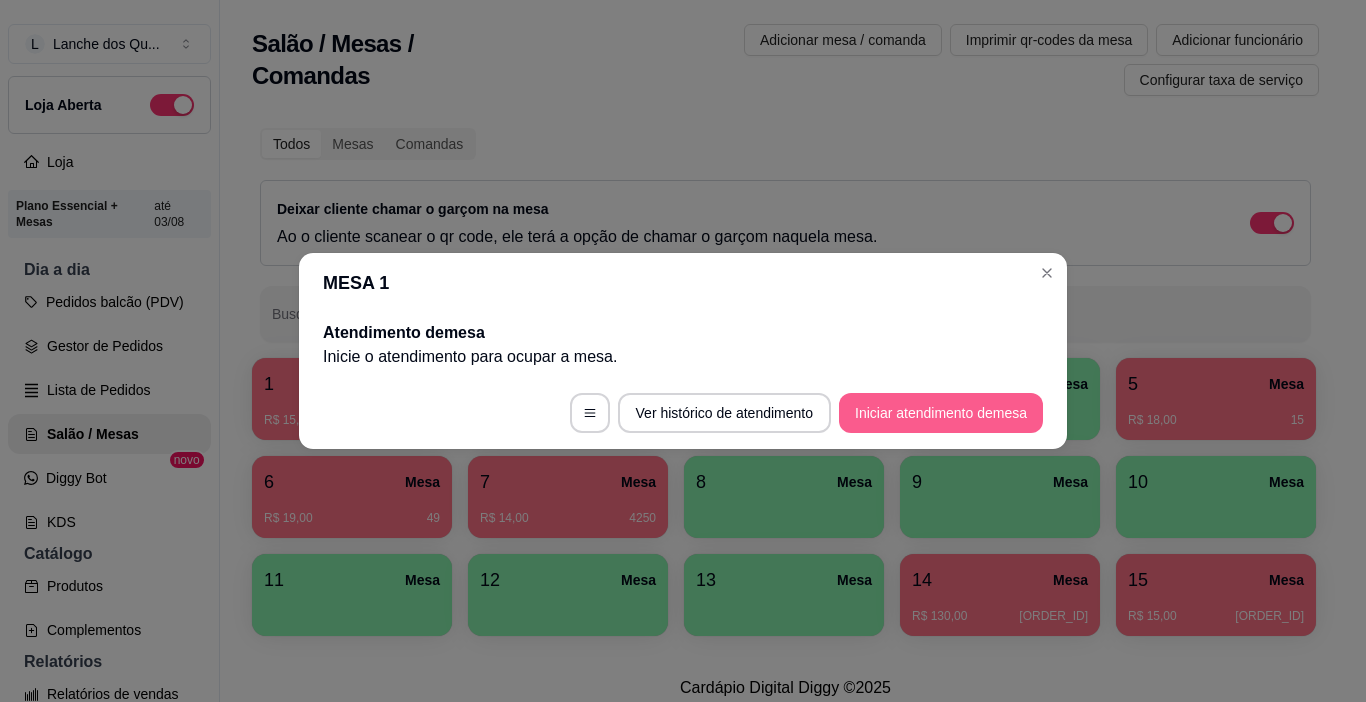 scroll, scrollTop: 0, scrollLeft: 0, axis: both 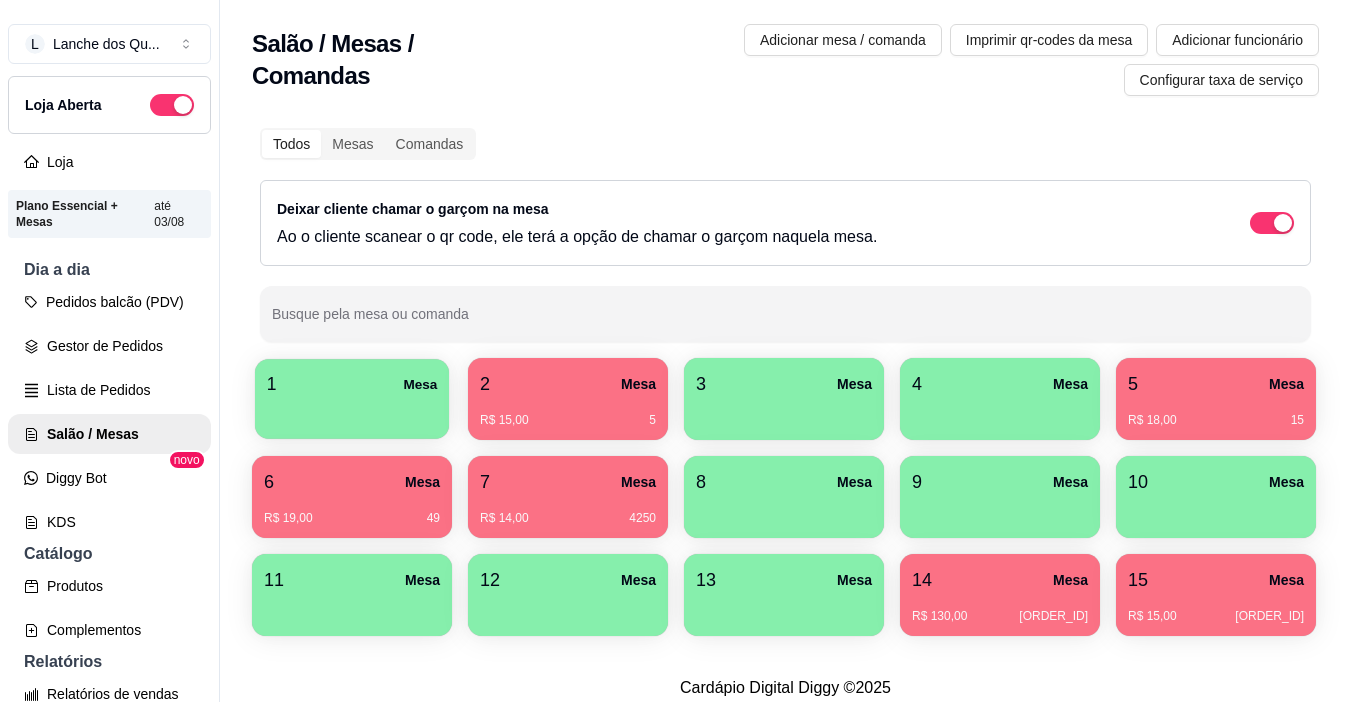 click on "1 Mesa" at bounding box center (352, 384) 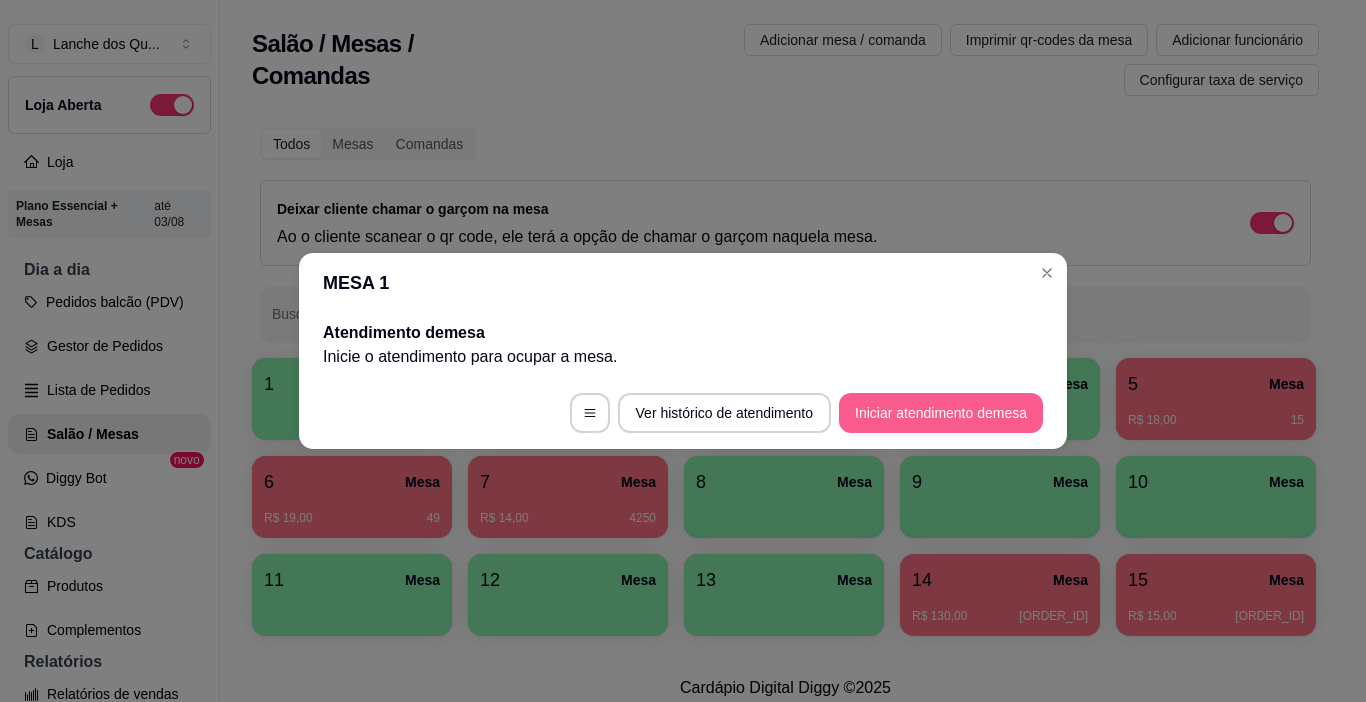 click on "Iniciar atendimento de  mesa" at bounding box center [941, 413] 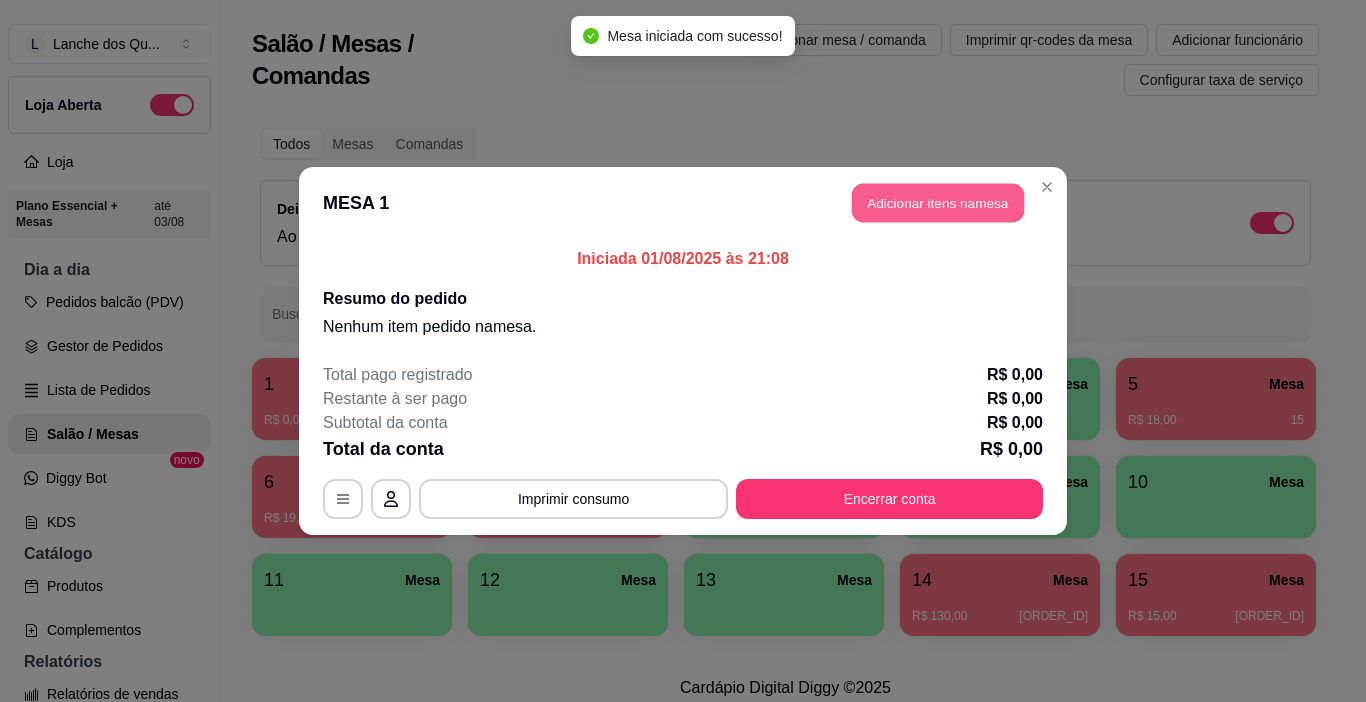 click on "Adicionar itens na  mesa" at bounding box center (938, 203) 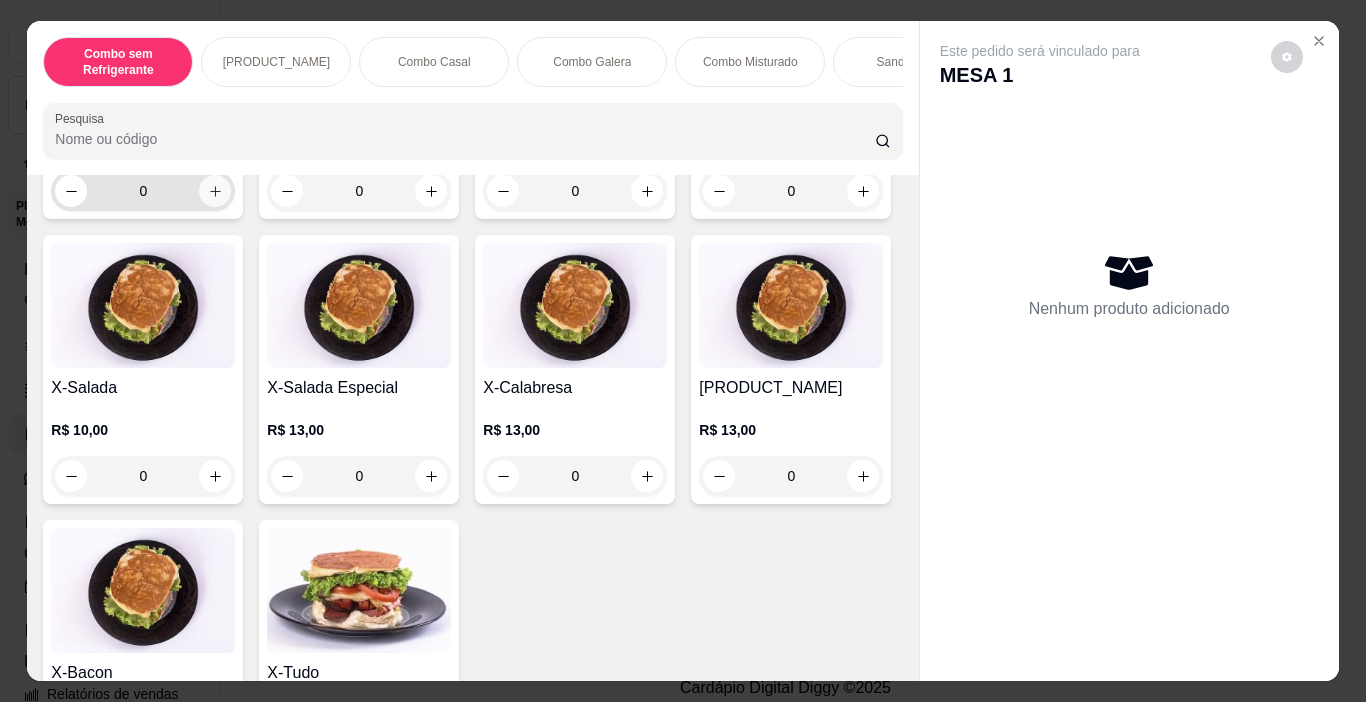 scroll, scrollTop: 3100, scrollLeft: 0, axis: vertical 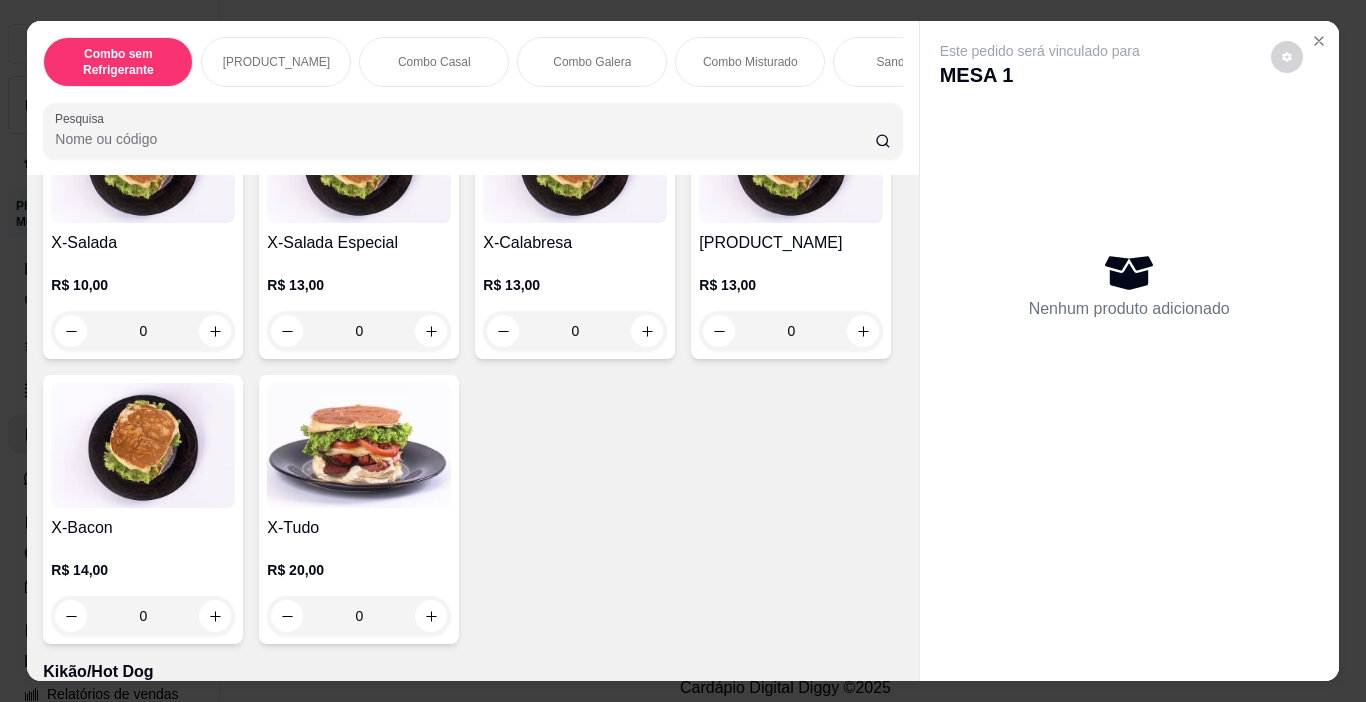 click at bounding box center [143, 160] 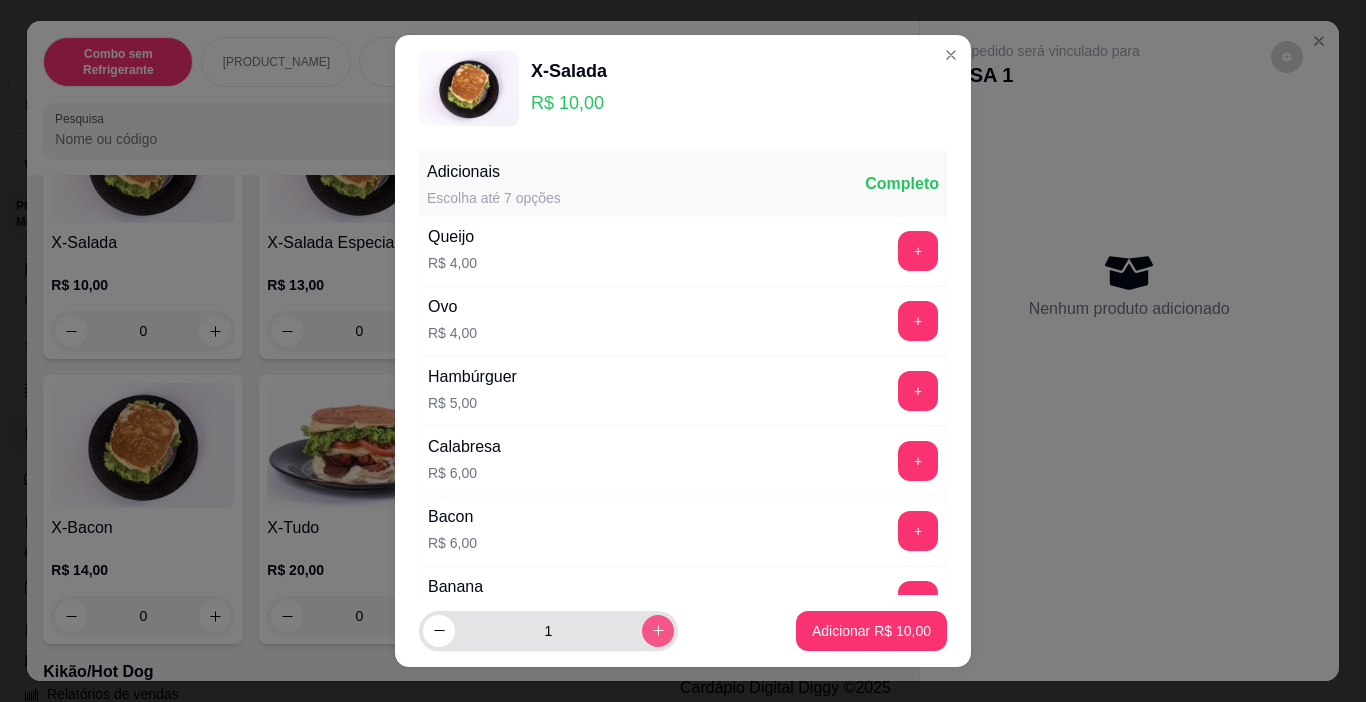 click 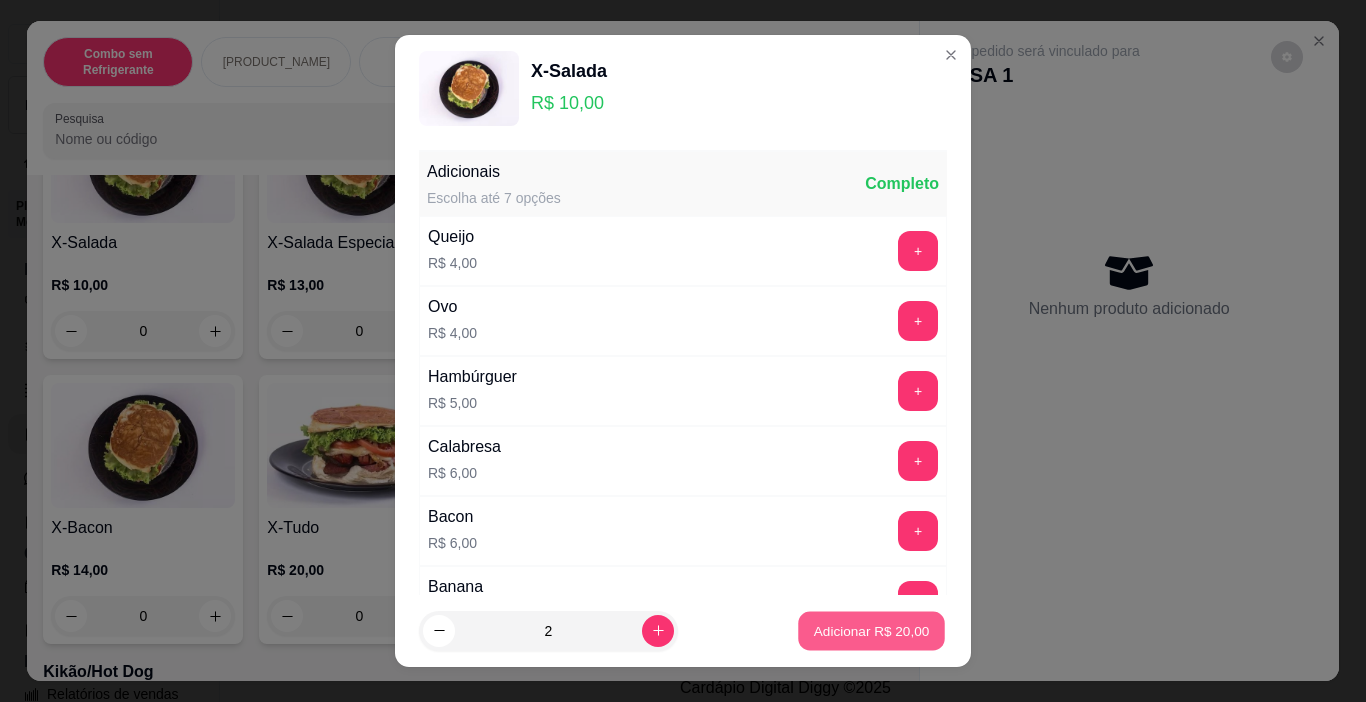click on "Adicionar   R$ 20,00" at bounding box center (872, 630) 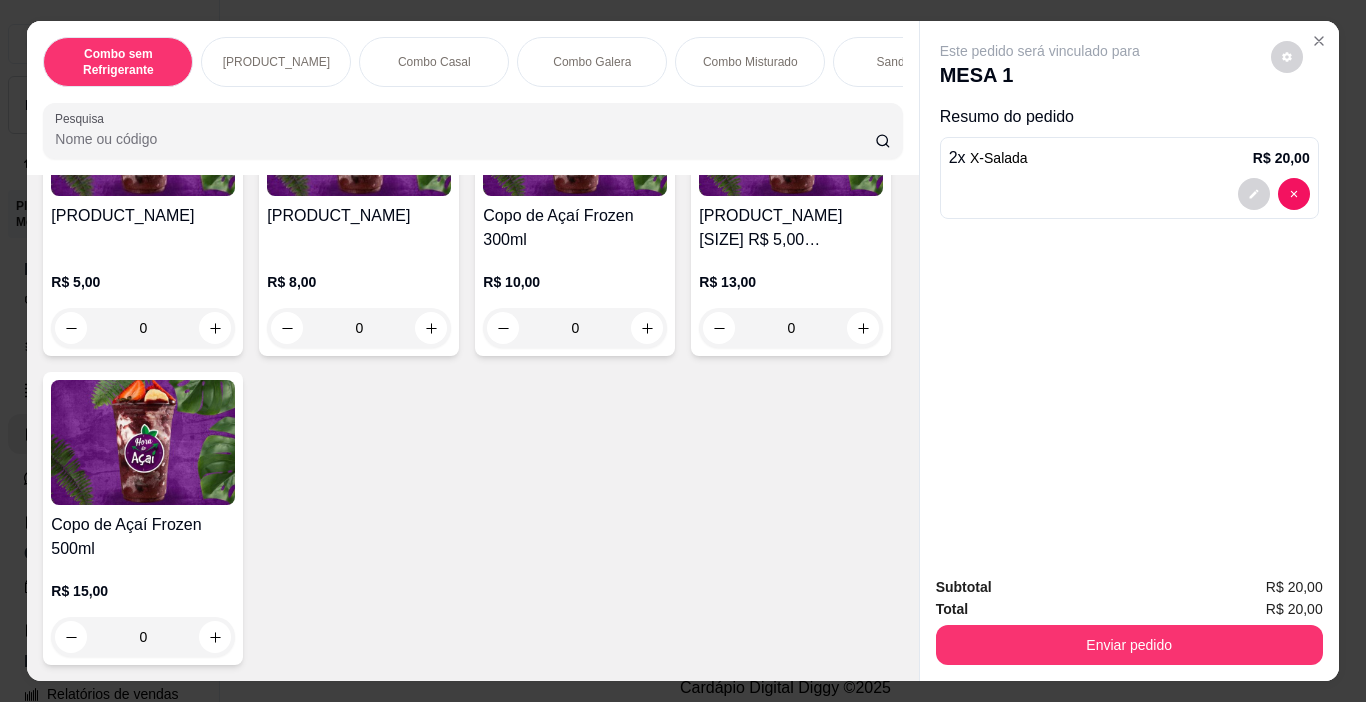 scroll, scrollTop: 5000, scrollLeft: 0, axis: vertical 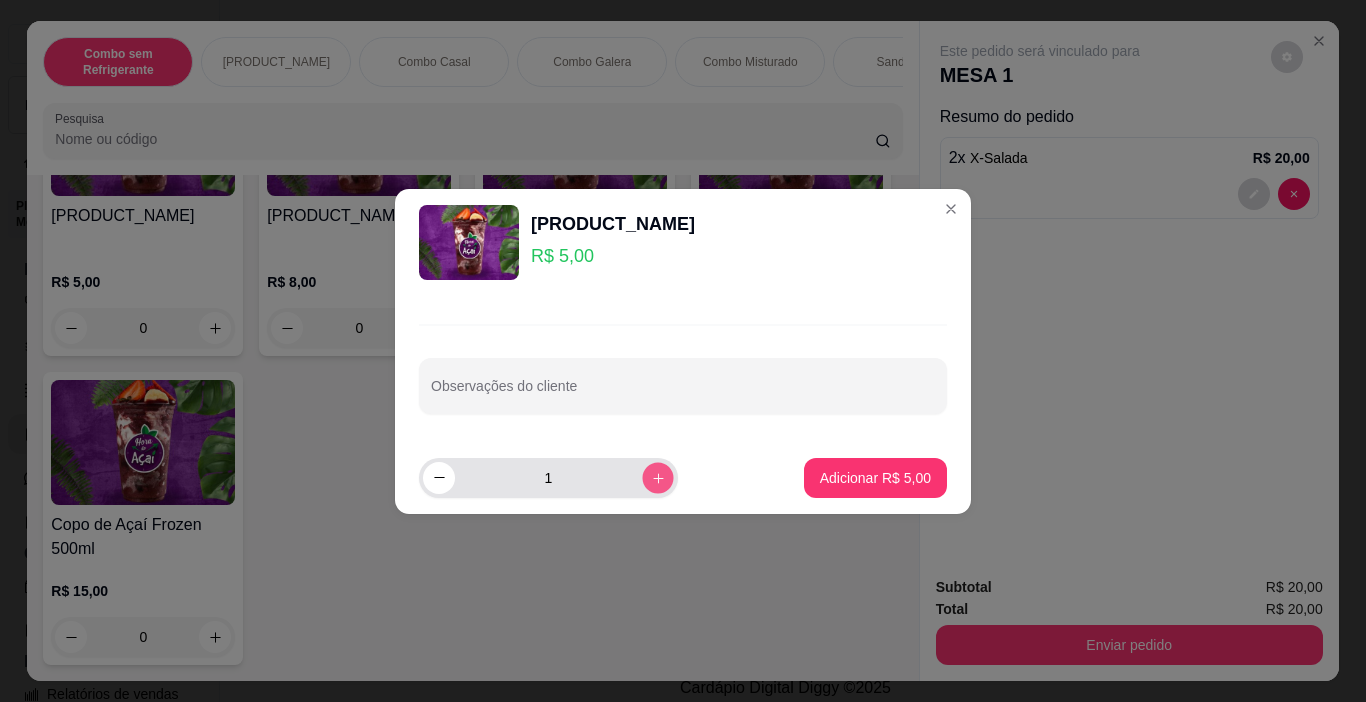 click 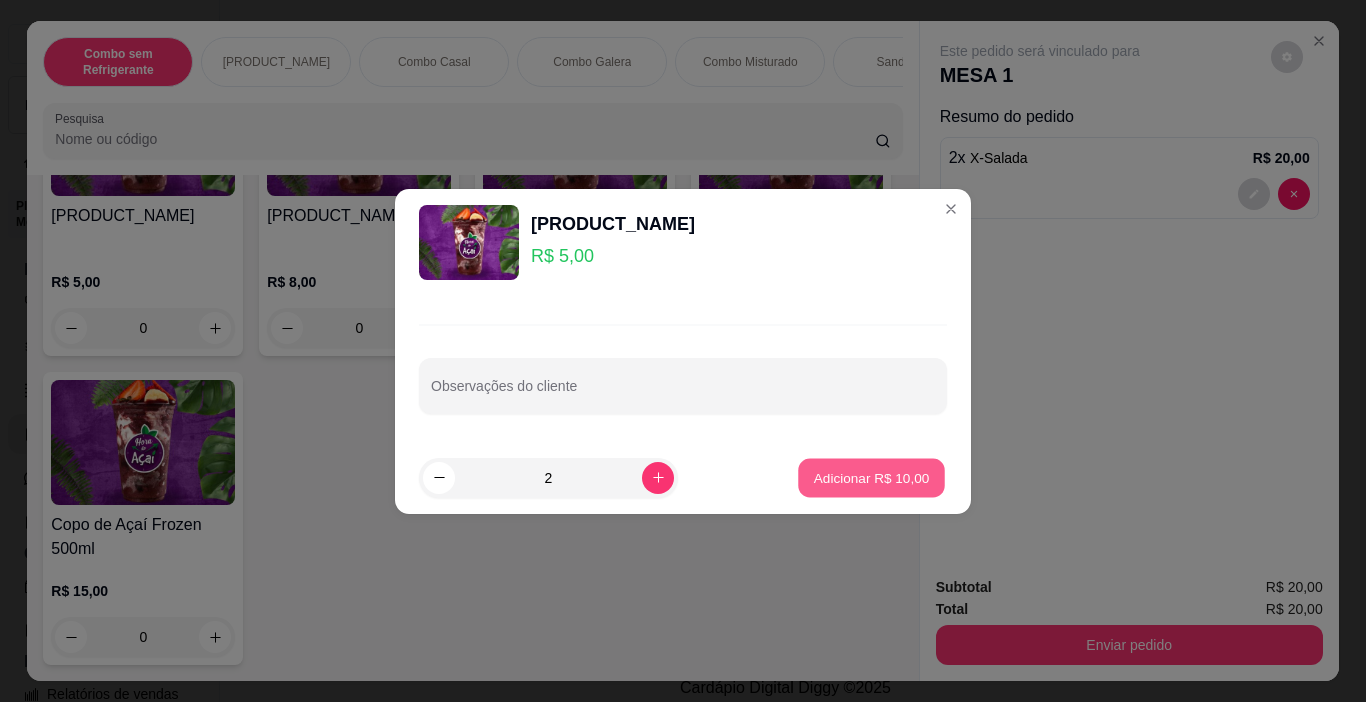 click on "Adicionar   R$ 10,00" at bounding box center (871, 477) 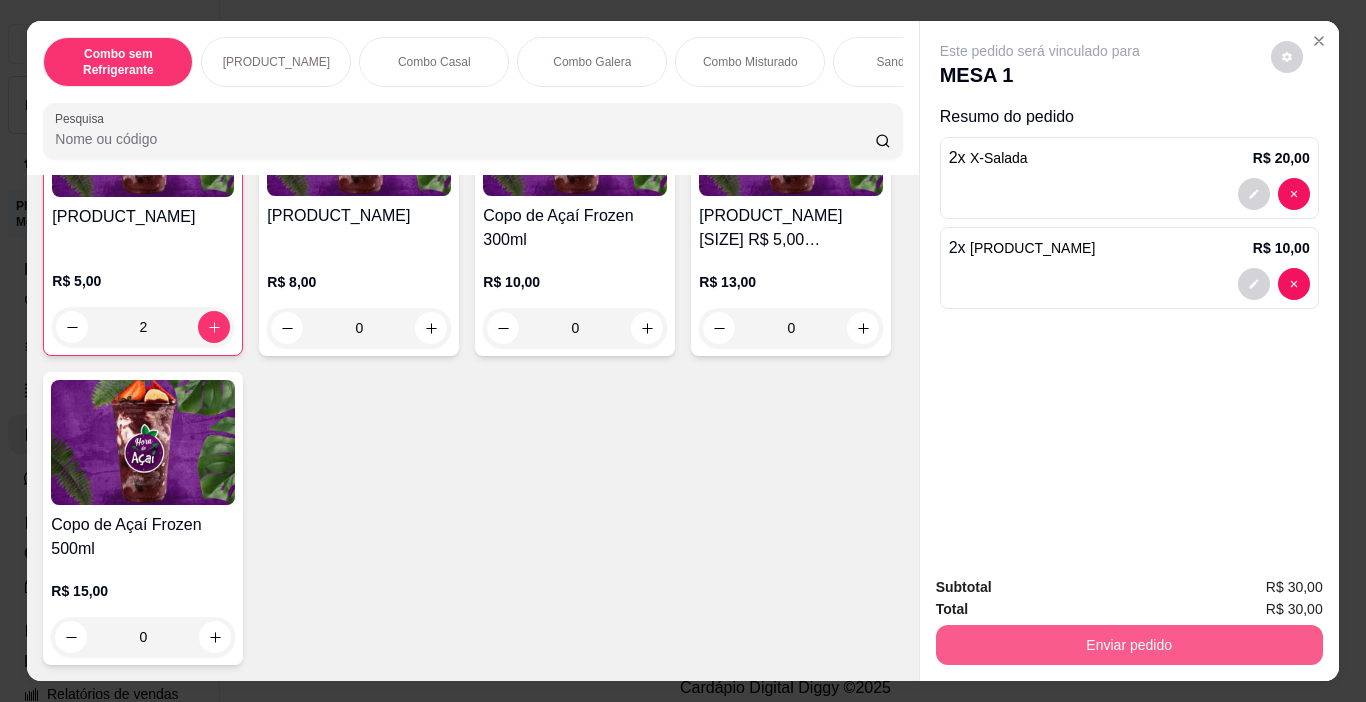 click on "Enviar pedido" at bounding box center (1129, 645) 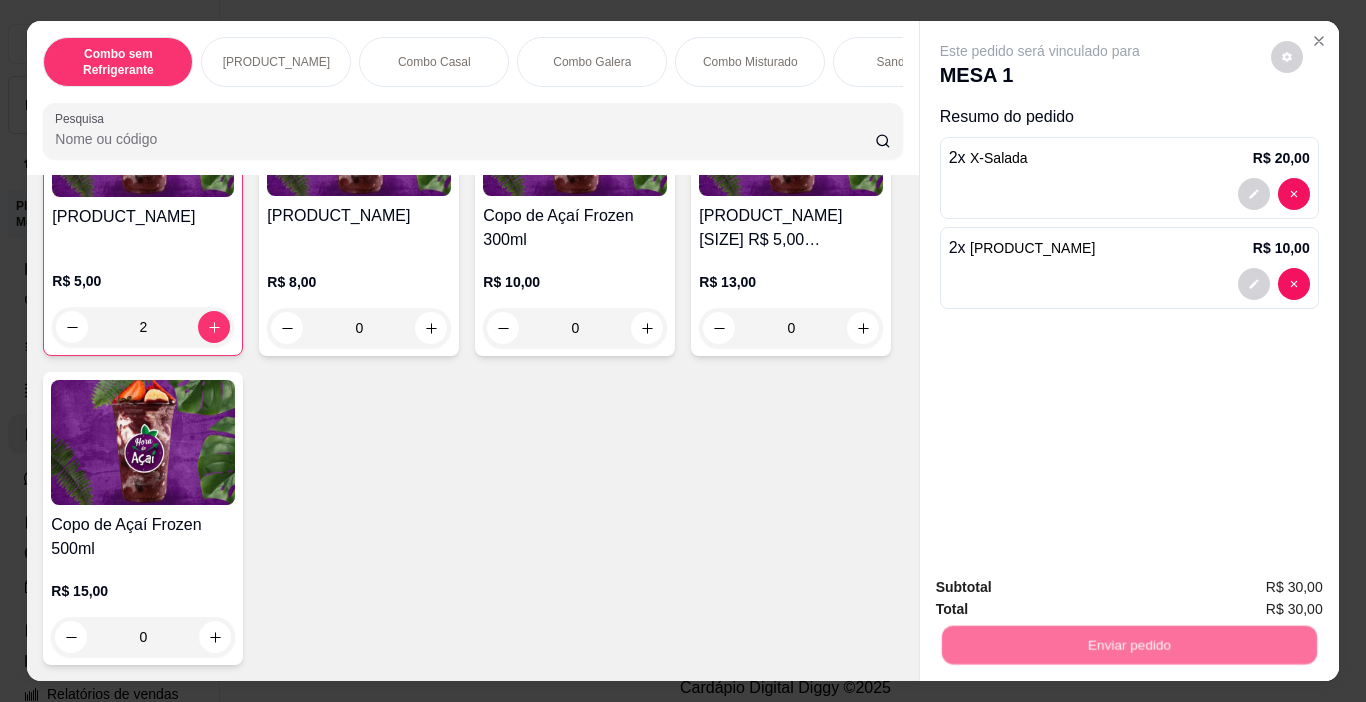 click on "Não registrar e enviar pedido" at bounding box center [1063, 588] 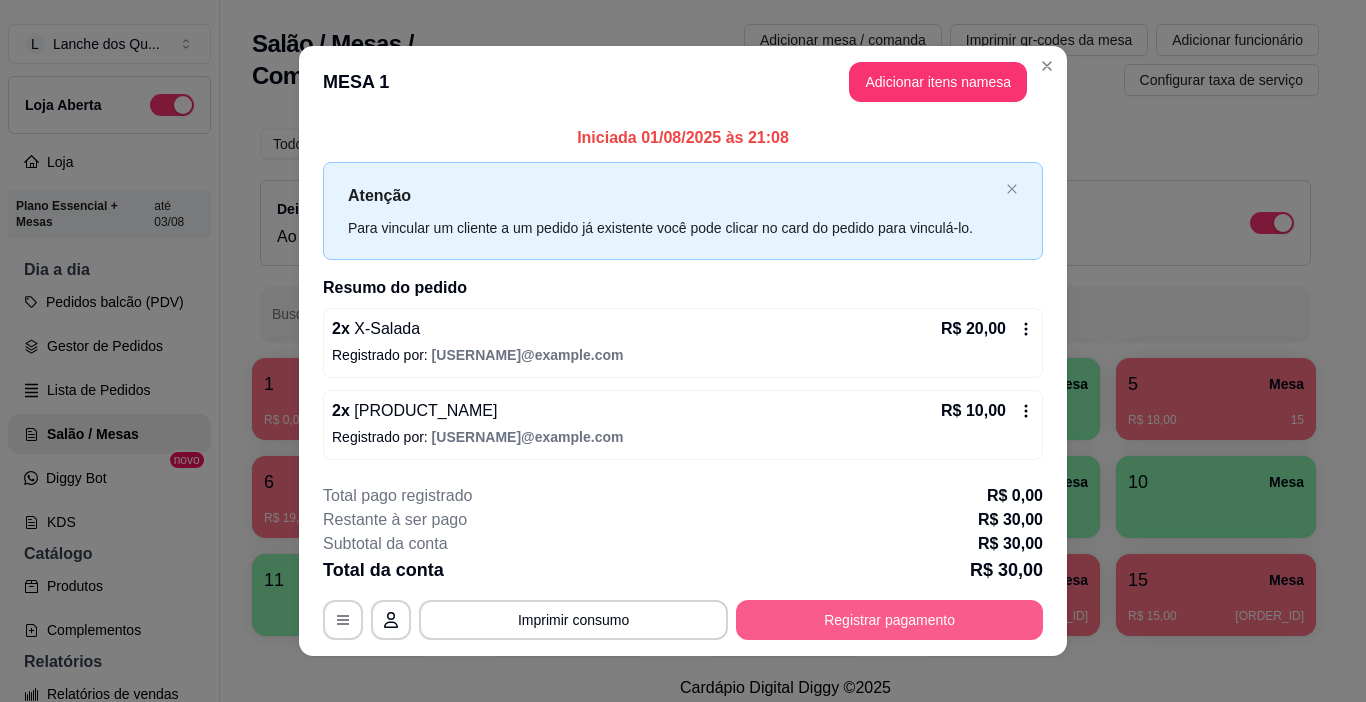 click on "Registrar pagamento" at bounding box center [889, 620] 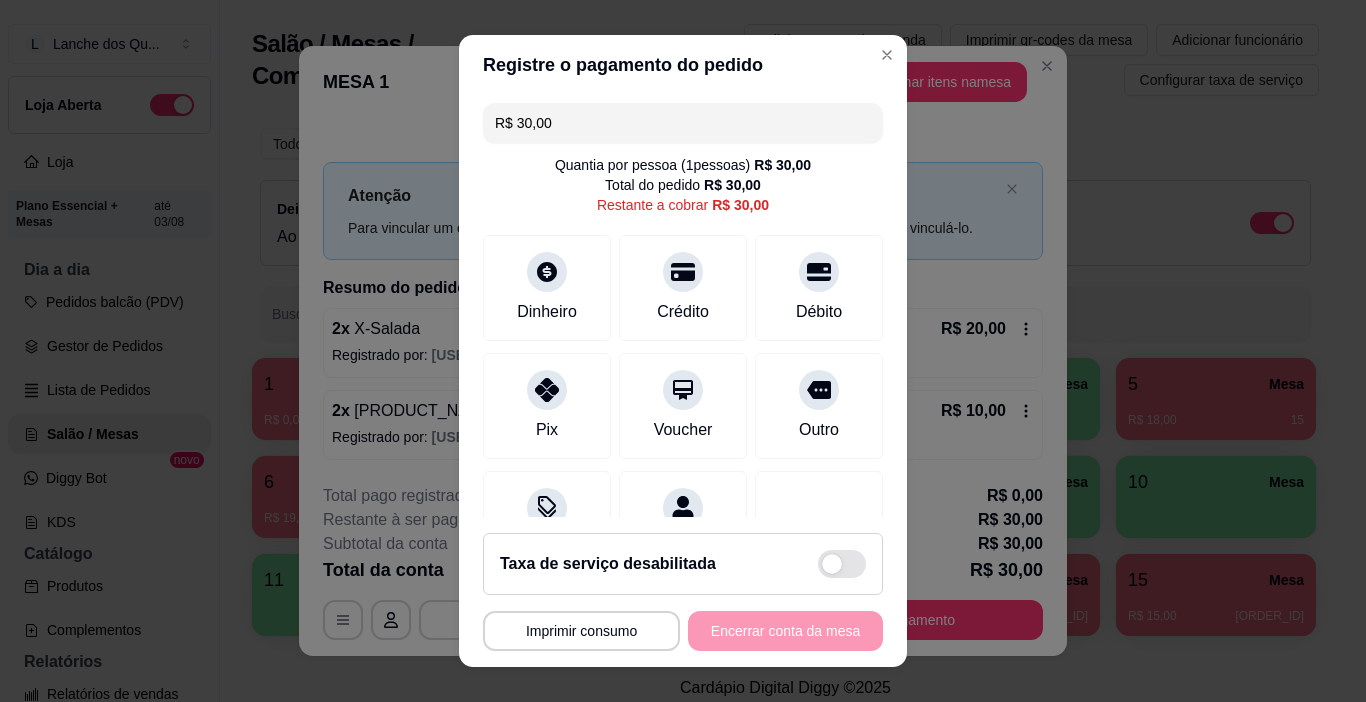click on "R$ 30,00" at bounding box center [683, 123] 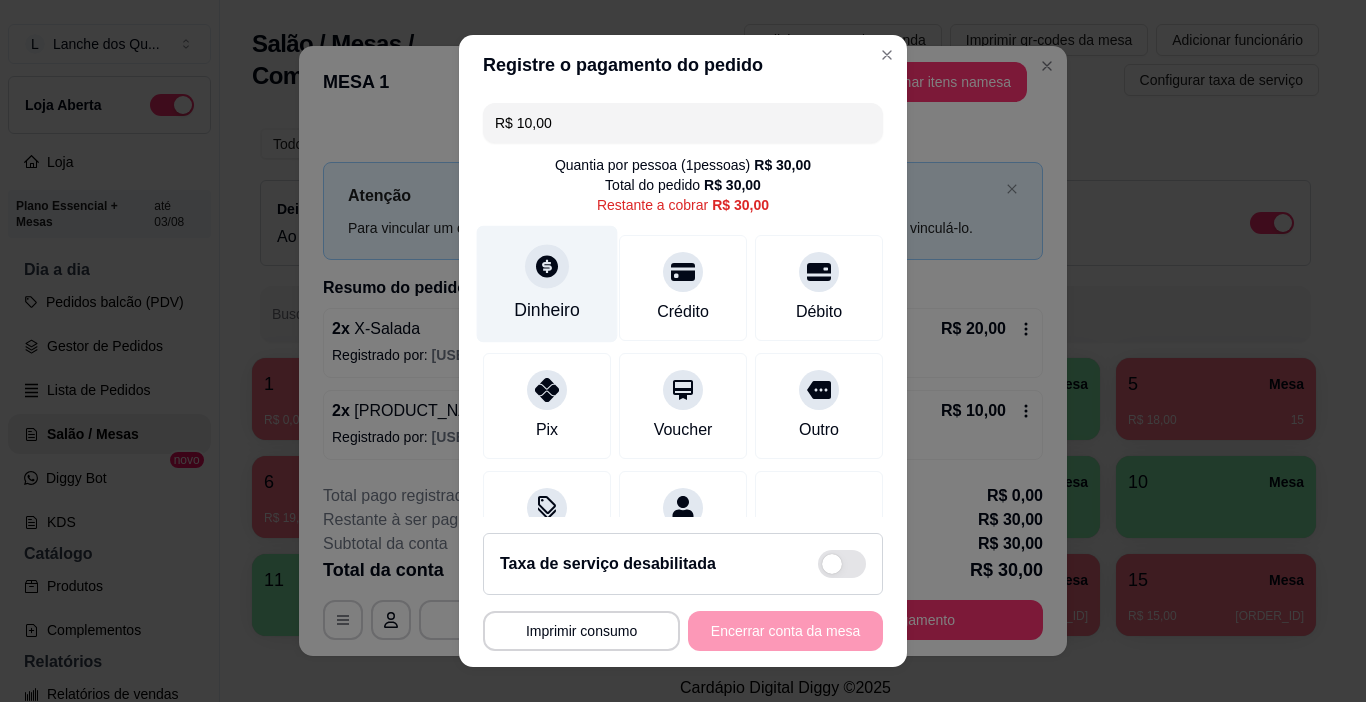 type on "R$ 10,00" 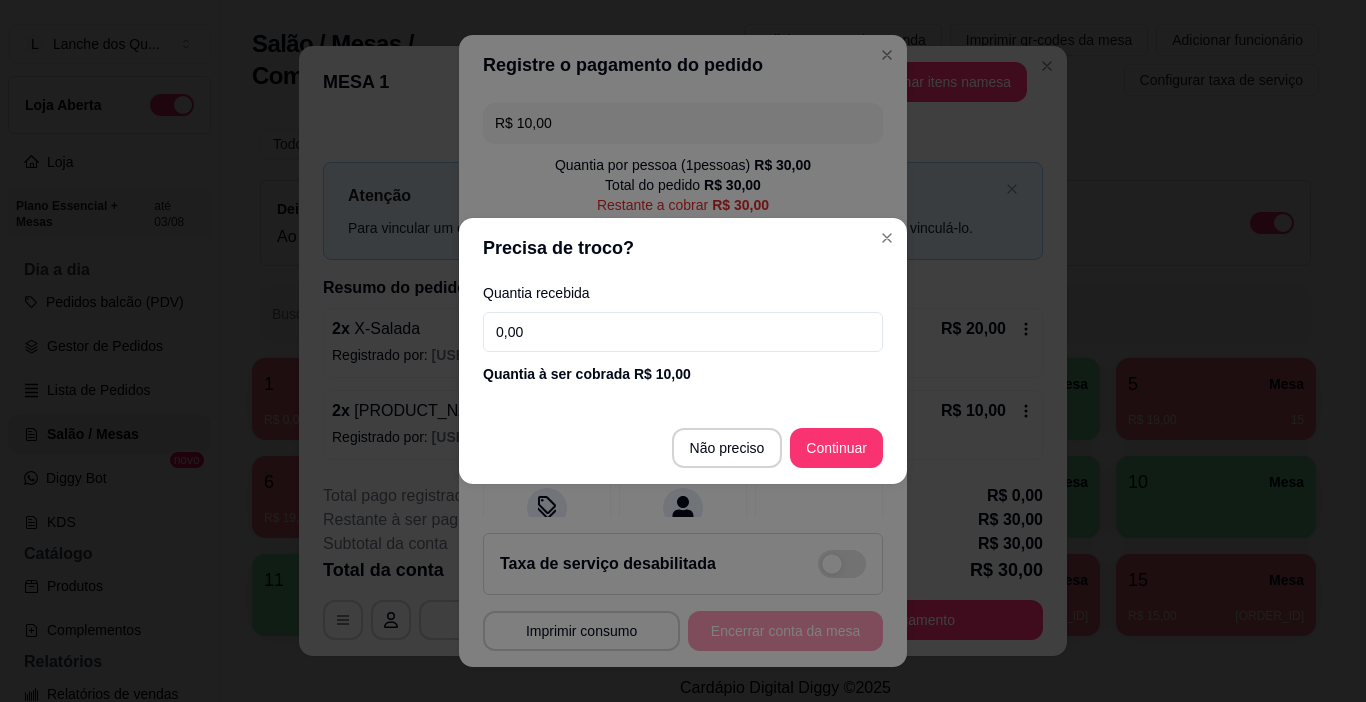 click on "0,00" at bounding box center [683, 332] 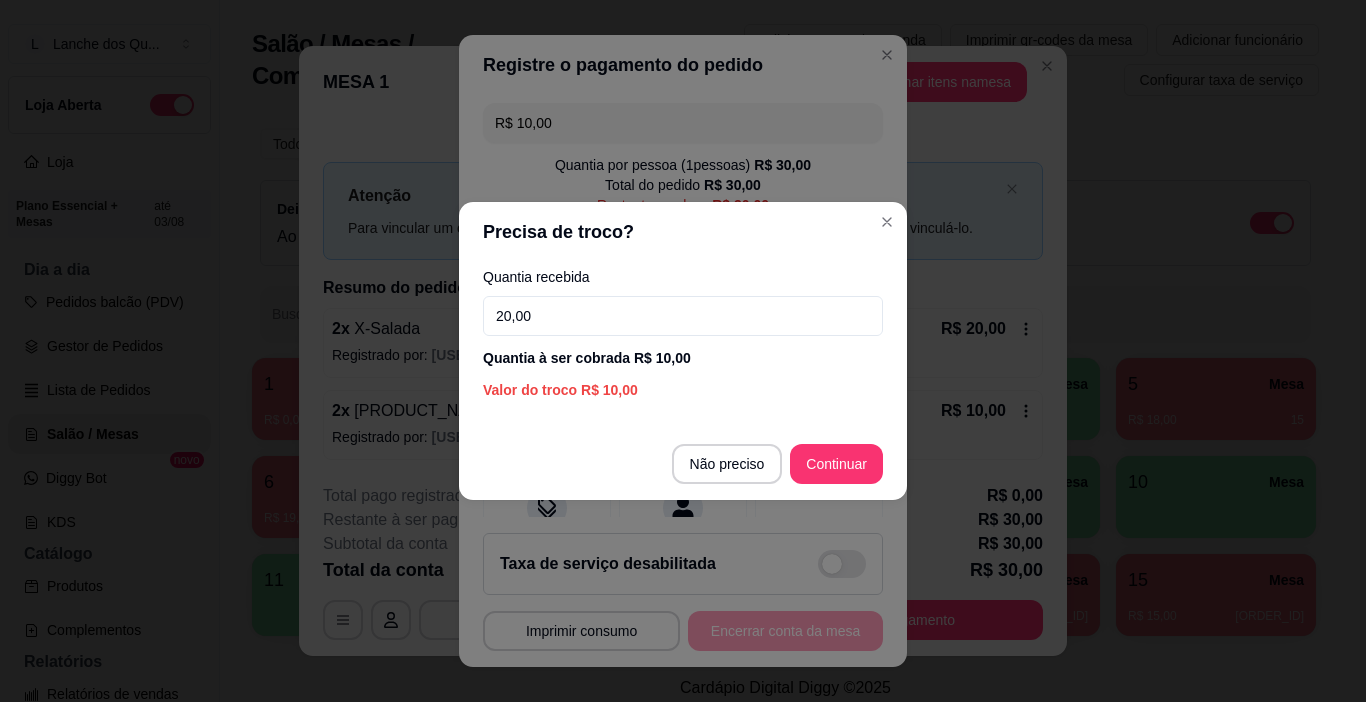 type on "20,00" 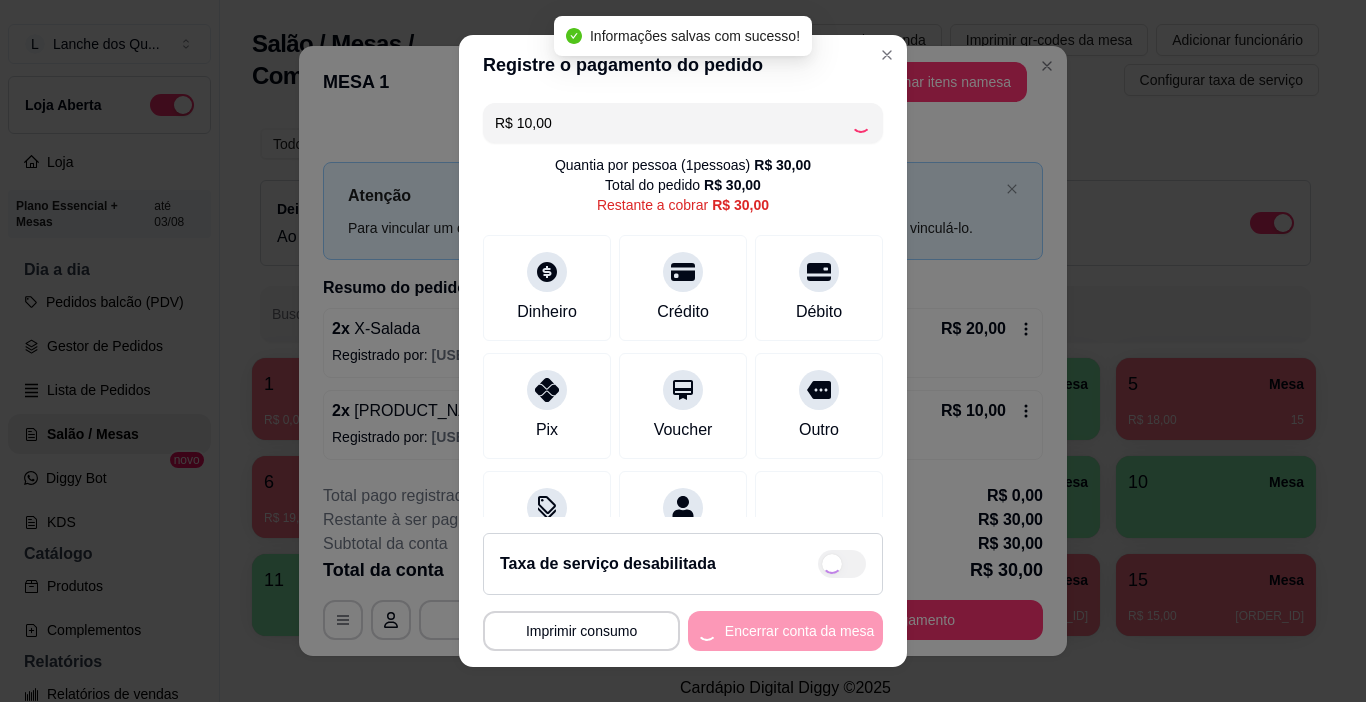 type on "R$ 20,00" 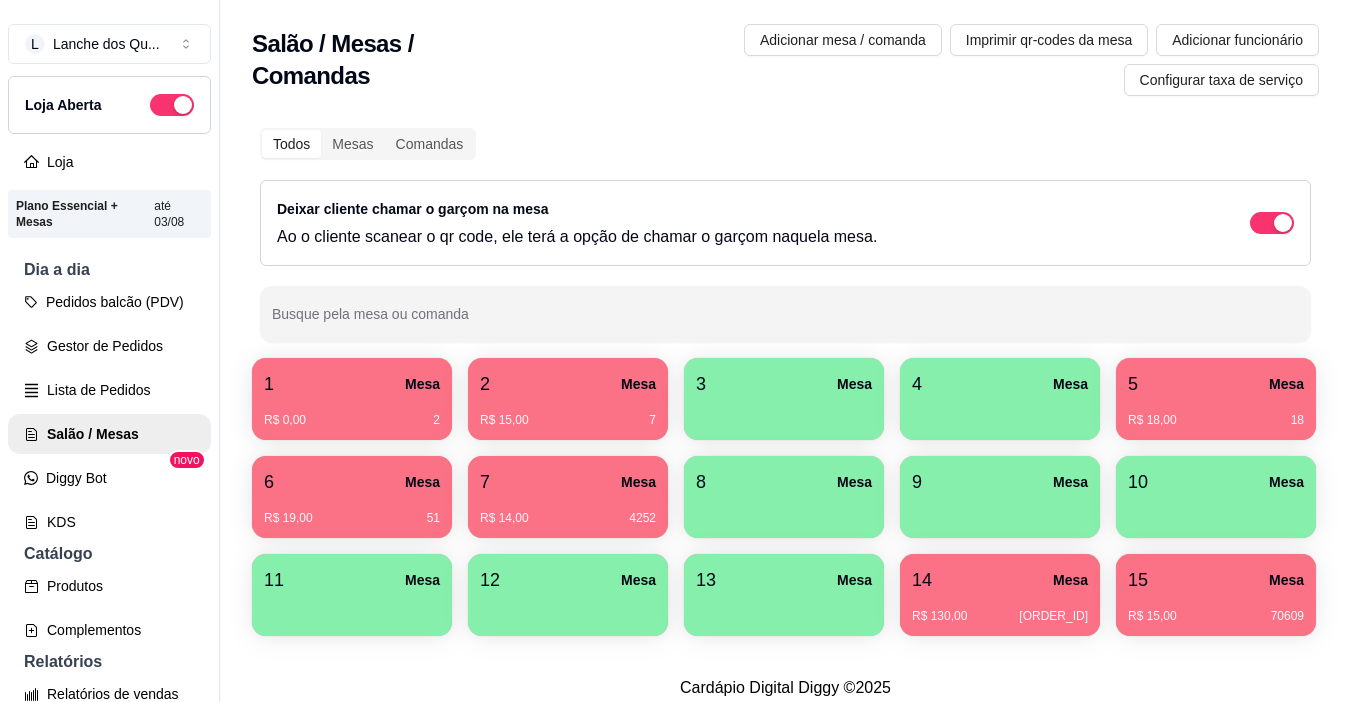 type 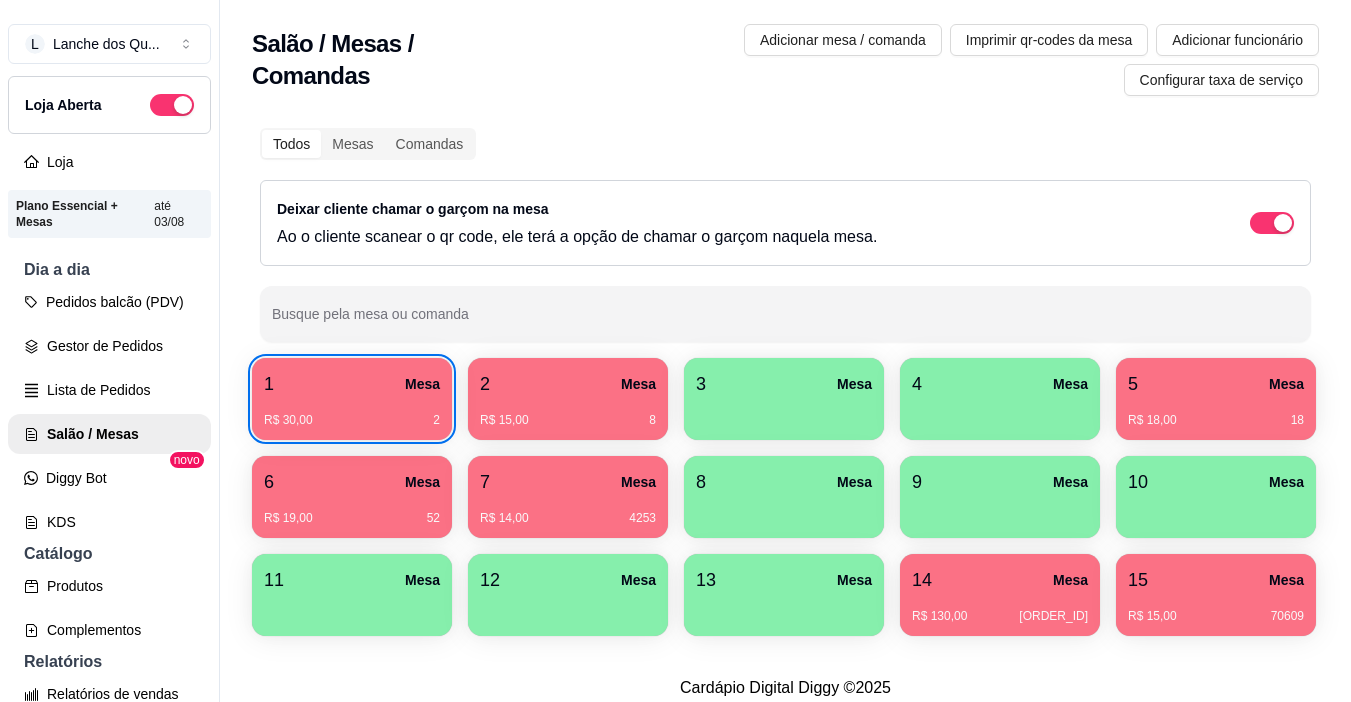 click on "R$ 19,00 52" at bounding box center (352, 511) 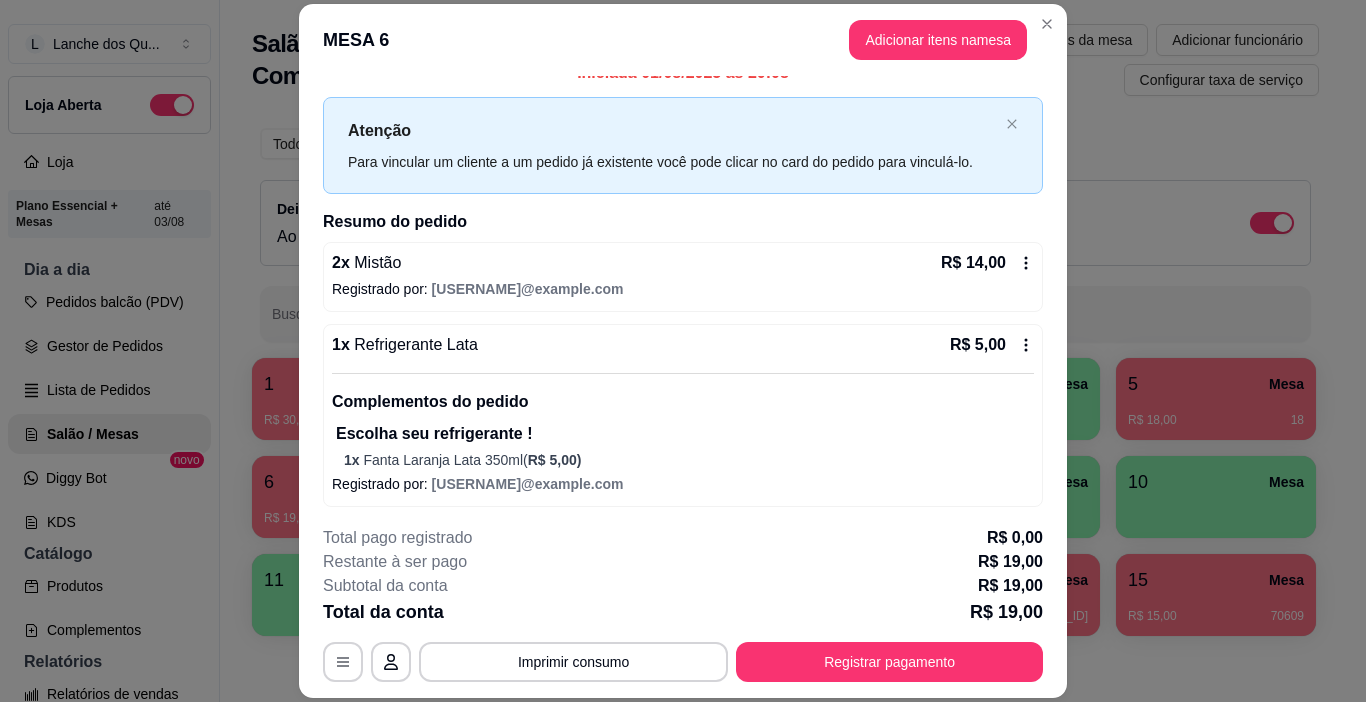 scroll, scrollTop: 27, scrollLeft: 0, axis: vertical 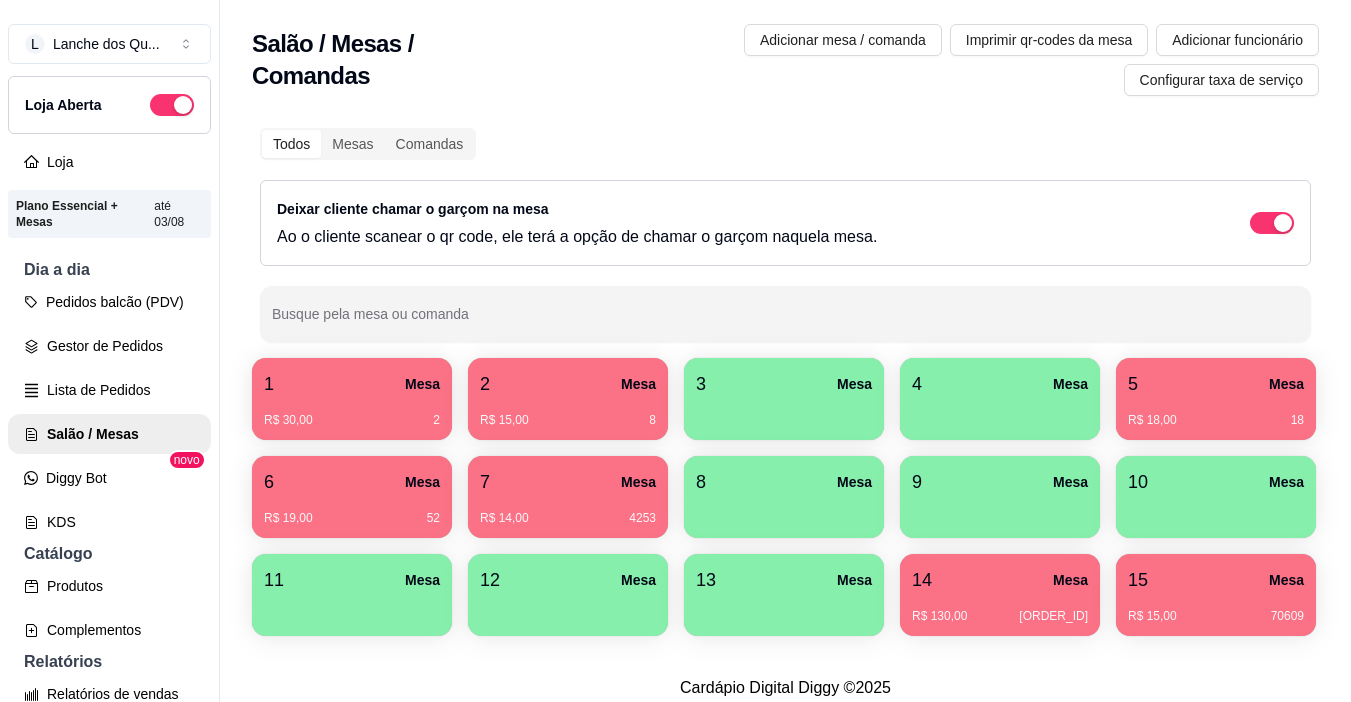 click on "Mesa" at bounding box center [1286, 384] 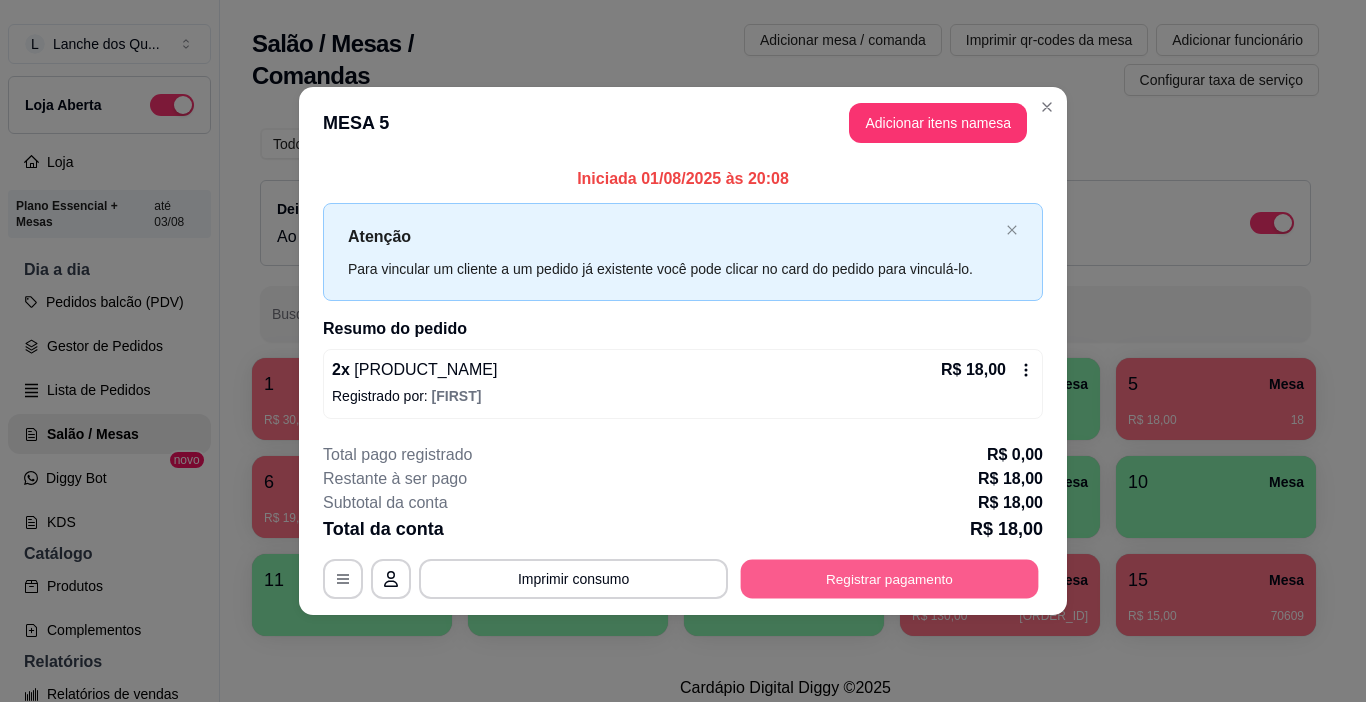 click on "Registrar pagamento" at bounding box center (890, 578) 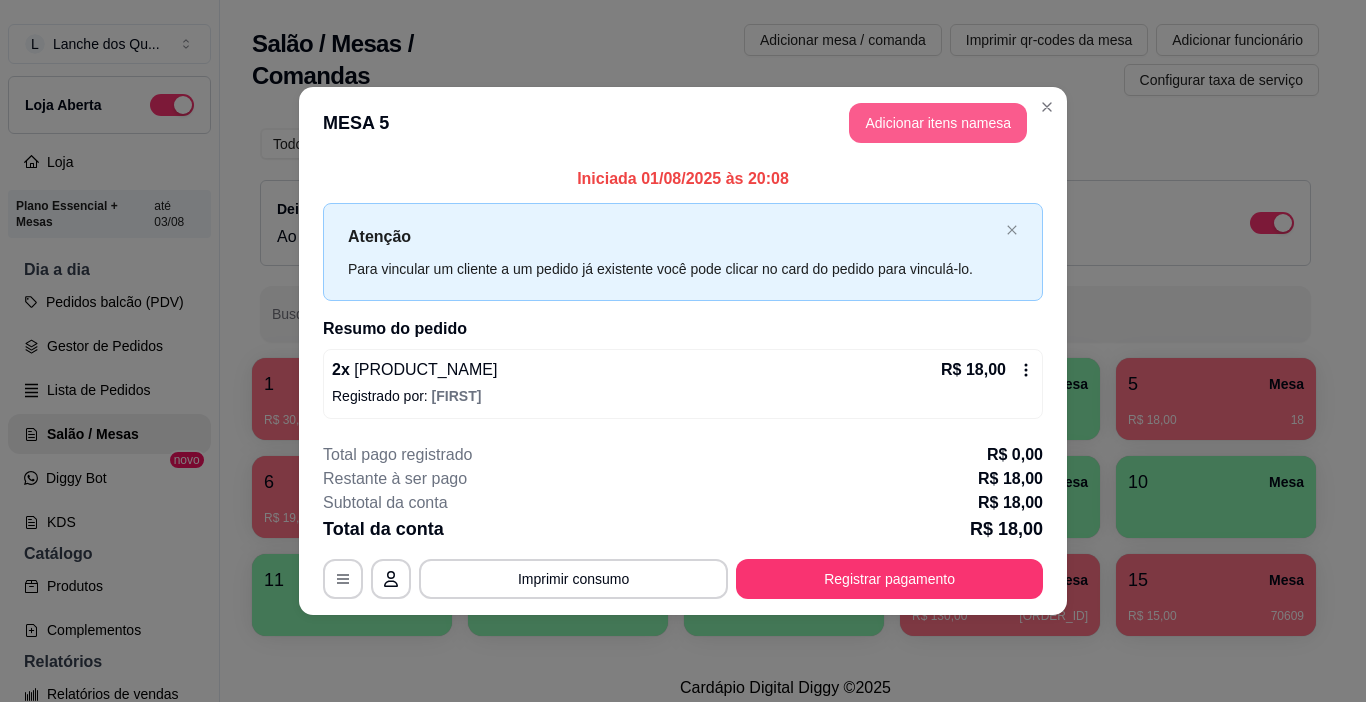 click on "Adicionar itens na  mesa" at bounding box center [938, 123] 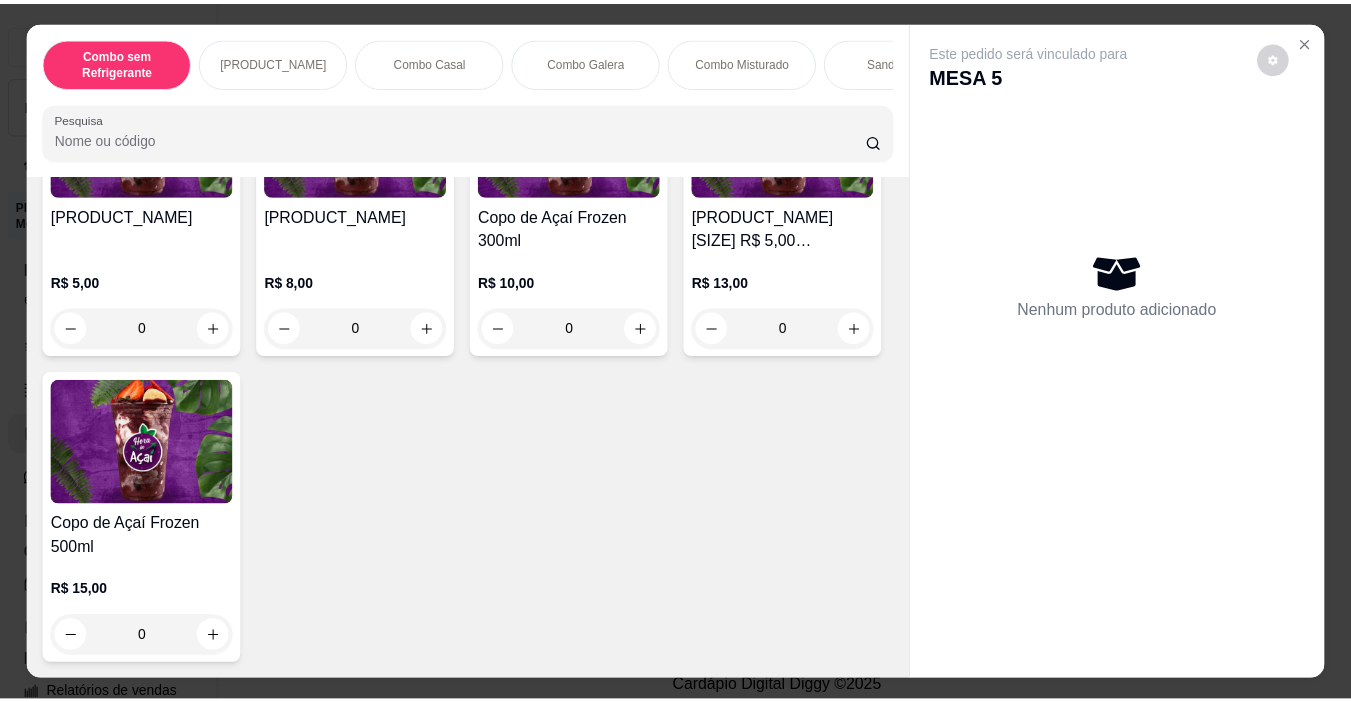 scroll, scrollTop: 4600, scrollLeft: 0, axis: vertical 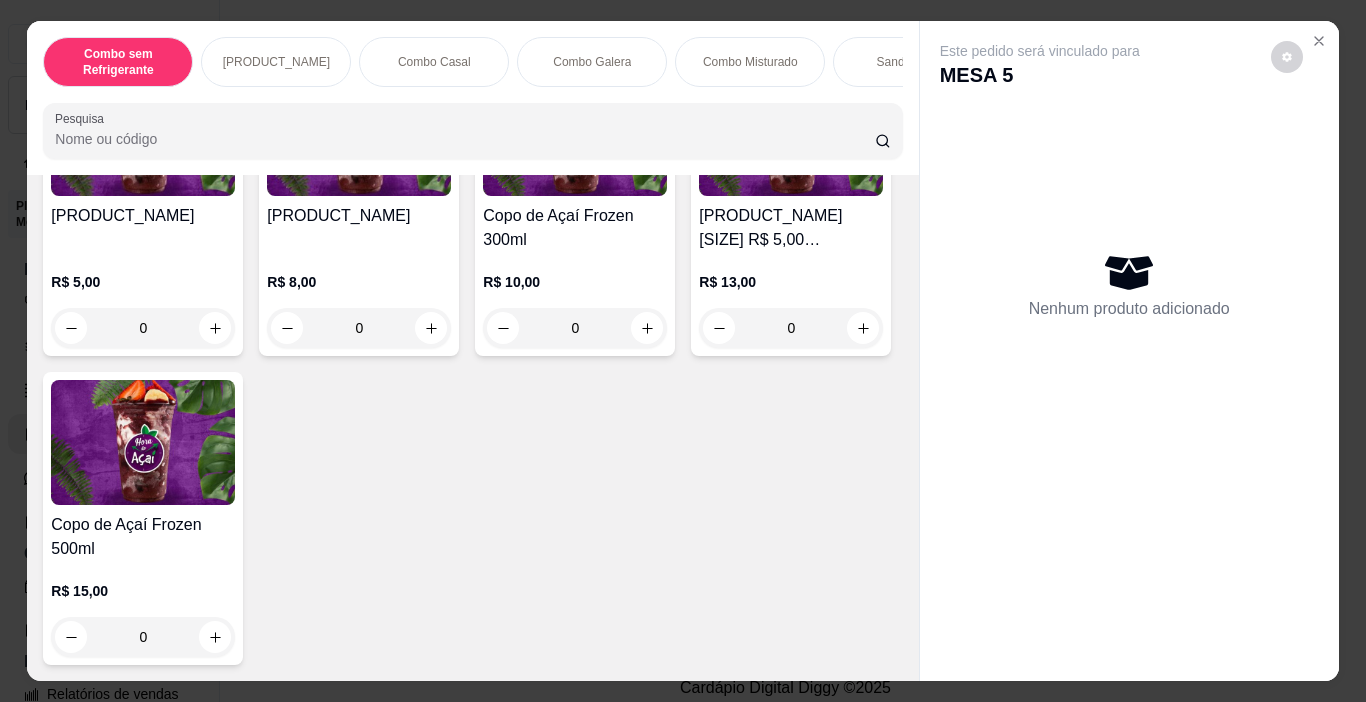 click at bounding box center (359, -192) 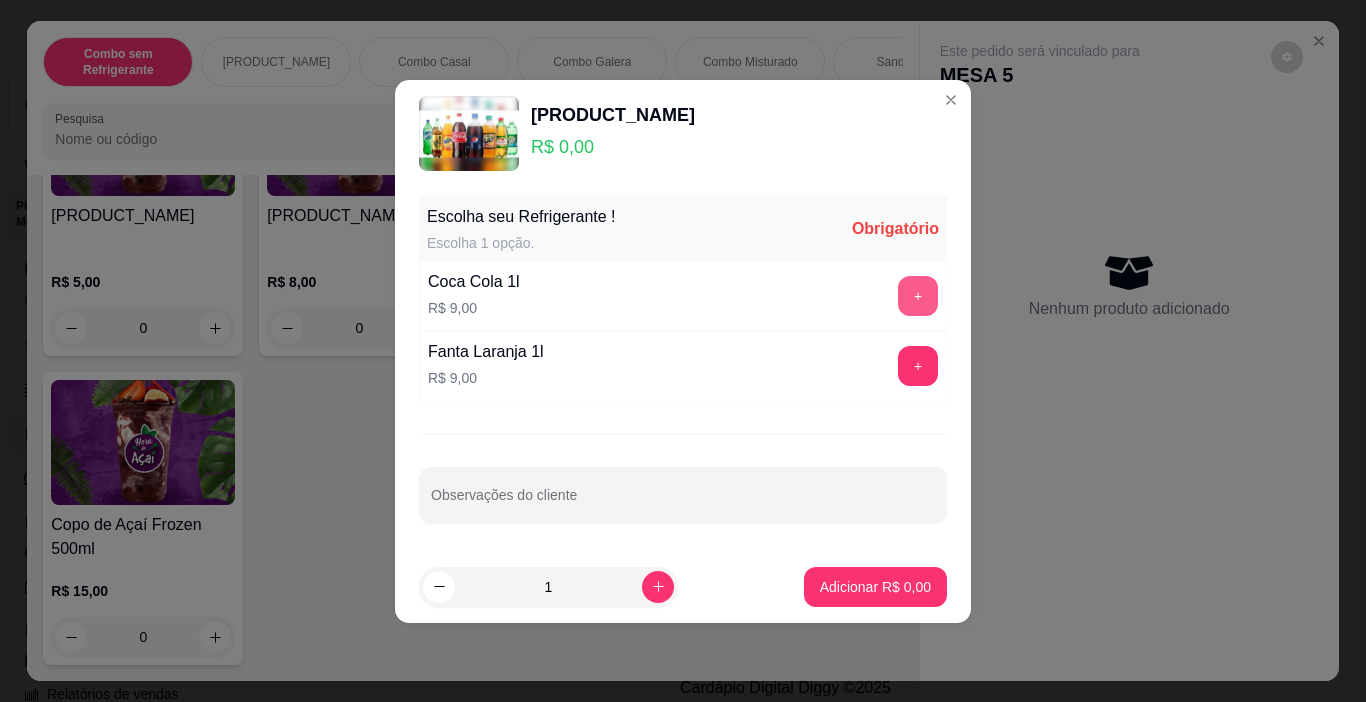 click on "+" at bounding box center [918, 296] 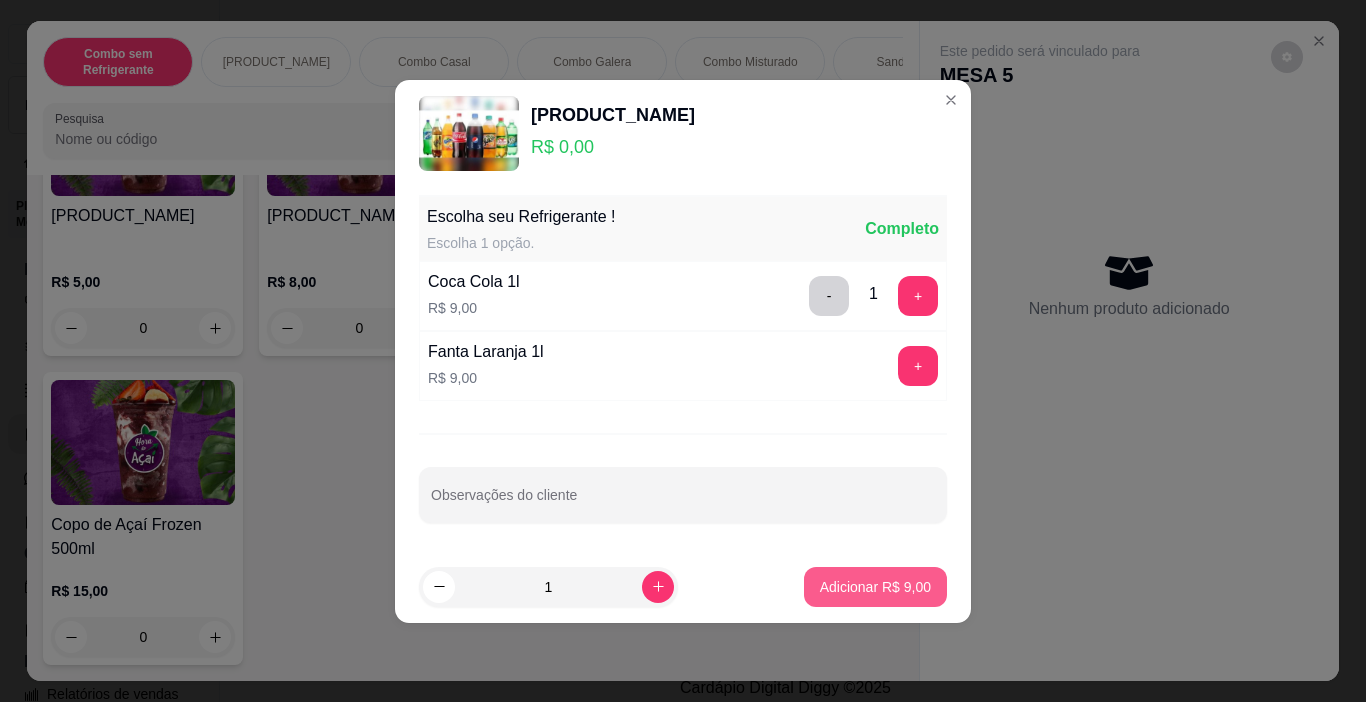 click on "Adicionar   R$ 9,00" at bounding box center (875, 587) 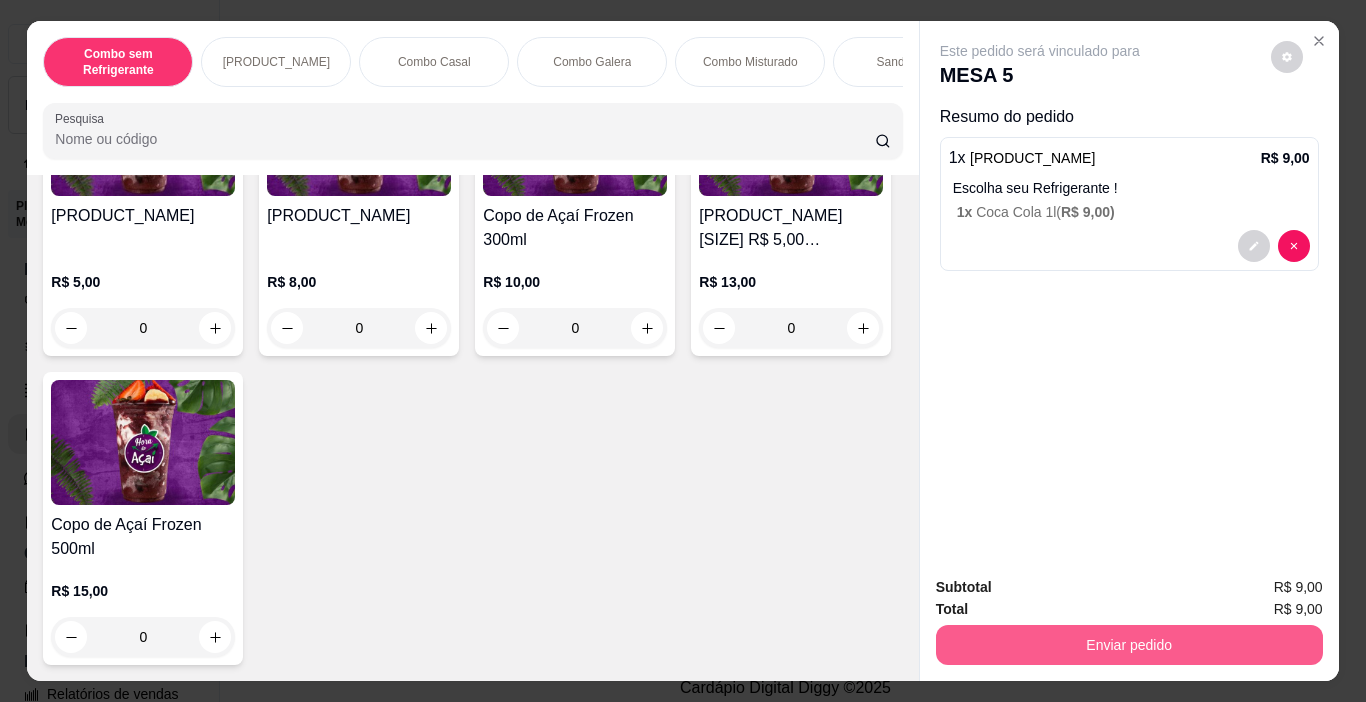 click on "Enviar pedido" at bounding box center (1129, 645) 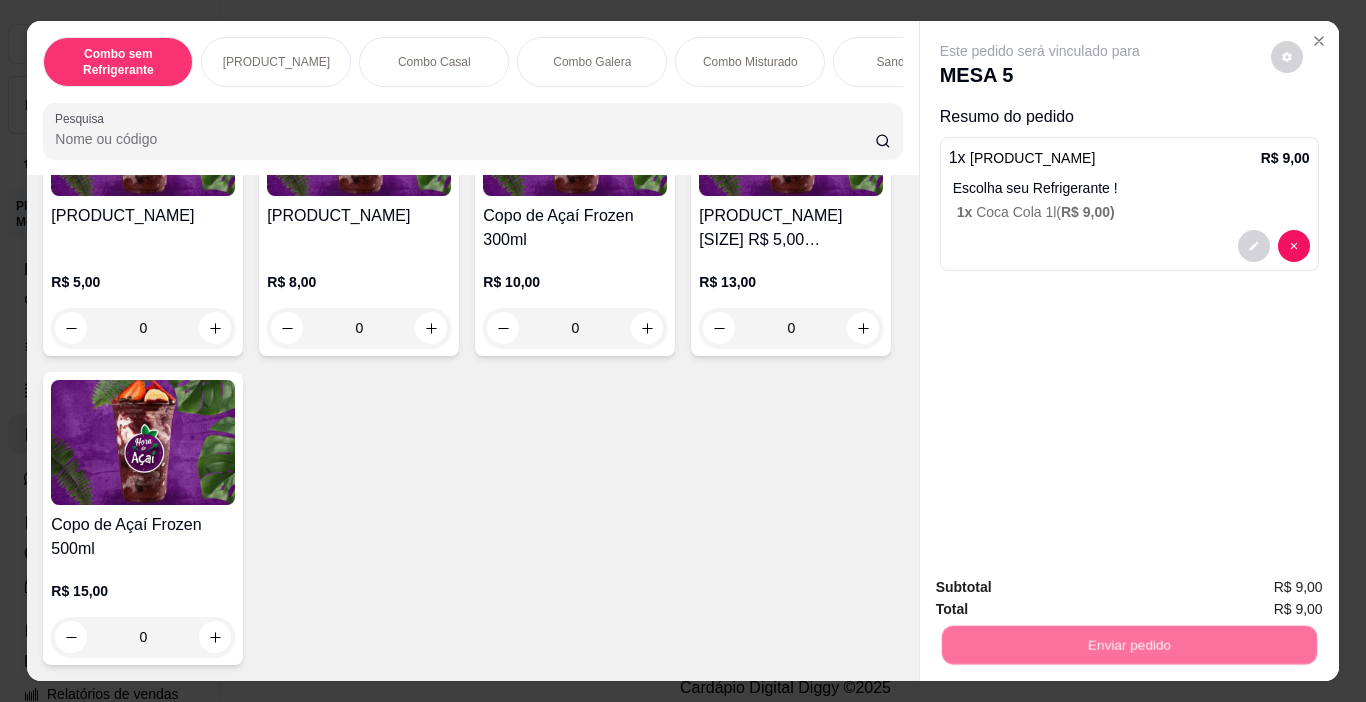 click on "Não registrar e enviar pedido" at bounding box center [1063, 588] 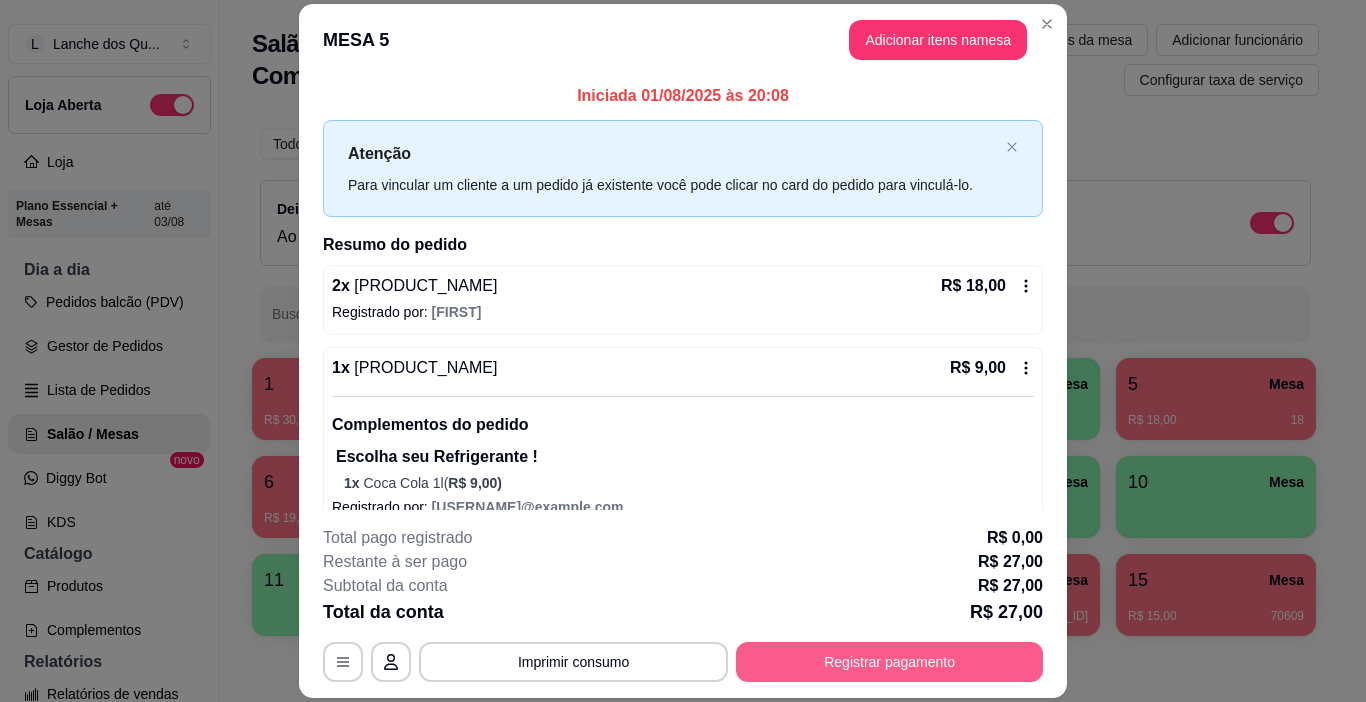 click on "Registrar pagamento" at bounding box center (889, 662) 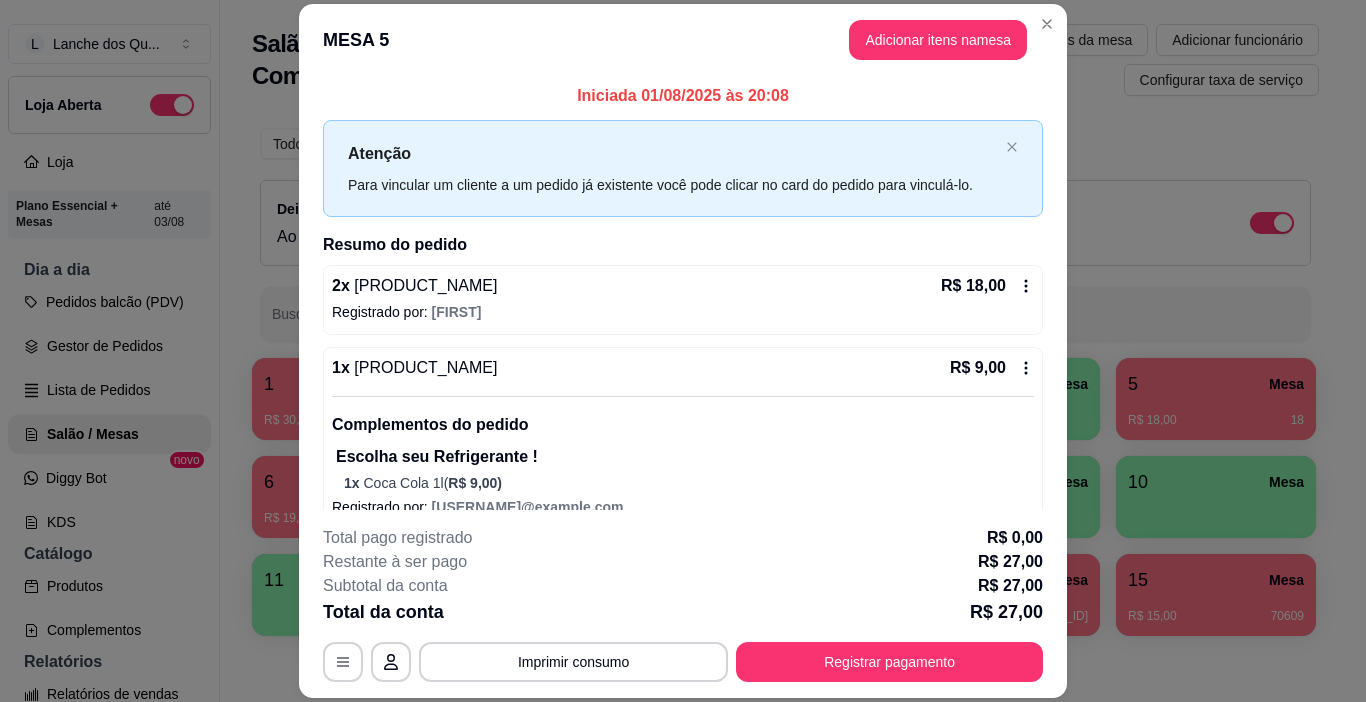 click on "Dinheiro" at bounding box center [547, 310] 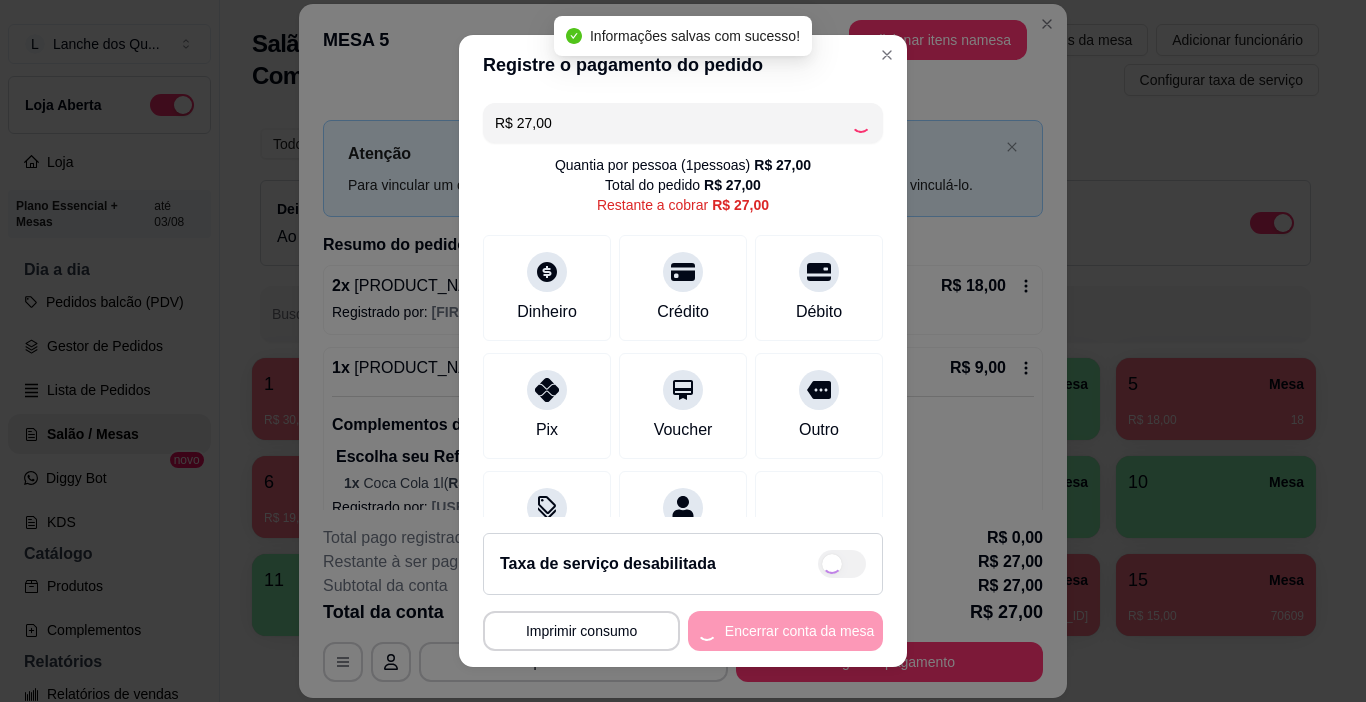 type on "R$ 0,00" 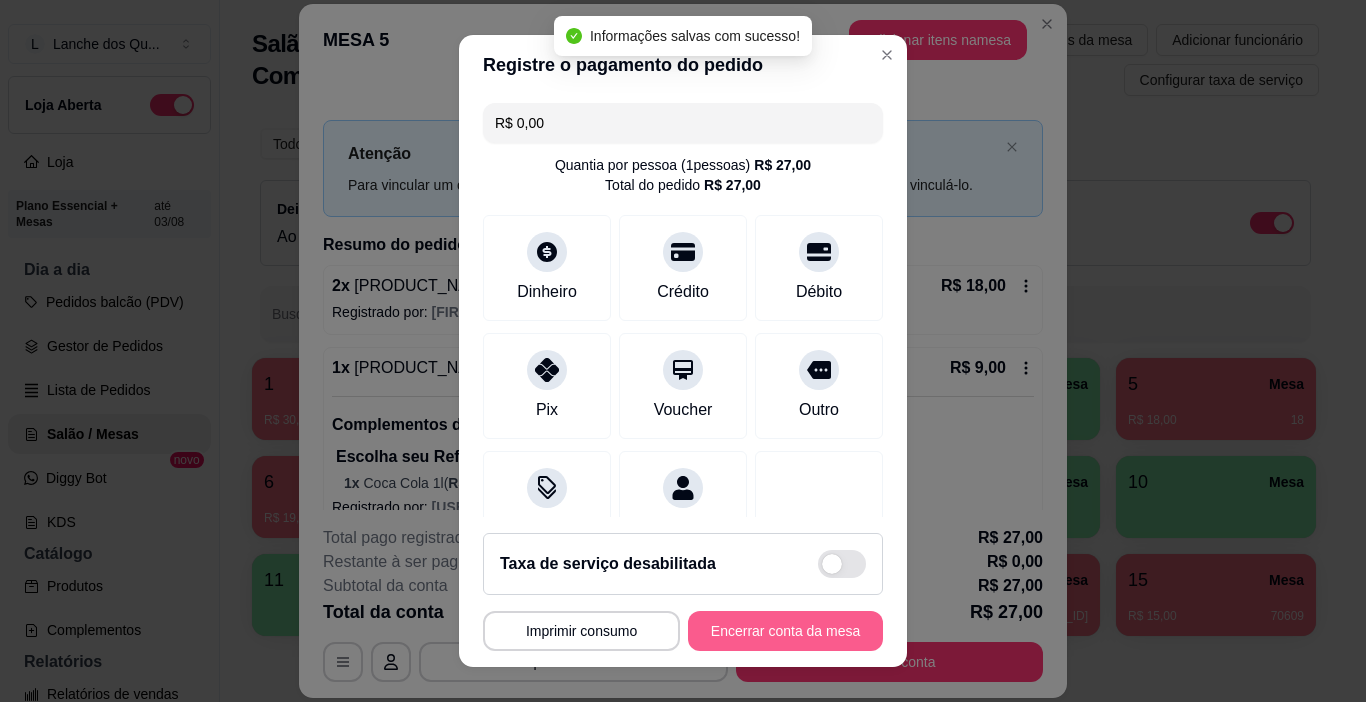 click on "Encerrar conta da mesa" at bounding box center (785, 631) 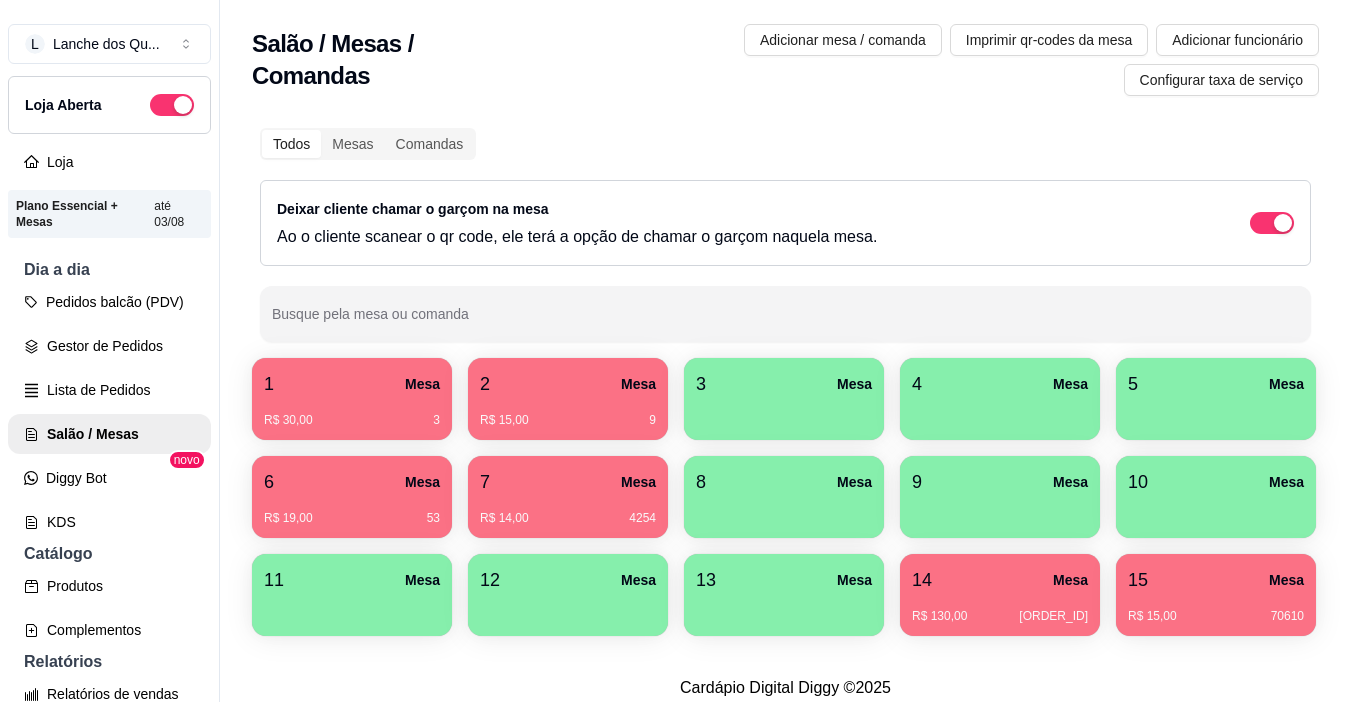type 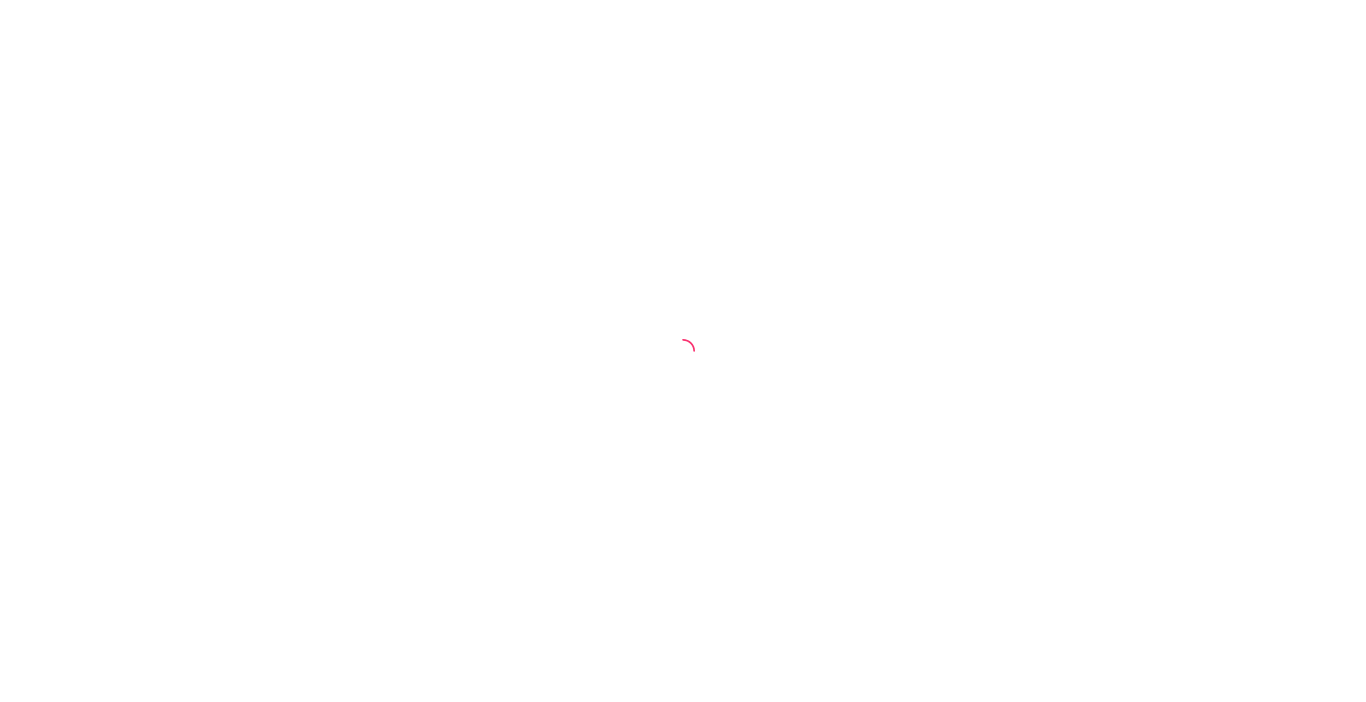 scroll, scrollTop: 0, scrollLeft: 0, axis: both 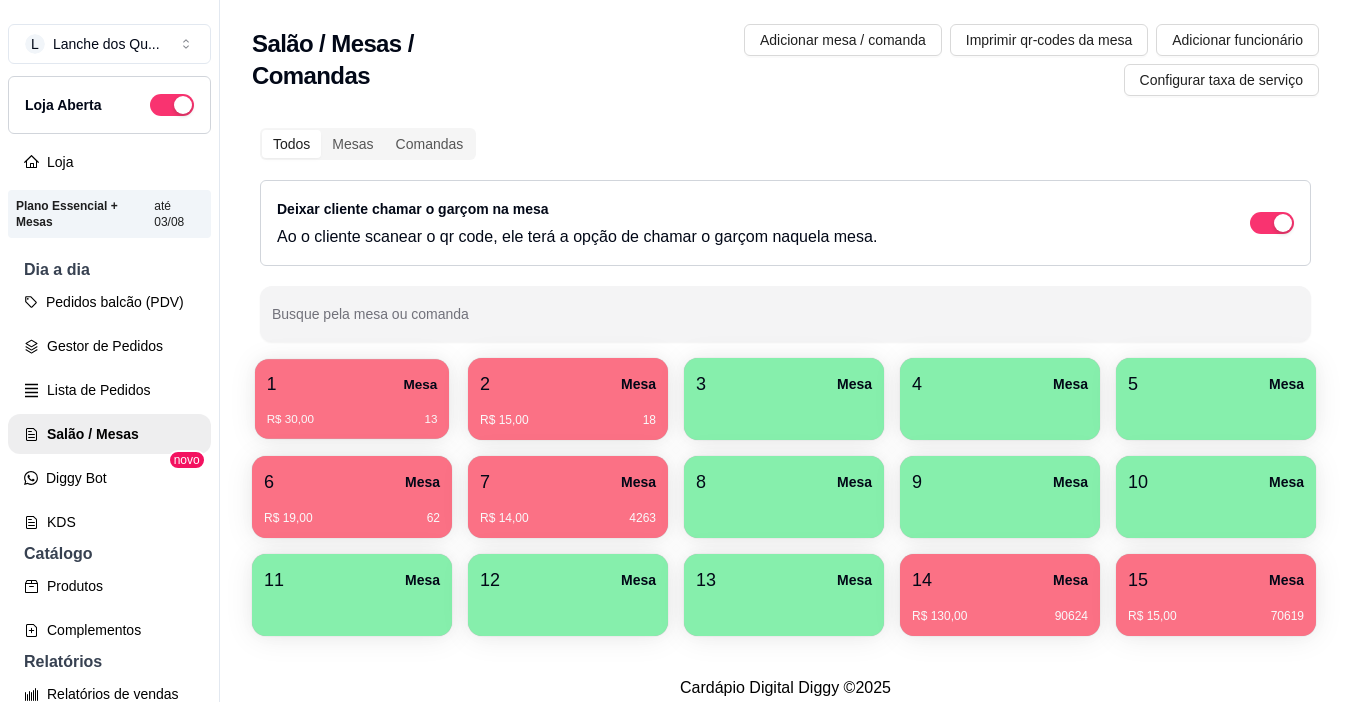 click on "R$ 30,00 13" at bounding box center [352, 420] 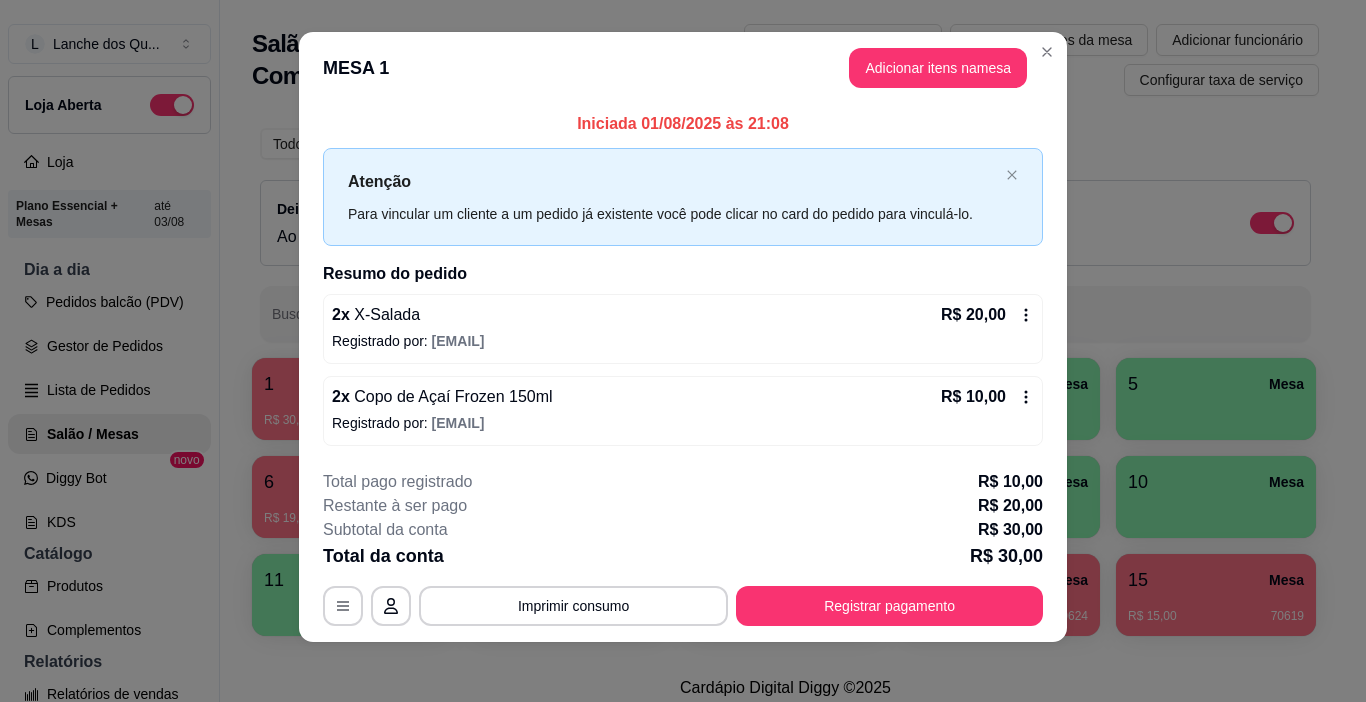 scroll, scrollTop: 18, scrollLeft: 0, axis: vertical 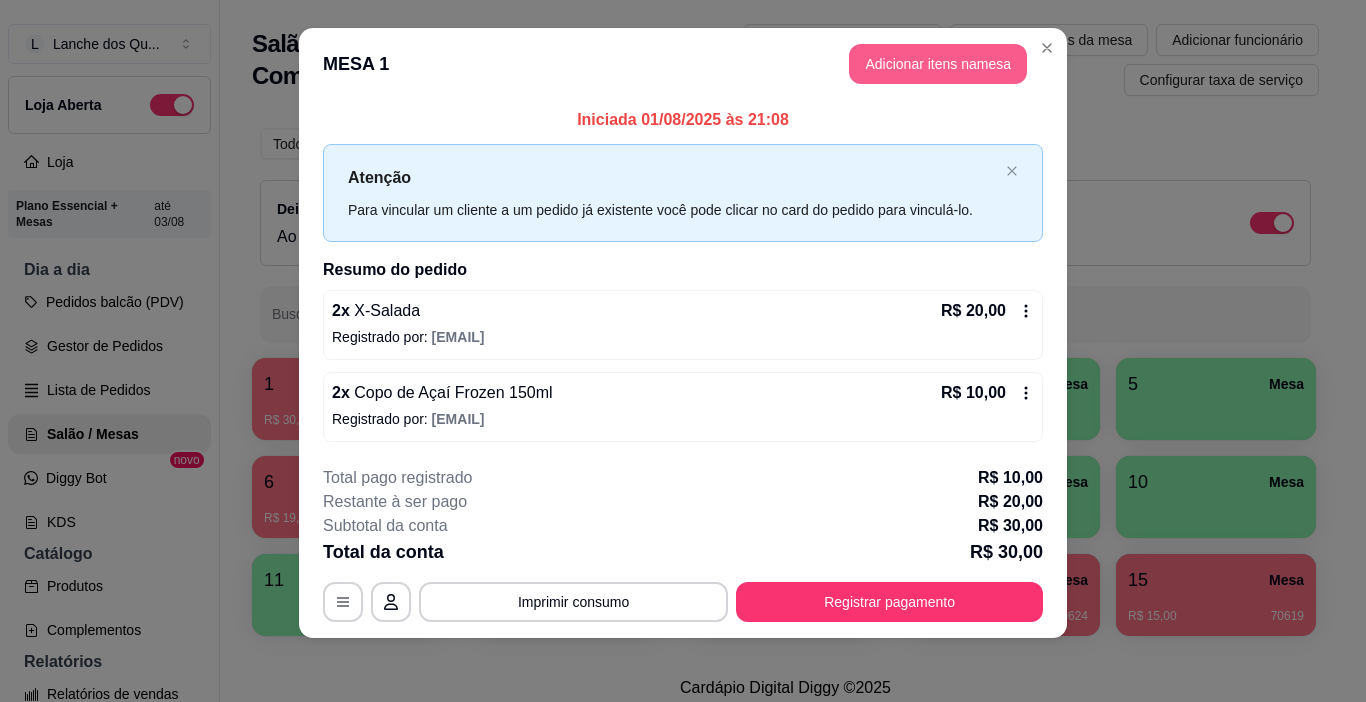 click on "Adicionar itens na  mesa" at bounding box center [938, 64] 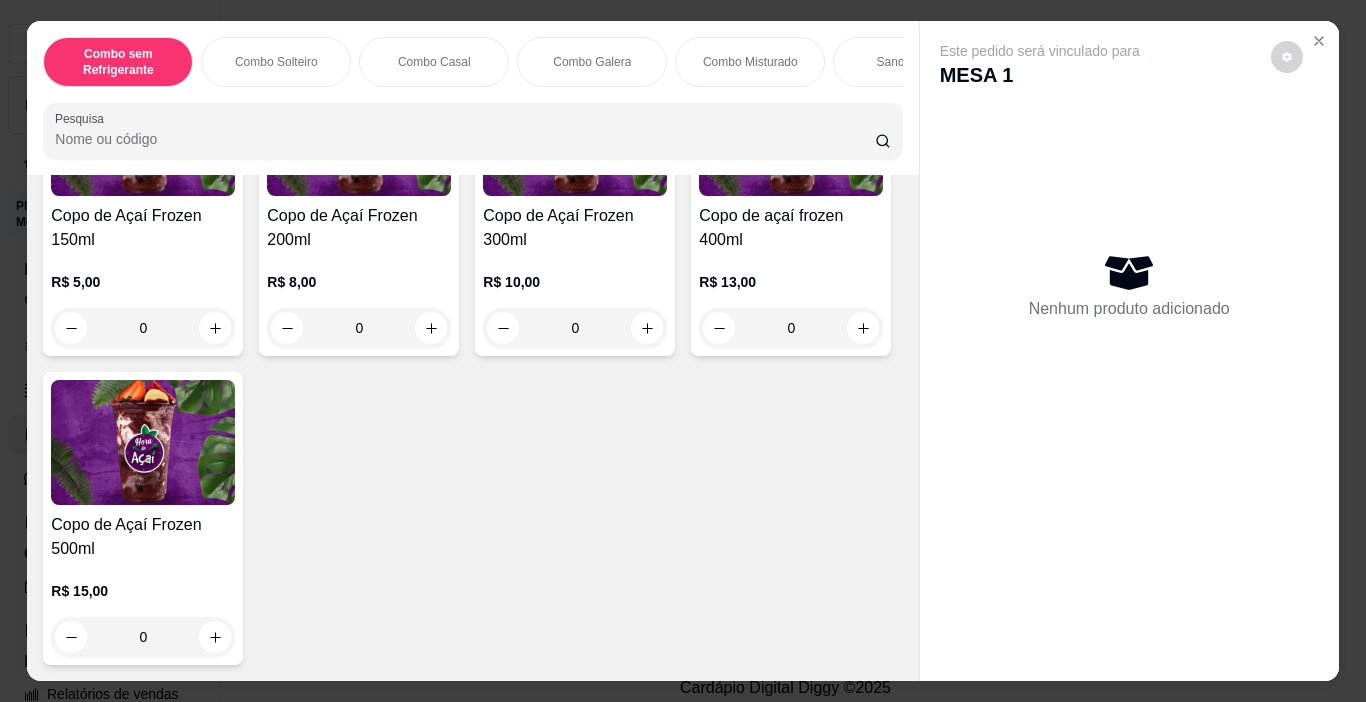 scroll, scrollTop: 4700, scrollLeft: 0, axis: vertical 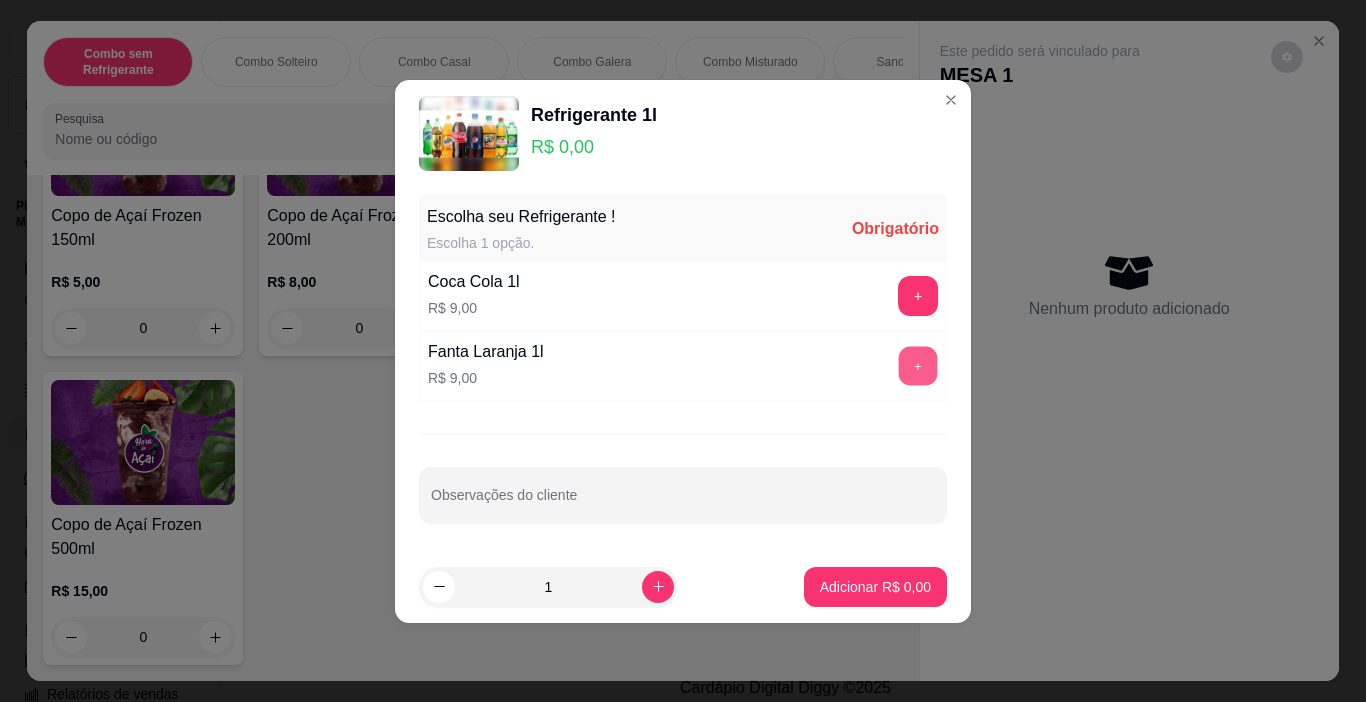 click on "+" at bounding box center (918, 365) 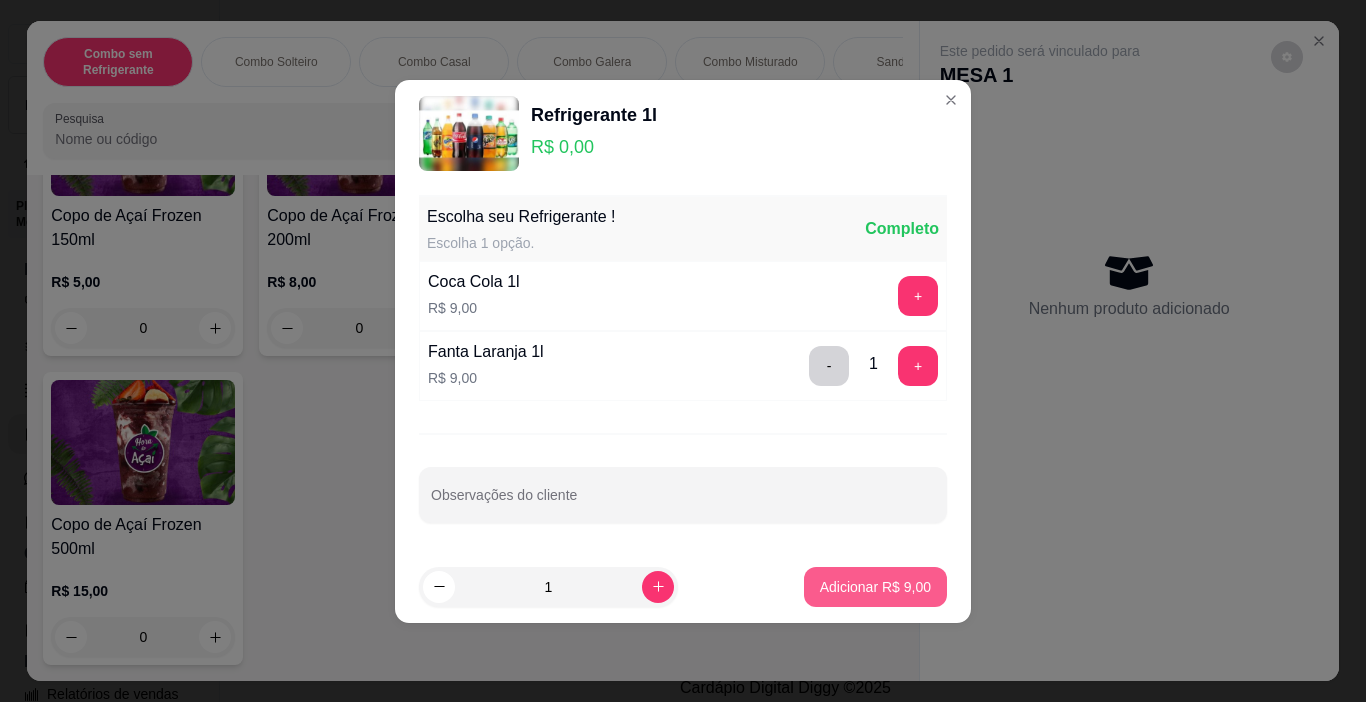 click on "Adicionar   R$ 9,00" at bounding box center [875, 587] 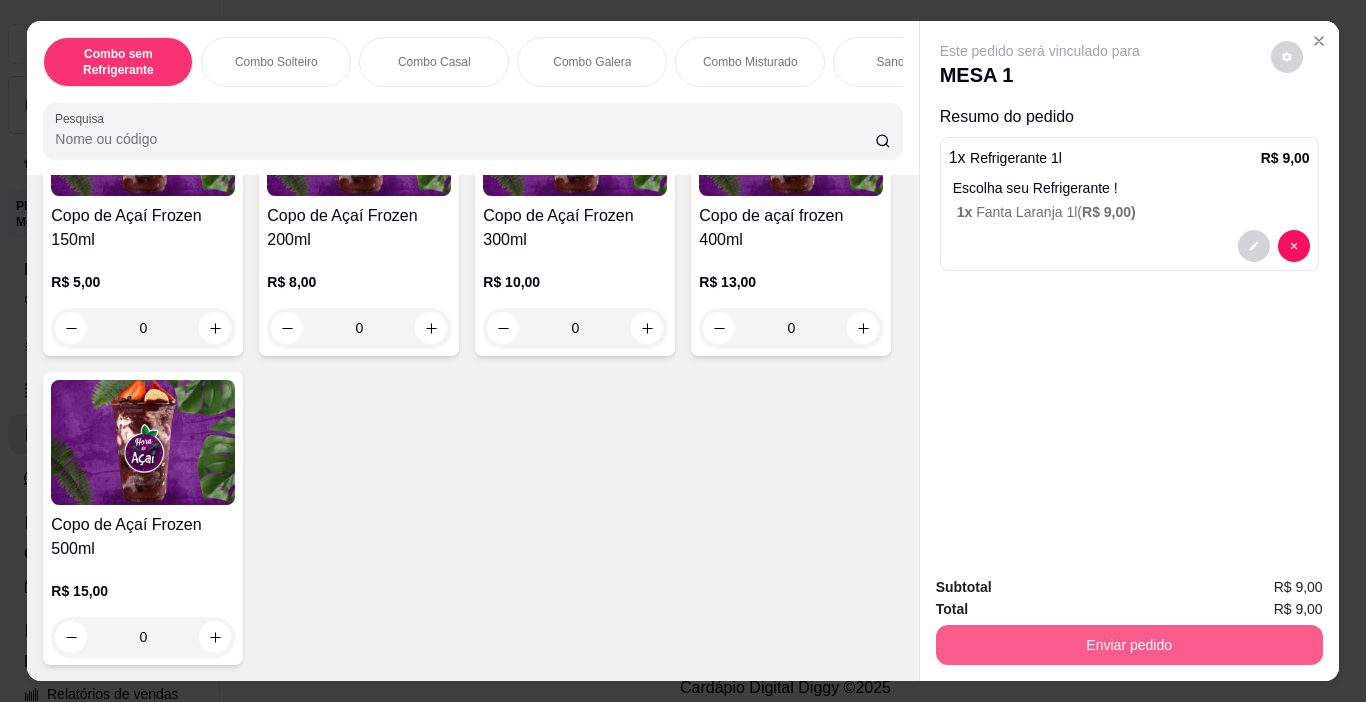 click on "Enviar pedido" at bounding box center [1129, 645] 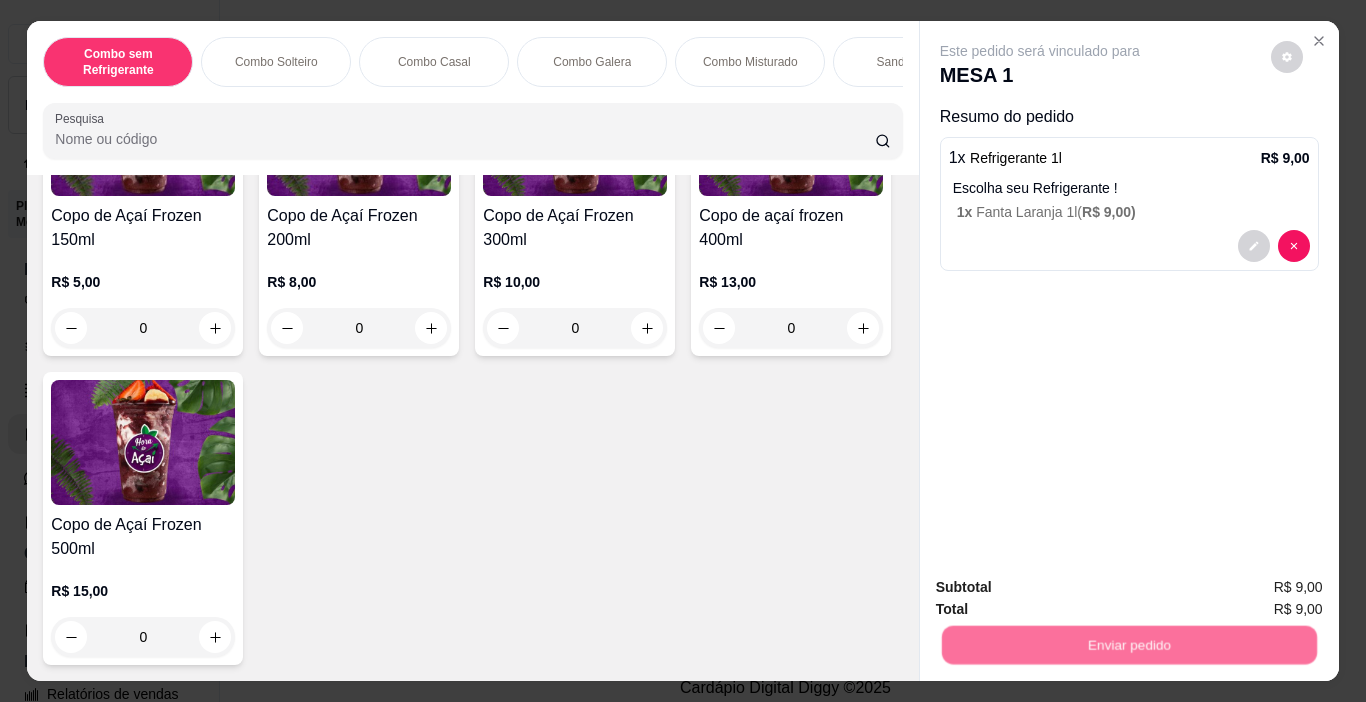 click on "Não registrar e enviar pedido" at bounding box center (1063, 587) 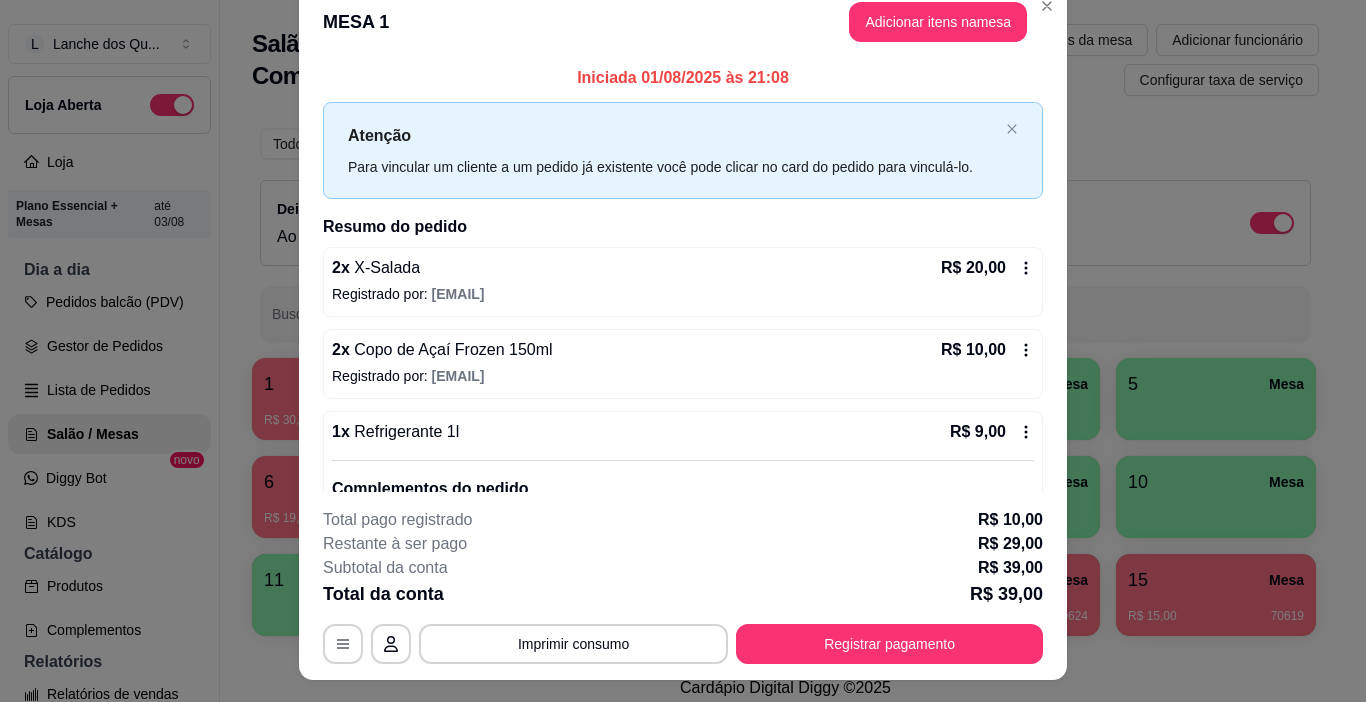 scroll, scrollTop: 0, scrollLeft: 0, axis: both 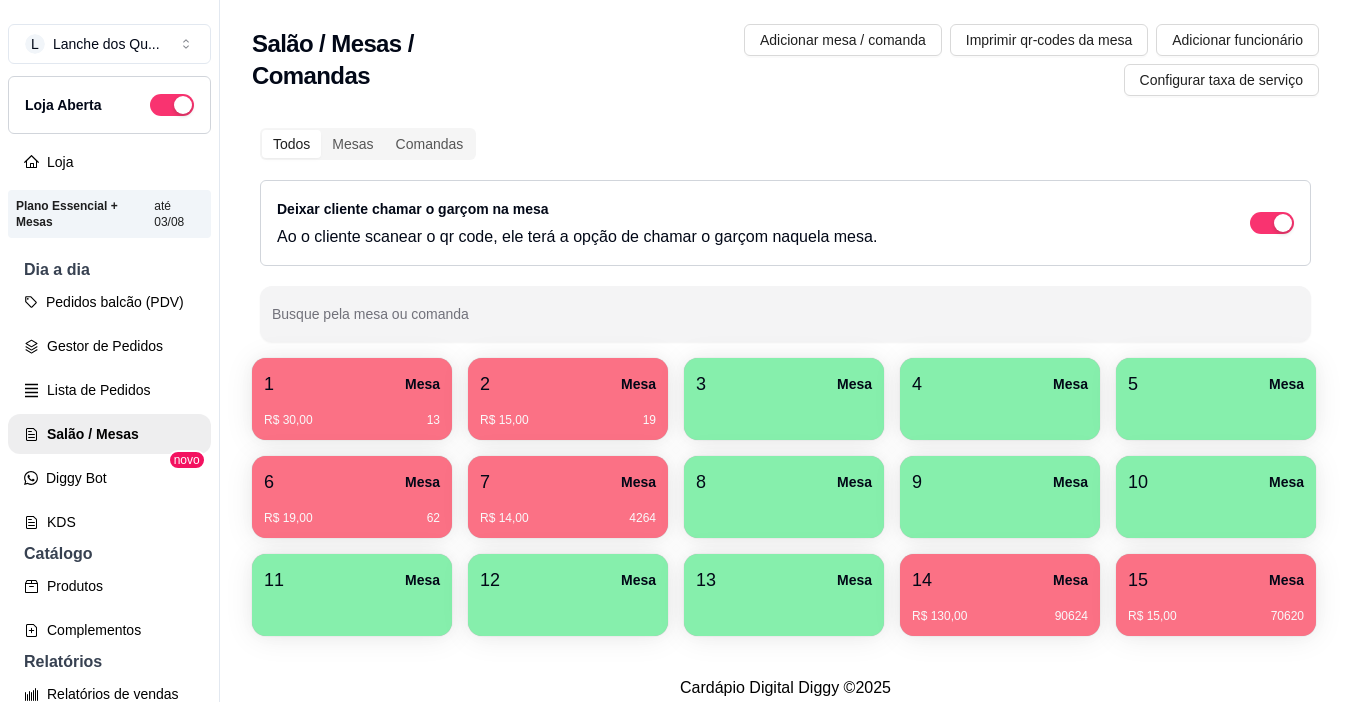 type 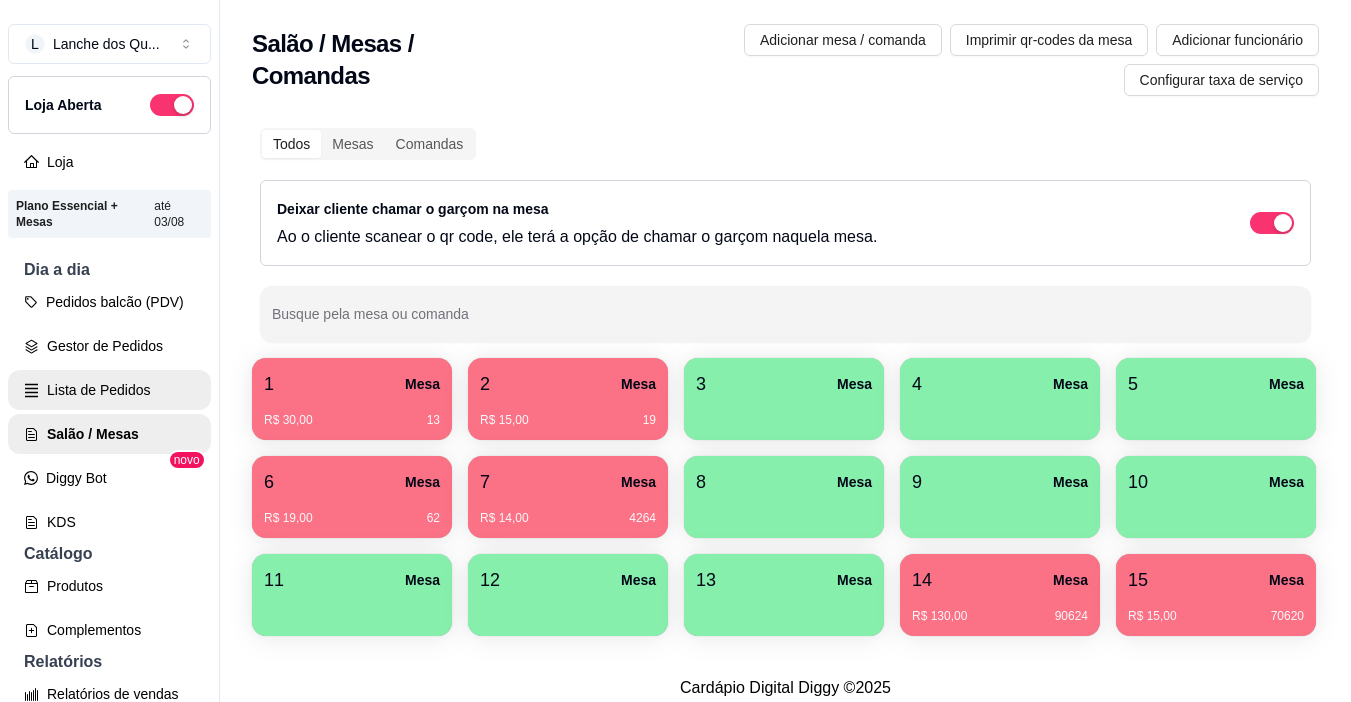click on "Lista de Pedidos" at bounding box center (109, 390) 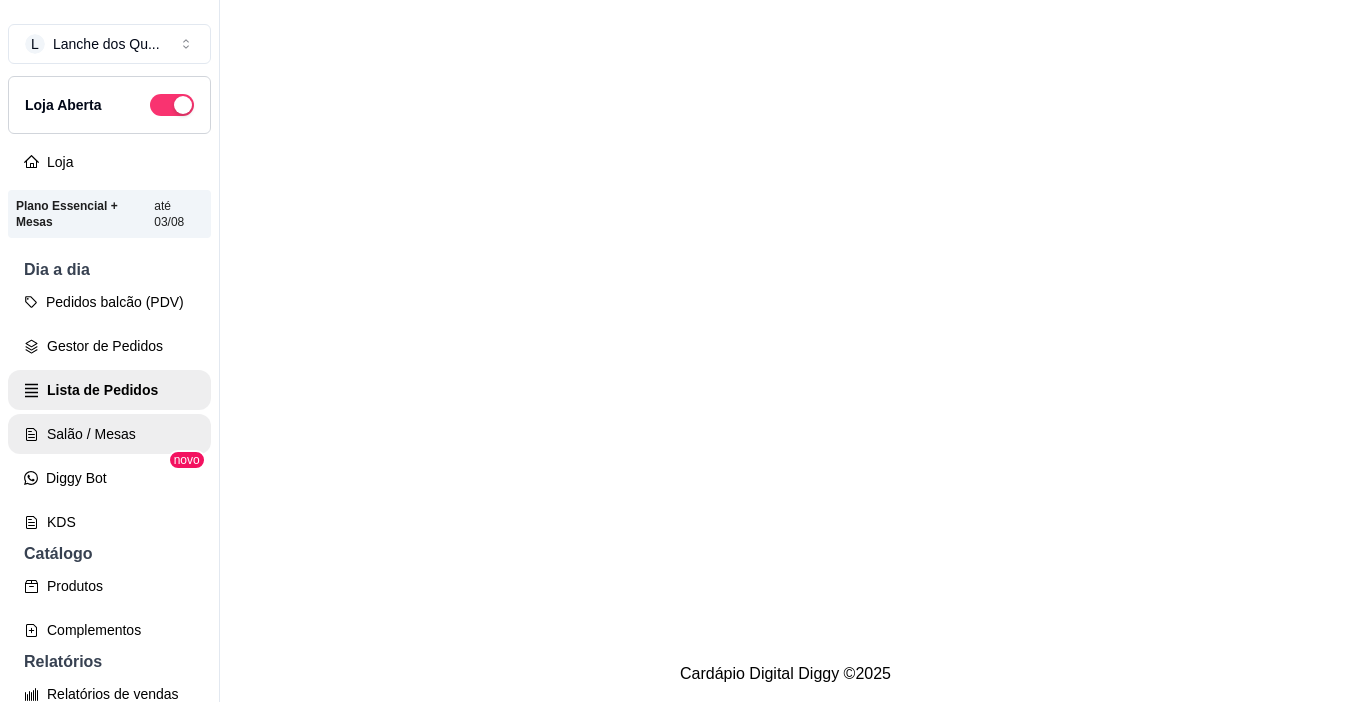 click on "Salão / Mesas" at bounding box center [109, 434] 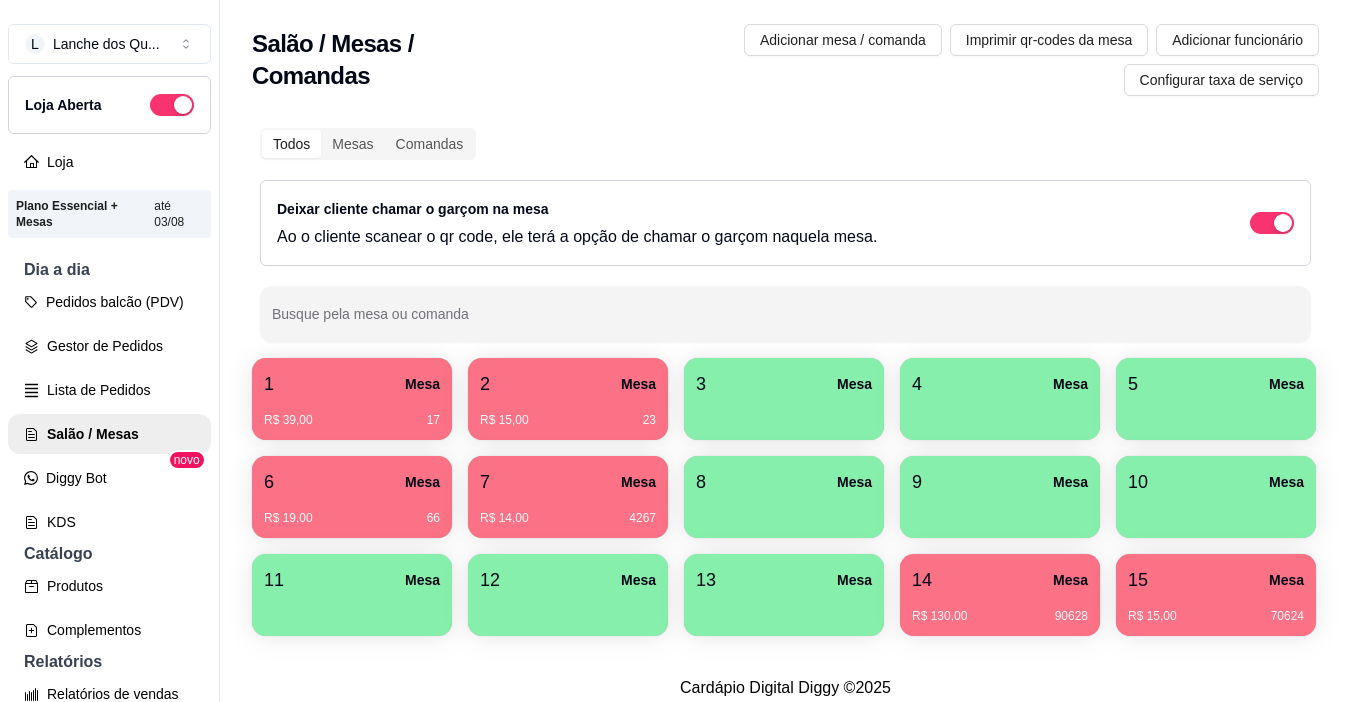 click on "R$ 39,00 17" at bounding box center [352, 420] 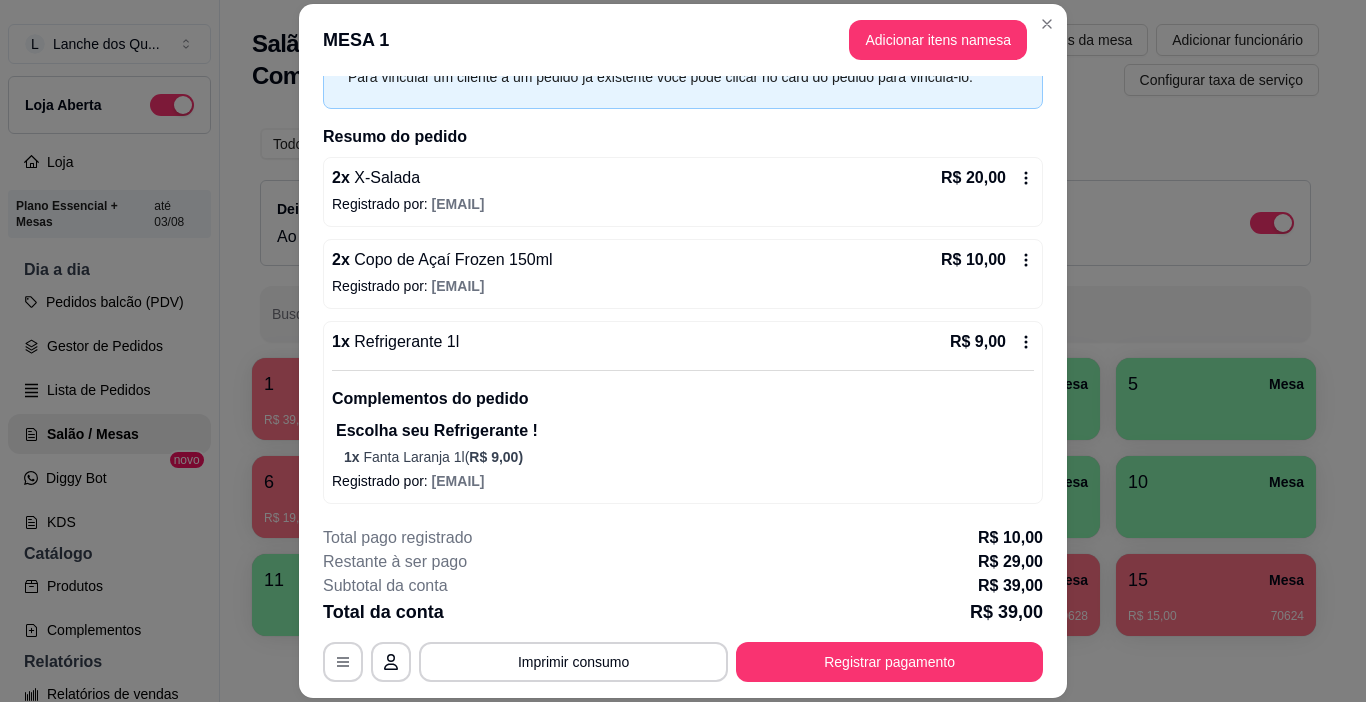 scroll, scrollTop: 109, scrollLeft: 0, axis: vertical 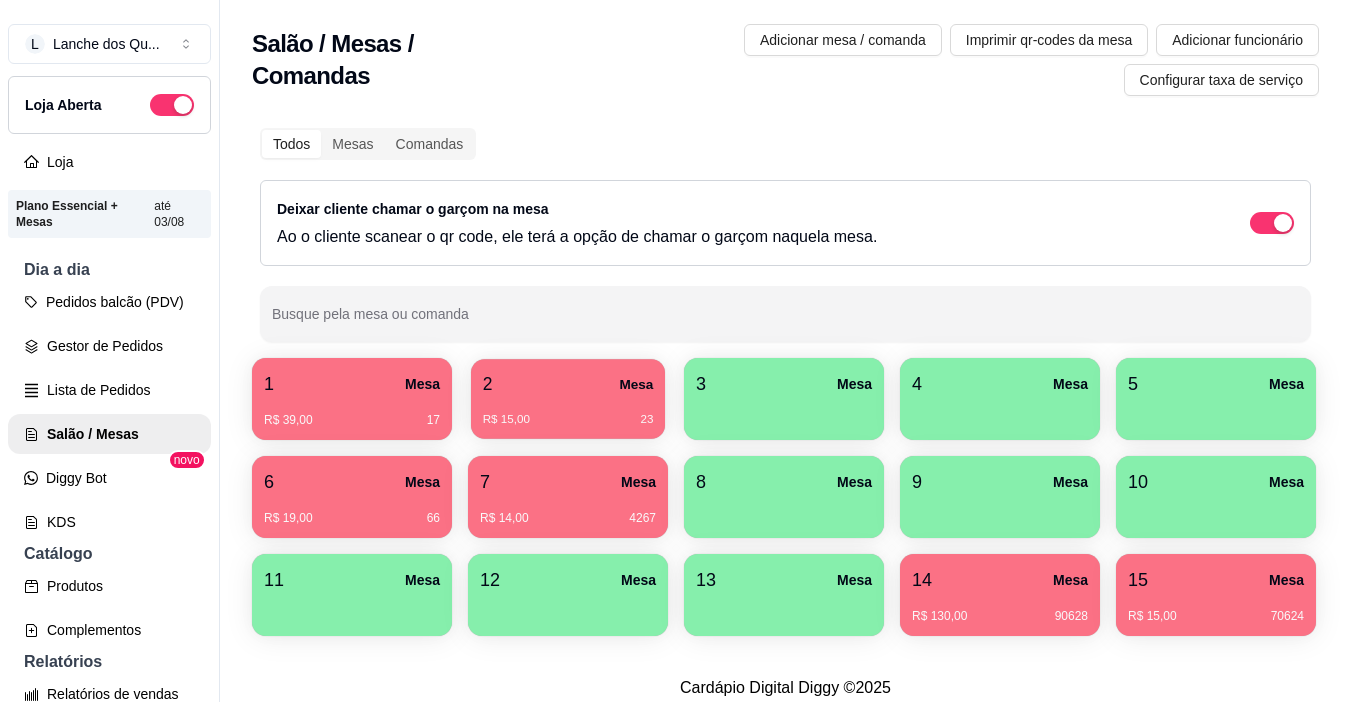 click on "R$ 15,00 23" at bounding box center [568, 412] 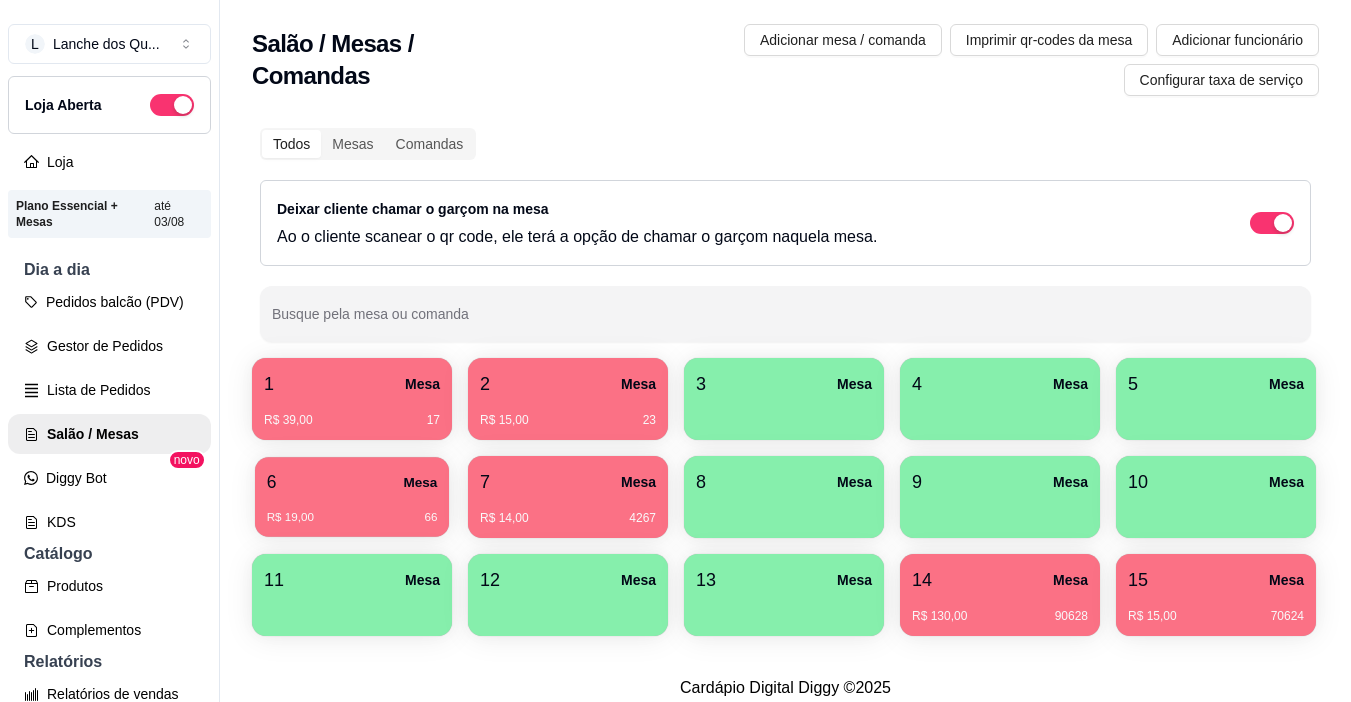 click on "6 Mesa" at bounding box center (352, 482) 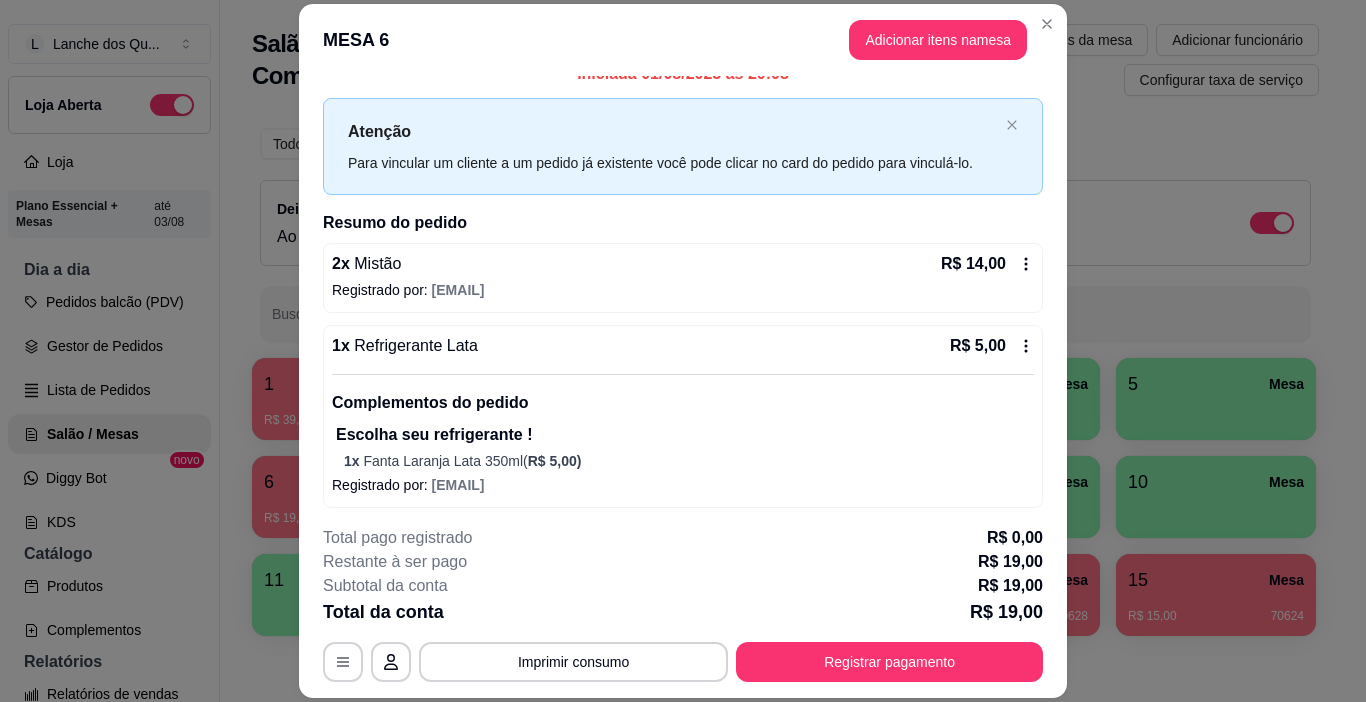 scroll, scrollTop: 27, scrollLeft: 0, axis: vertical 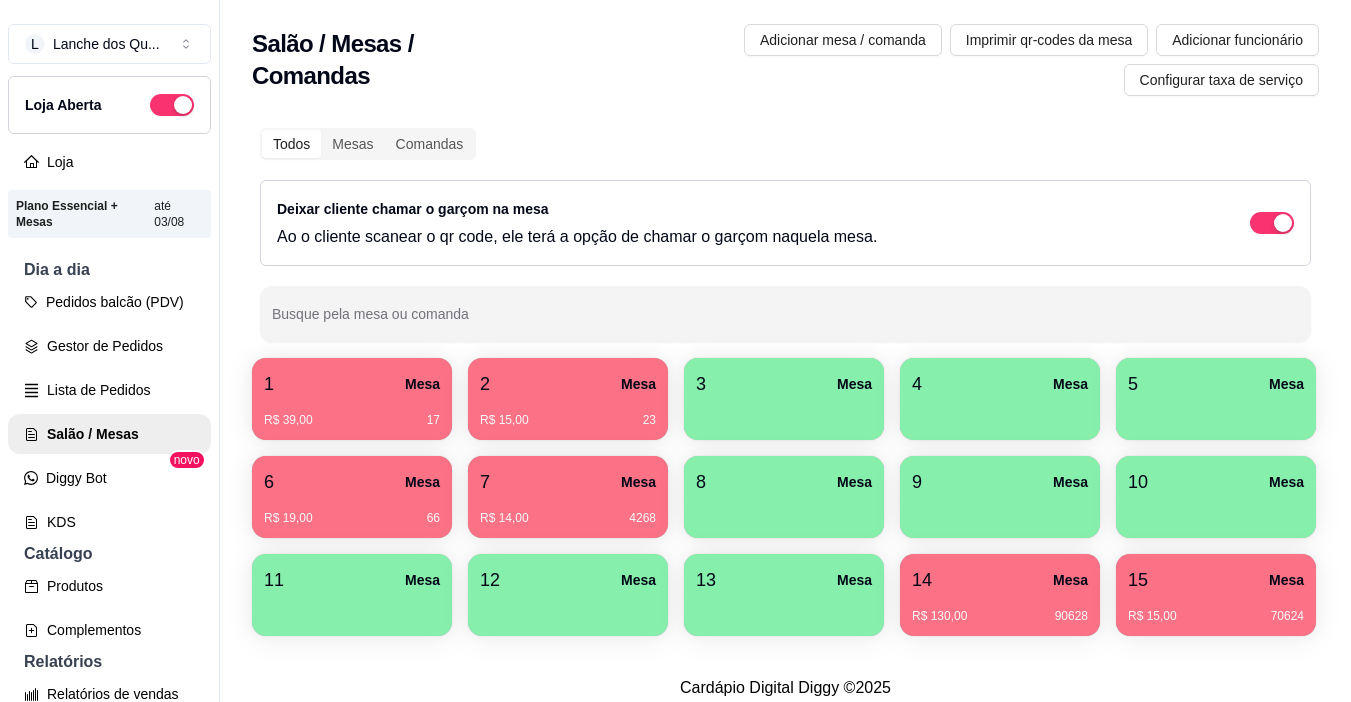 click on "R$ 14,00 4268" at bounding box center [568, 511] 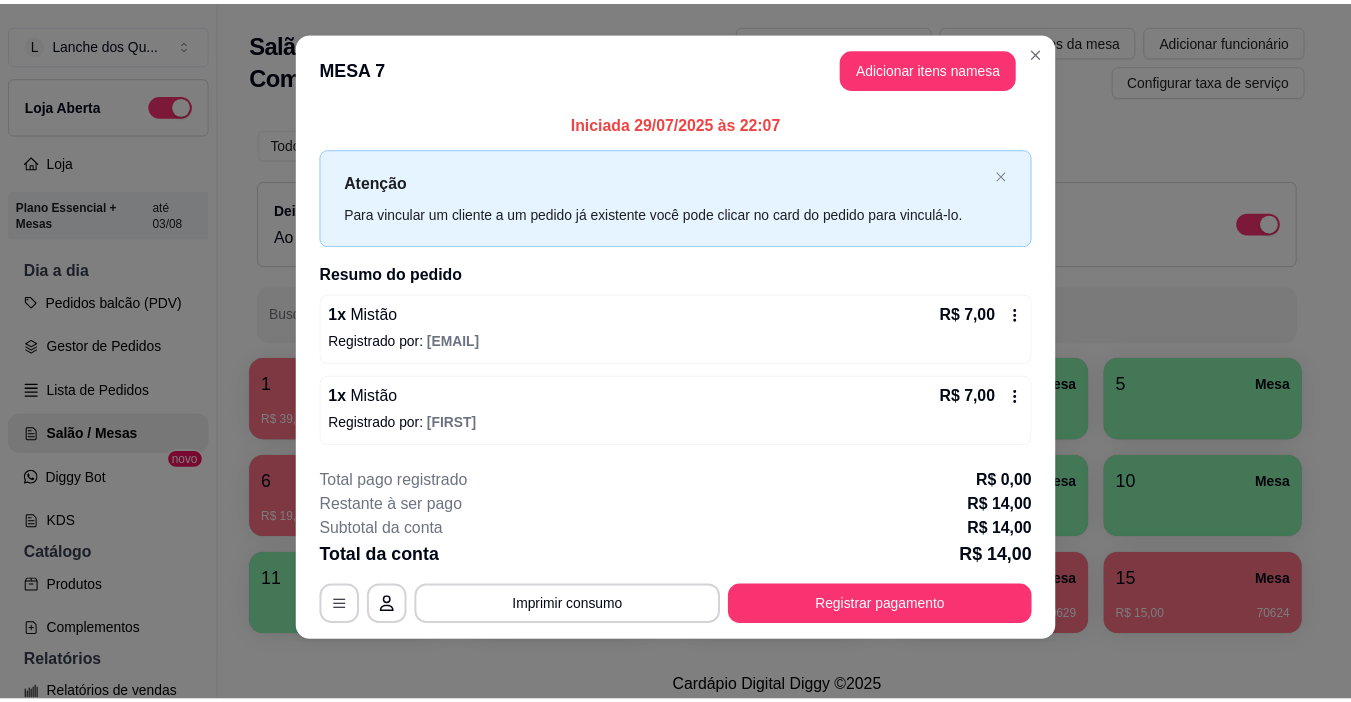 scroll, scrollTop: 18, scrollLeft: 0, axis: vertical 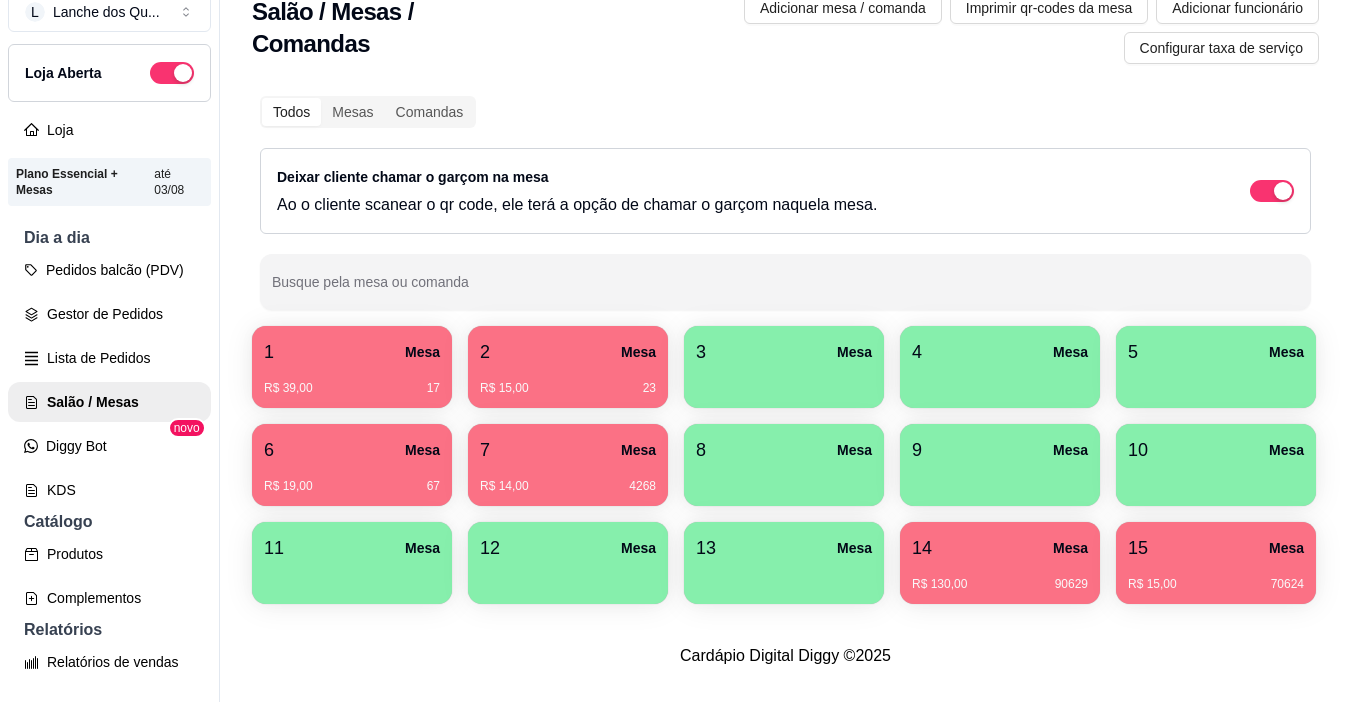 click on "6 Mesa" at bounding box center [352, 450] 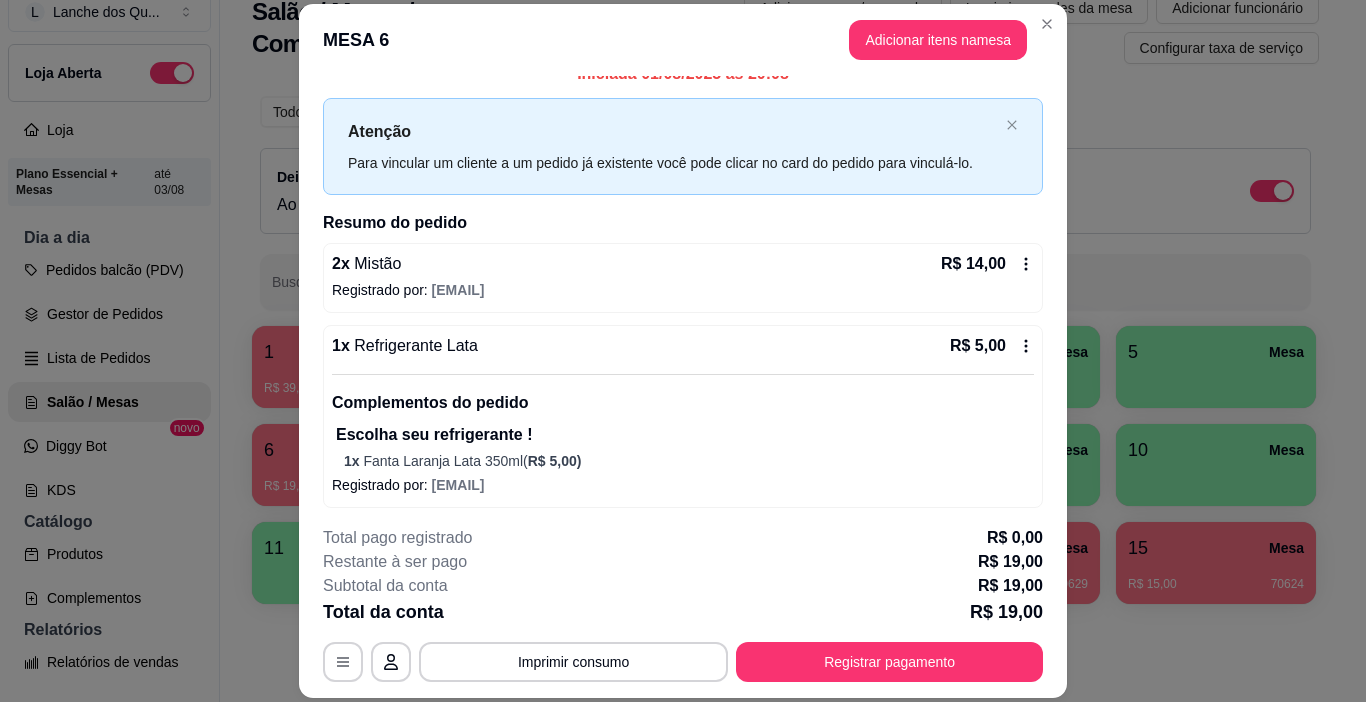 scroll, scrollTop: 27, scrollLeft: 0, axis: vertical 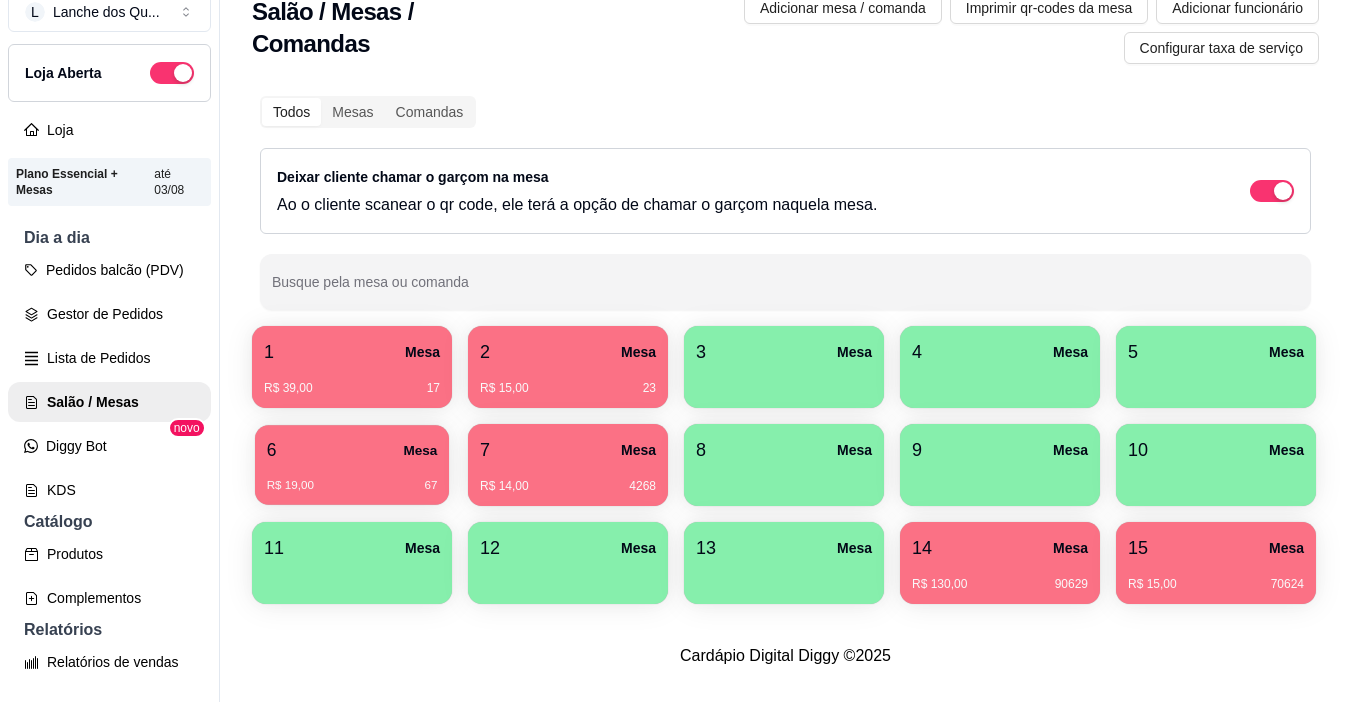 click on "6 Mesa" at bounding box center [352, 450] 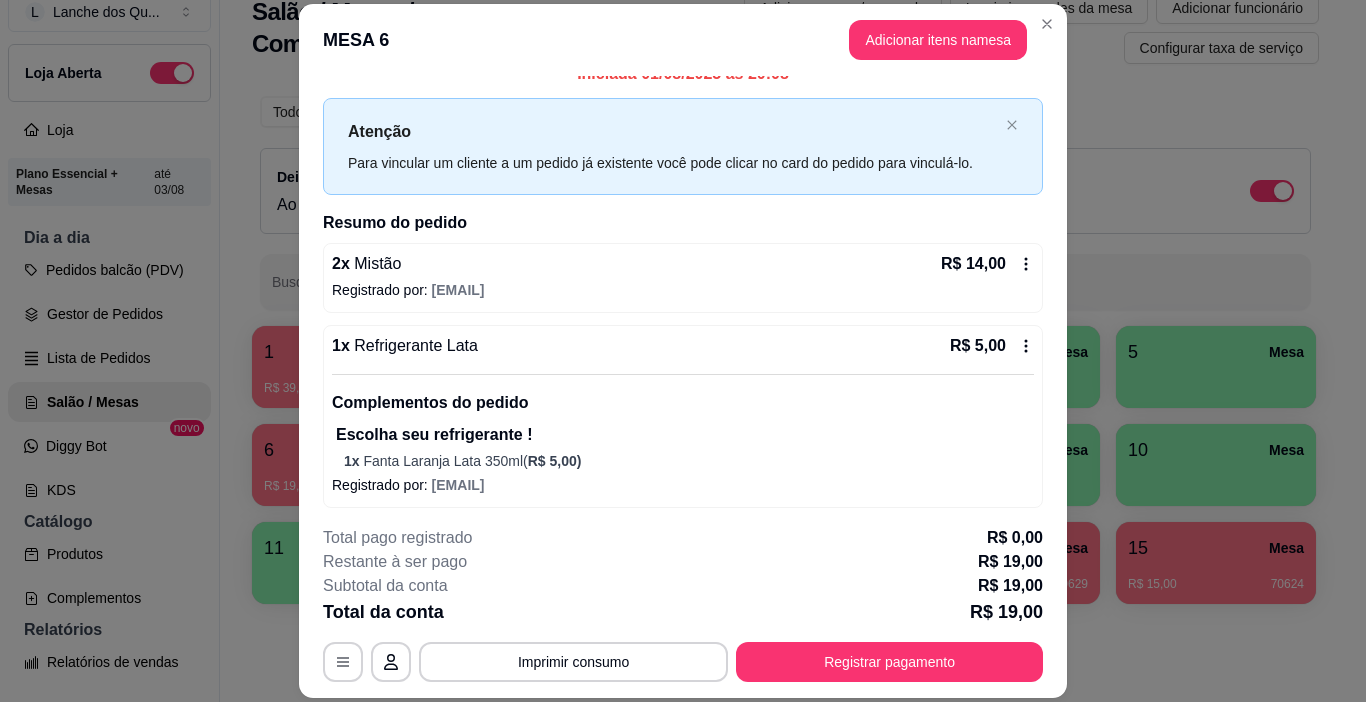 scroll, scrollTop: 27, scrollLeft: 0, axis: vertical 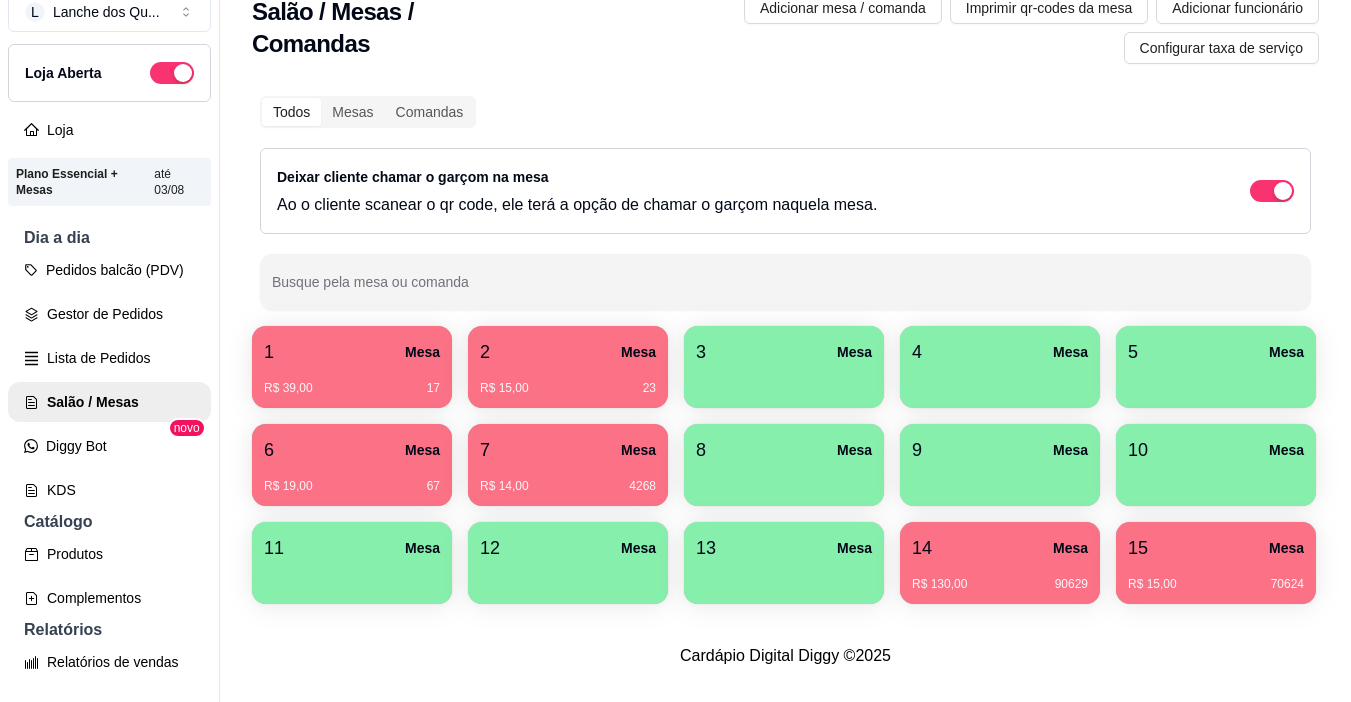 click on "2 Mesa" at bounding box center (568, 352) 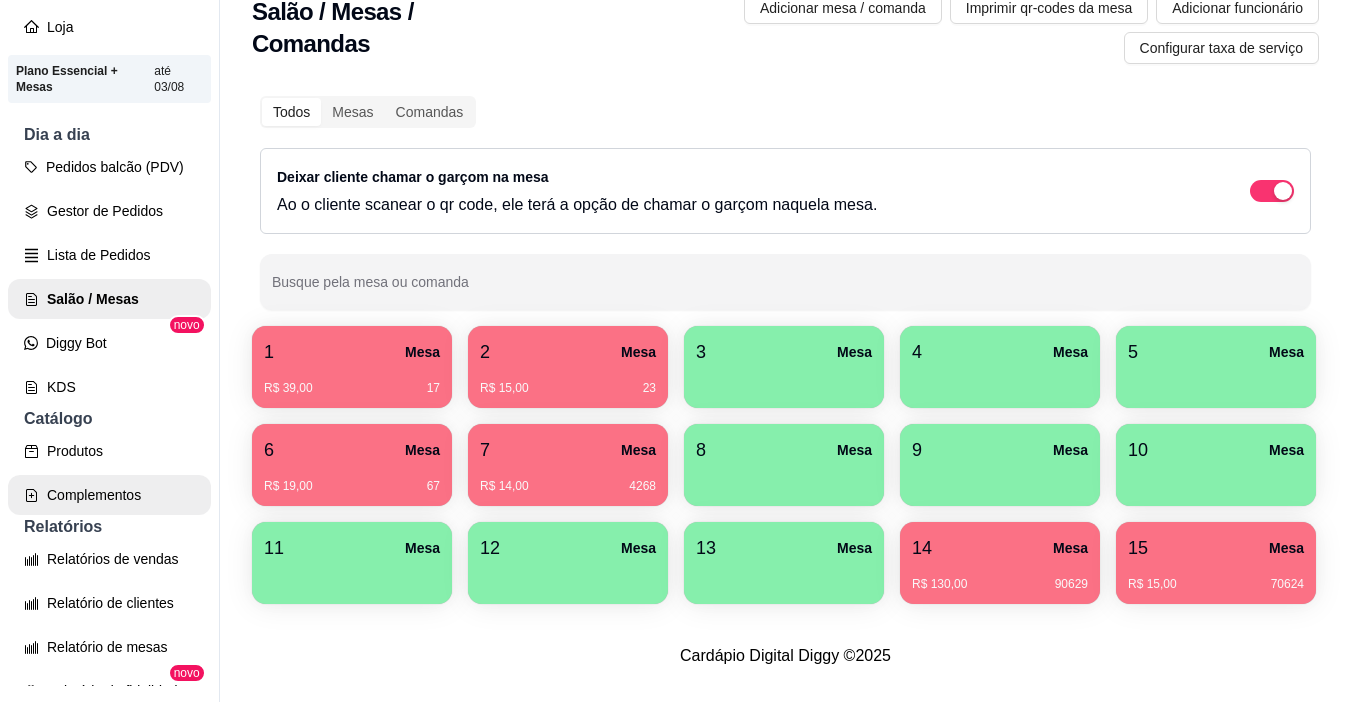 scroll, scrollTop: 200, scrollLeft: 0, axis: vertical 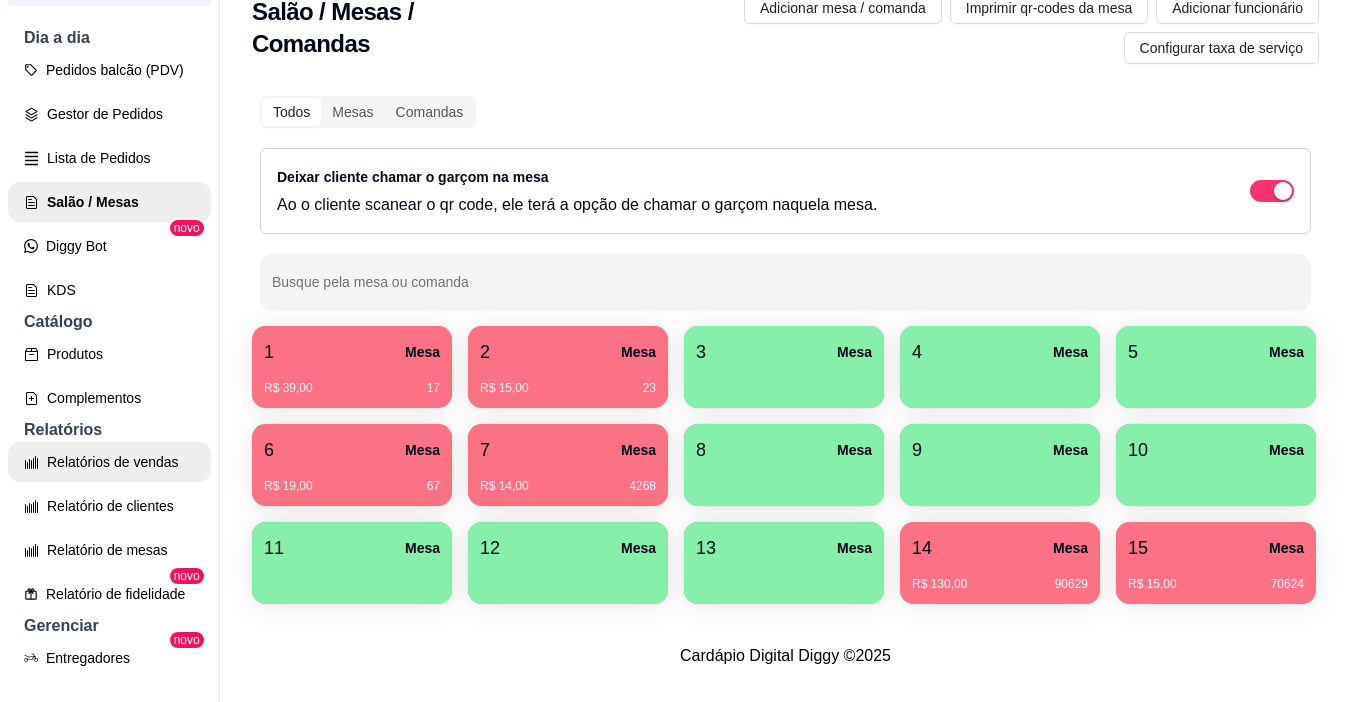 click on "Relatórios de vendas" at bounding box center (109, 462) 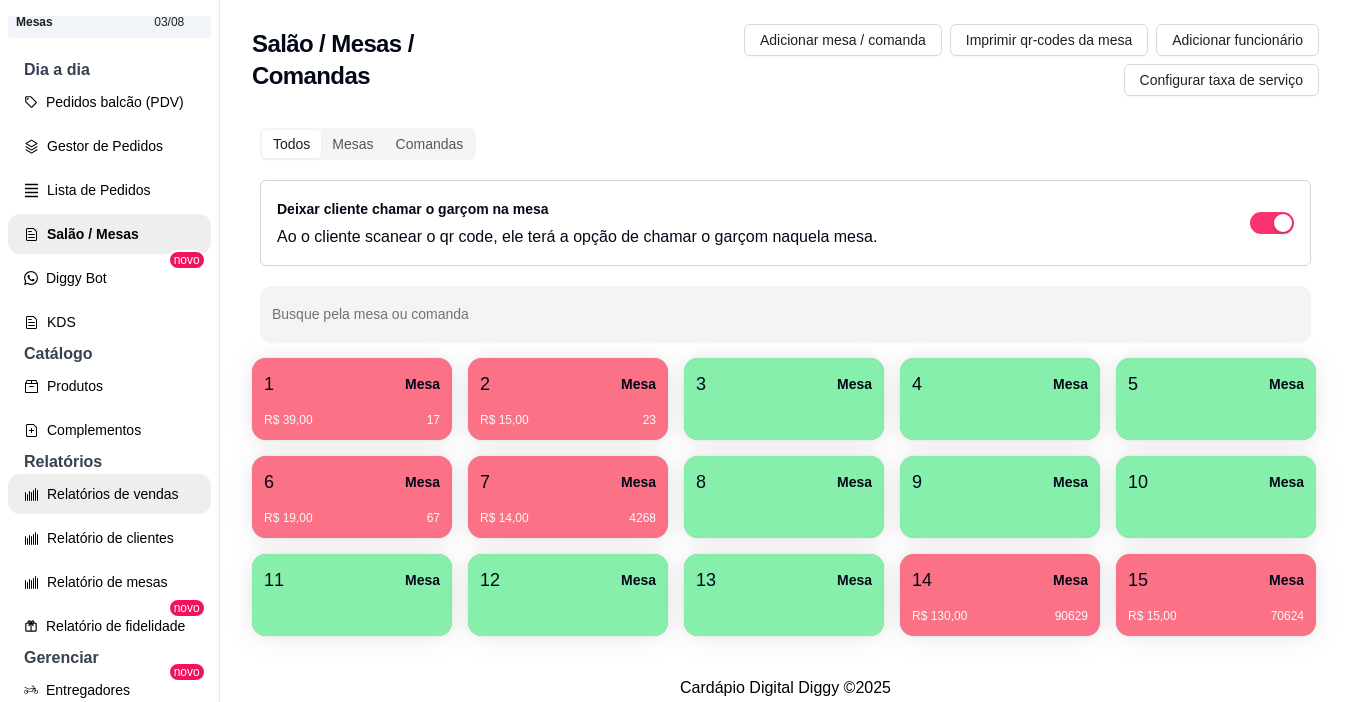 select on "ALL" 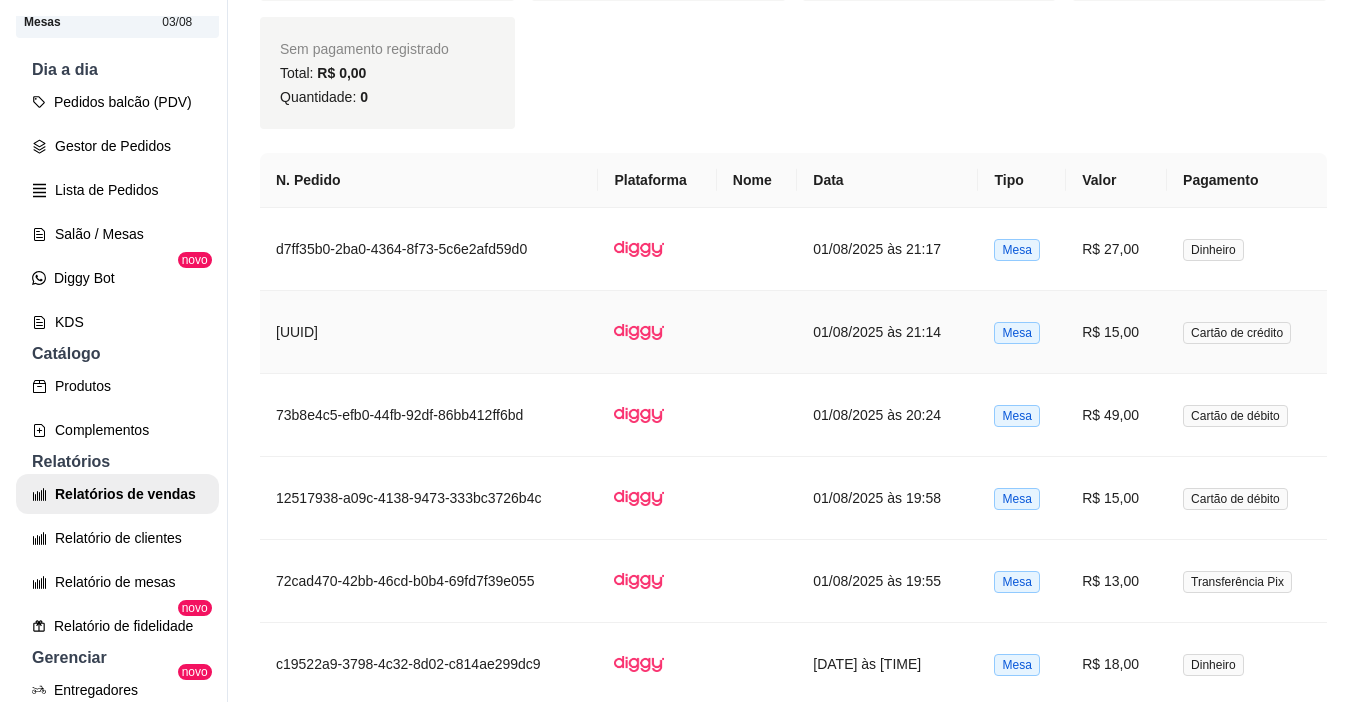 scroll, scrollTop: 1000, scrollLeft: 0, axis: vertical 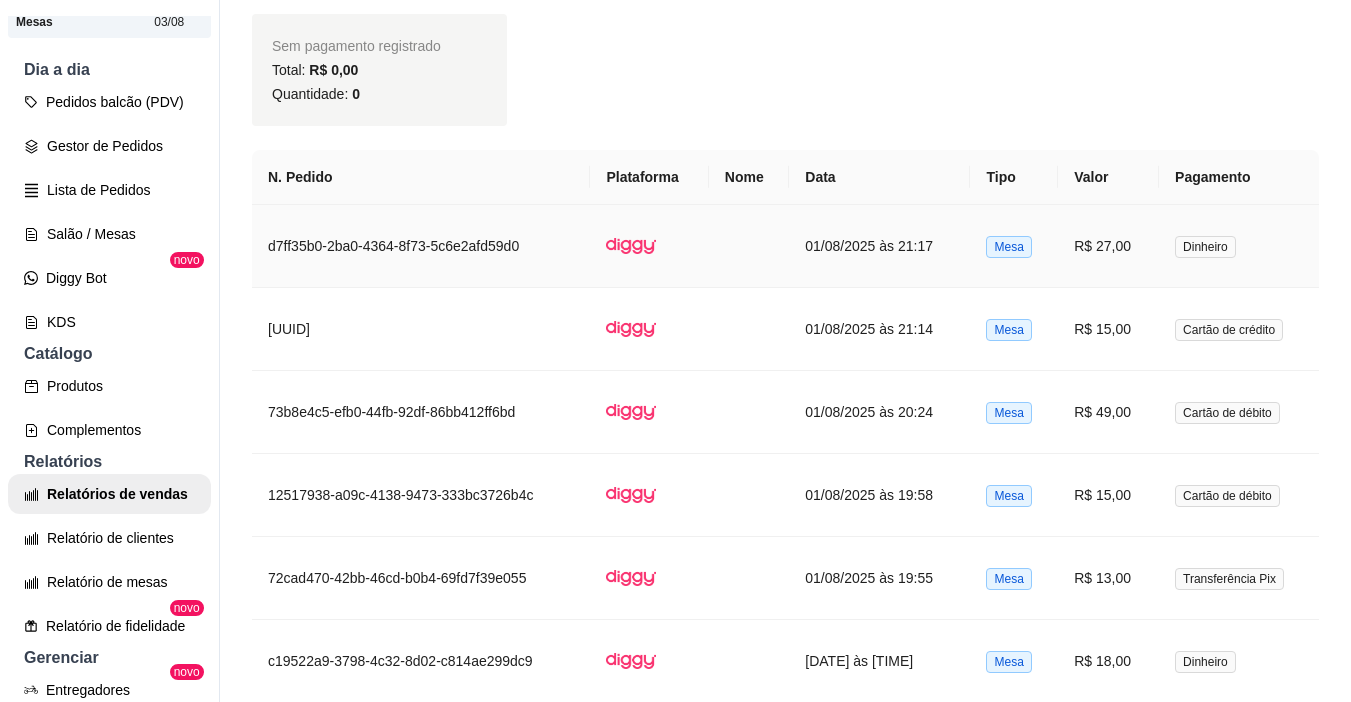 click on "Dinheiro" at bounding box center [1239, 246] 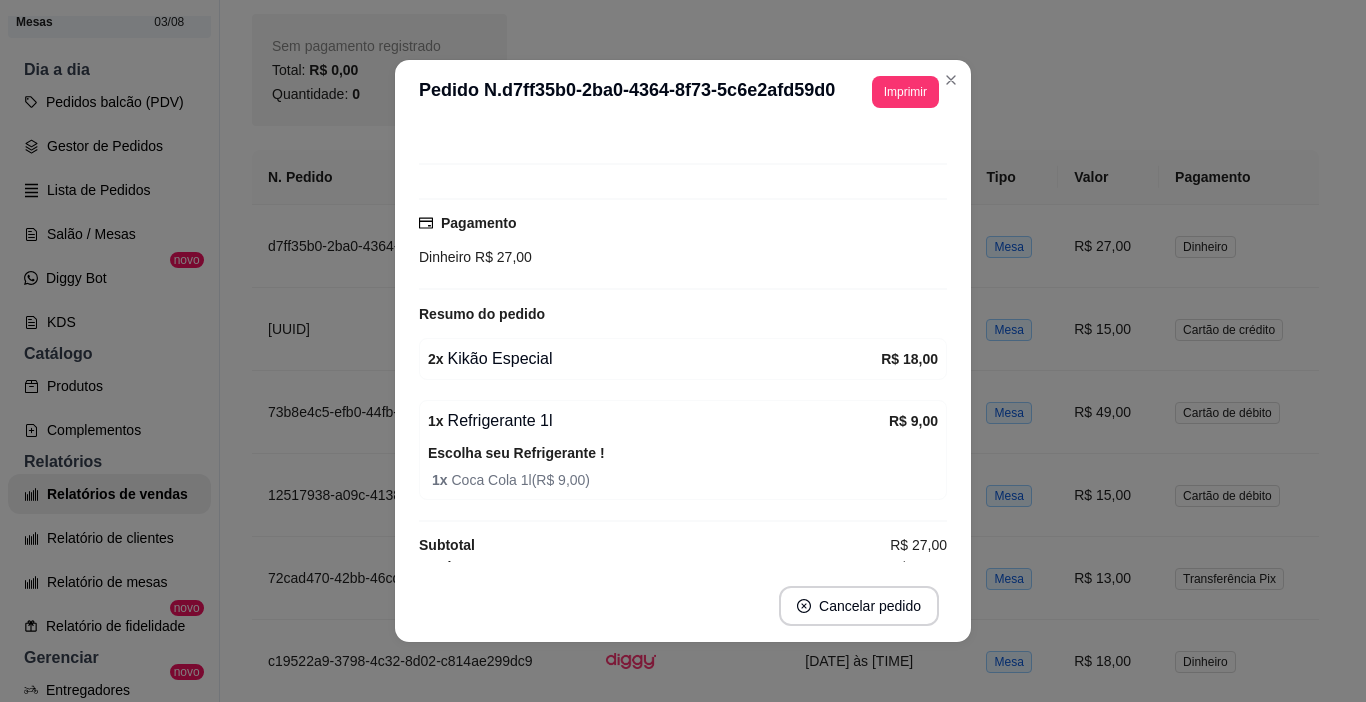 scroll, scrollTop: 145, scrollLeft: 0, axis: vertical 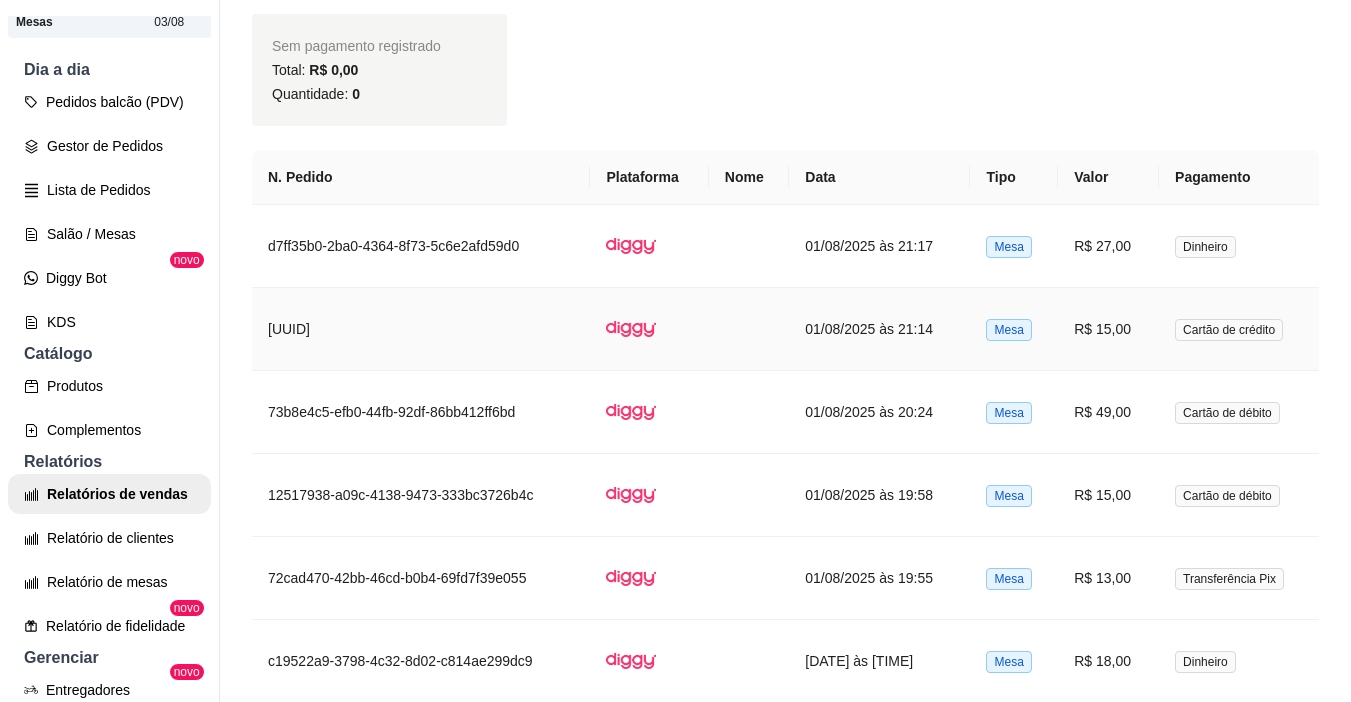 click on "Cartão de crédito" at bounding box center (1239, 329) 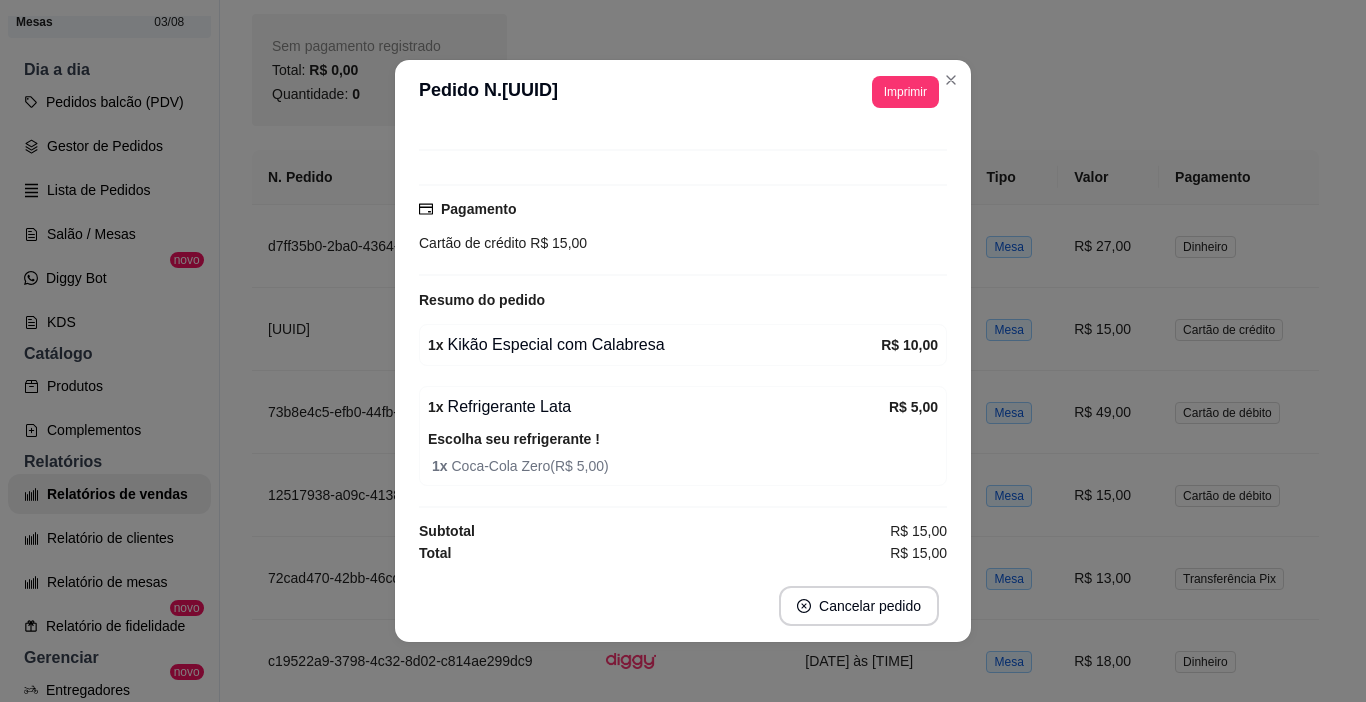 scroll, scrollTop: 145, scrollLeft: 0, axis: vertical 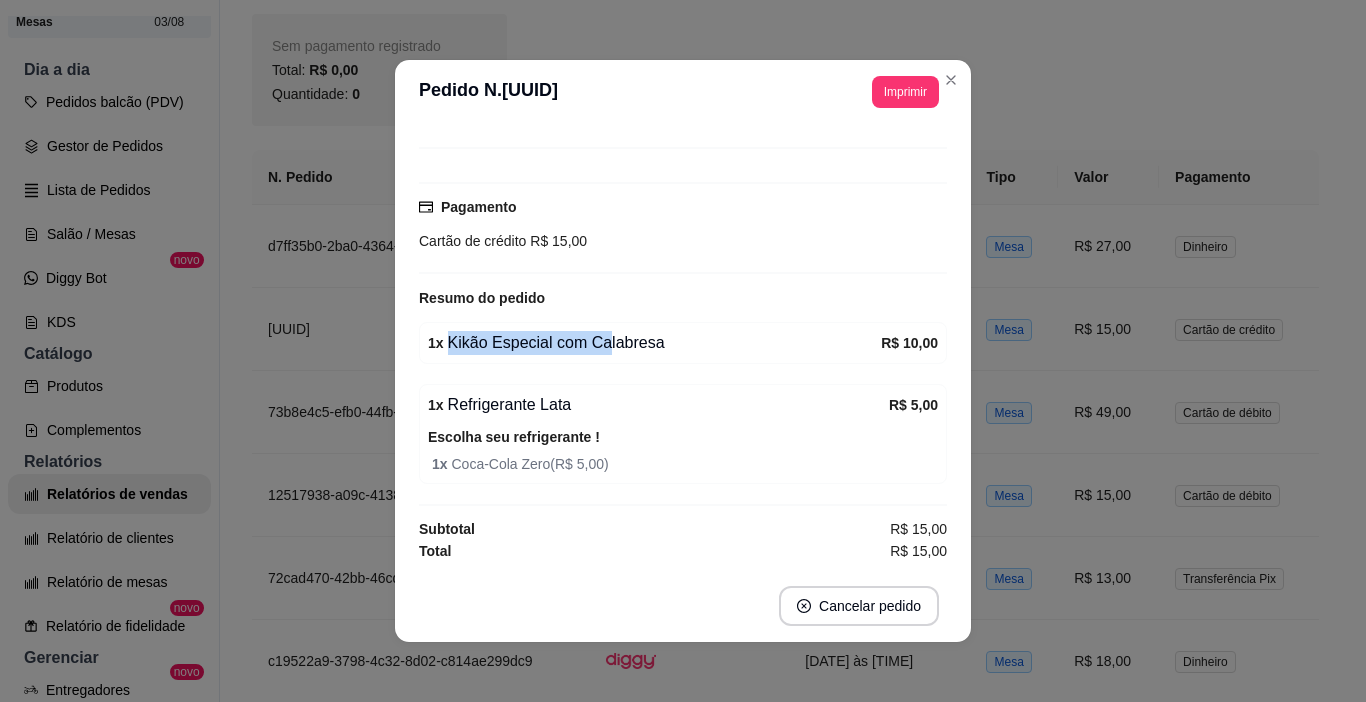 drag, startPoint x: 595, startPoint y: 340, endPoint x: 760, endPoint y: 345, distance: 165.07574 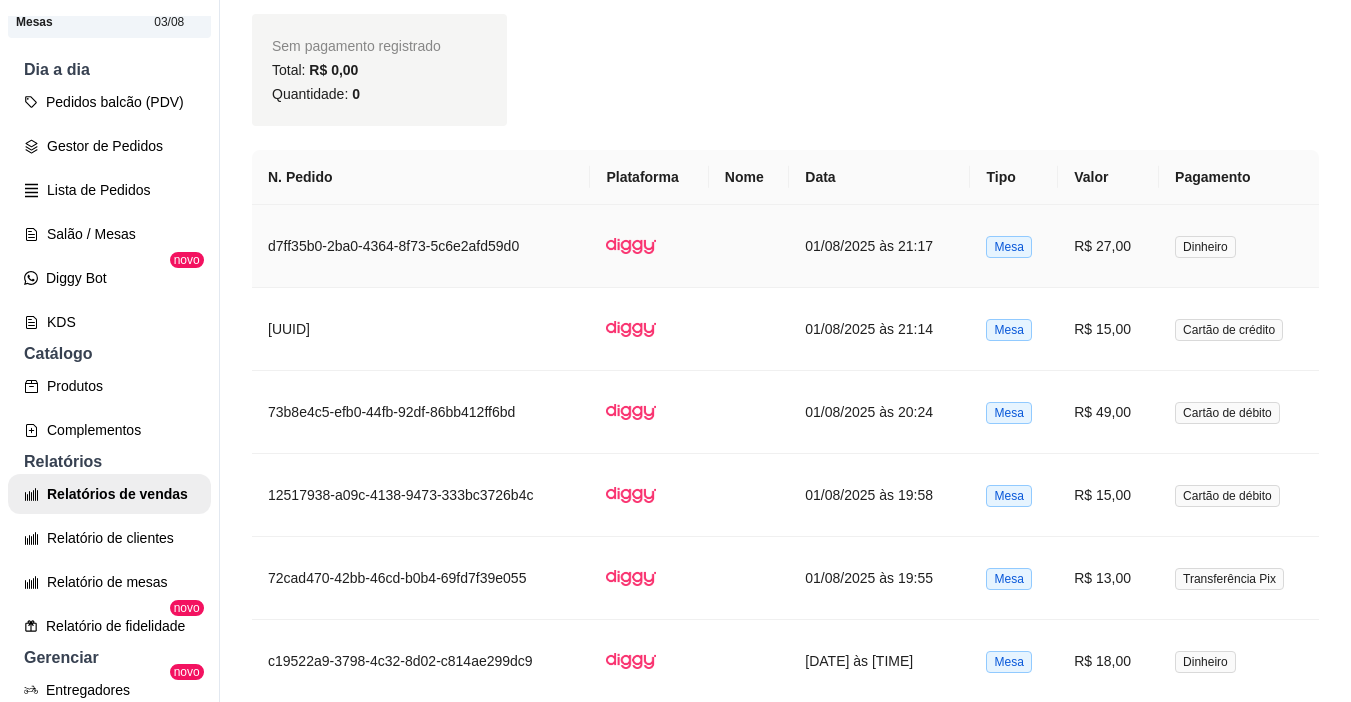 click on "R$ 27,00" at bounding box center [1108, 246] 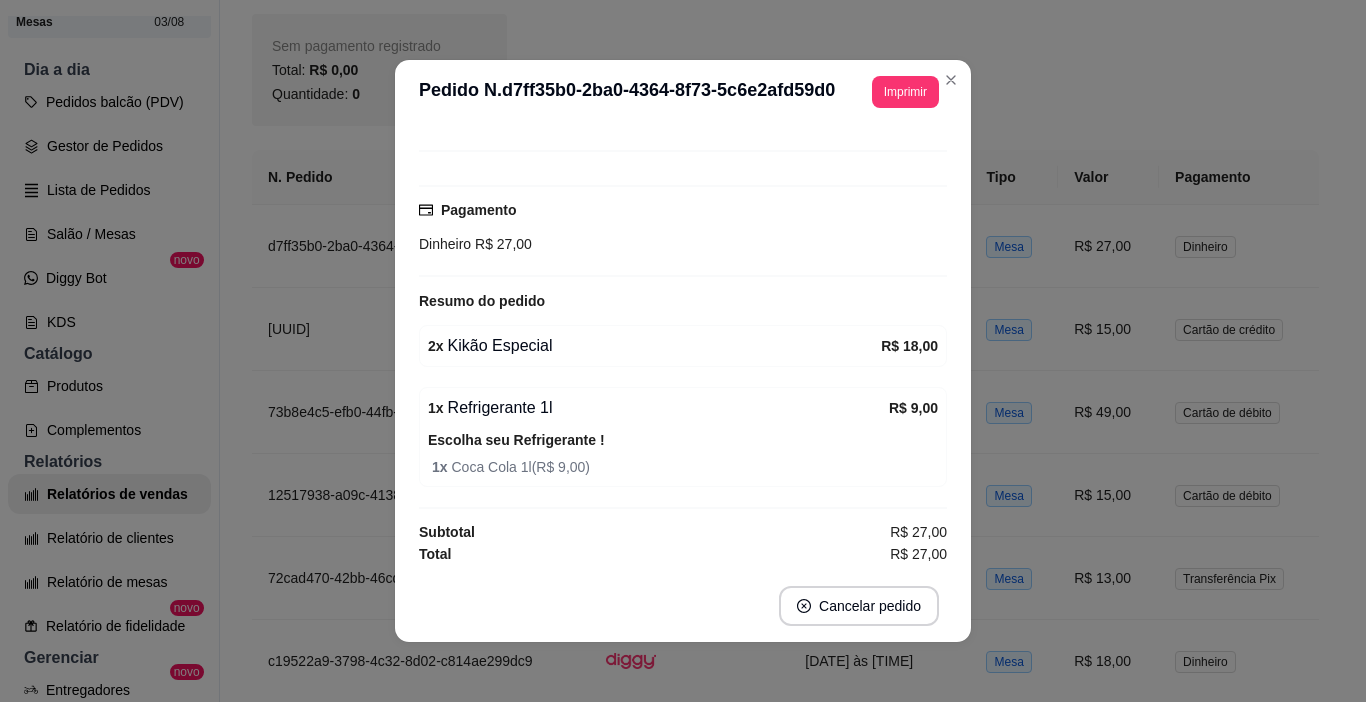 scroll, scrollTop: 145, scrollLeft: 0, axis: vertical 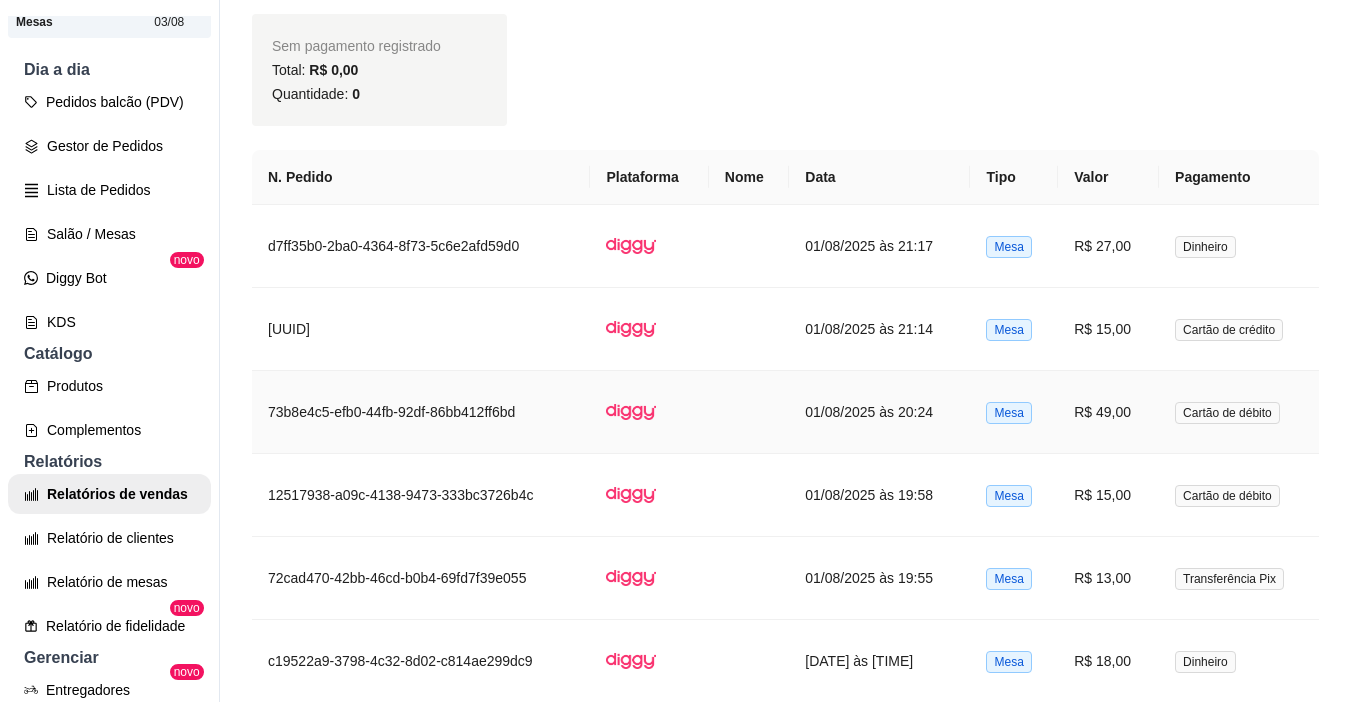 click on "R$ 49,00" at bounding box center (1108, 412) 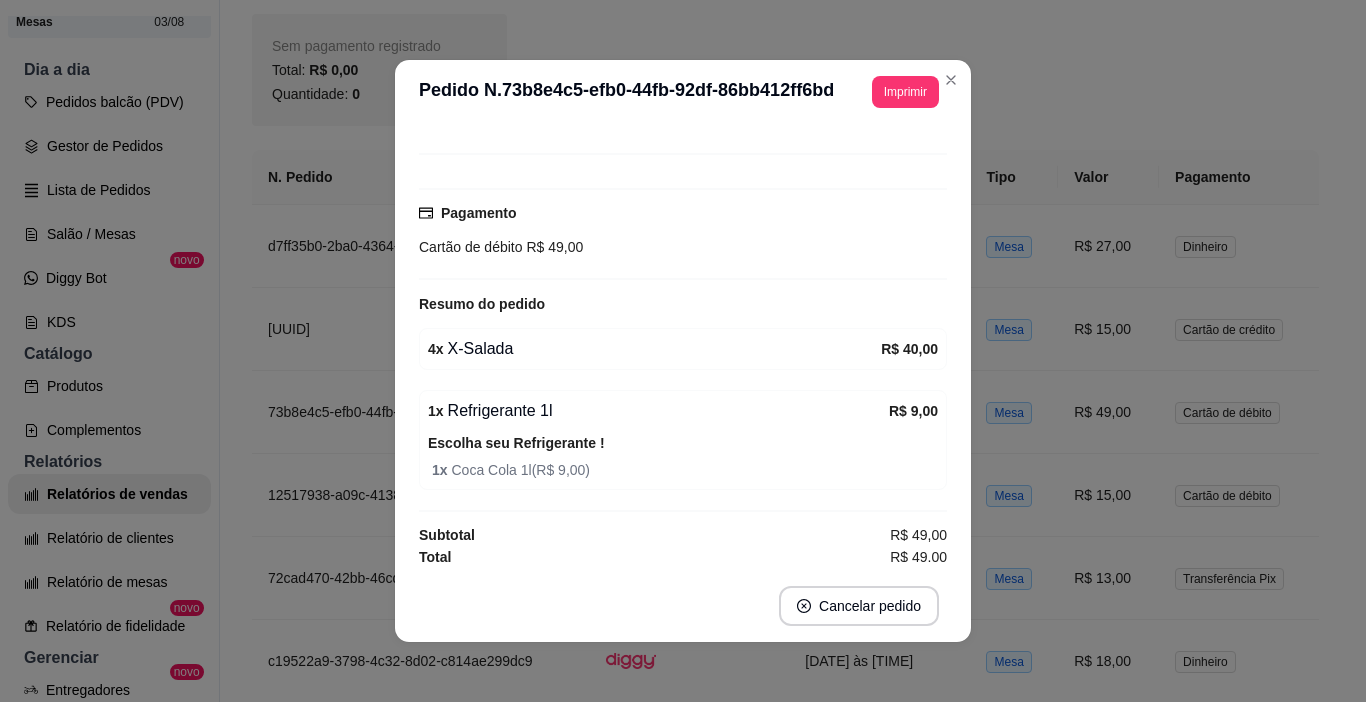scroll, scrollTop: 145, scrollLeft: 0, axis: vertical 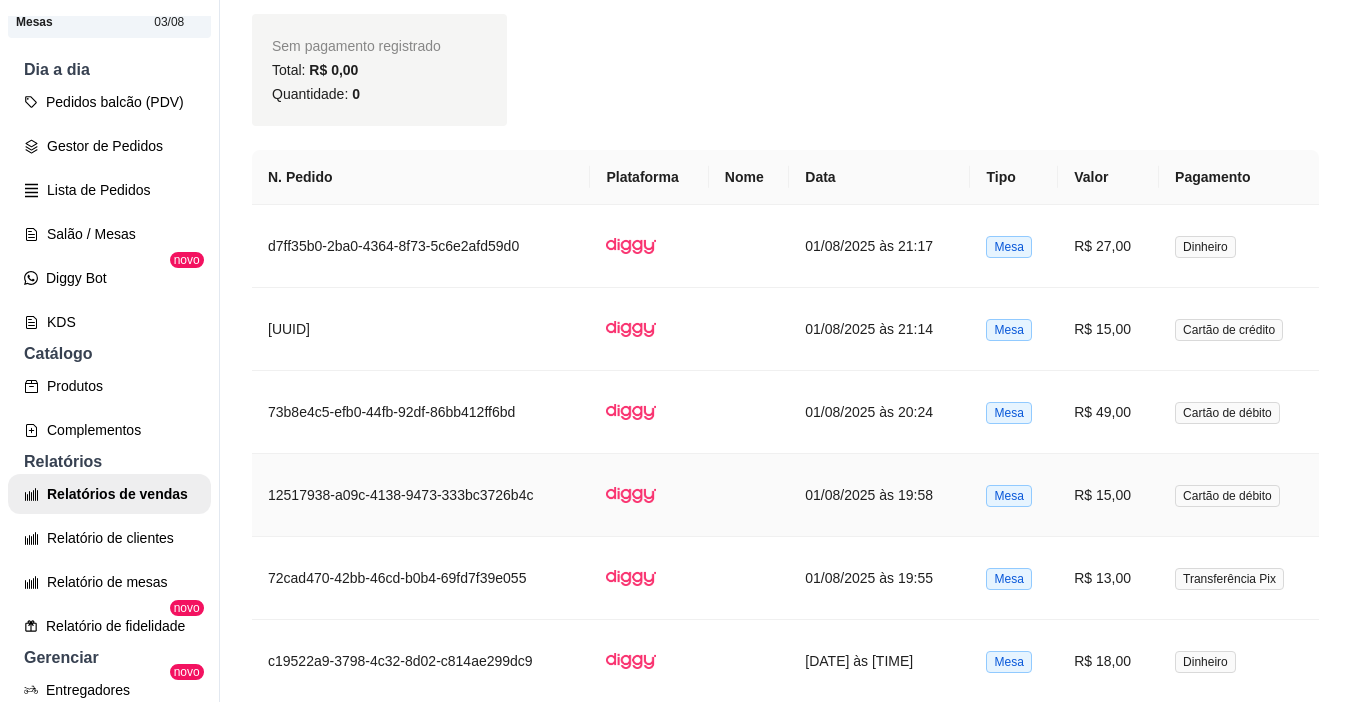 click on "R$ 15,00" at bounding box center [1108, 495] 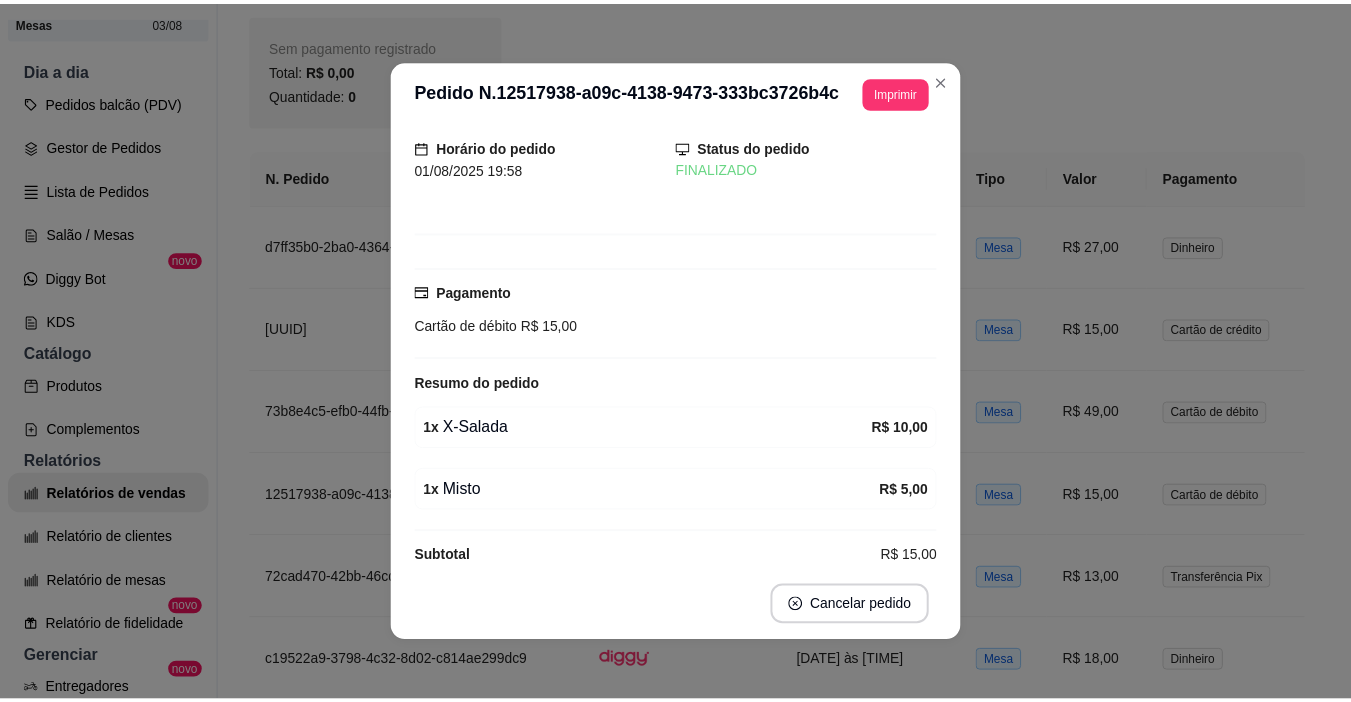 scroll, scrollTop: 87, scrollLeft: 0, axis: vertical 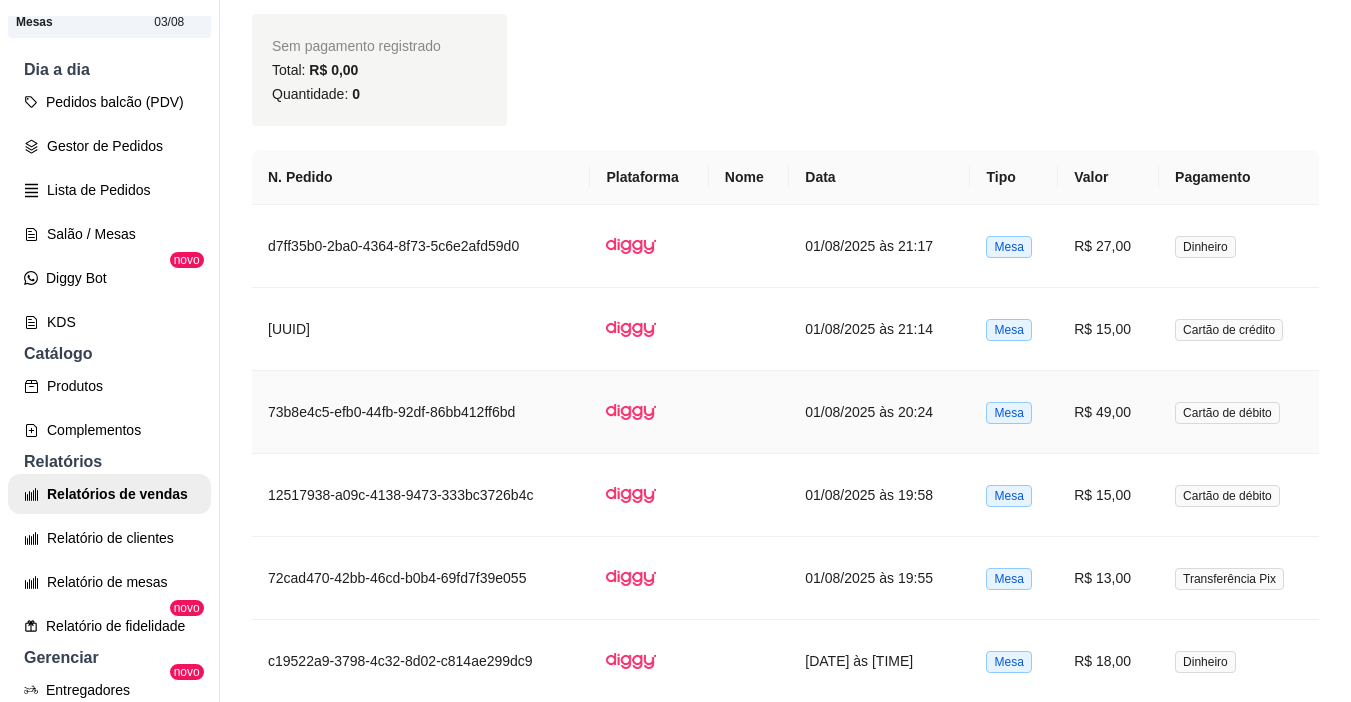 click on "R$ 15,00" at bounding box center [1108, 329] 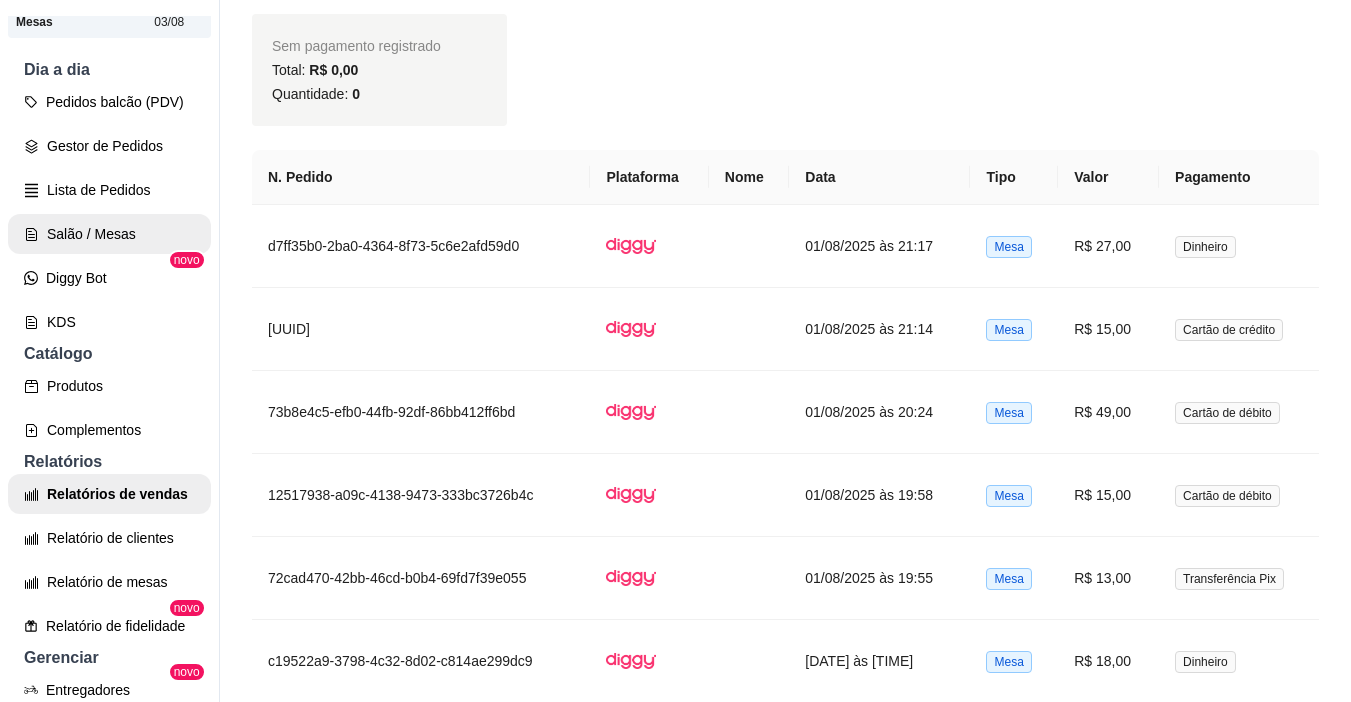 click on "Salão / Mesas" at bounding box center [109, 234] 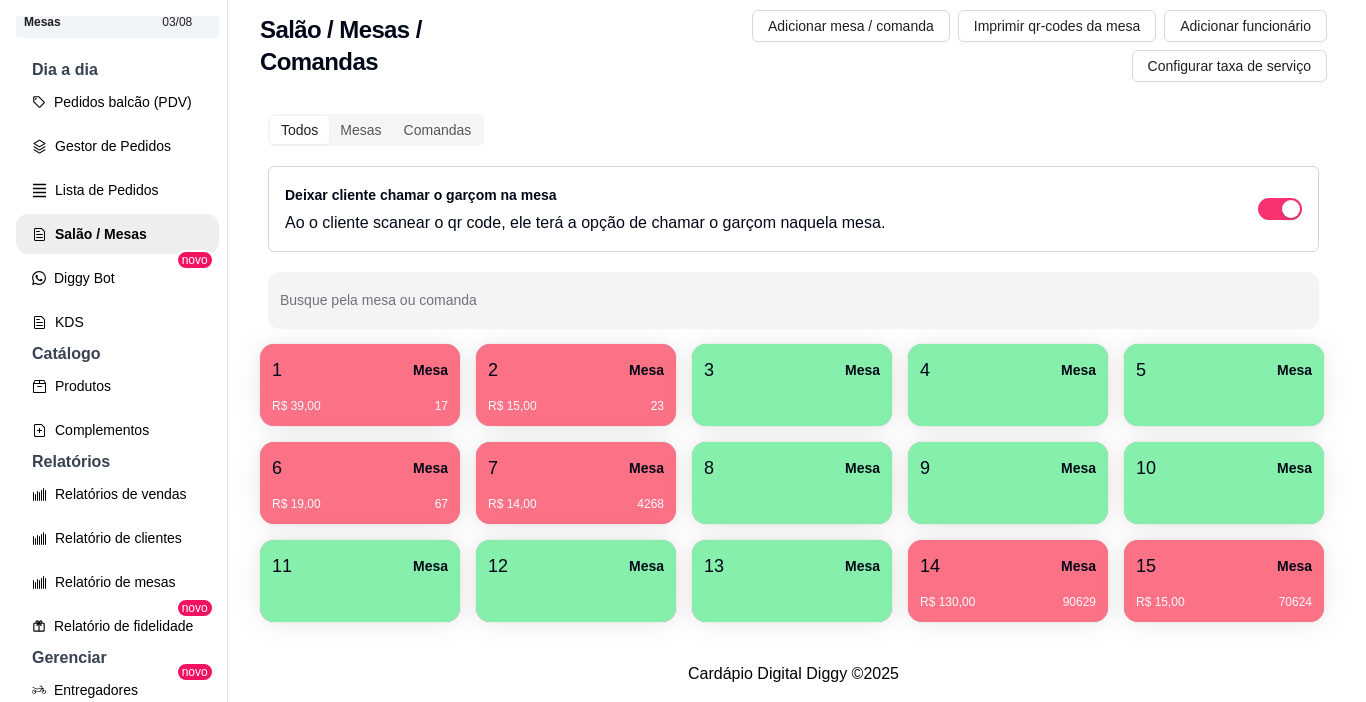 scroll, scrollTop: 127, scrollLeft: 0, axis: vertical 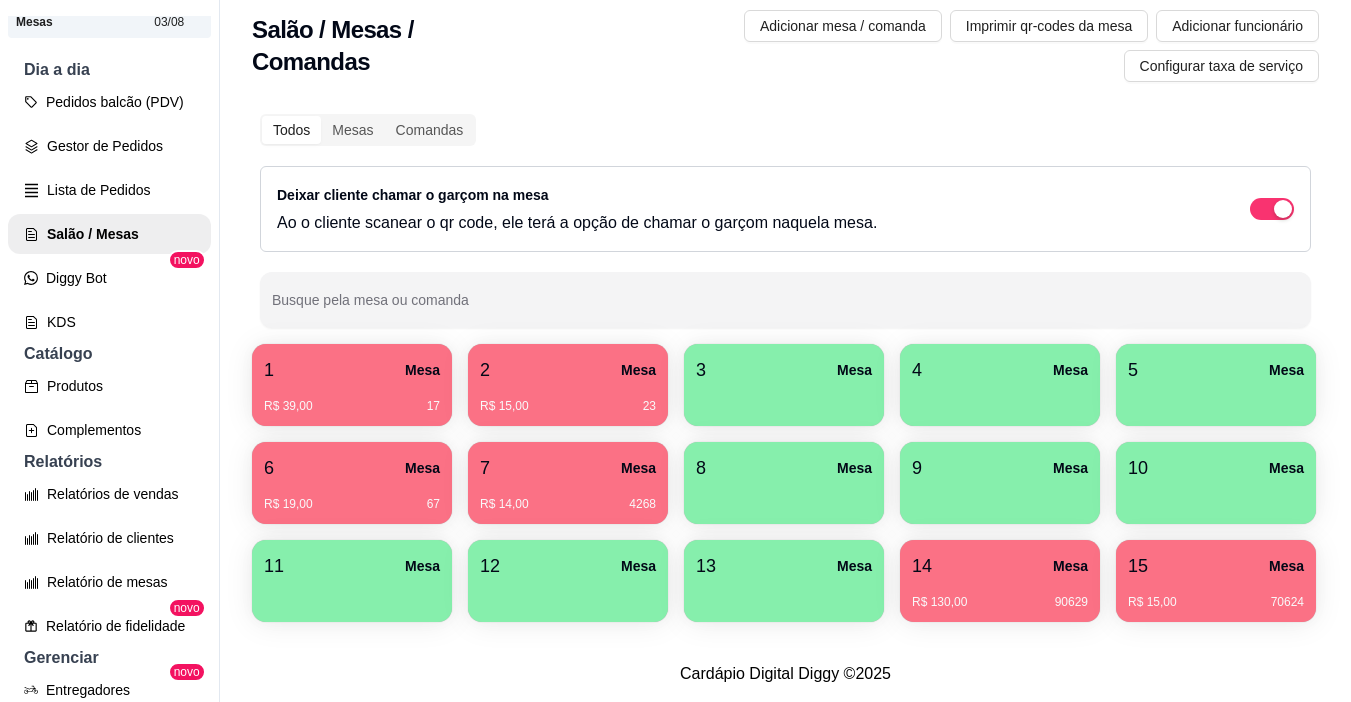 click on "6 Mesa R$ 19,00 67" at bounding box center (352, 483) 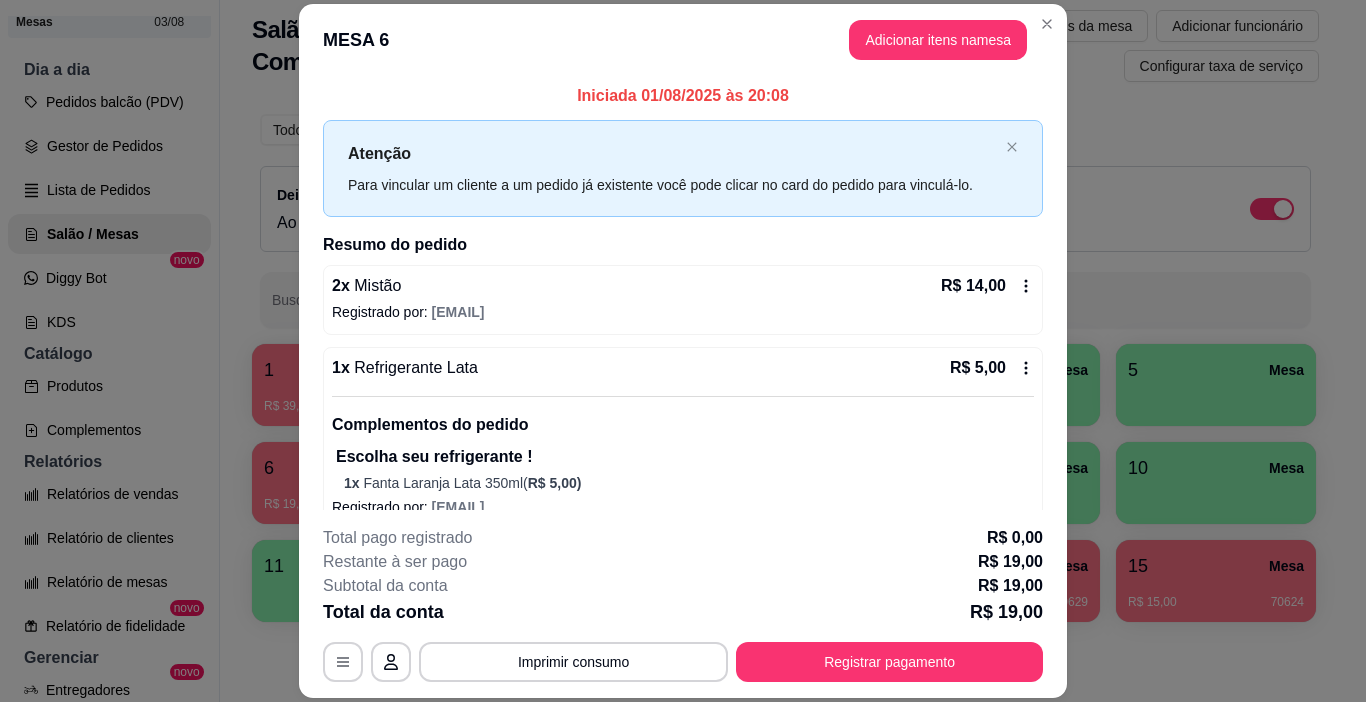 scroll, scrollTop: 27, scrollLeft: 0, axis: vertical 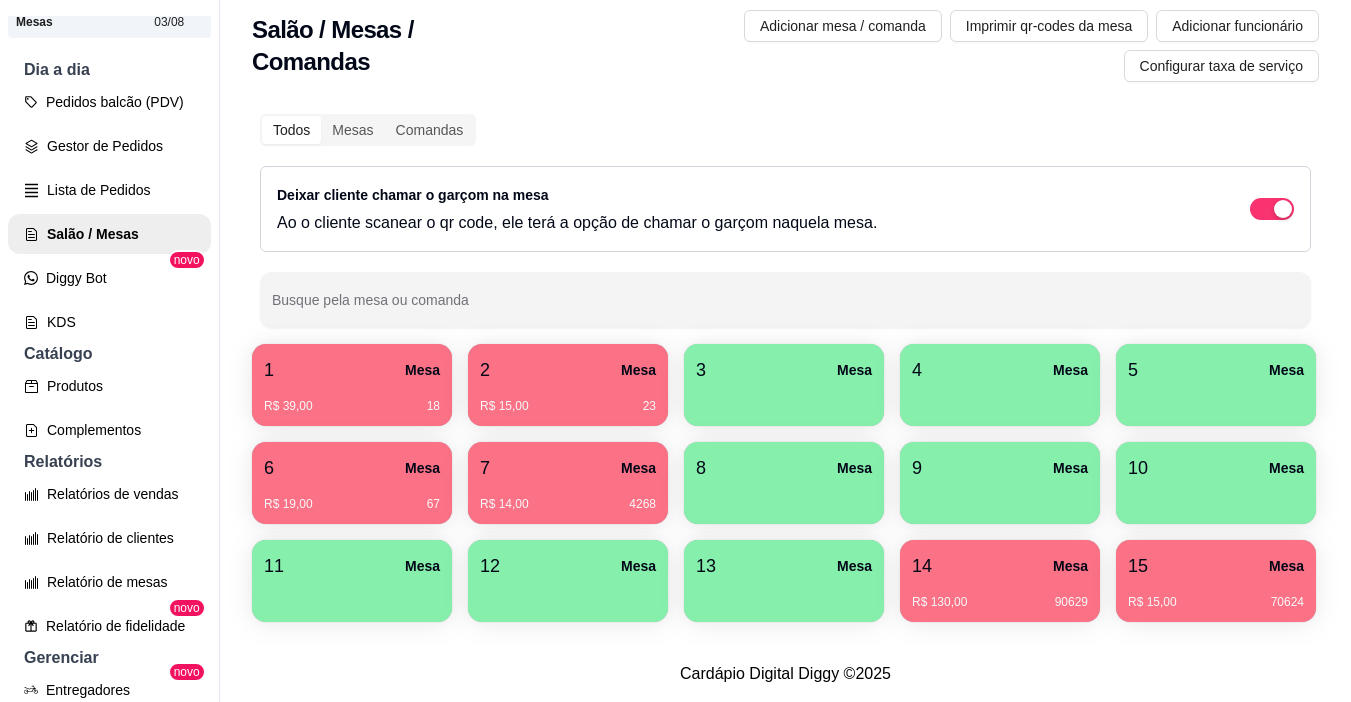 click on "R$ 39,00 18" at bounding box center [352, 406] 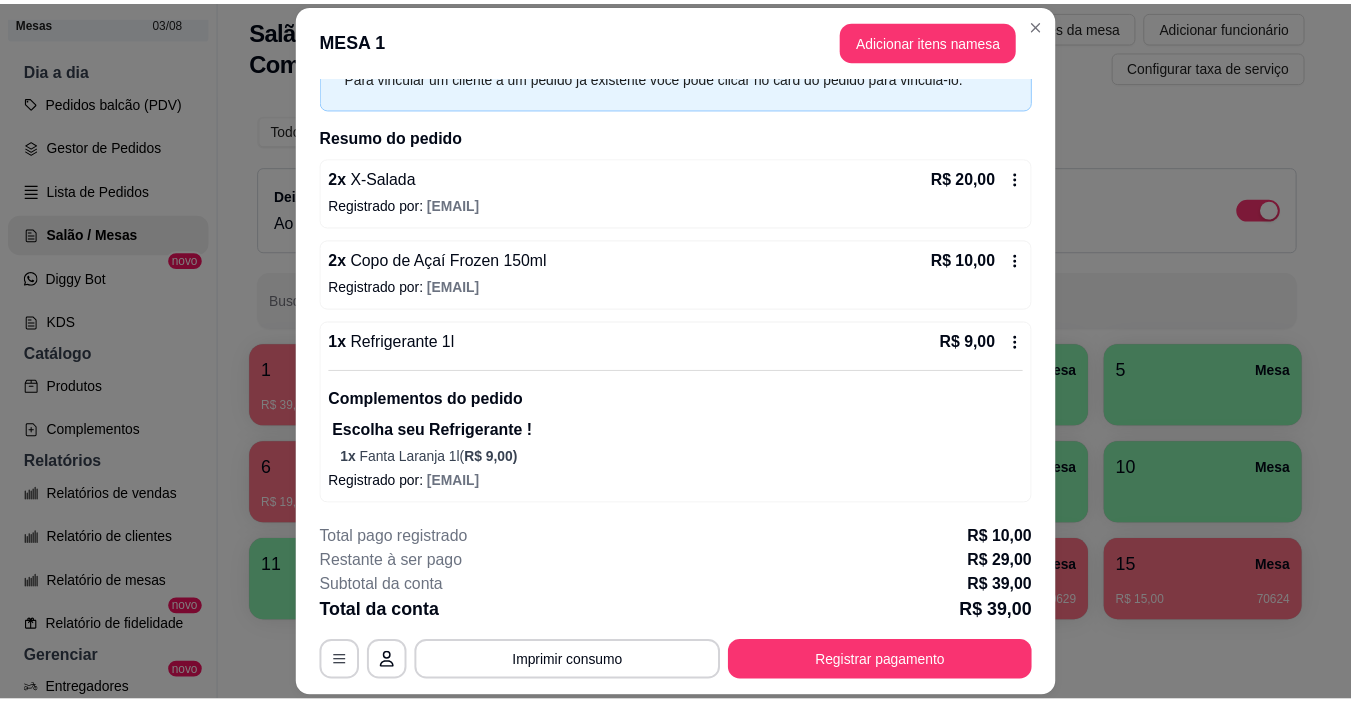 scroll, scrollTop: 109, scrollLeft: 0, axis: vertical 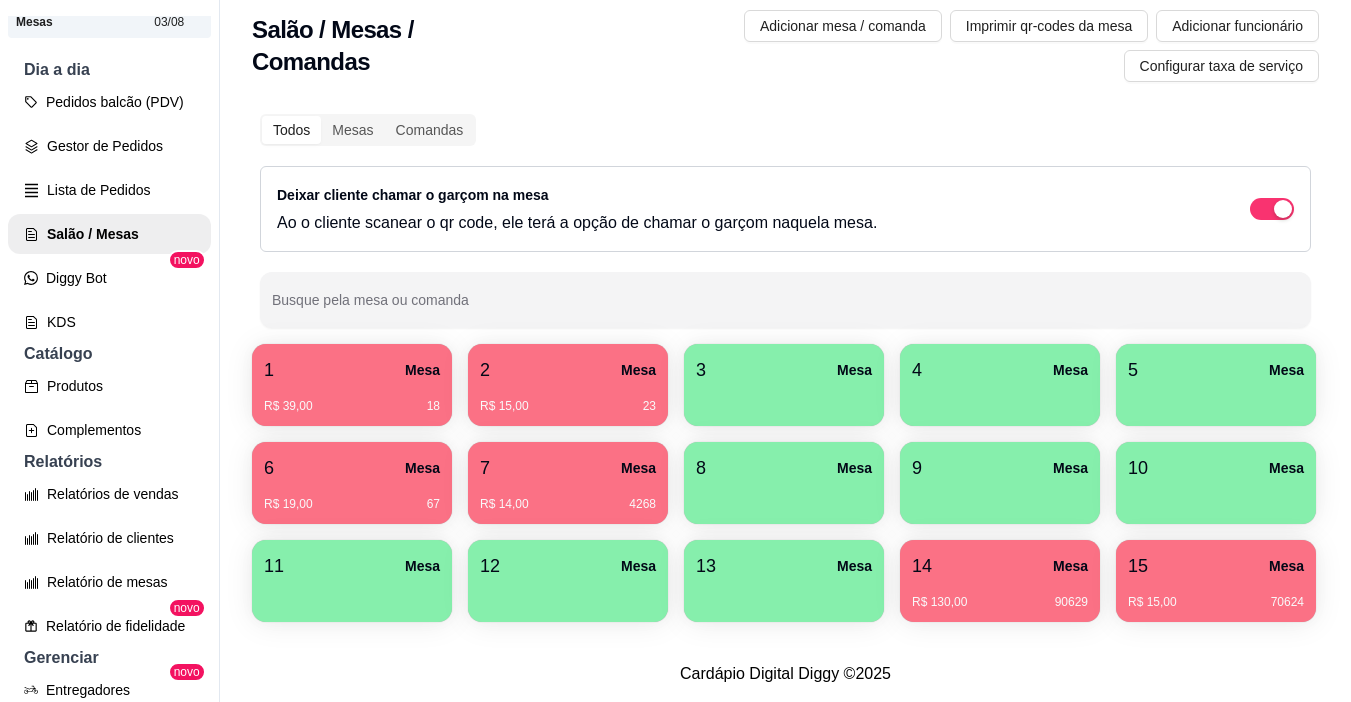 click on "R$ 15,00 23" at bounding box center (568, 406) 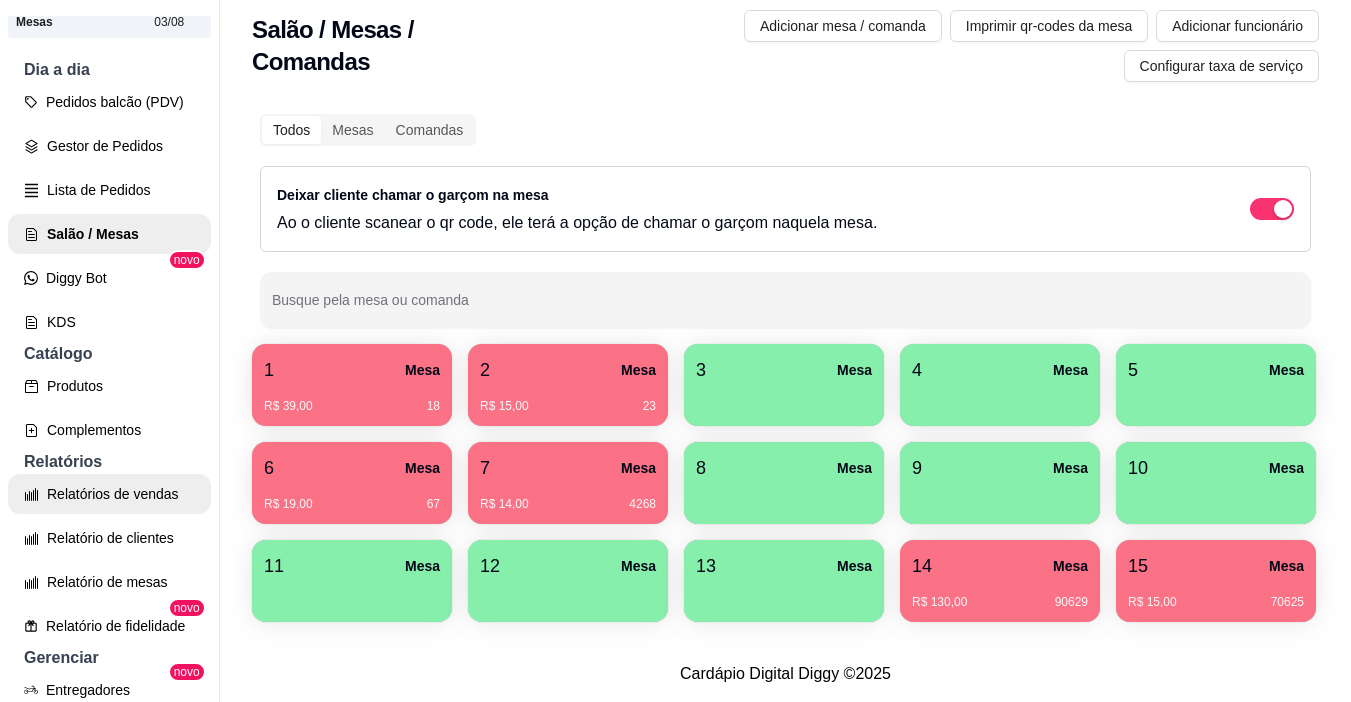 click on "Relatórios de vendas" at bounding box center [109, 494] 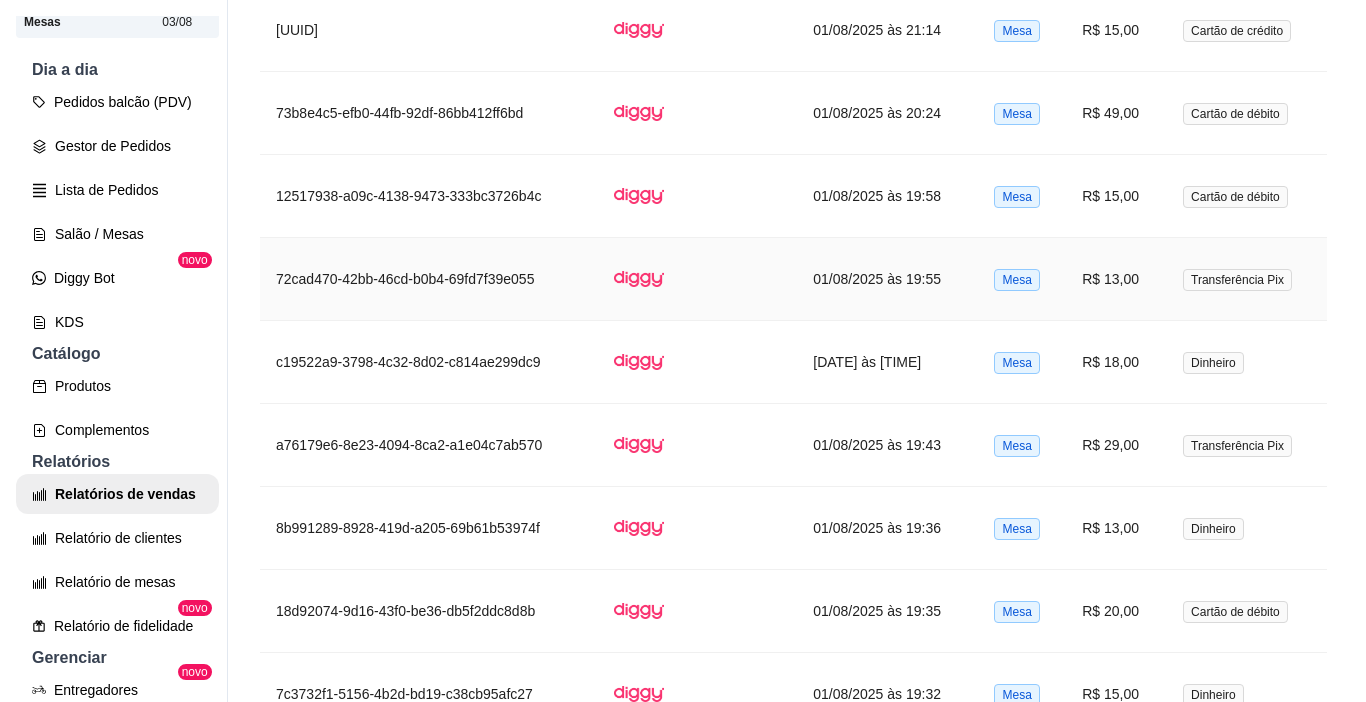 scroll, scrollTop: 1300, scrollLeft: 0, axis: vertical 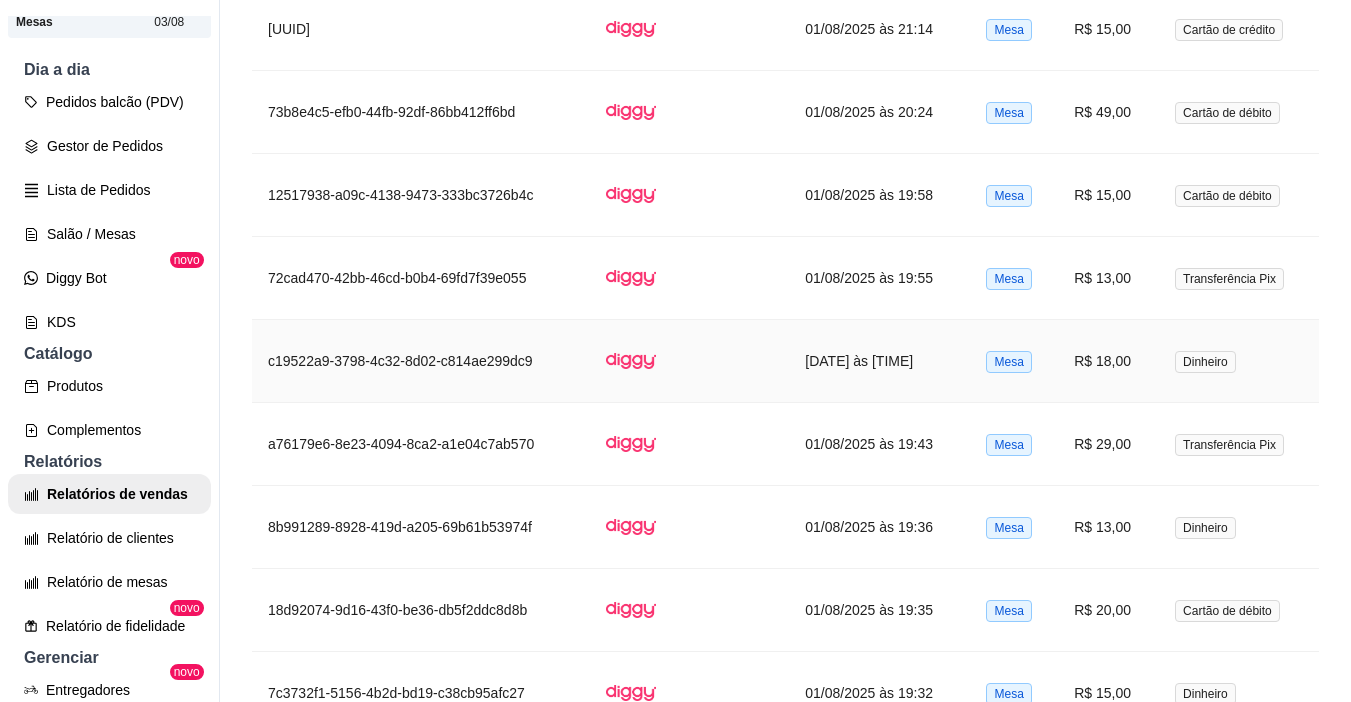 click on "R$ 18,00" at bounding box center [1108, 361] 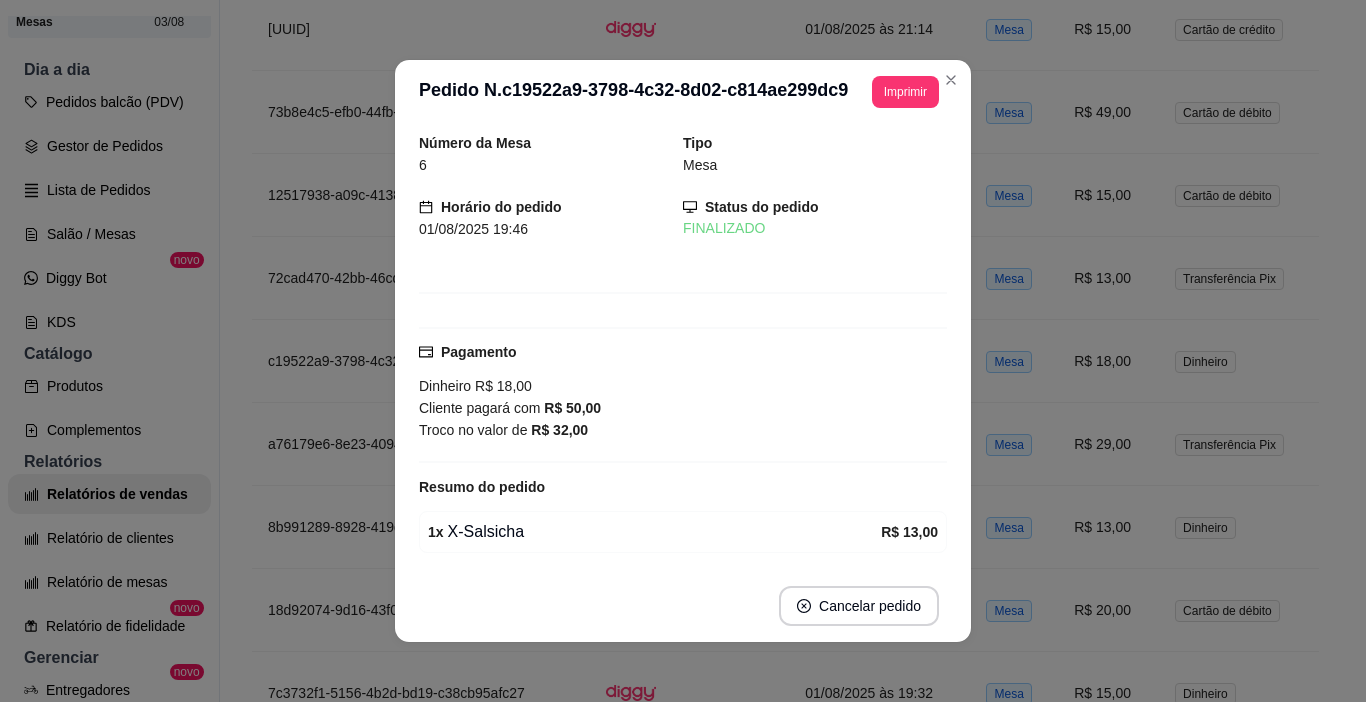 scroll, scrollTop: 4, scrollLeft: 0, axis: vertical 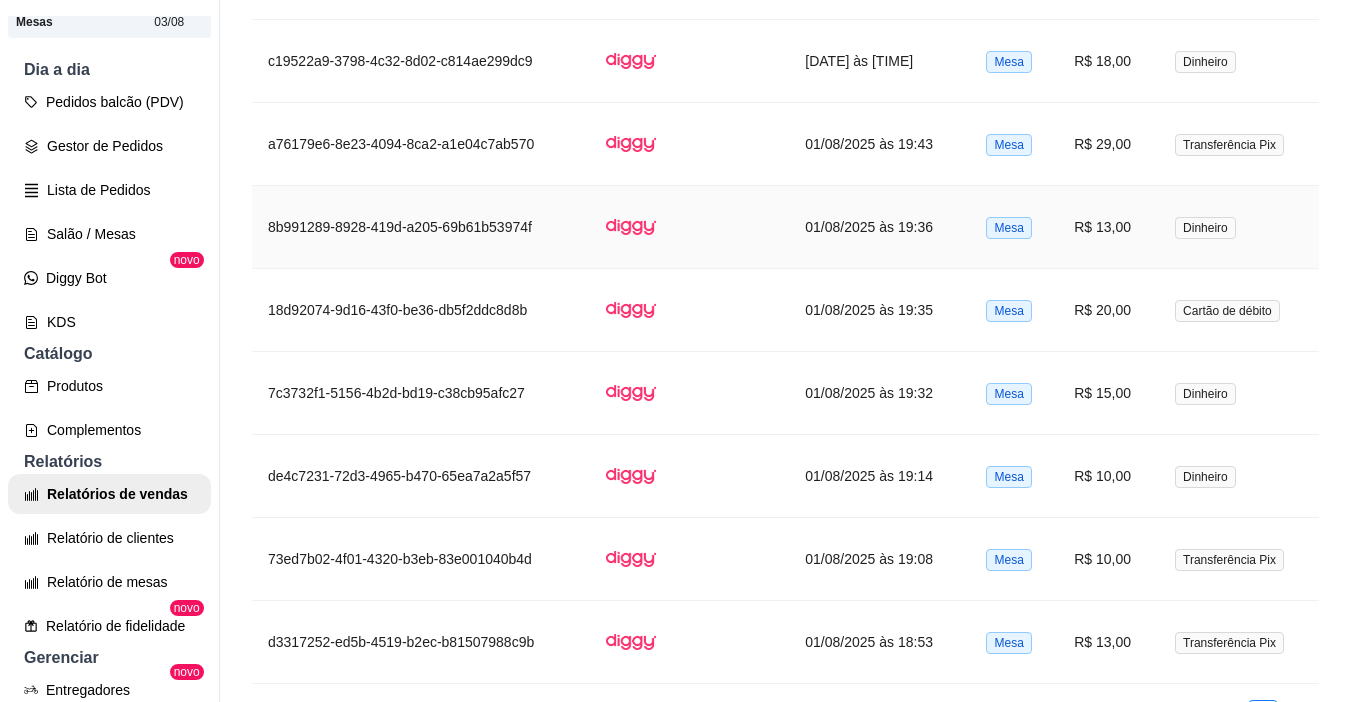click on "R$ 13,00" at bounding box center [1108, 227] 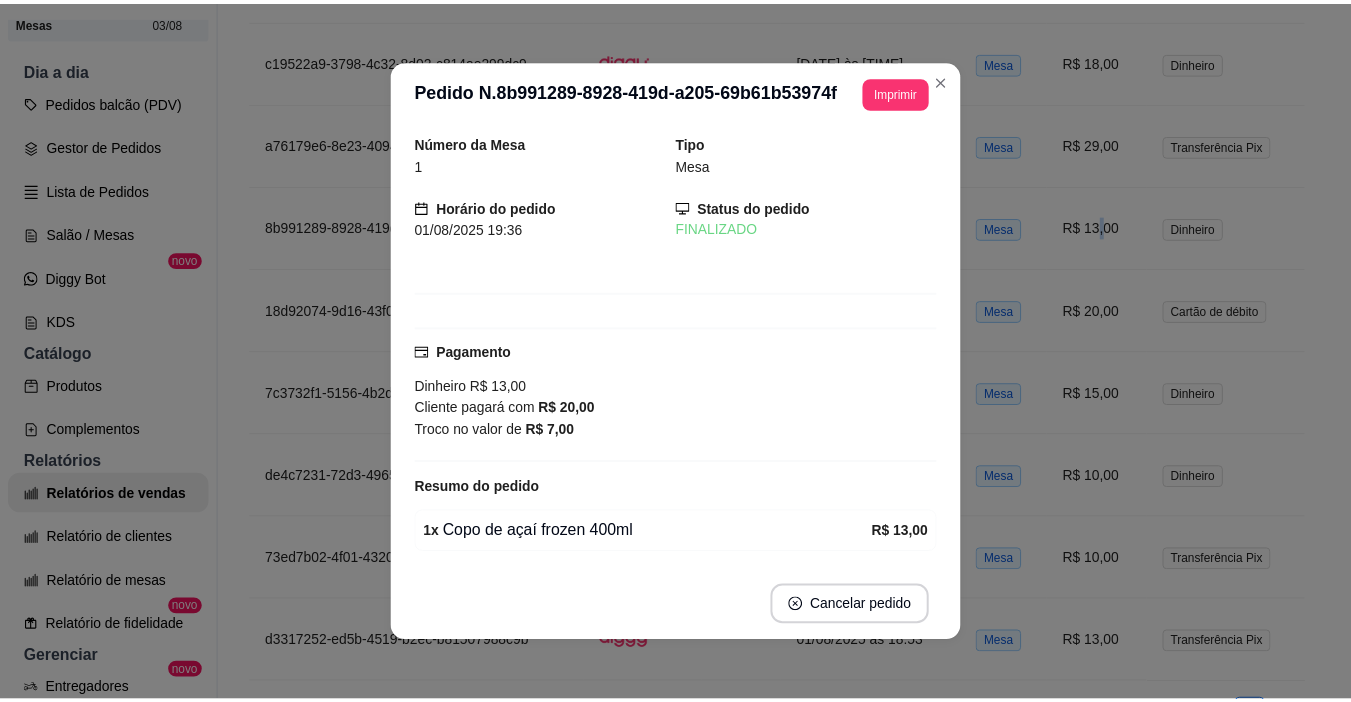 scroll, scrollTop: 69, scrollLeft: 0, axis: vertical 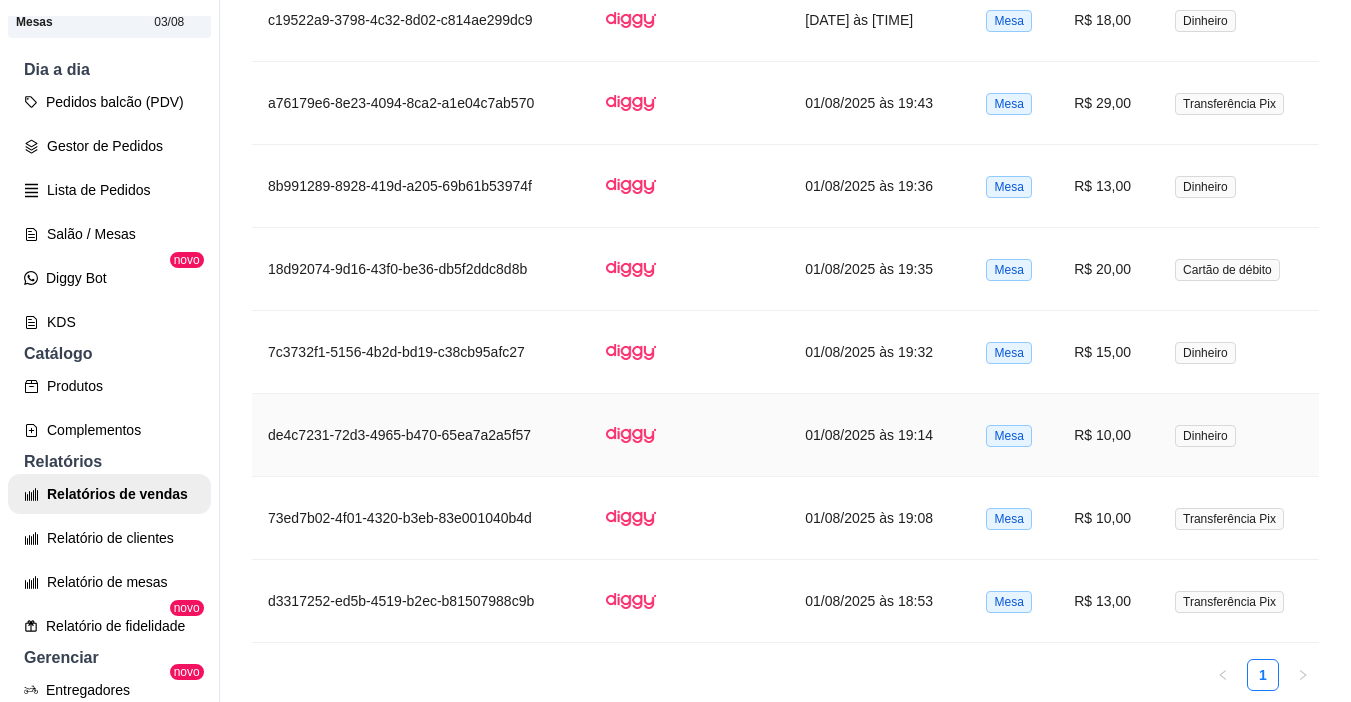 click on "R$ 10,00" at bounding box center [1108, 435] 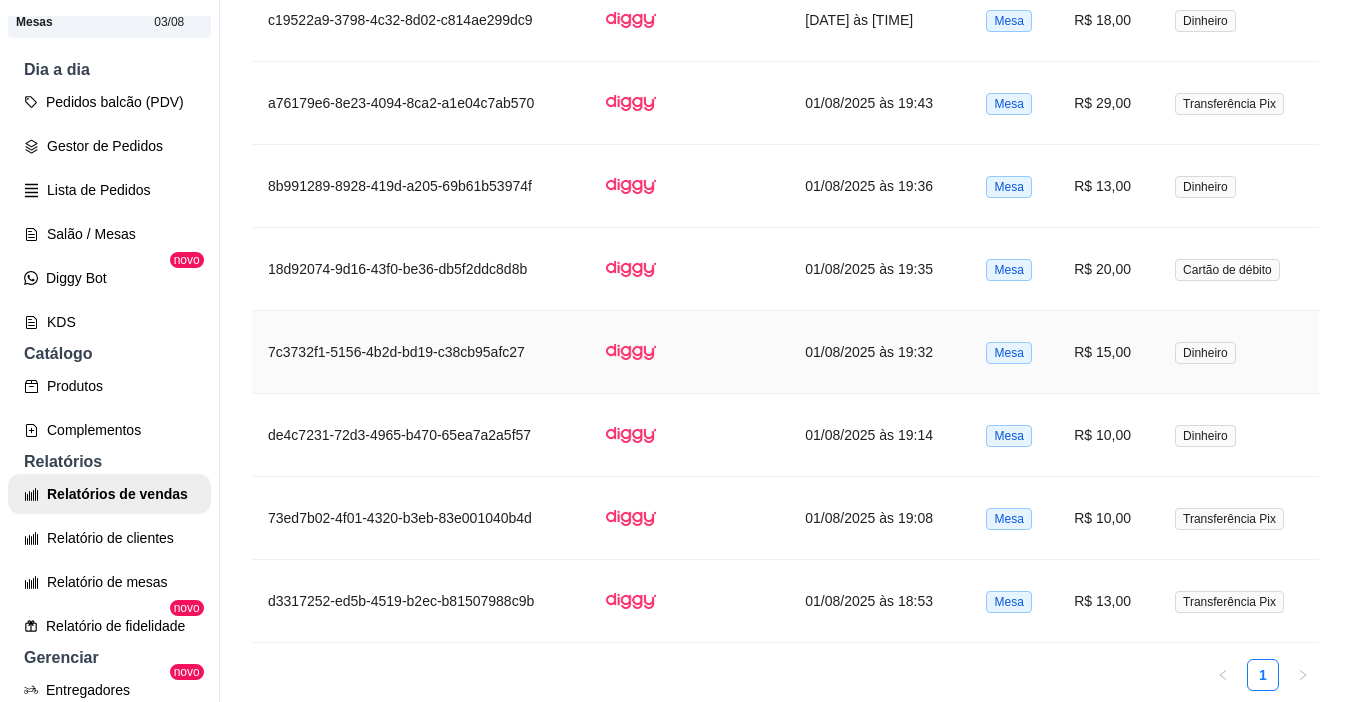 click on "Dinheiro" at bounding box center (1239, 352) 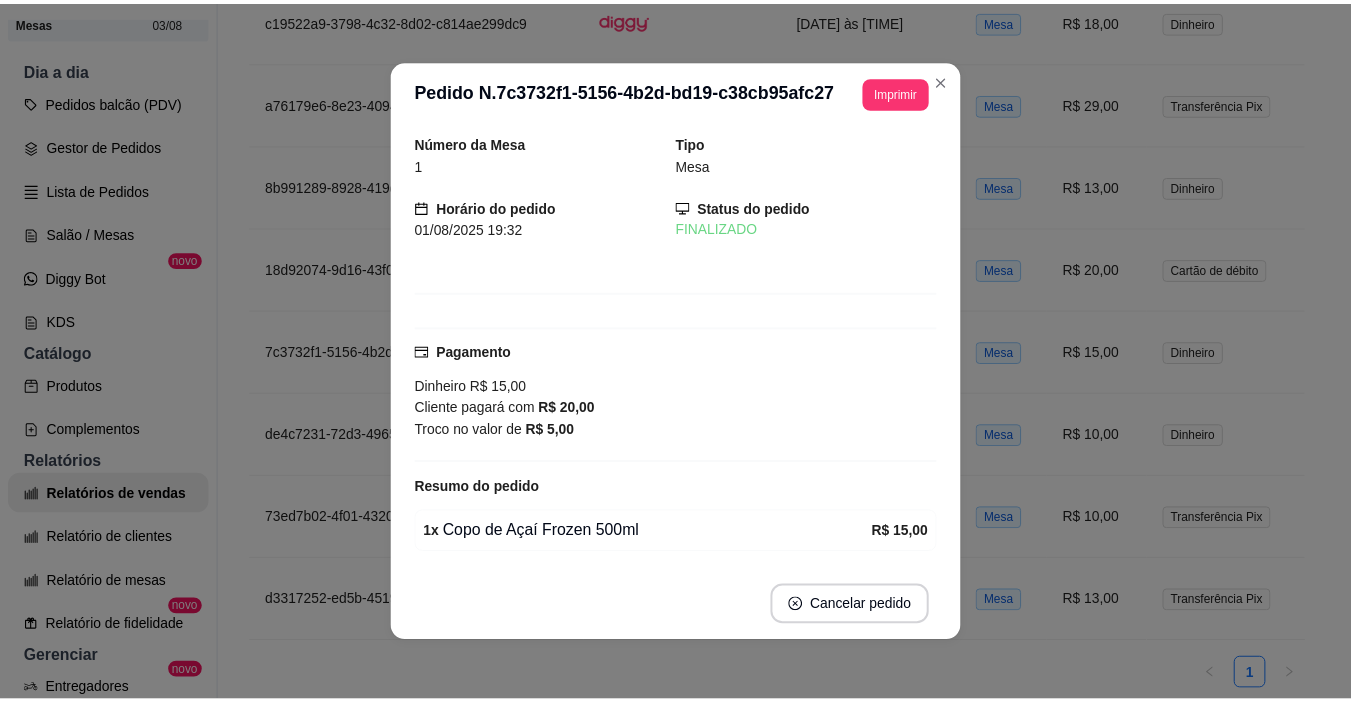 scroll, scrollTop: 69, scrollLeft: 0, axis: vertical 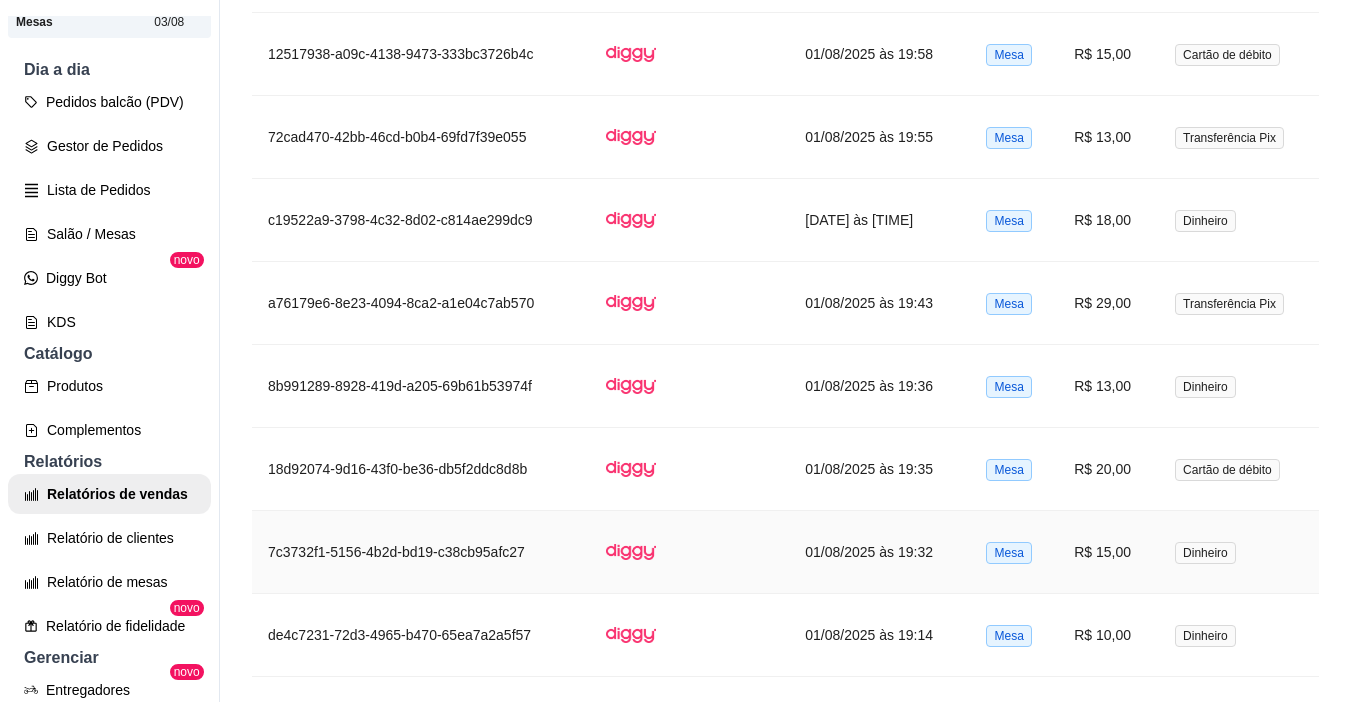 click on "R$ 15,00" at bounding box center [1108, 552] 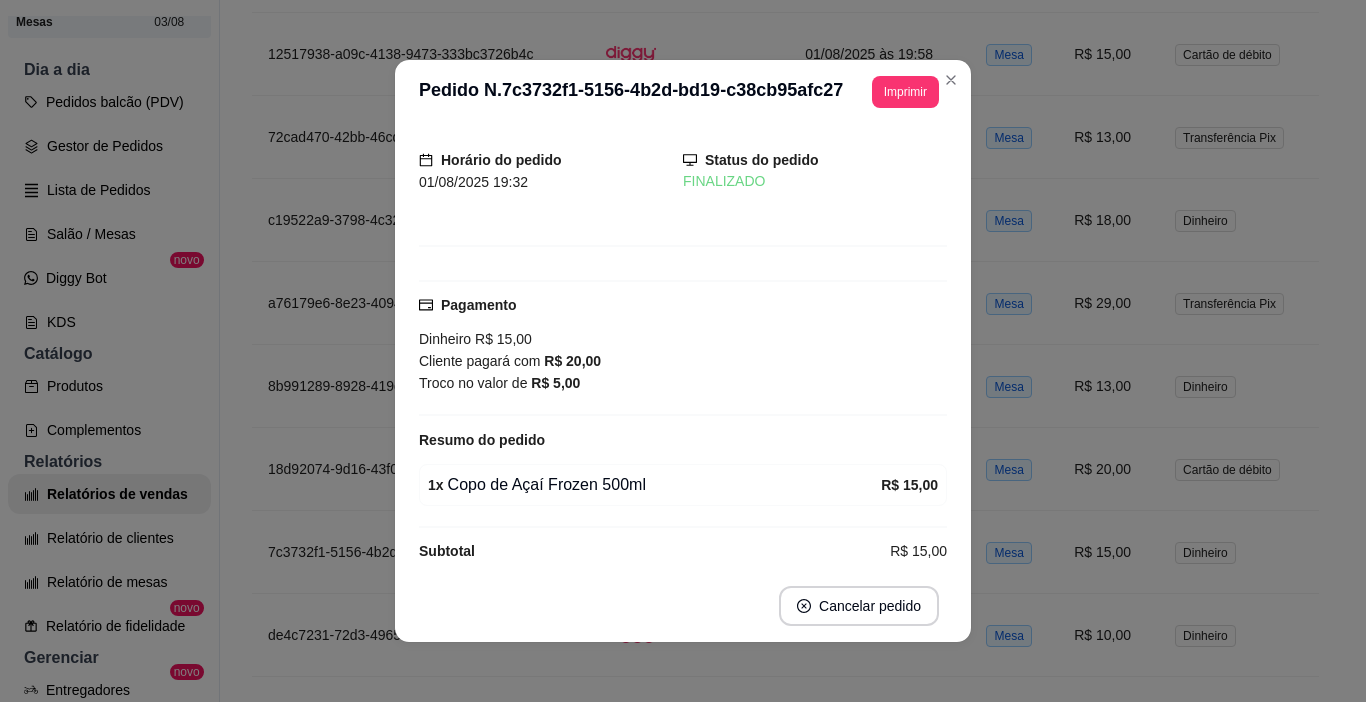 scroll, scrollTop: 69, scrollLeft: 0, axis: vertical 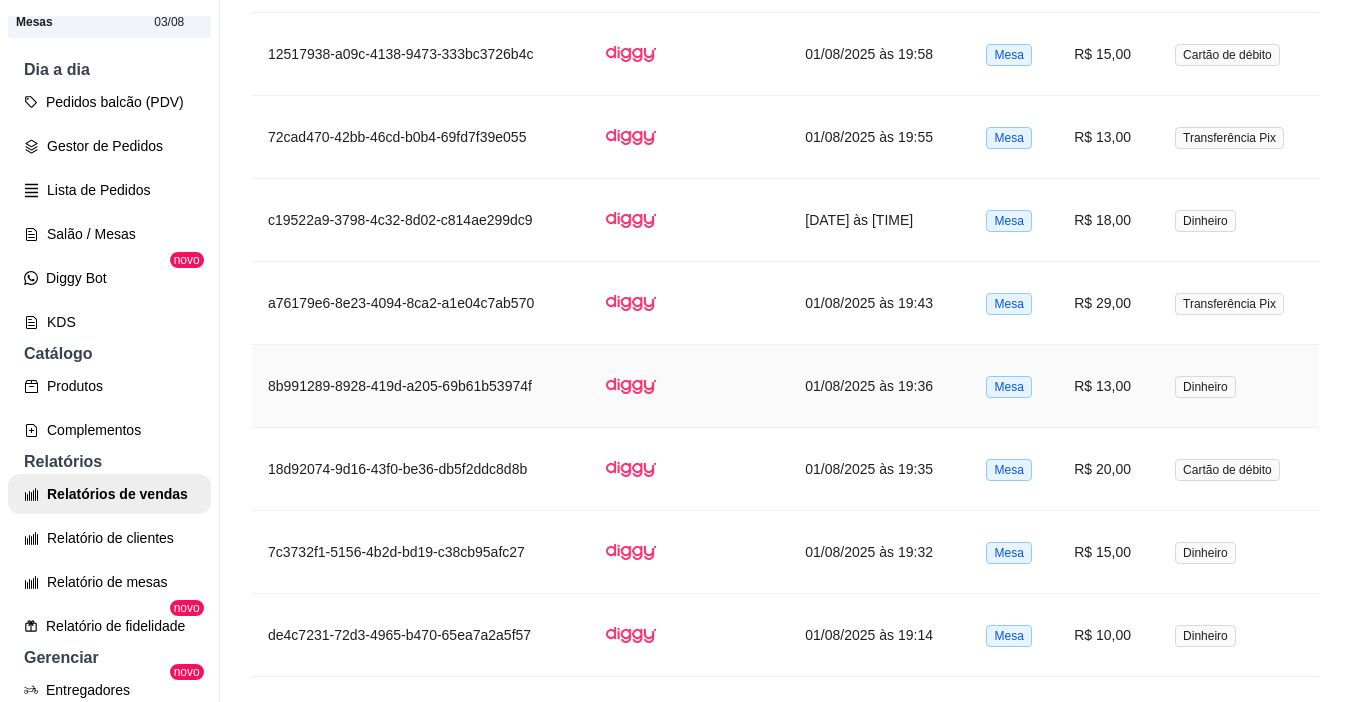 click on "R$ 13,00" at bounding box center (1108, 386) 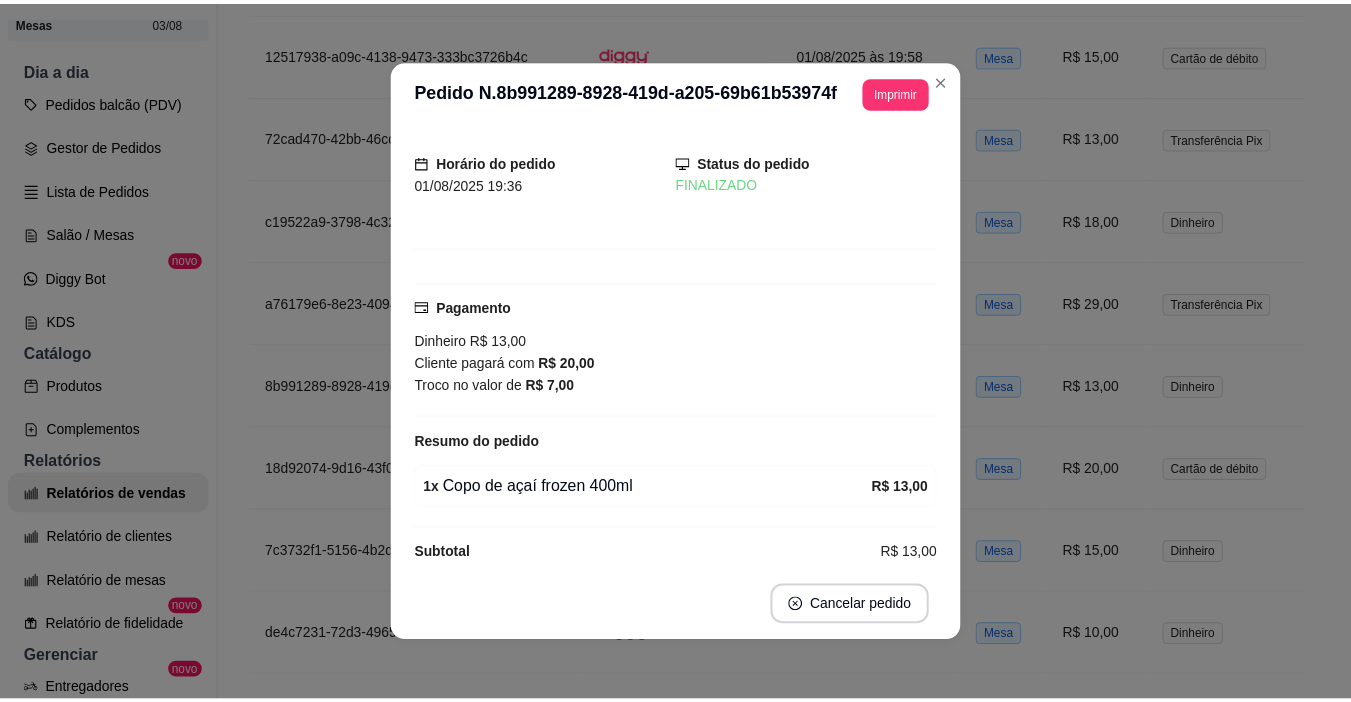 scroll, scrollTop: 69, scrollLeft: 0, axis: vertical 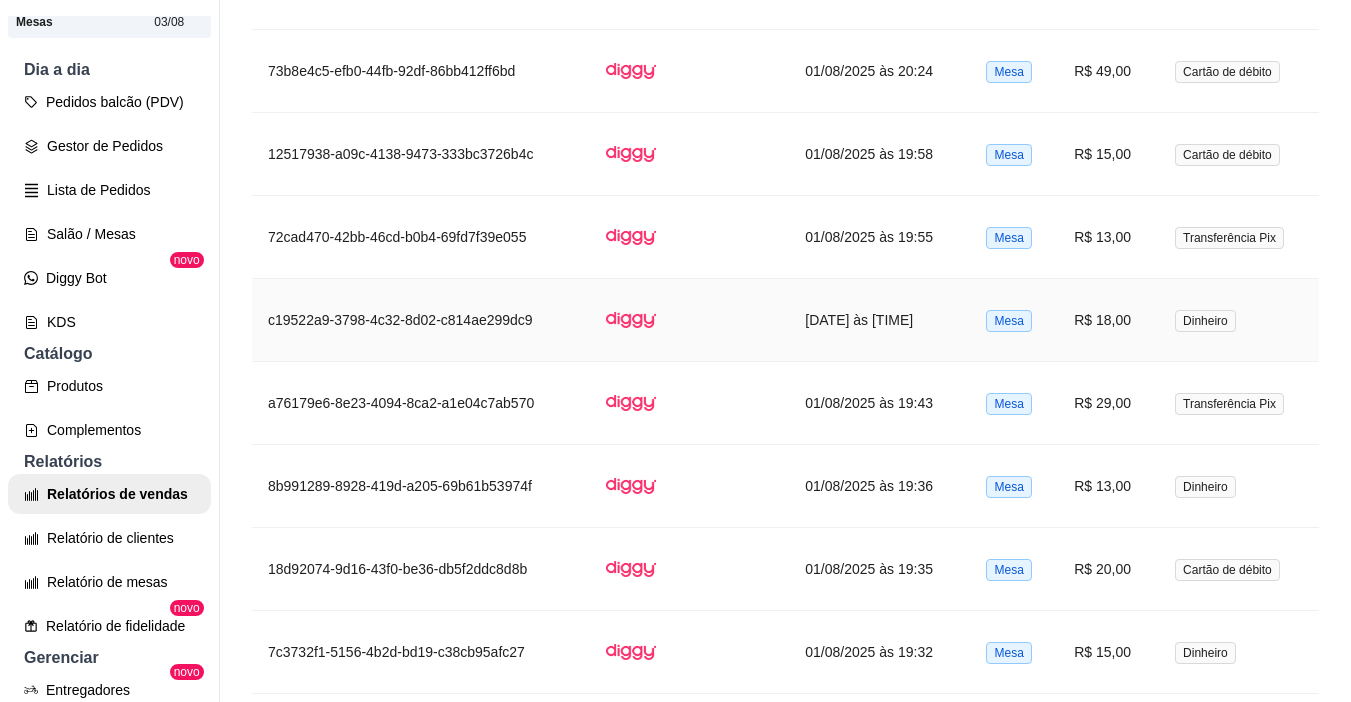 click on "R$ 18,00" at bounding box center [1108, 320] 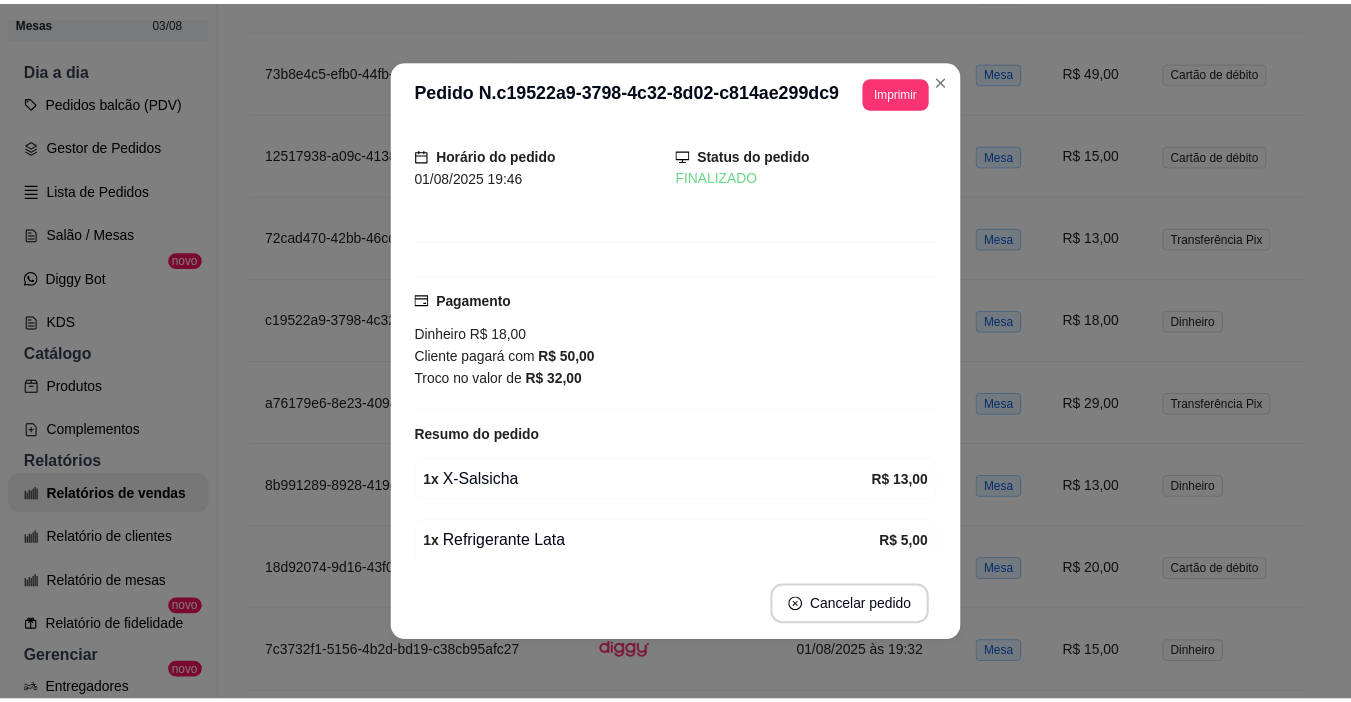 scroll, scrollTop: 100, scrollLeft: 0, axis: vertical 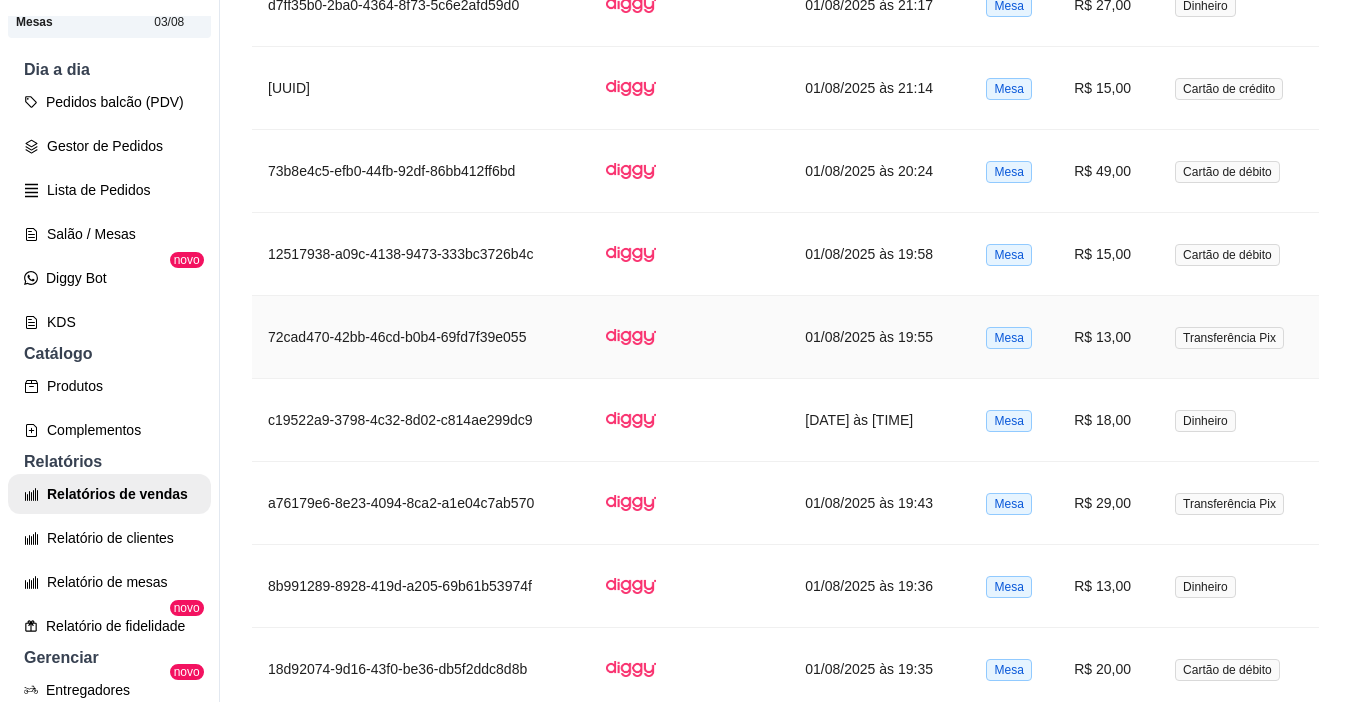 click on "R$ 13,00" at bounding box center (1108, 337) 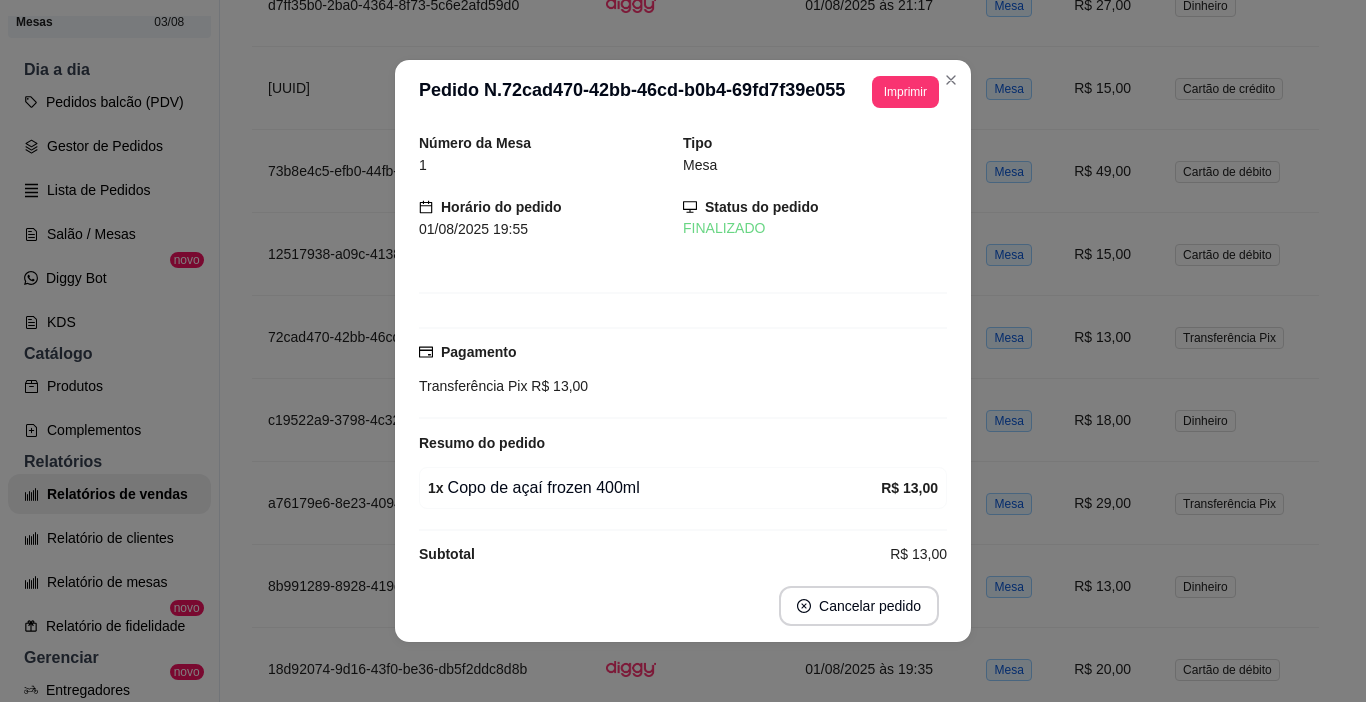 scroll, scrollTop: 25, scrollLeft: 0, axis: vertical 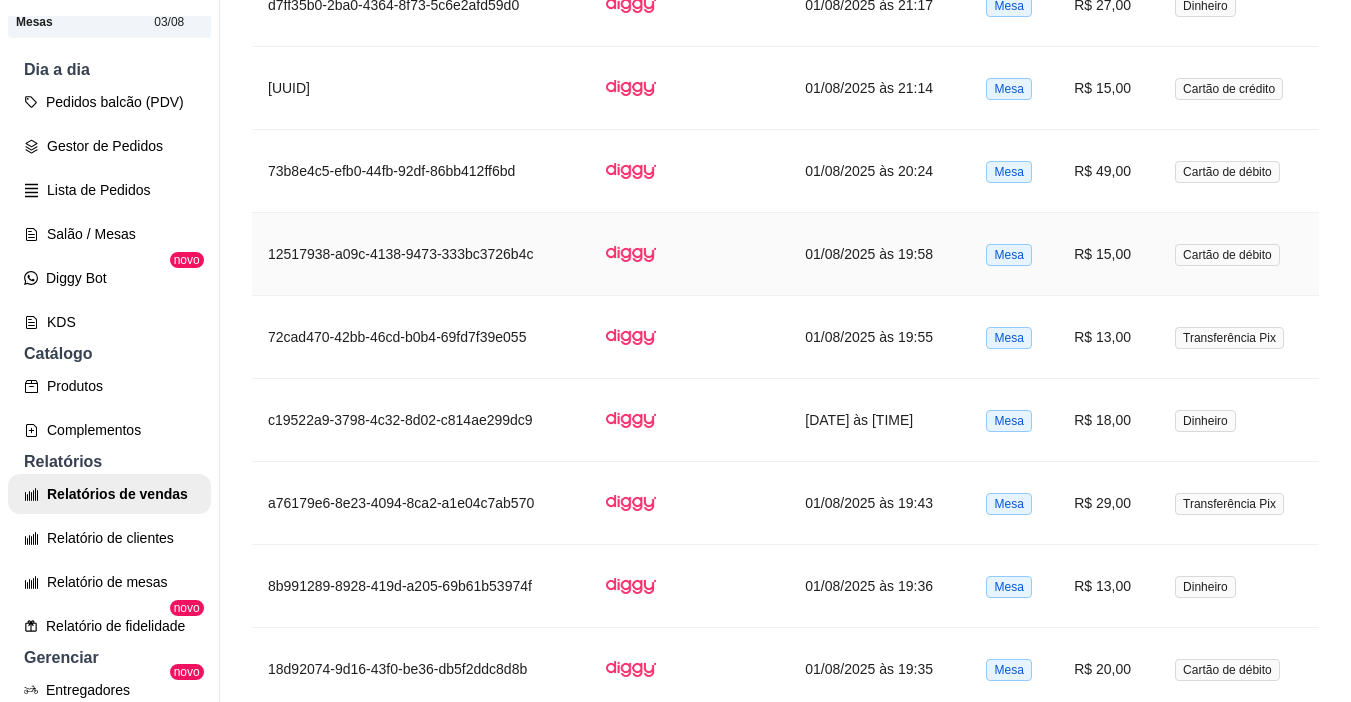 click on "R$ 15,00" at bounding box center (1108, 254) 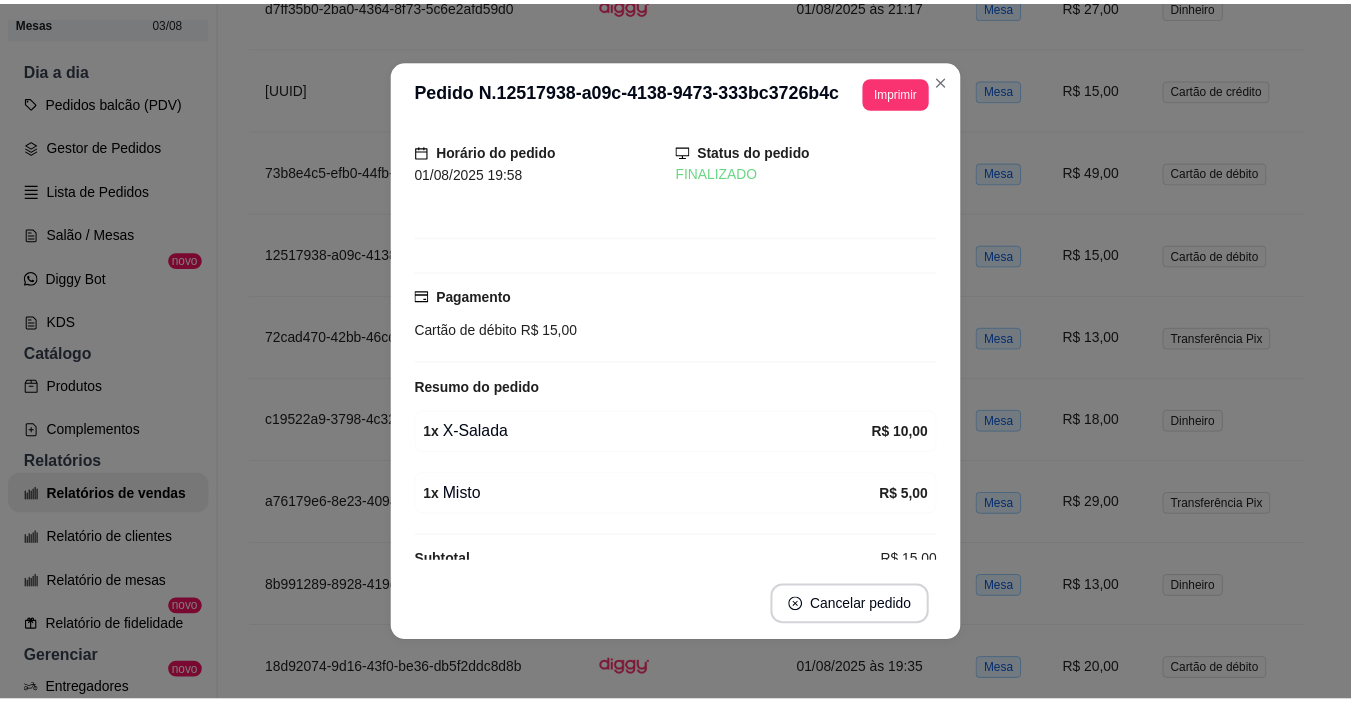 scroll, scrollTop: 87, scrollLeft: 0, axis: vertical 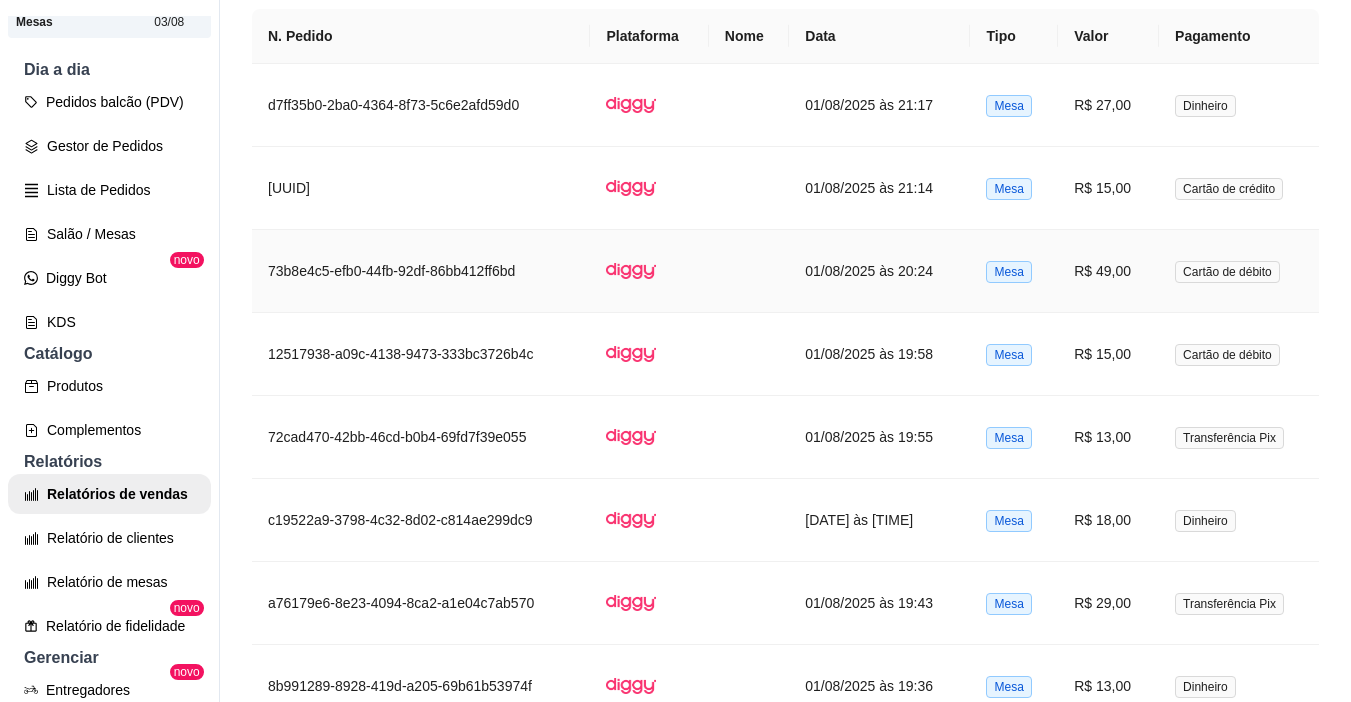 click on "R$ 49,00" at bounding box center (1108, 271) 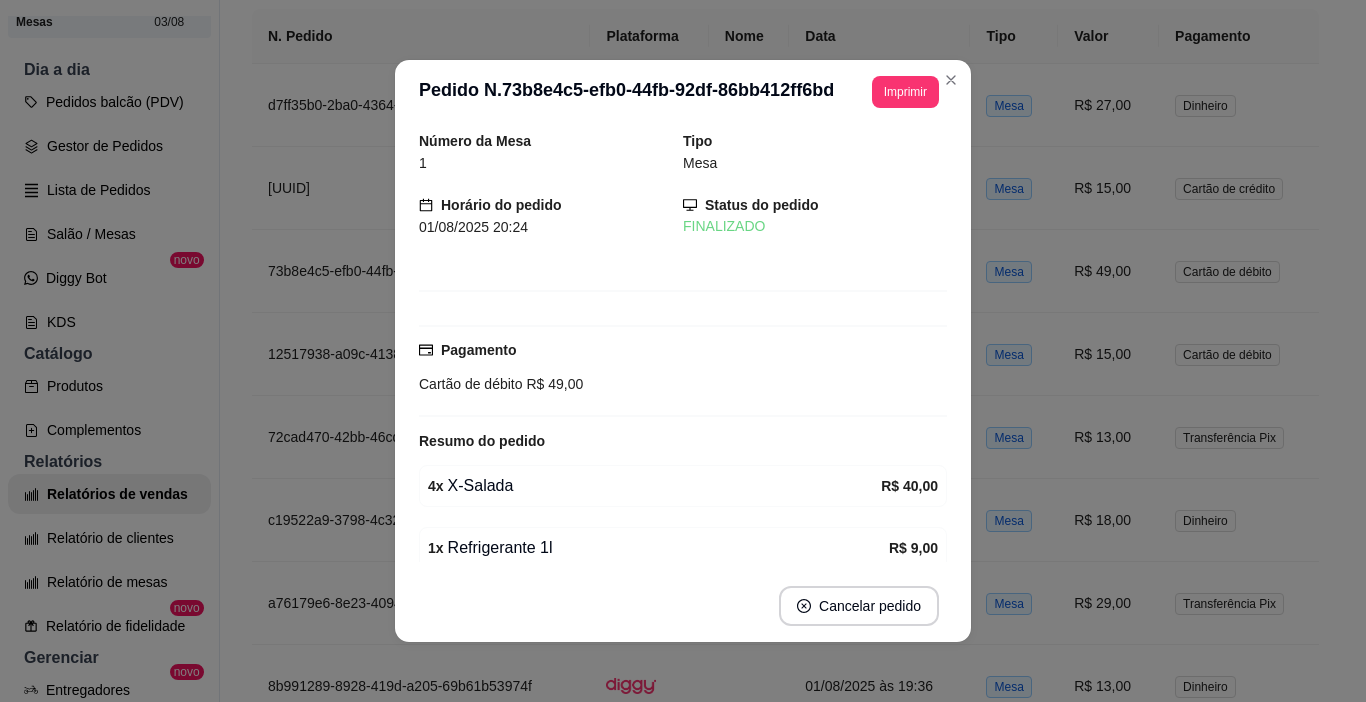 scroll, scrollTop: 0, scrollLeft: 0, axis: both 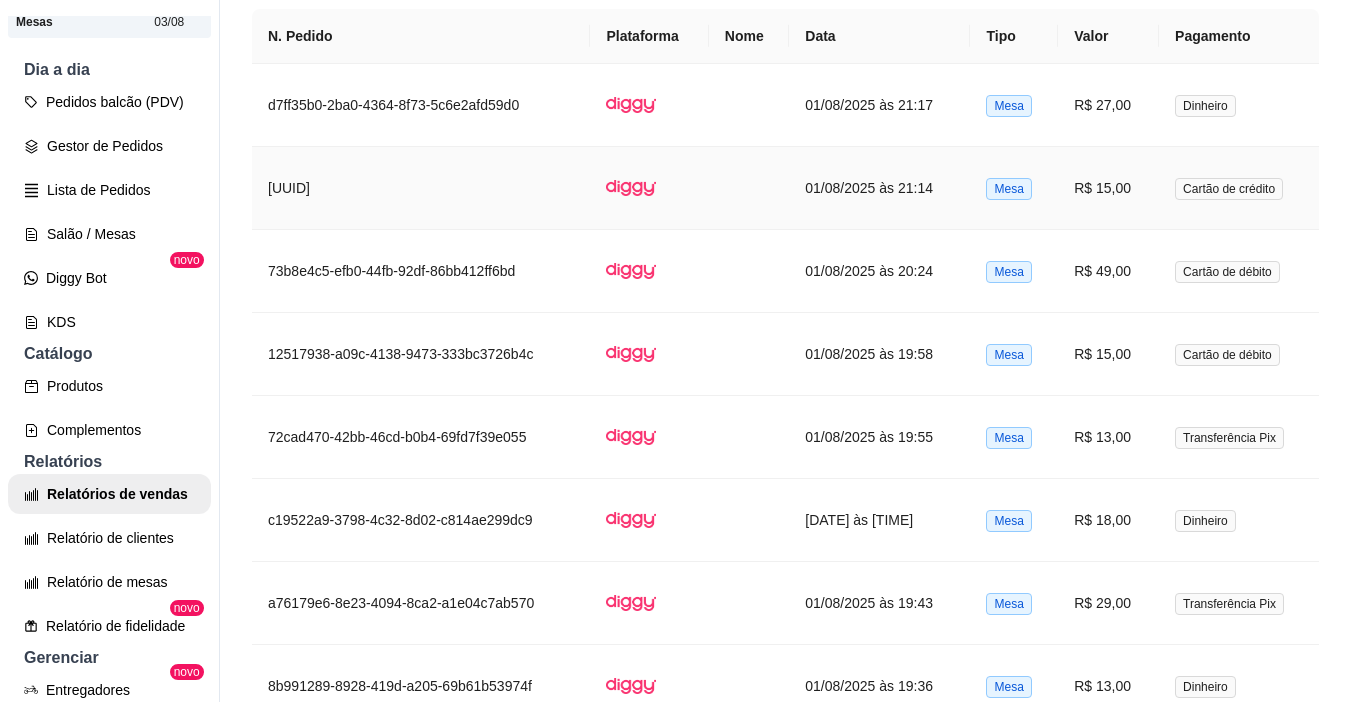 click on "R$ 15,00" at bounding box center [1108, 188] 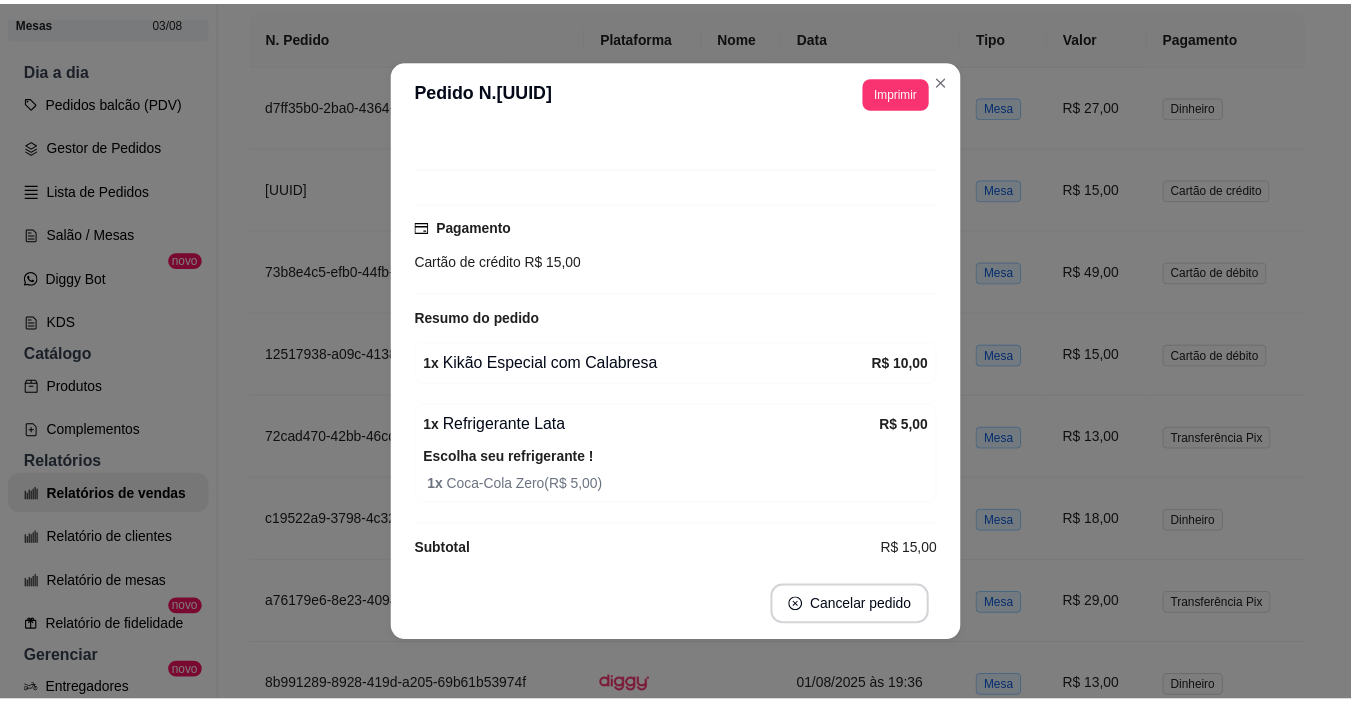 scroll, scrollTop: 145, scrollLeft: 0, axis: vertical 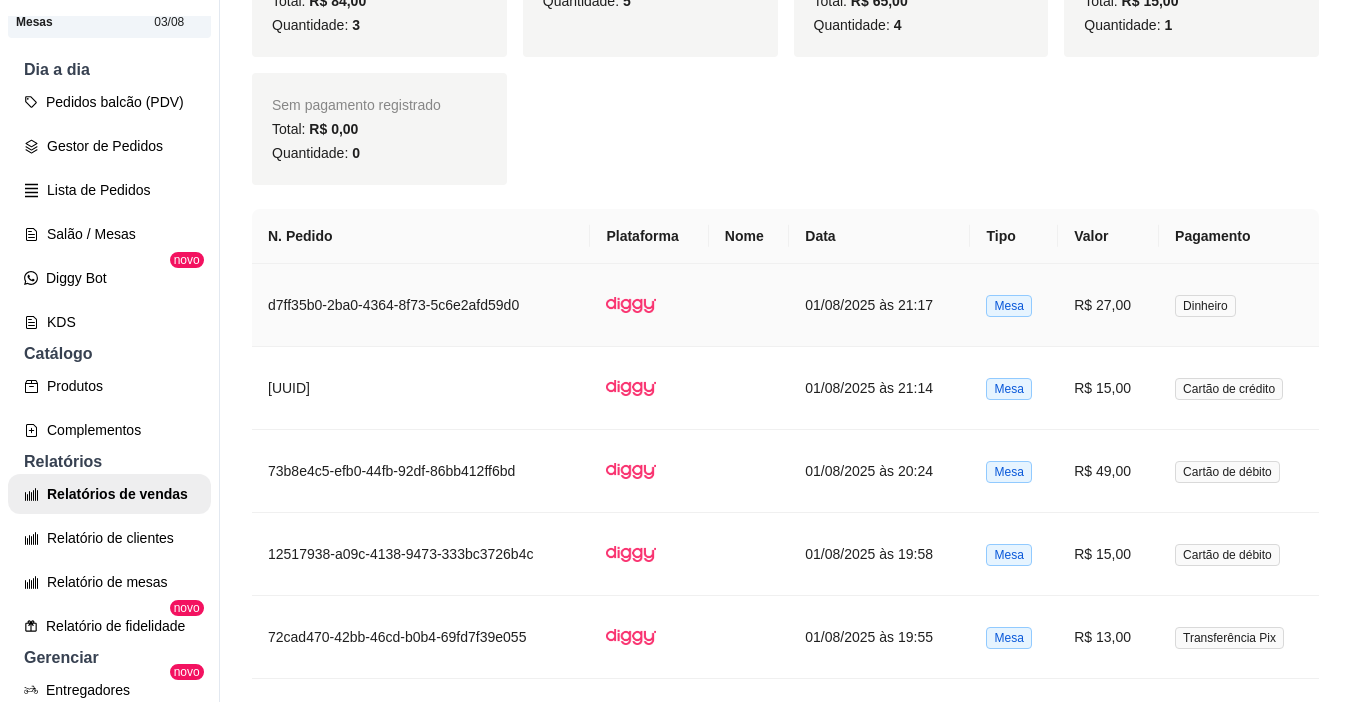 click on "R$ 27,00" at bounding box center [1108, 305] 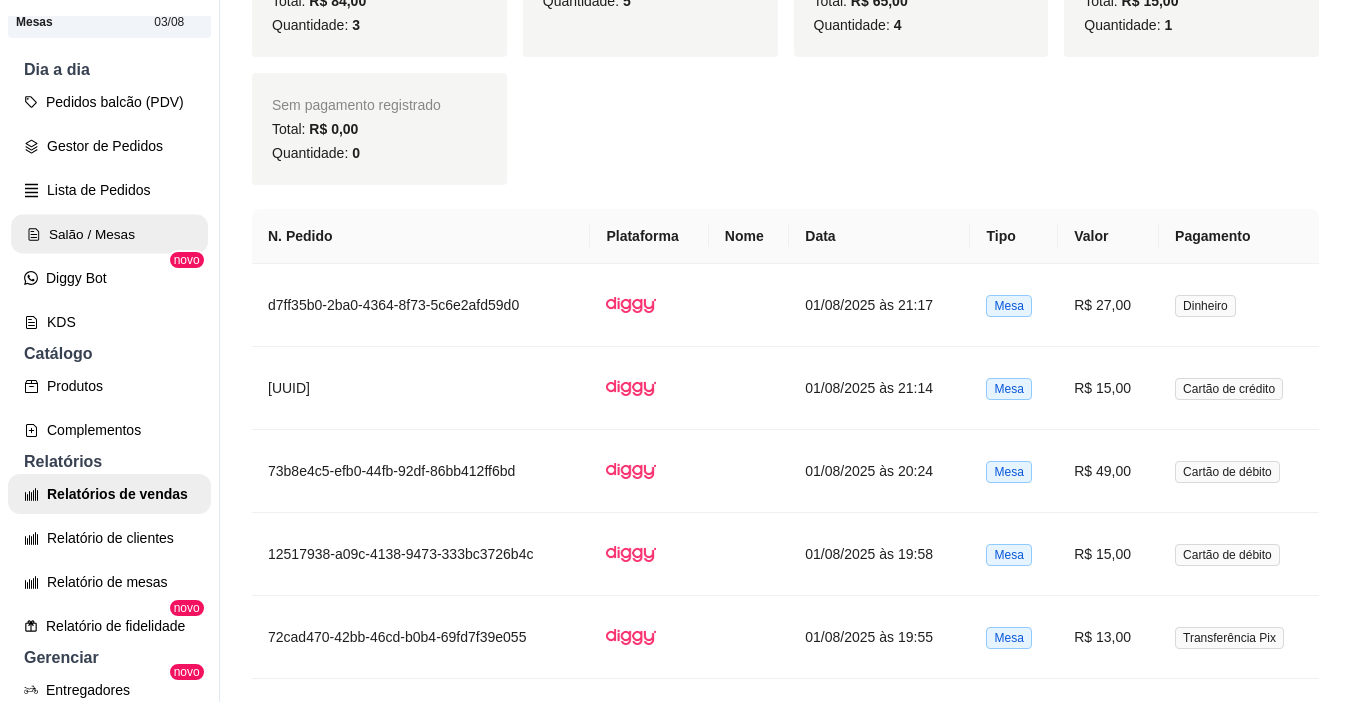 click on "Salão / Mesas" at bounding box center (109, 234) 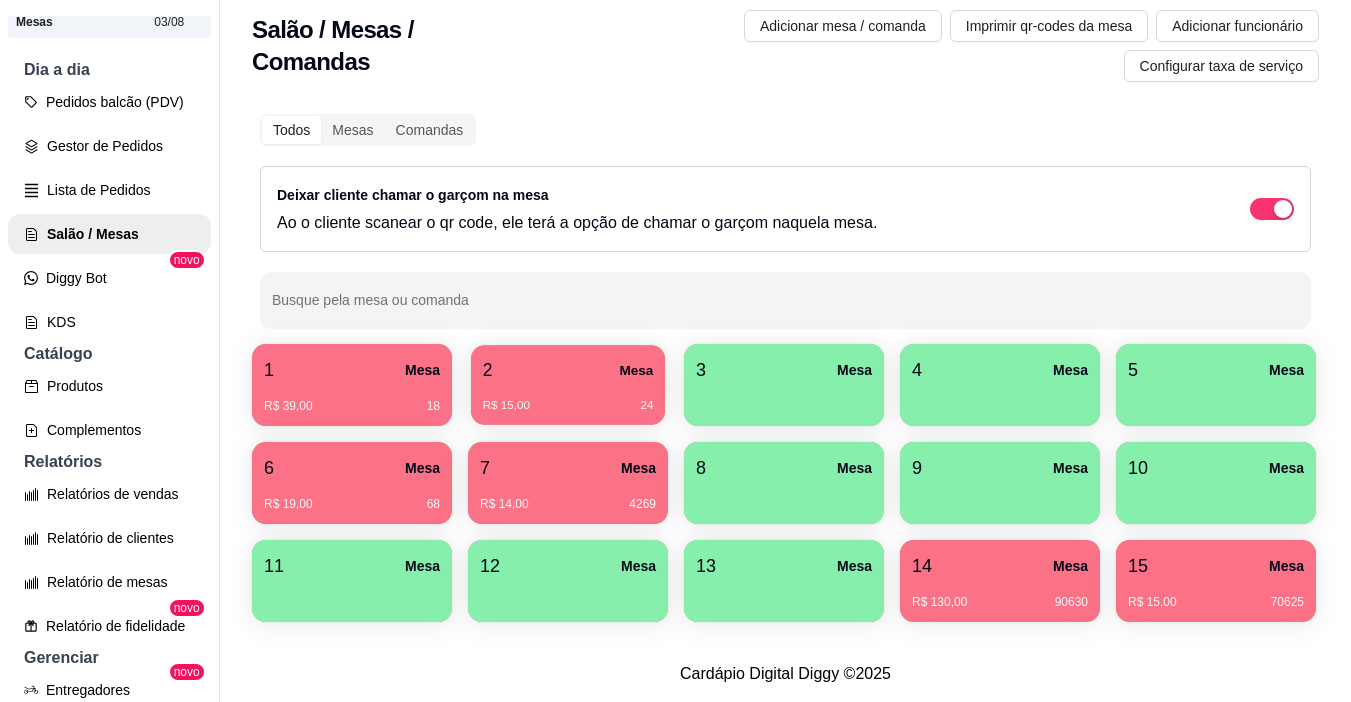 click on "R$ 15,00 24" at bounding box center (568, 398) 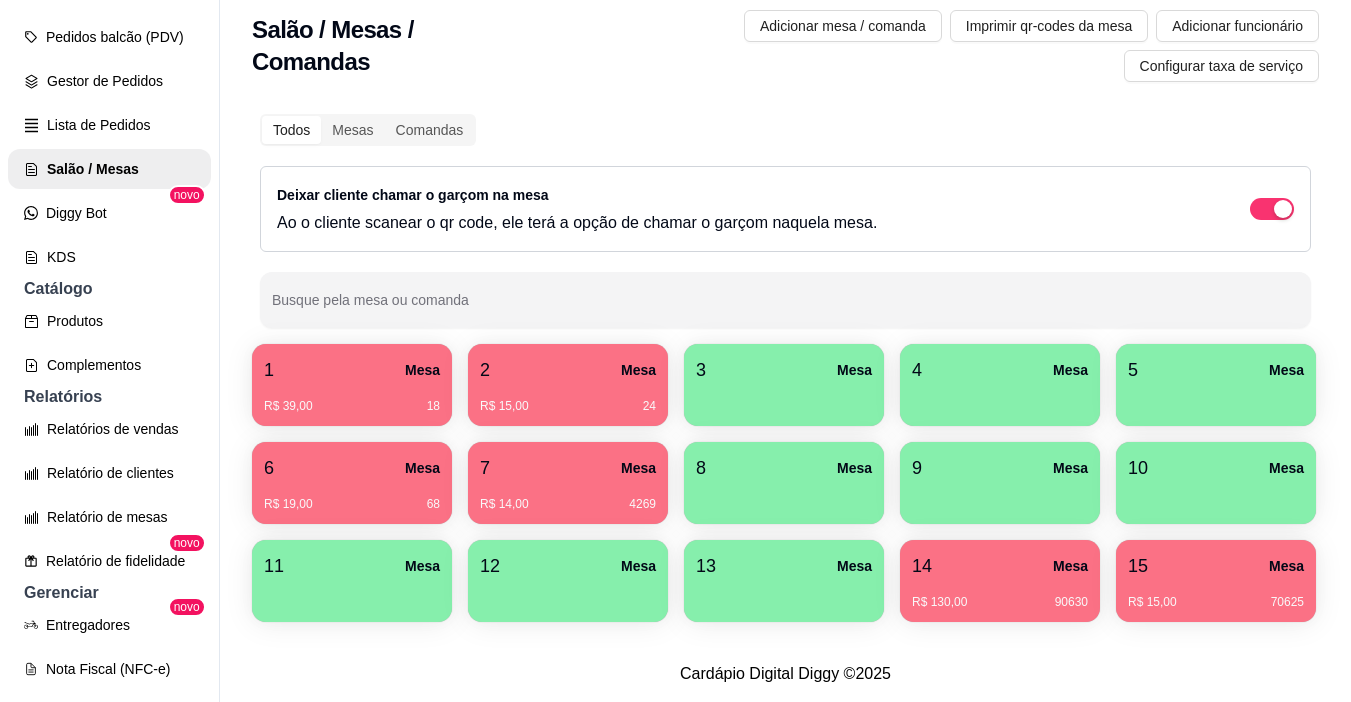 scroll, scrollTop: 300, scrollLeft: 0, axis: vertical 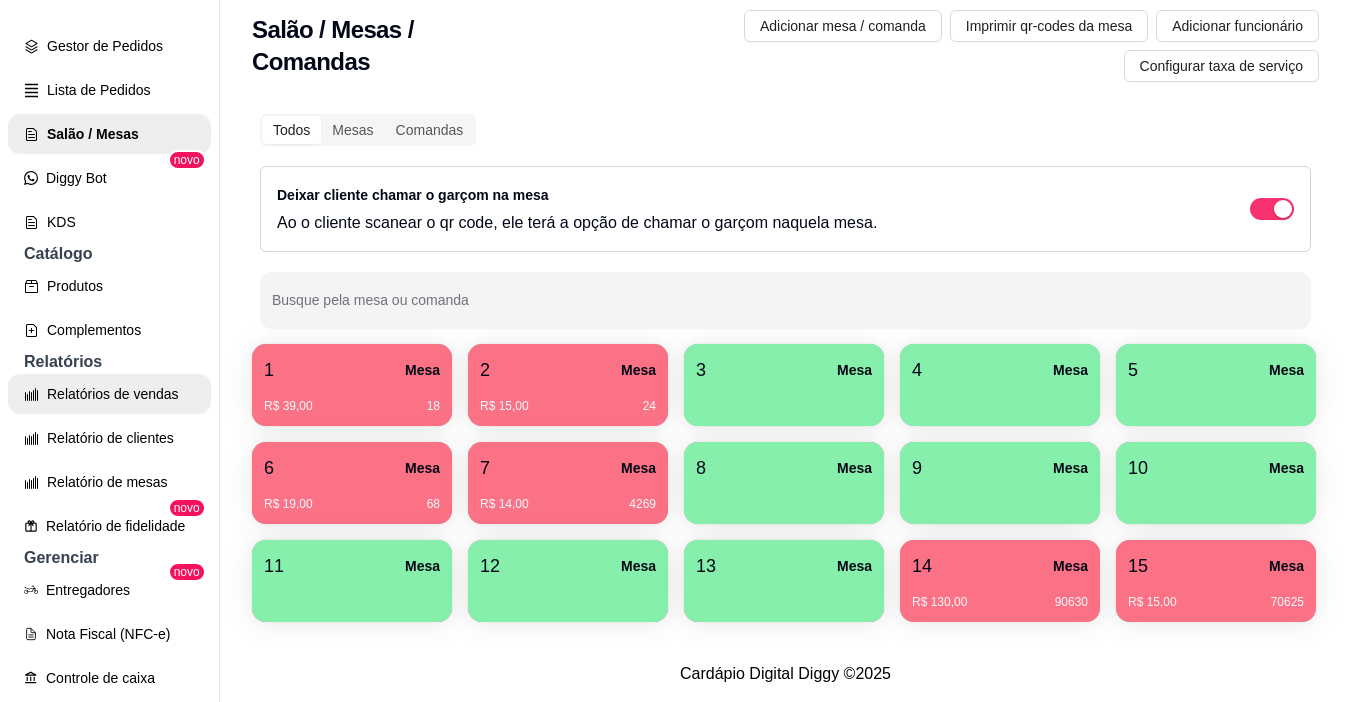 click on "Relatórios de vendas" at bounding box center (109, 394) 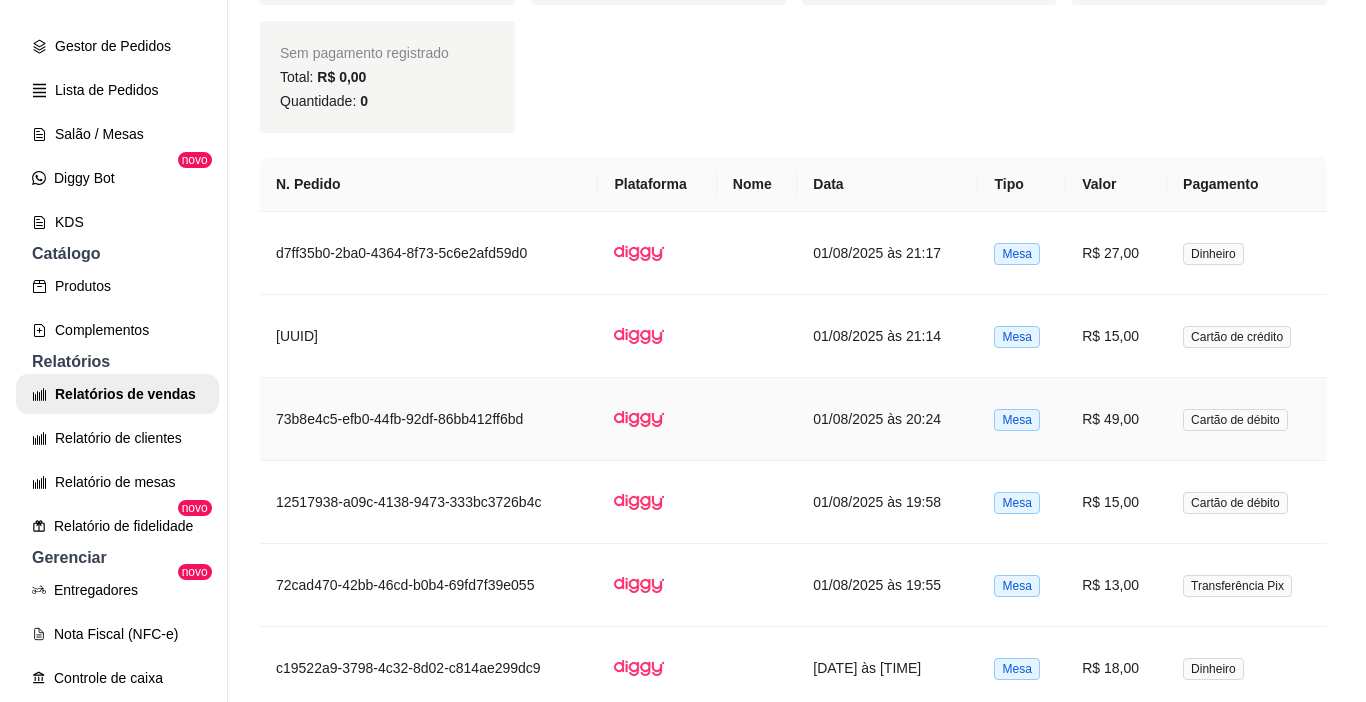 scroll, scrollTop: 1000, scrollLeft: 0, axis: vertical 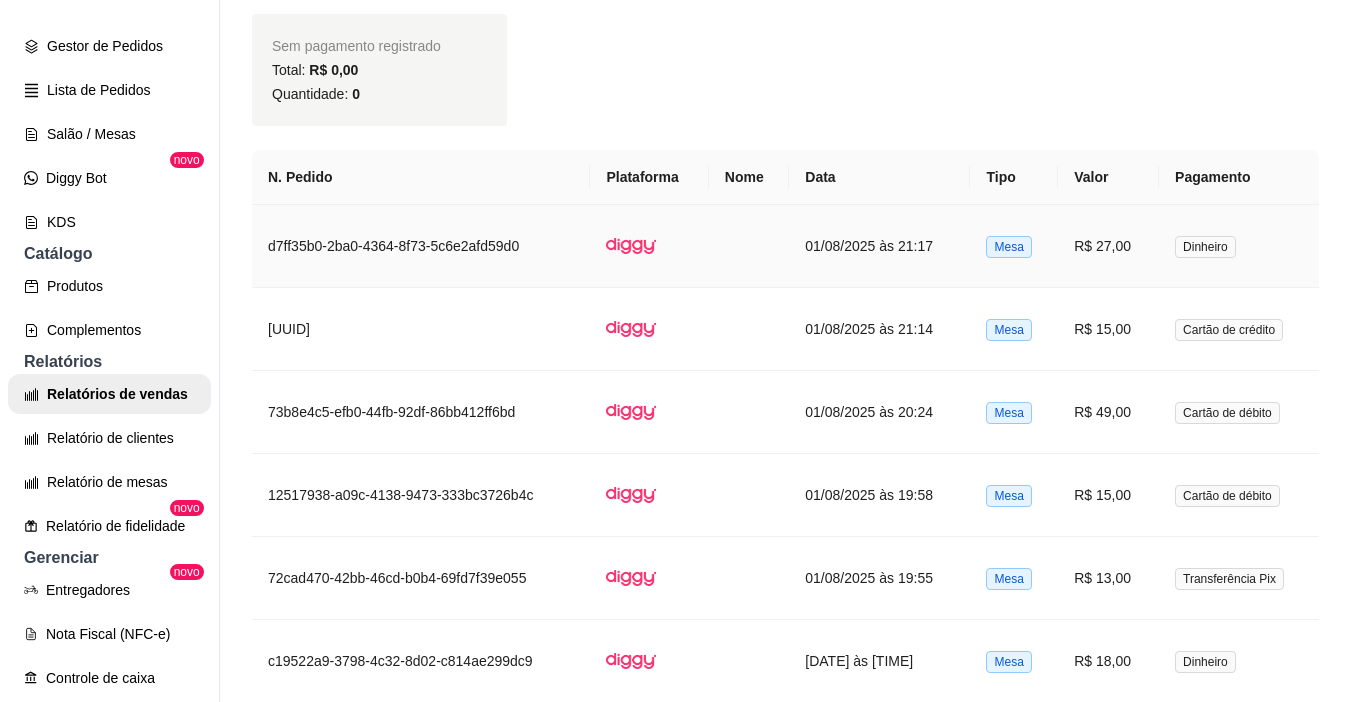 click on "R$ 27,00" at bounding box center (1108, 246) 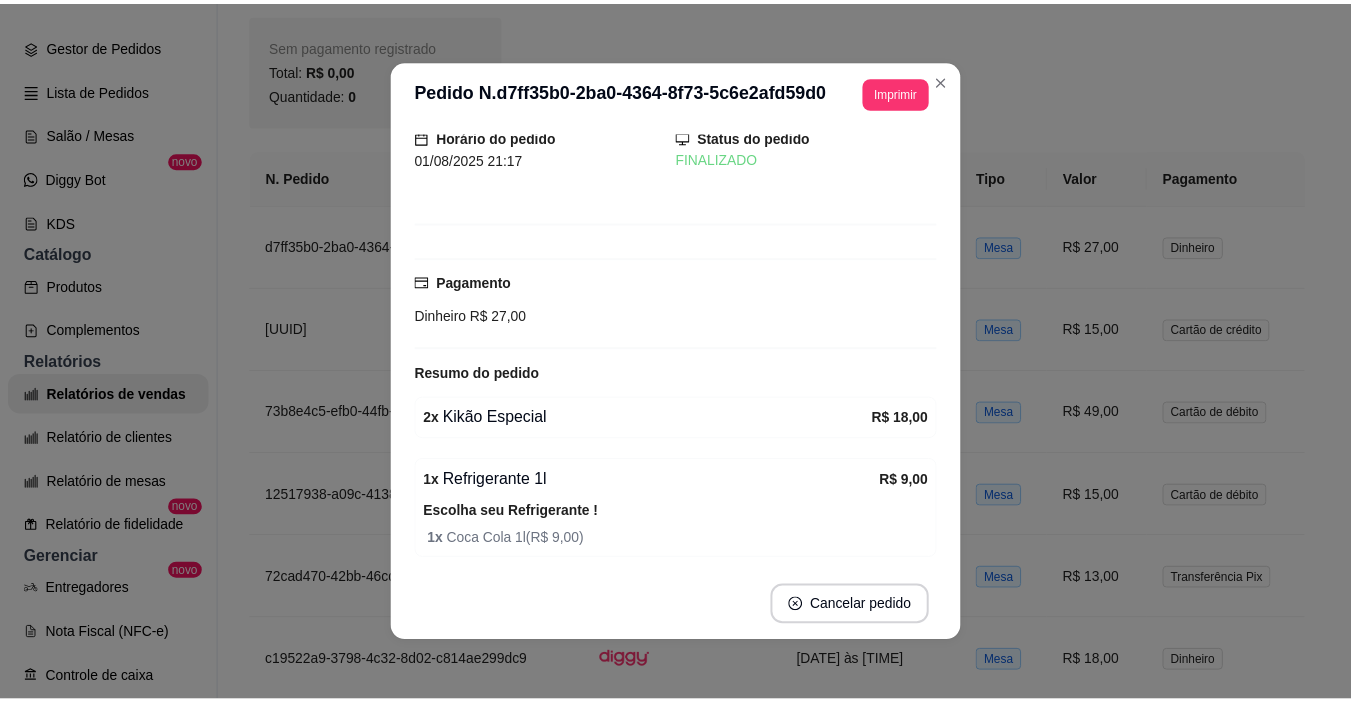 scroll, scrollTop: 100, scrollLeft: 0, axis: vertical 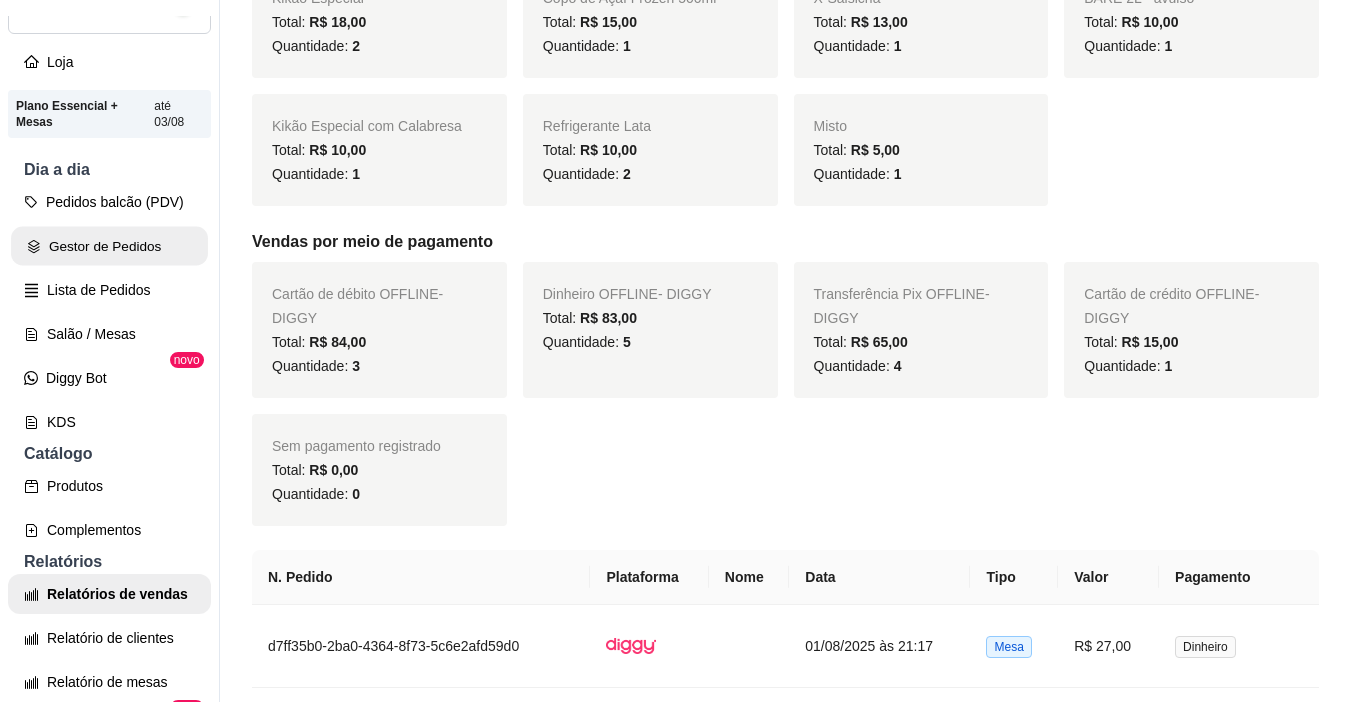click on "Gestor de Pedidos" at bounding box center (109, 246) 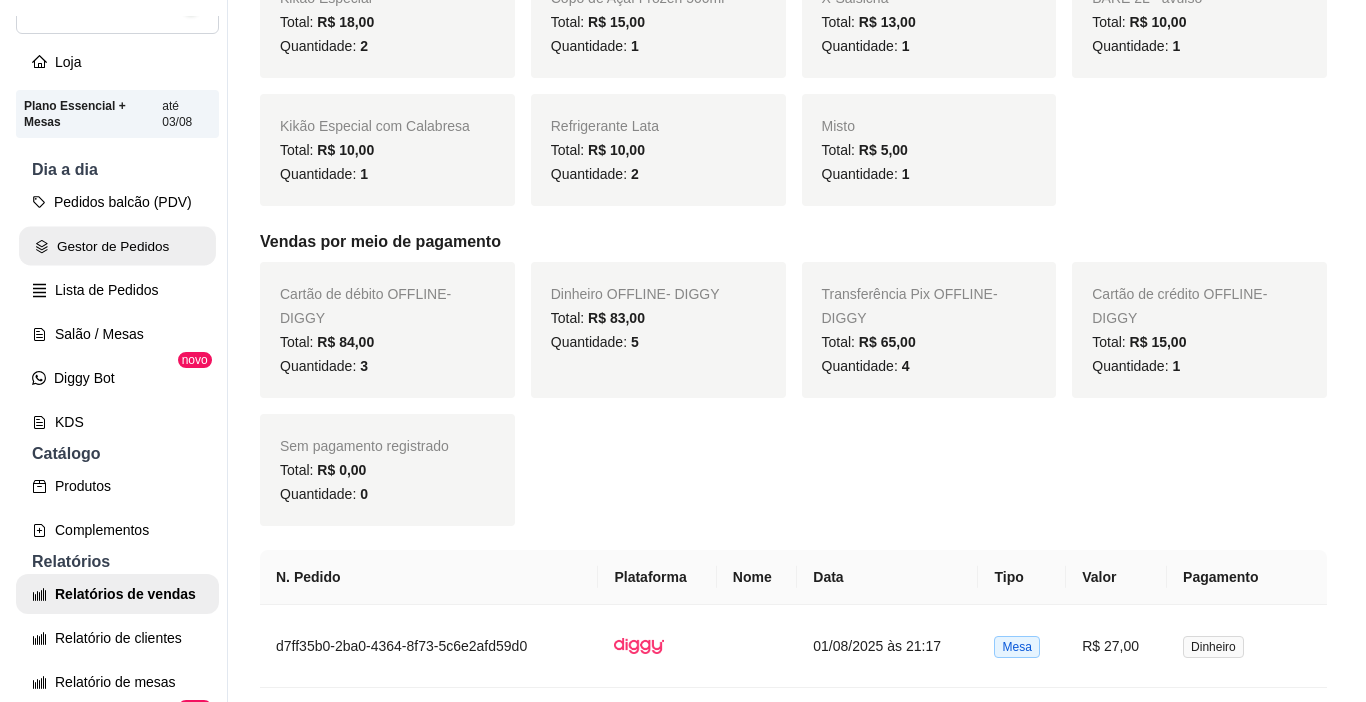 scroll, scrollTop: 0, scrollLeft: 0, axis: both 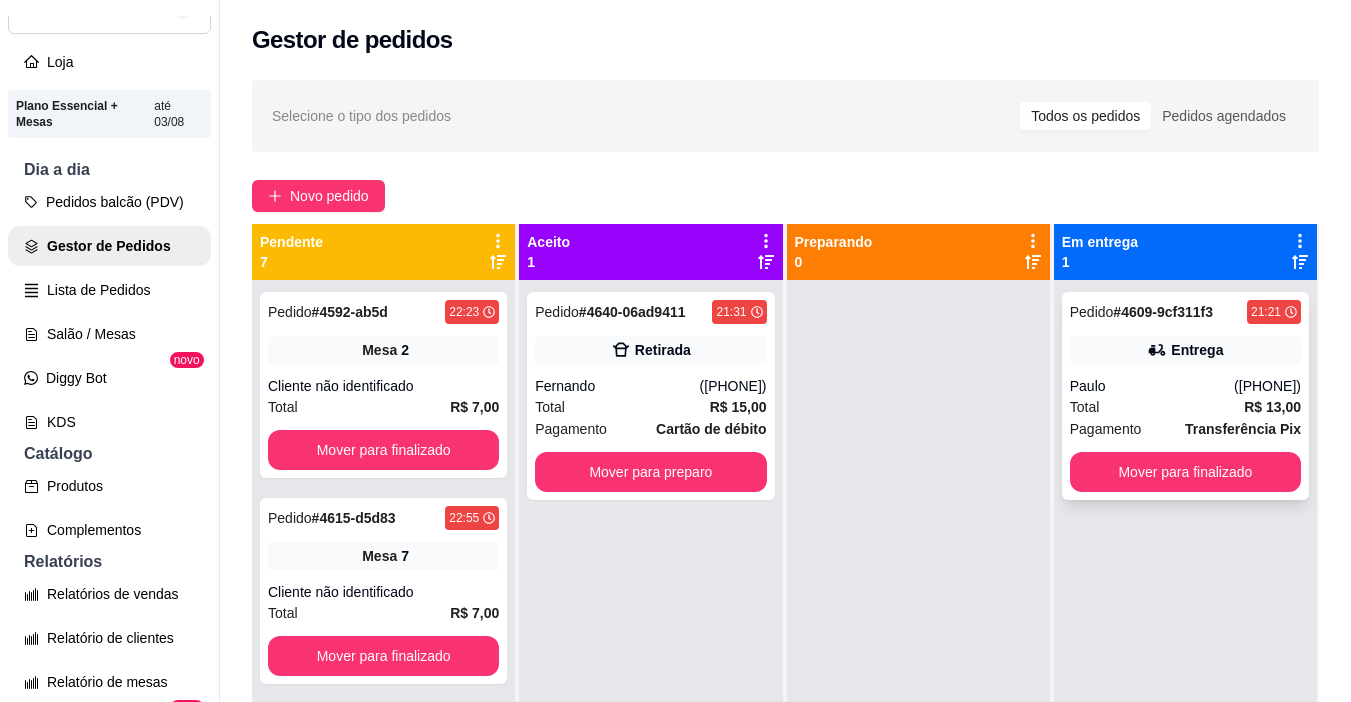 click on "Pedido  # 4609-9cf311f3 21:21 Entrega Paulo (92) 99445-7873 Total R$ 13,00 Pagamento Transferência Pix Mover para finalizado" at bounding box center [1185, 396] 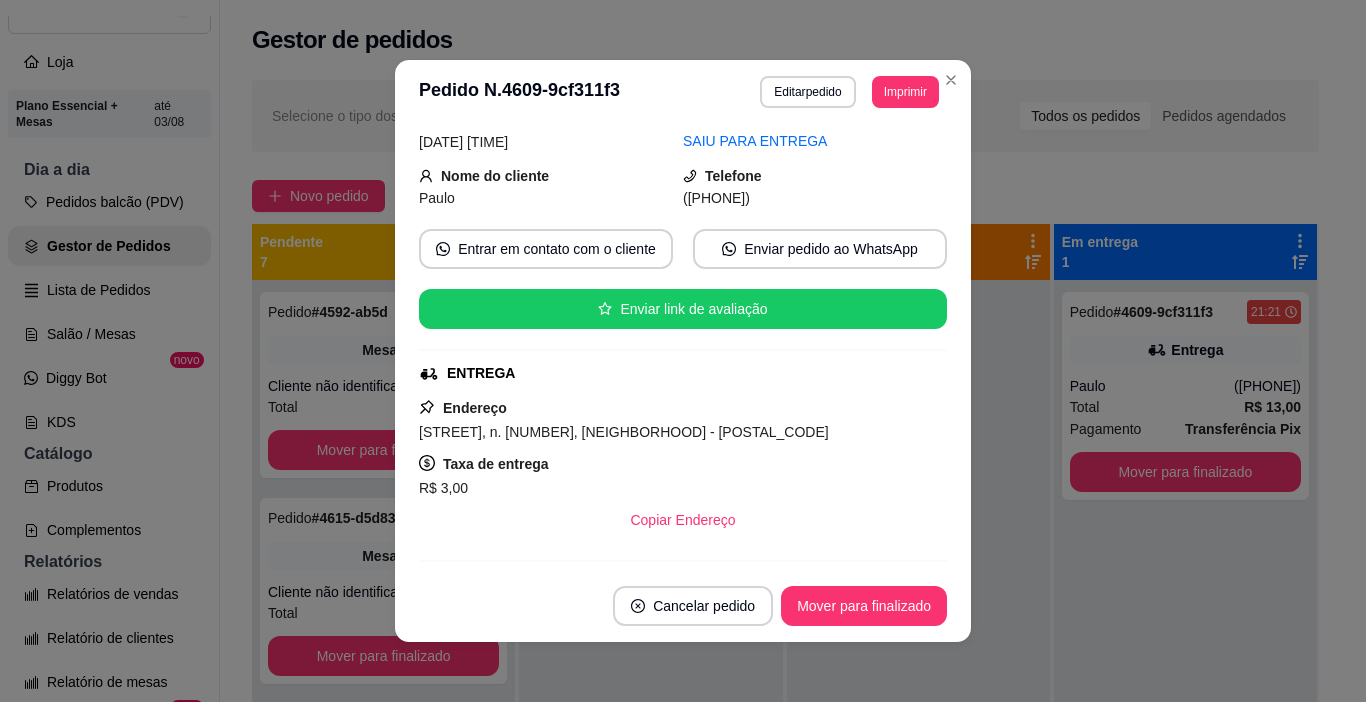 scroll, scrollTop: 0, scrollLeft: 0, axis: both 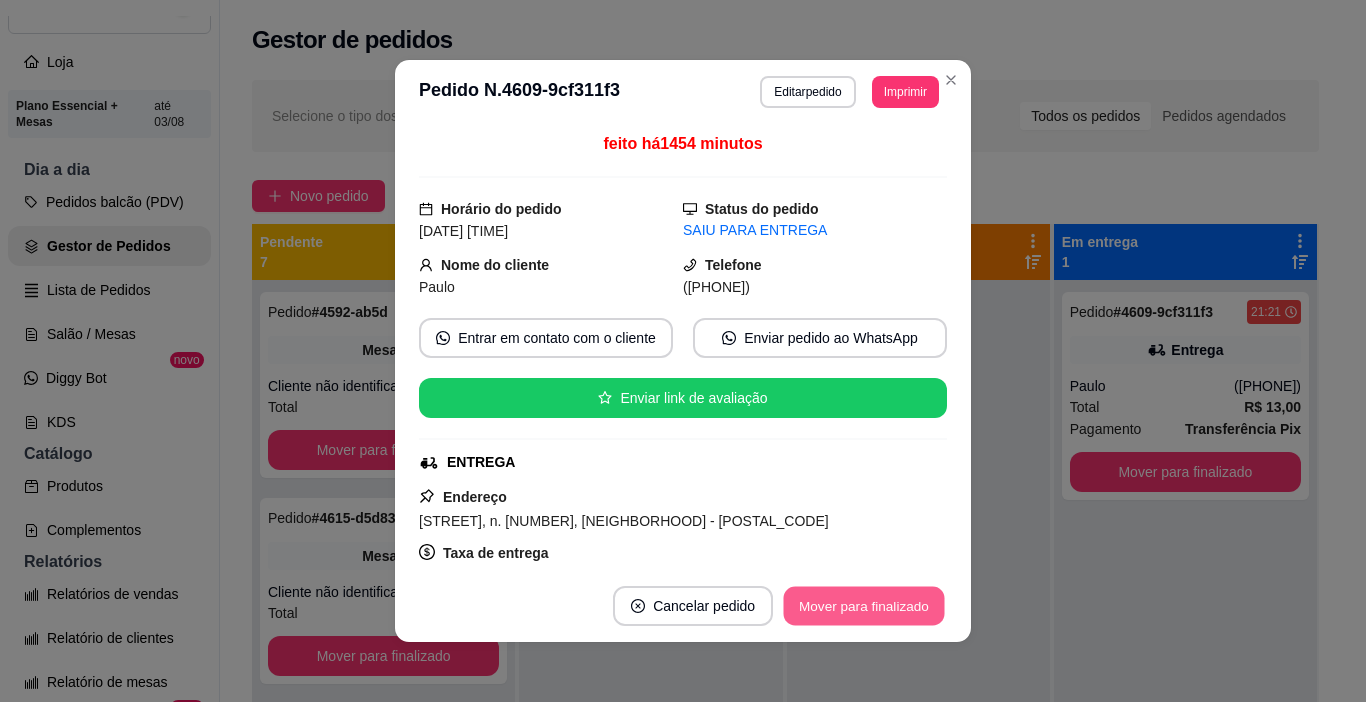 click on "Mover para finalizado" at bounding box center (864, 606) 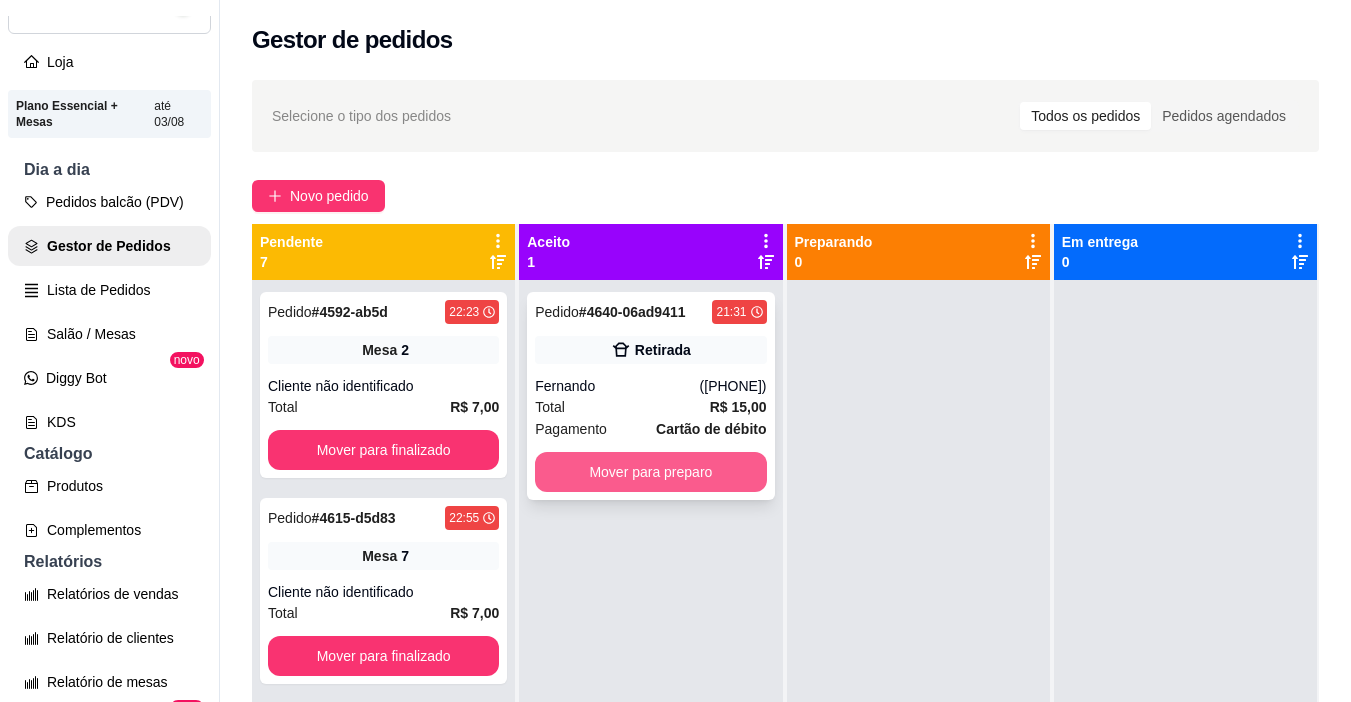 click on "Mover para preparo" at bounding box center (650, 472) 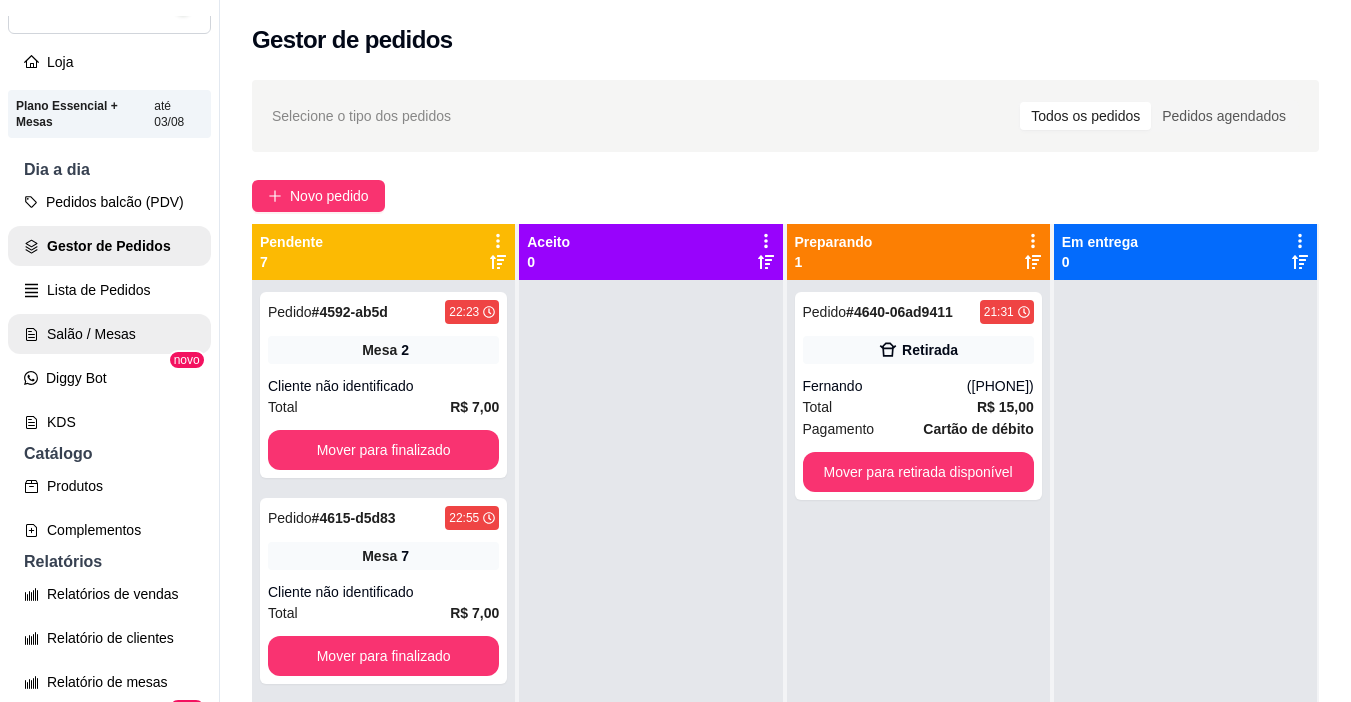 click on "Salão / Mesas" at bounding box center [109, 334] 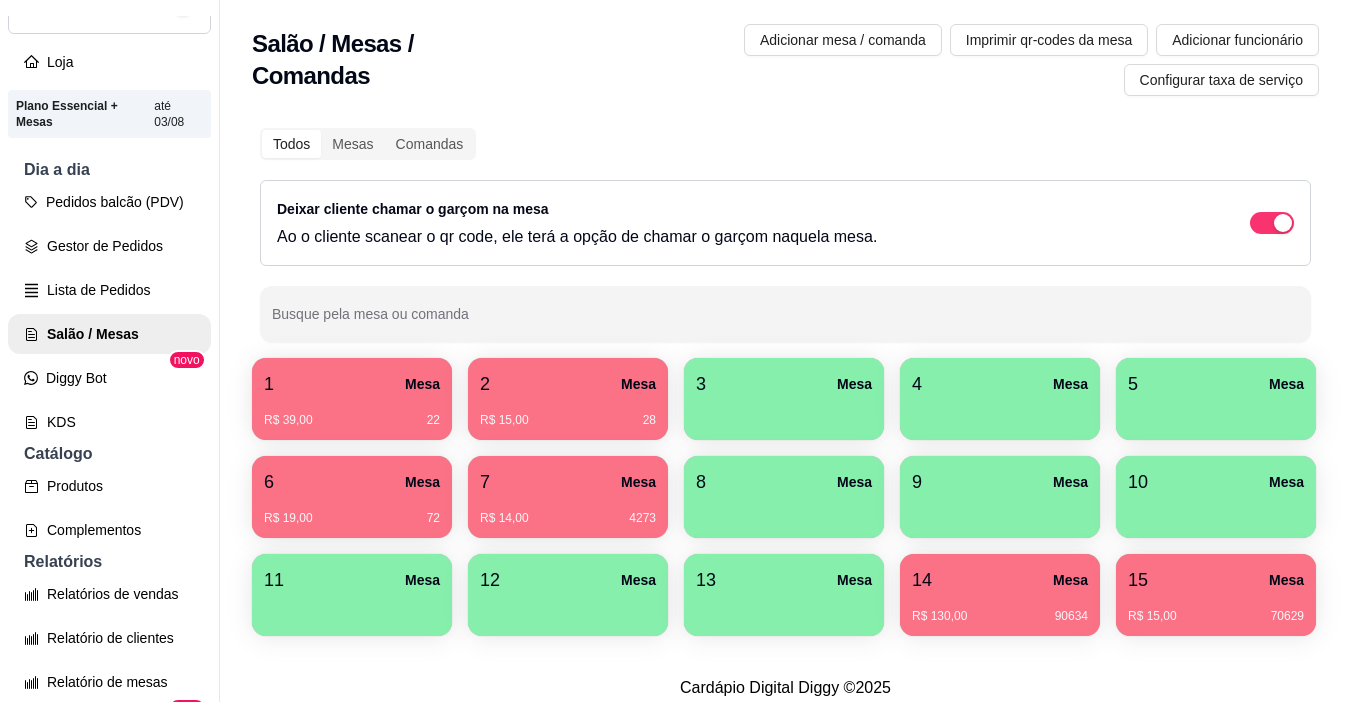 click on "R$ 39,00 22" at bounding box center (352, 420) 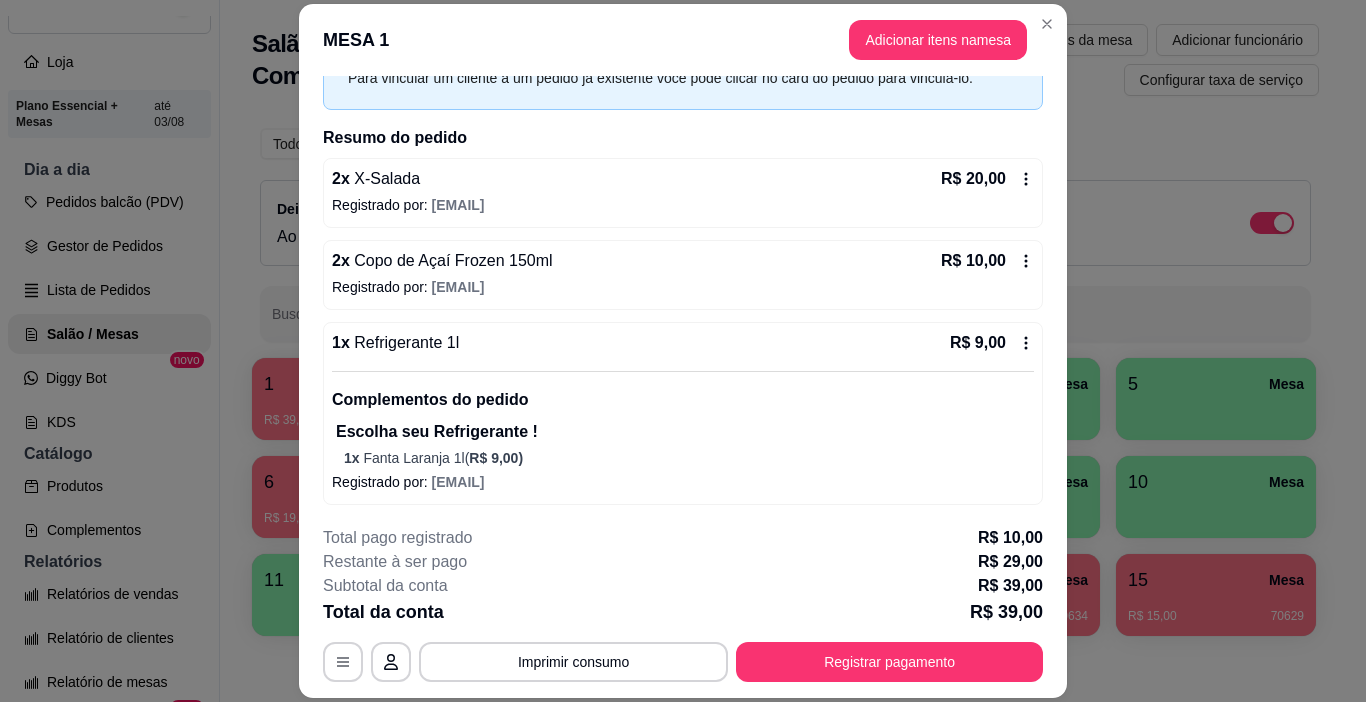 scroll, scrollTop: 109, scrollLeft: 0, axis: vertical 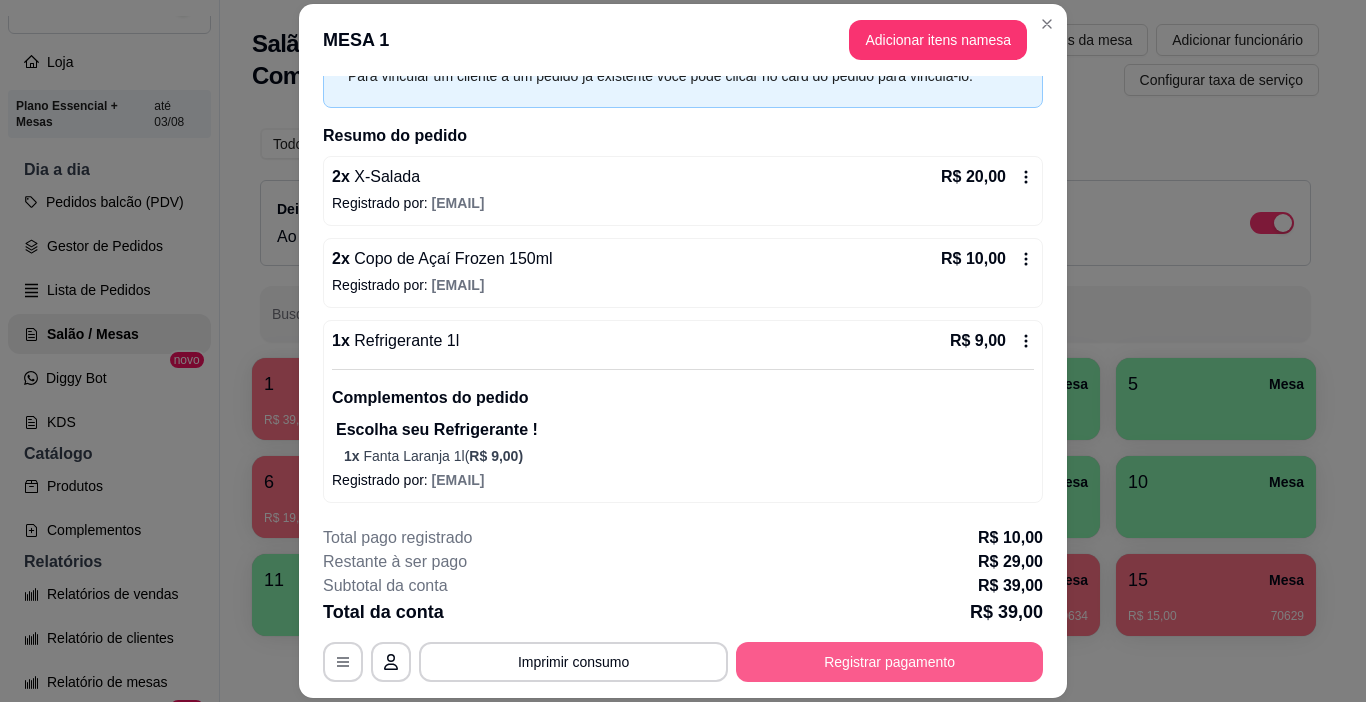 click on "Registrar pagamento" at bounding box center [889, 662] 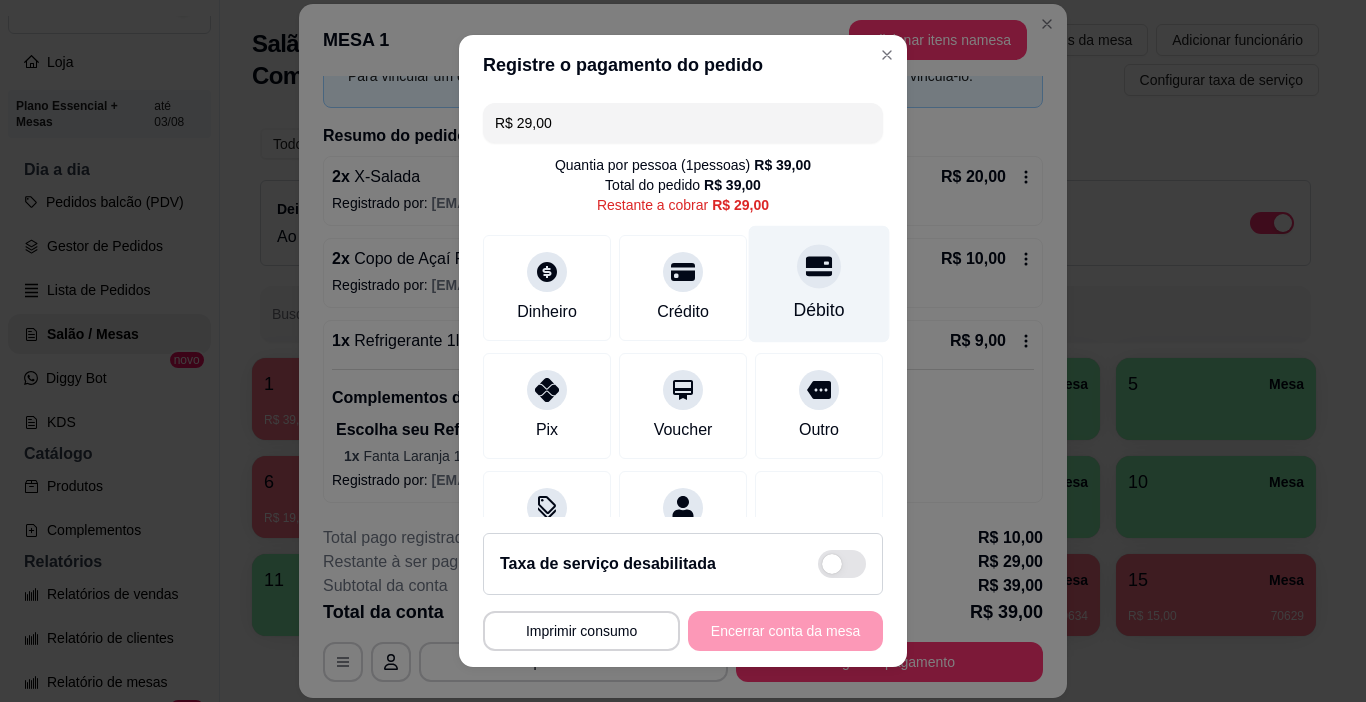 click at bounding box center [819, 267] 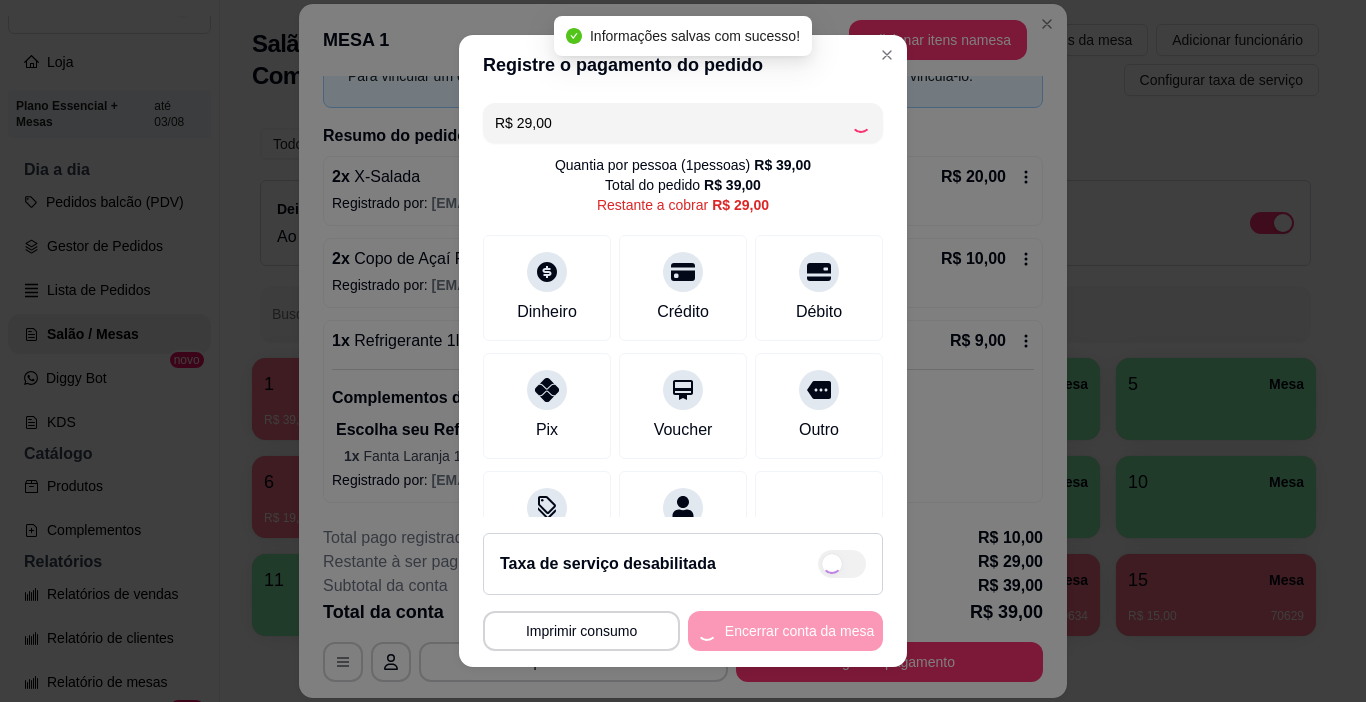 type on "R$ 0,00" 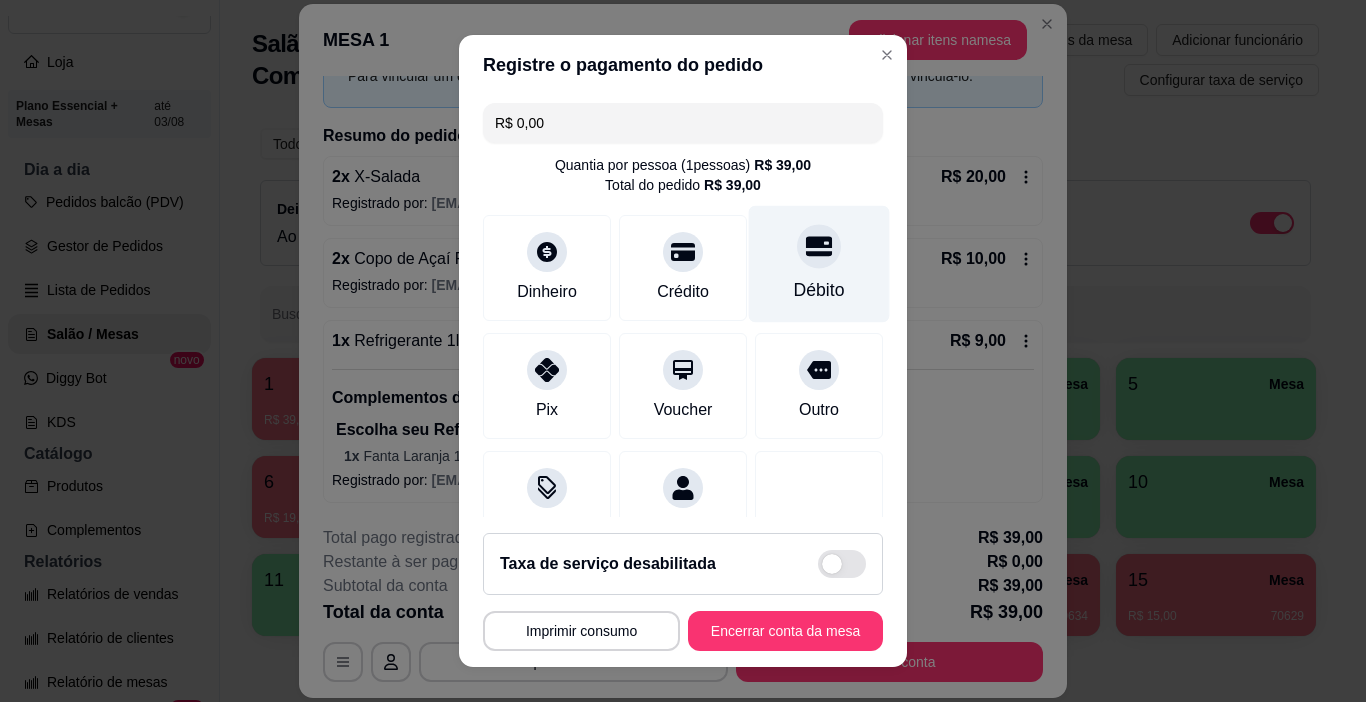 click at bounding box center (819, 247) 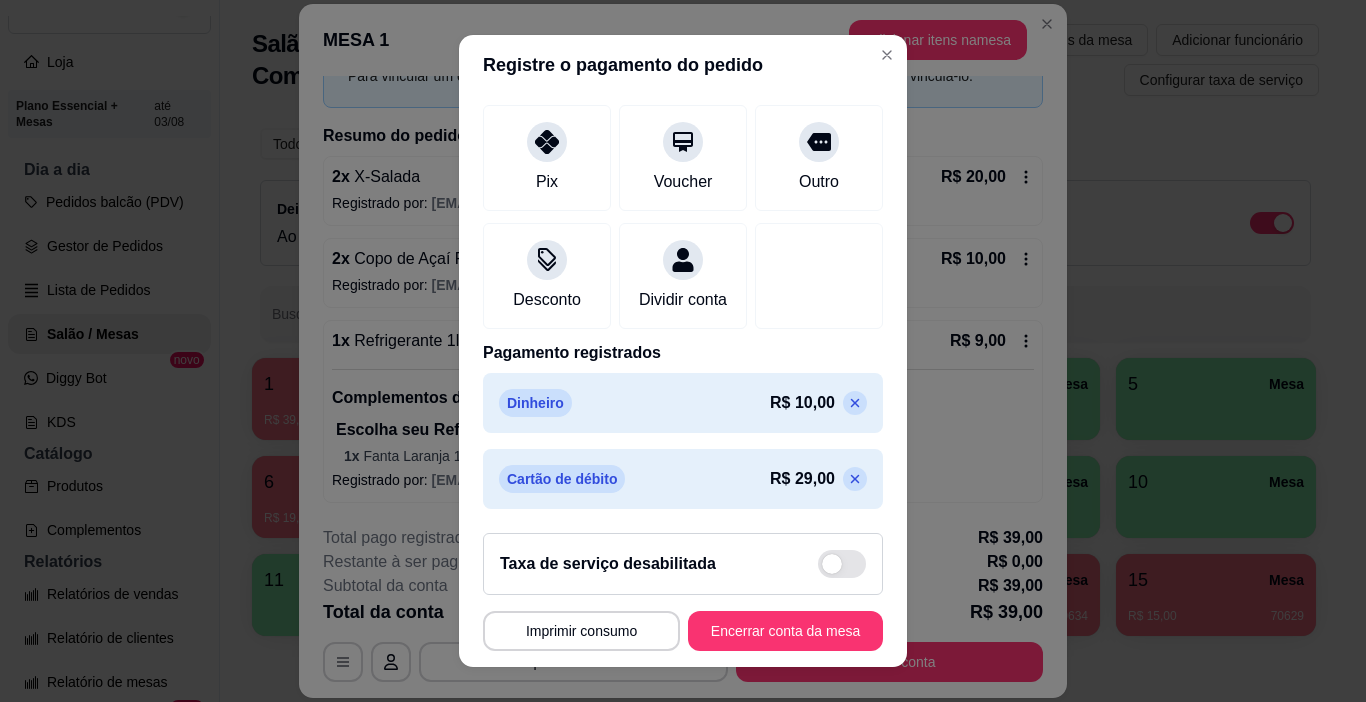scroll, scrollTop: 152, scrollLeft: 0, axis: vertical 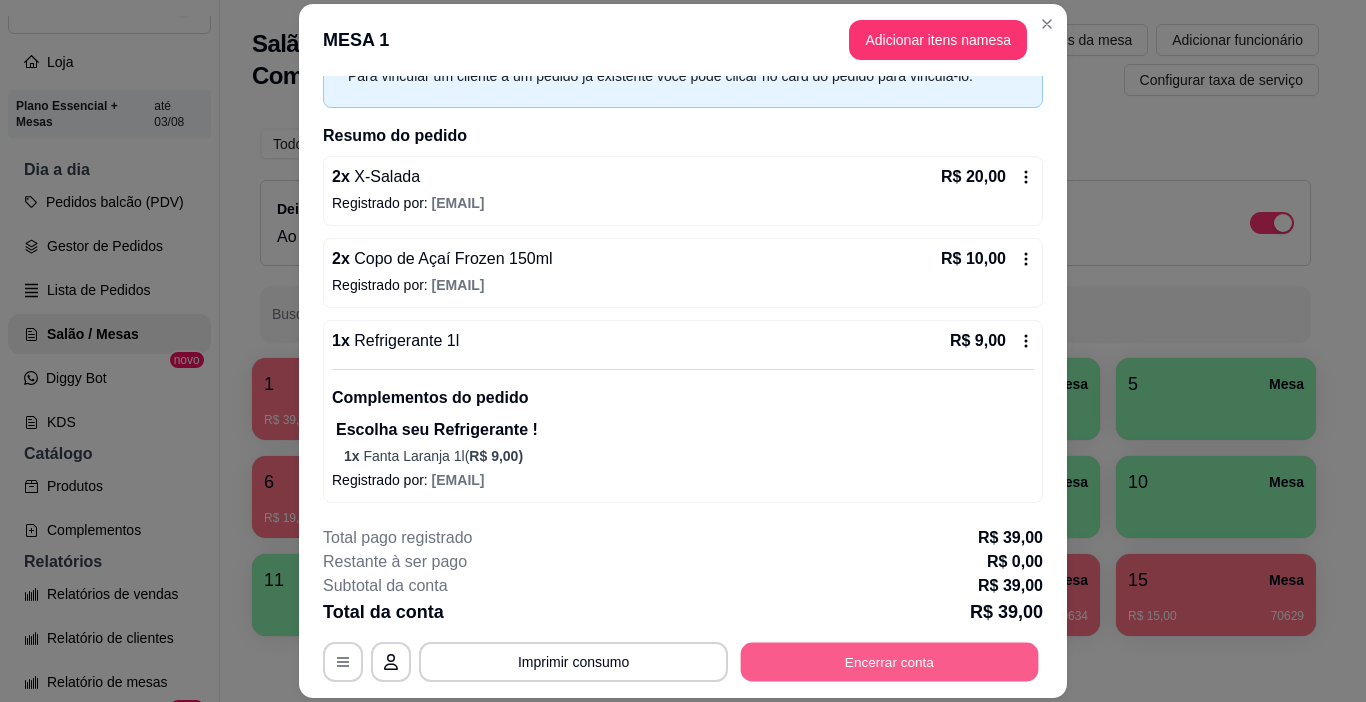 click on "Encerrar conta" at bounding box center [890, 662] 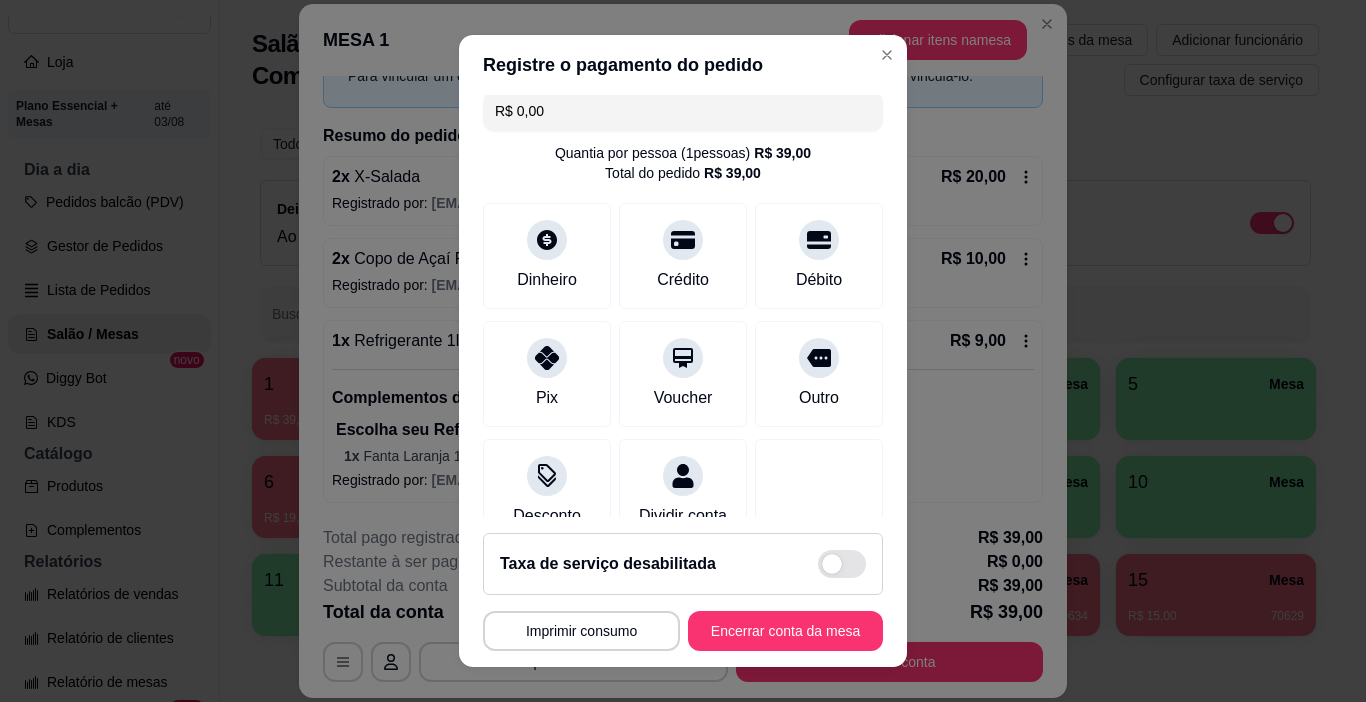 scroll, scrollTop: 0, scrollLeft: 0, axis: both 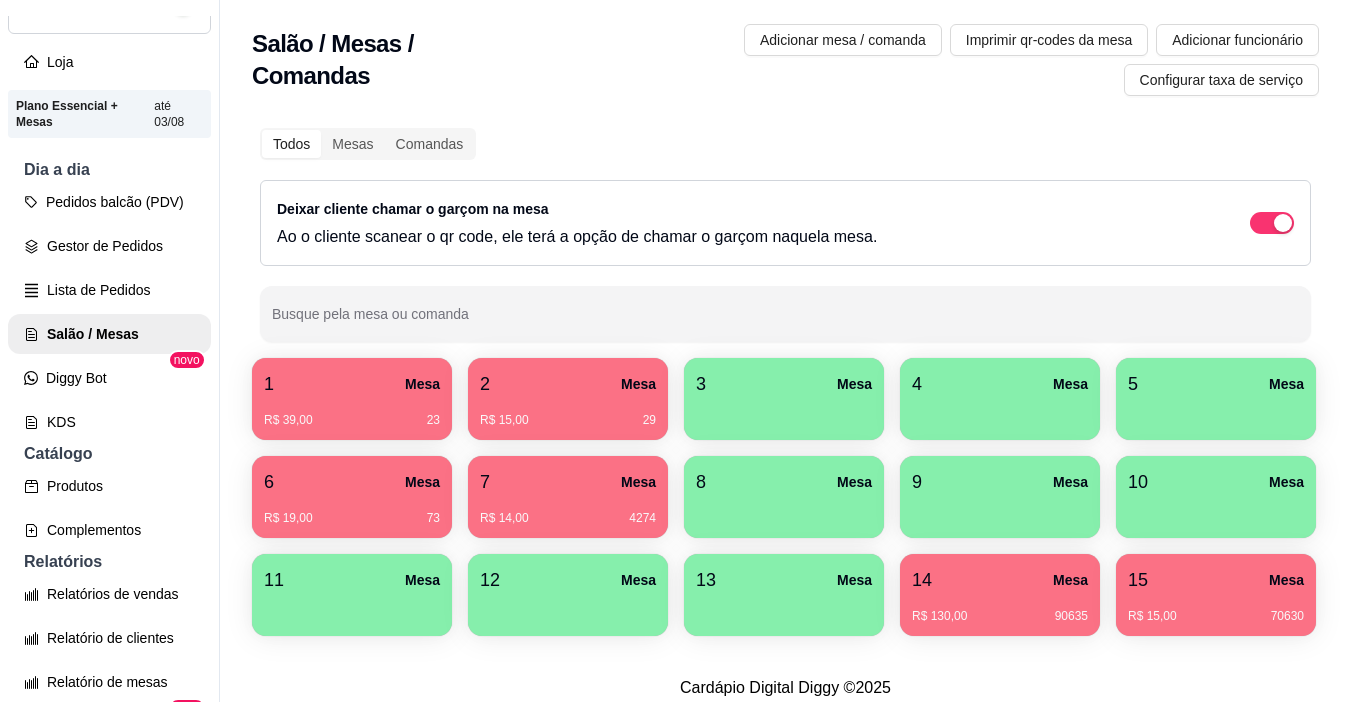 click on "R$ 19,00 73" at bounding box center [352, 511] 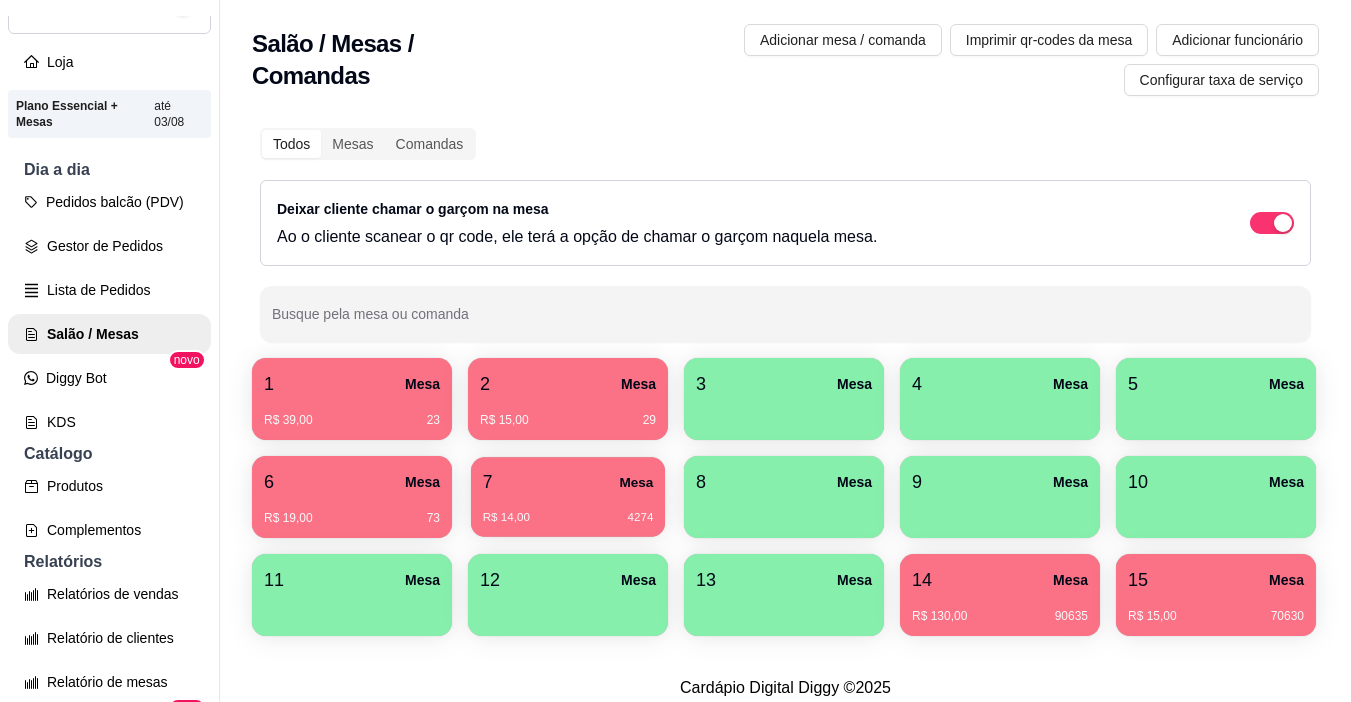 click on "R$ 14,00 4274" at bounding box center (568, 510) 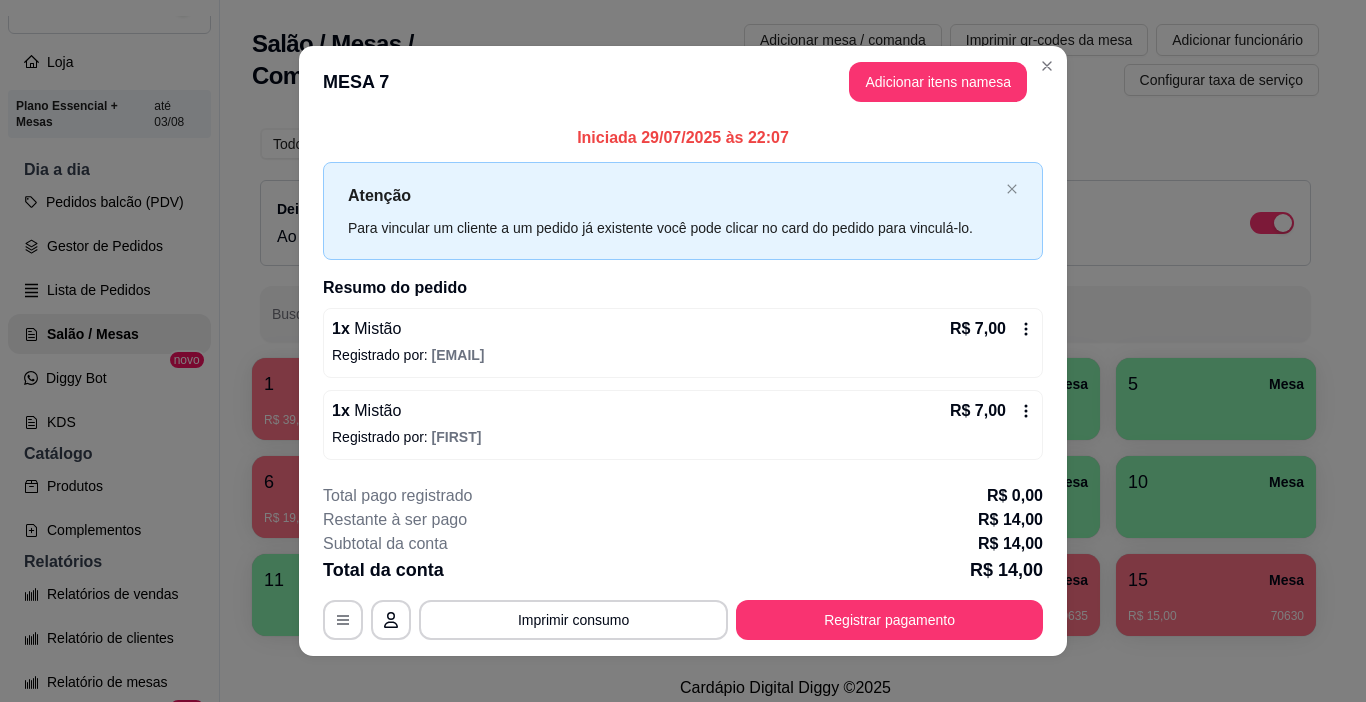 click on "Registrado por:   Jessica" at bounding box center (683, 437) 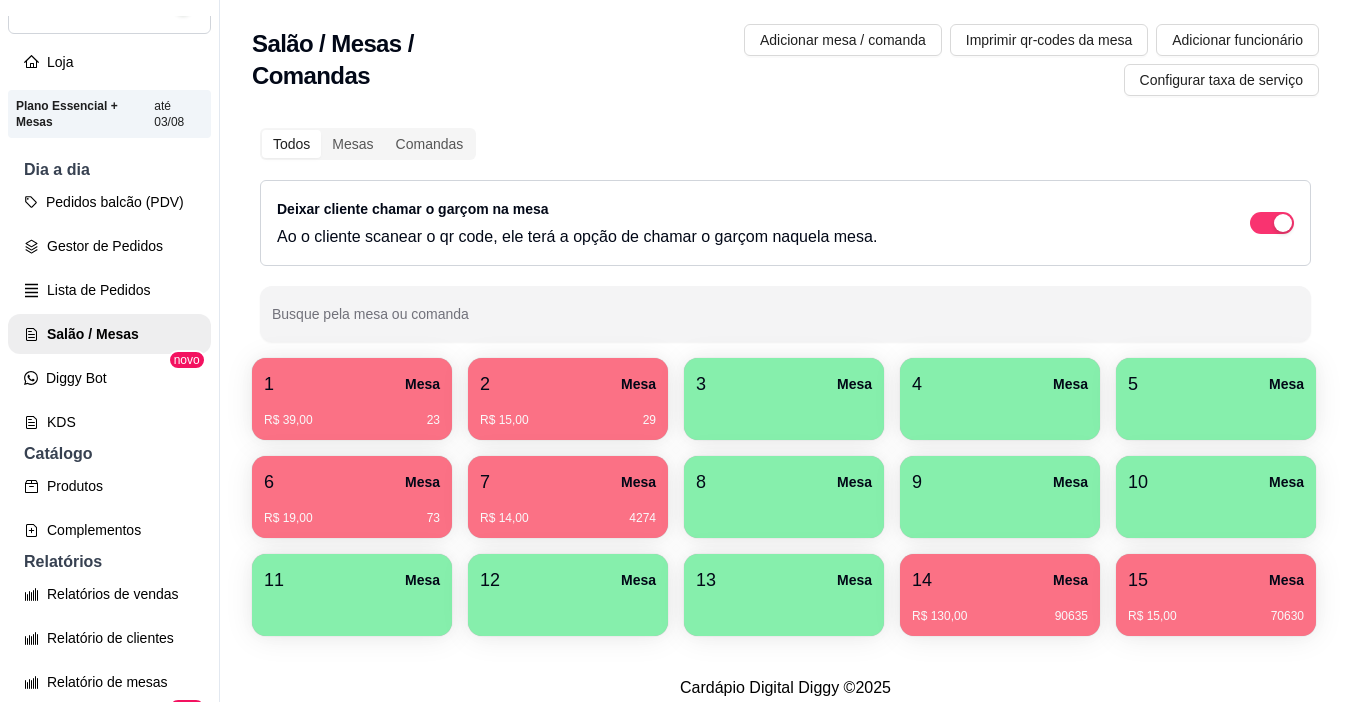 click on "2 Mesa" at bounding box center [568, 384] 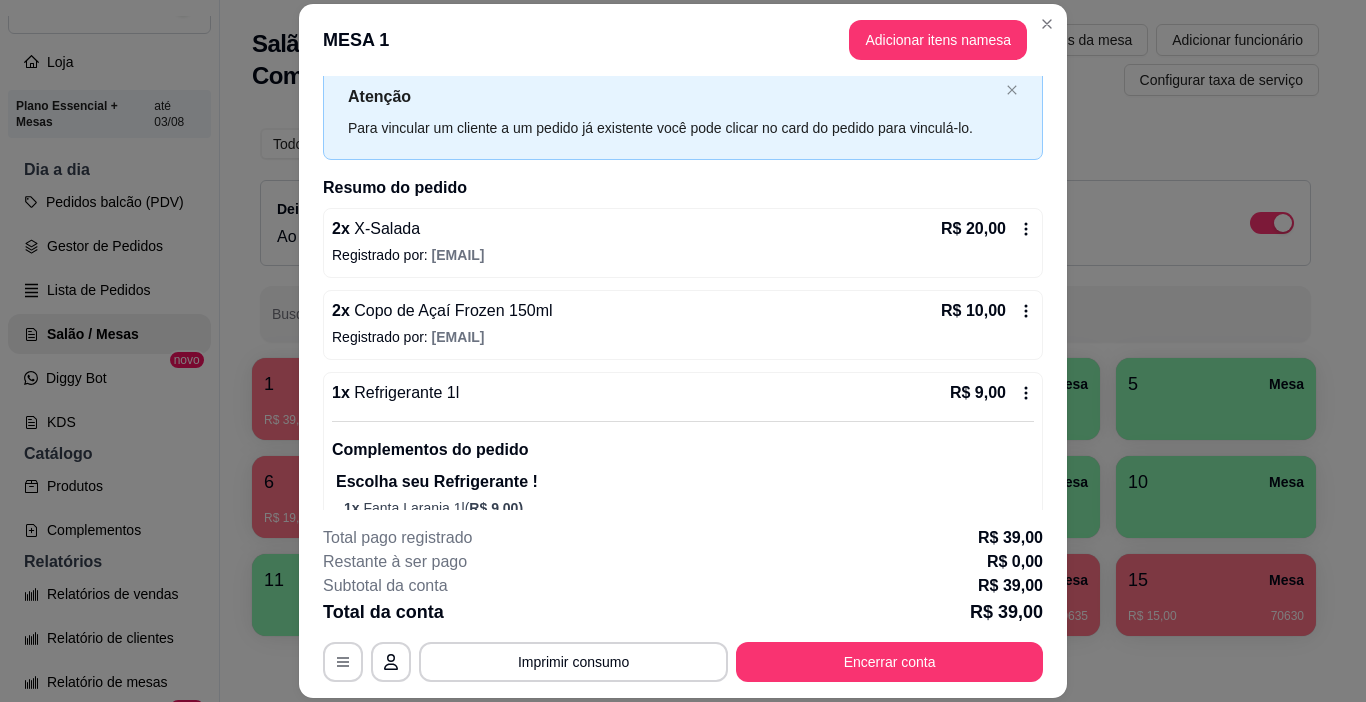 scroll, scrollTop: 109, scrollLeft: 0, axis: vertical 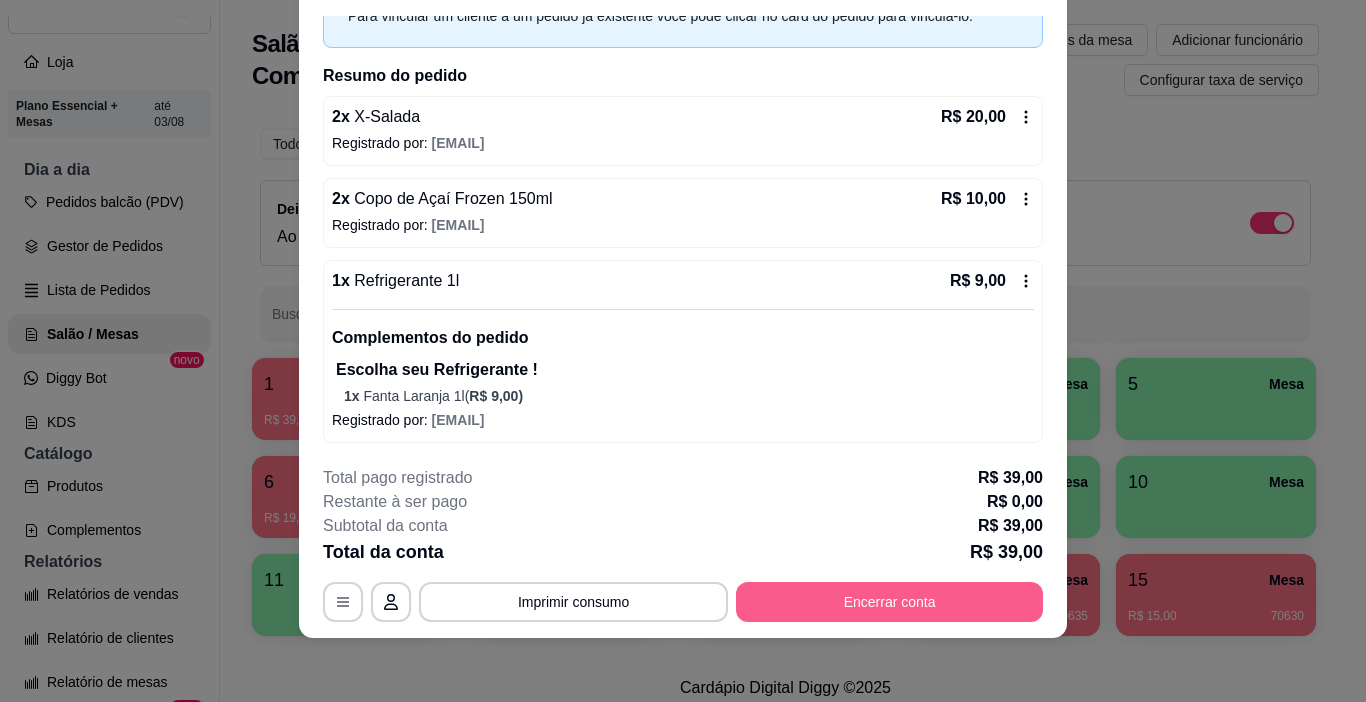 click on "Encerrar conta" at bounding box center [889, 602] 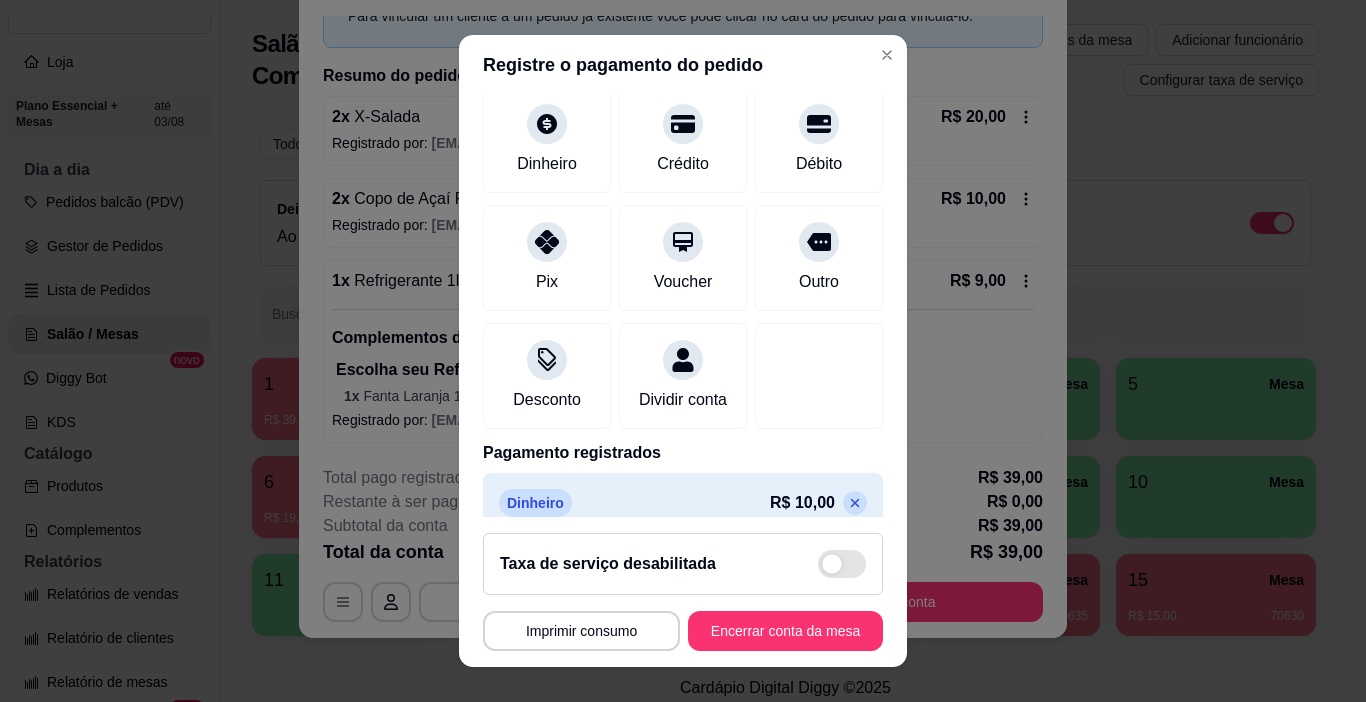scroll, scrollTop: 252, scrollLeft: 0, axis: vertical 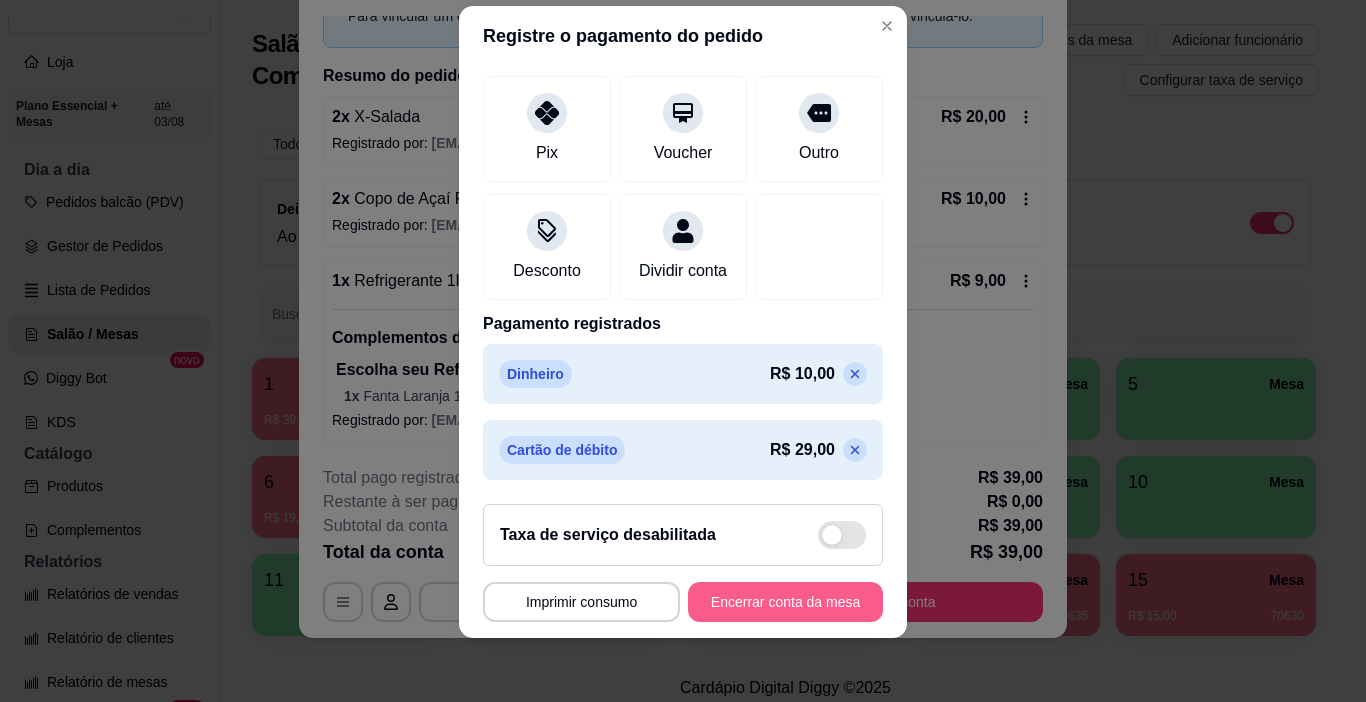 click on "Encerrar conta da mesa" at bounding box center (785, 602) 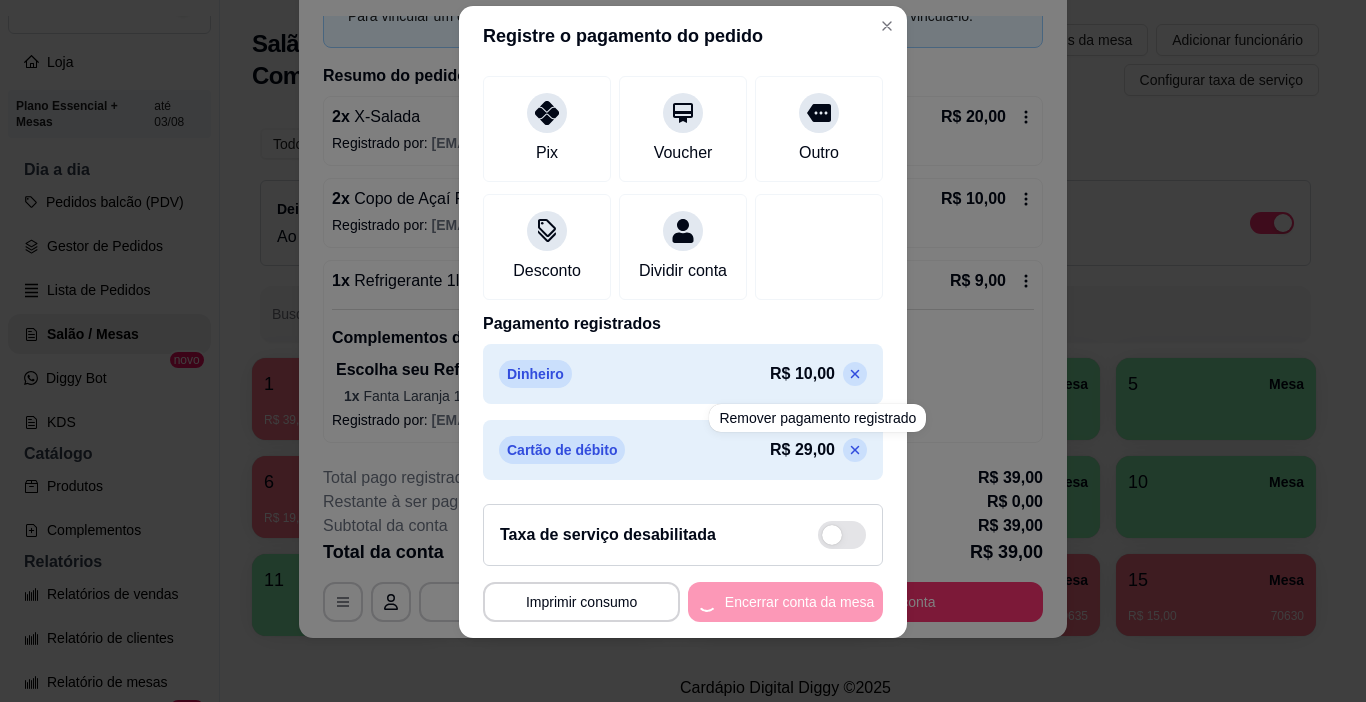 scroll, scrollTop: 0, scrollLeft: 0, axis: both 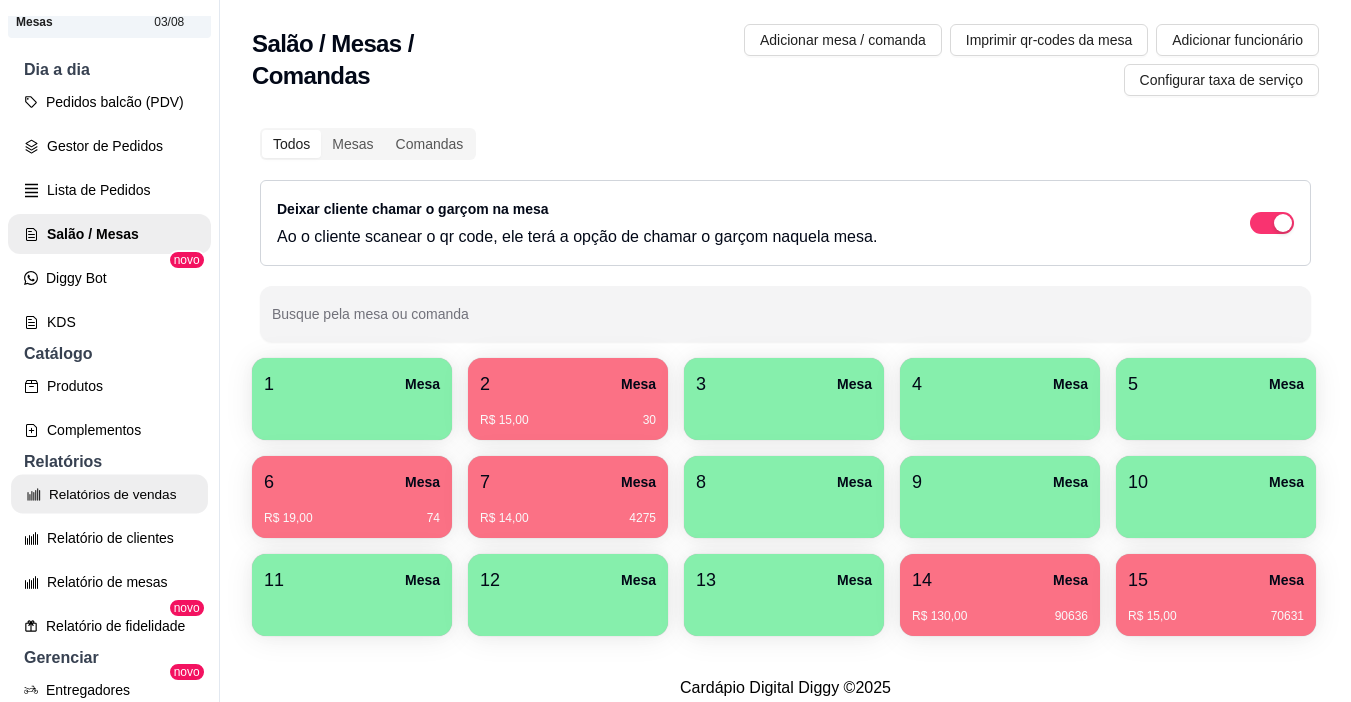 click on "Relatórios de vendas" at bounding box center [109, 494] 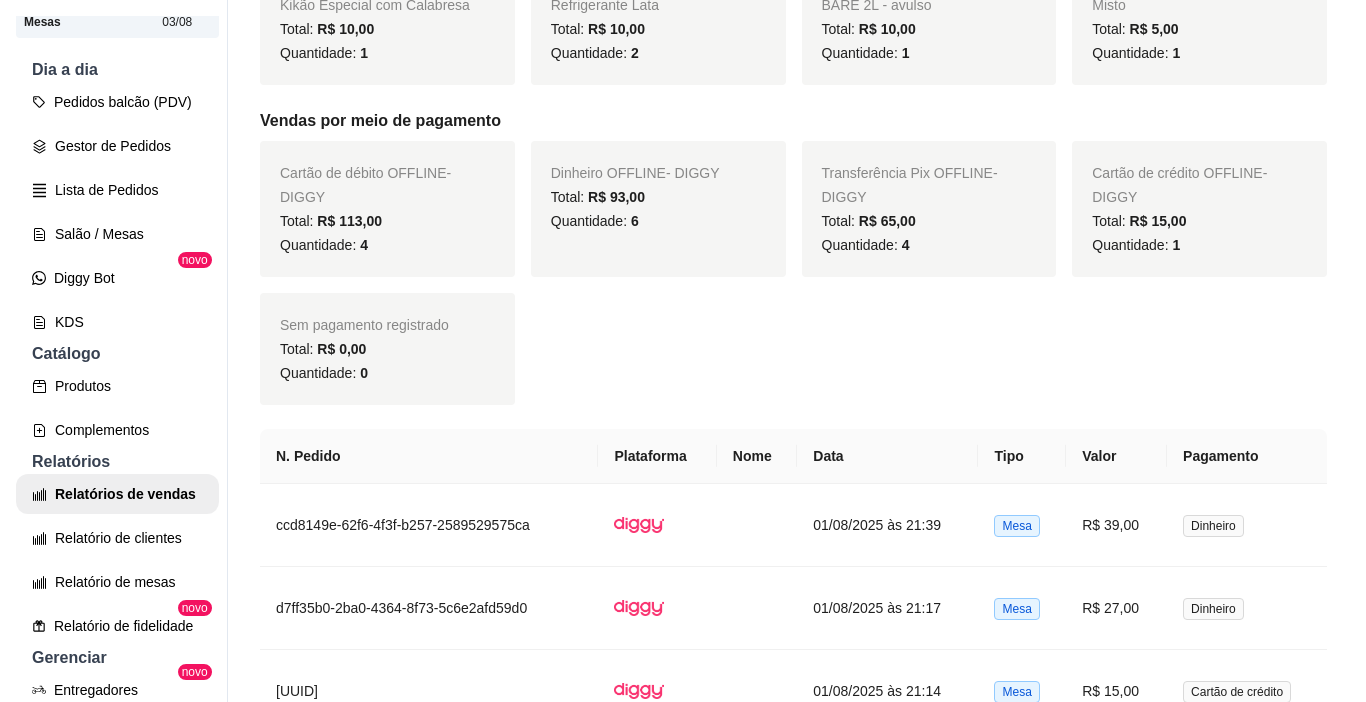 scroll, scrollTop: 1000, scrollLeft: 0, axis: vertical 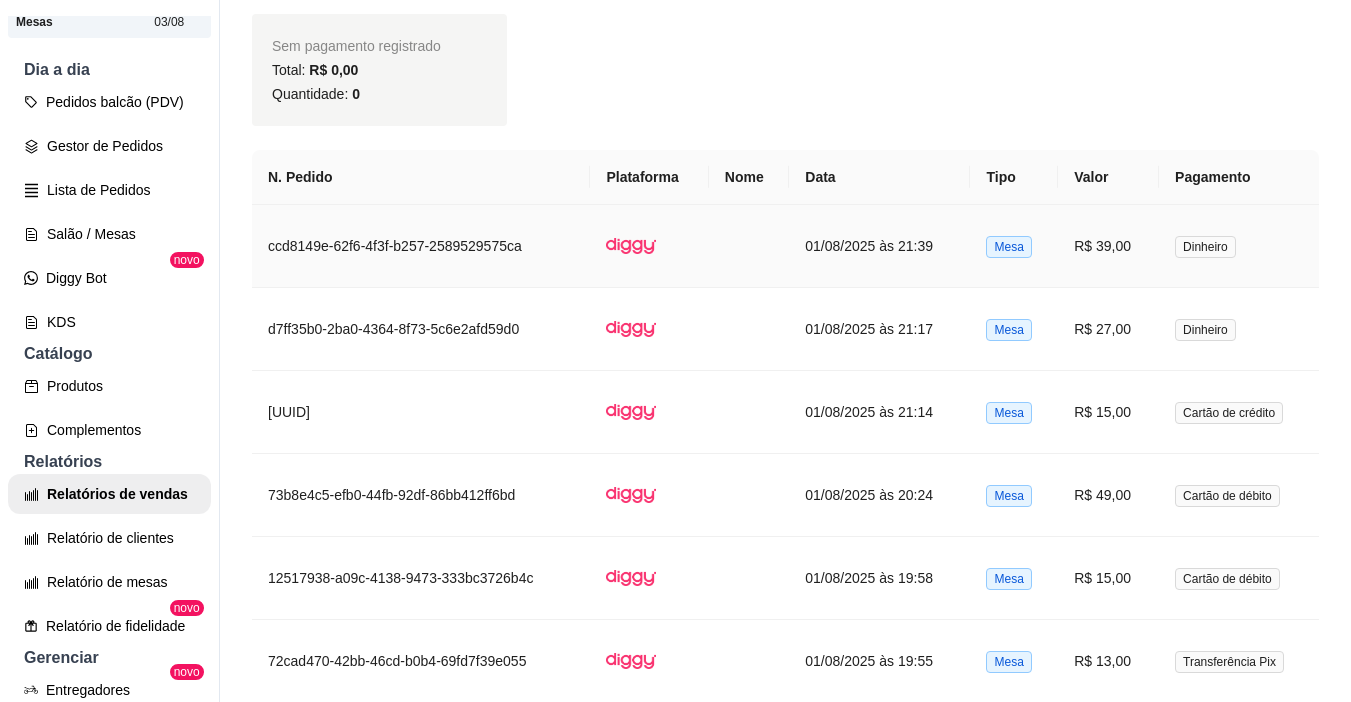 click on "Dinheiro" at bounding box center [1205, 247] 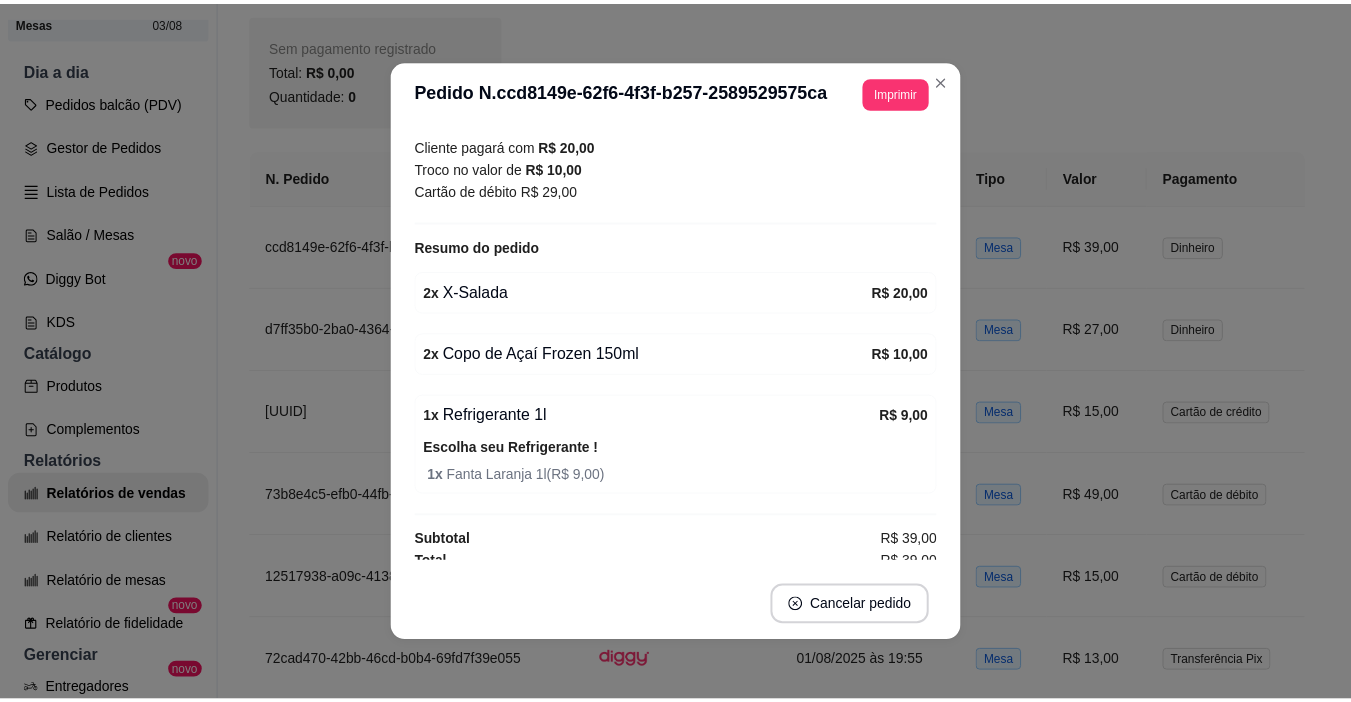 scroll, scrollTop: 273, scrollLeft: 0, axis: vertical 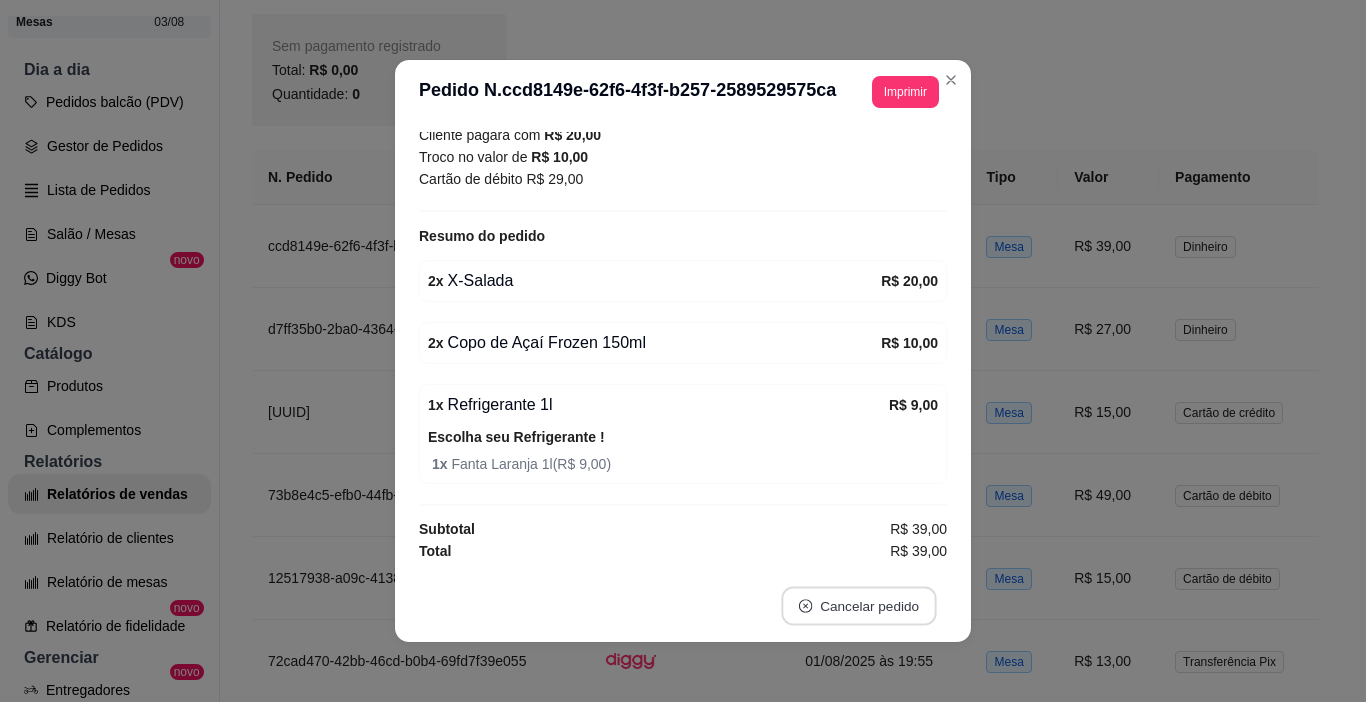 click on "Cancelar pedido" at bounding box center (858, 606) 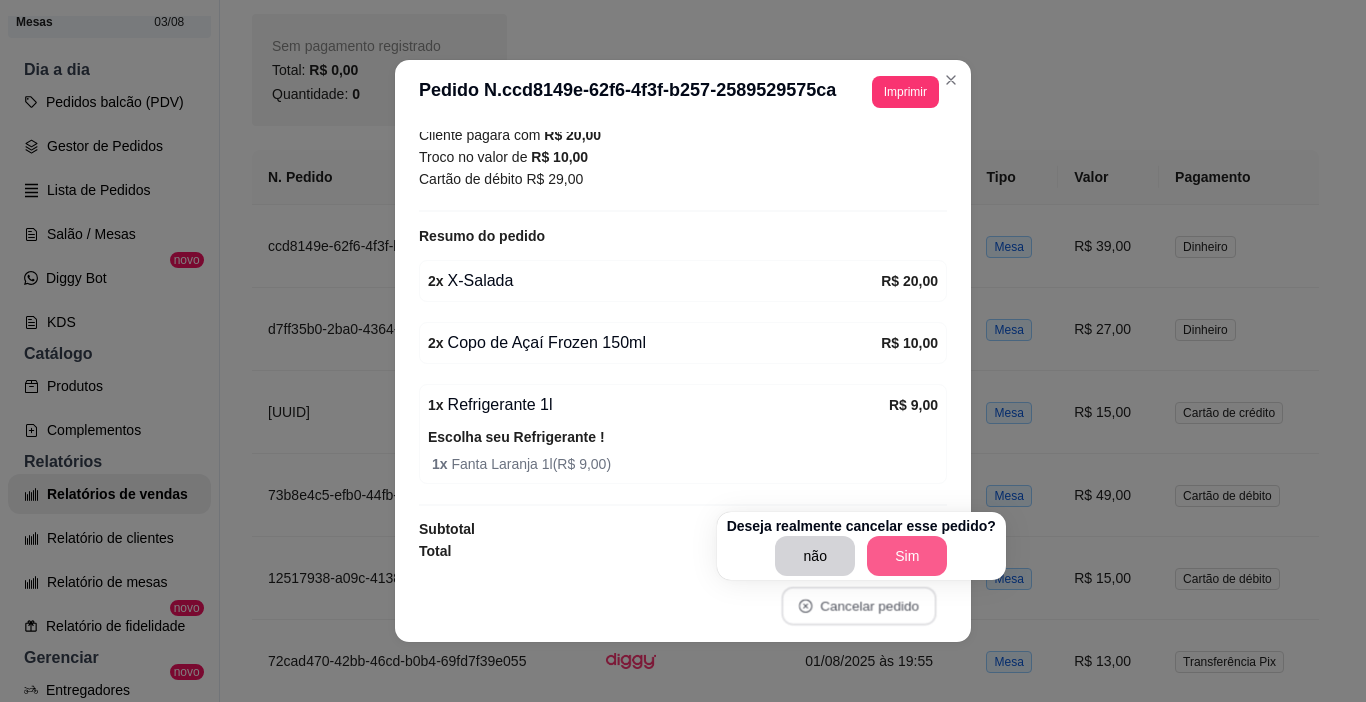 click on "Sim" at bounding box center [907, 556] 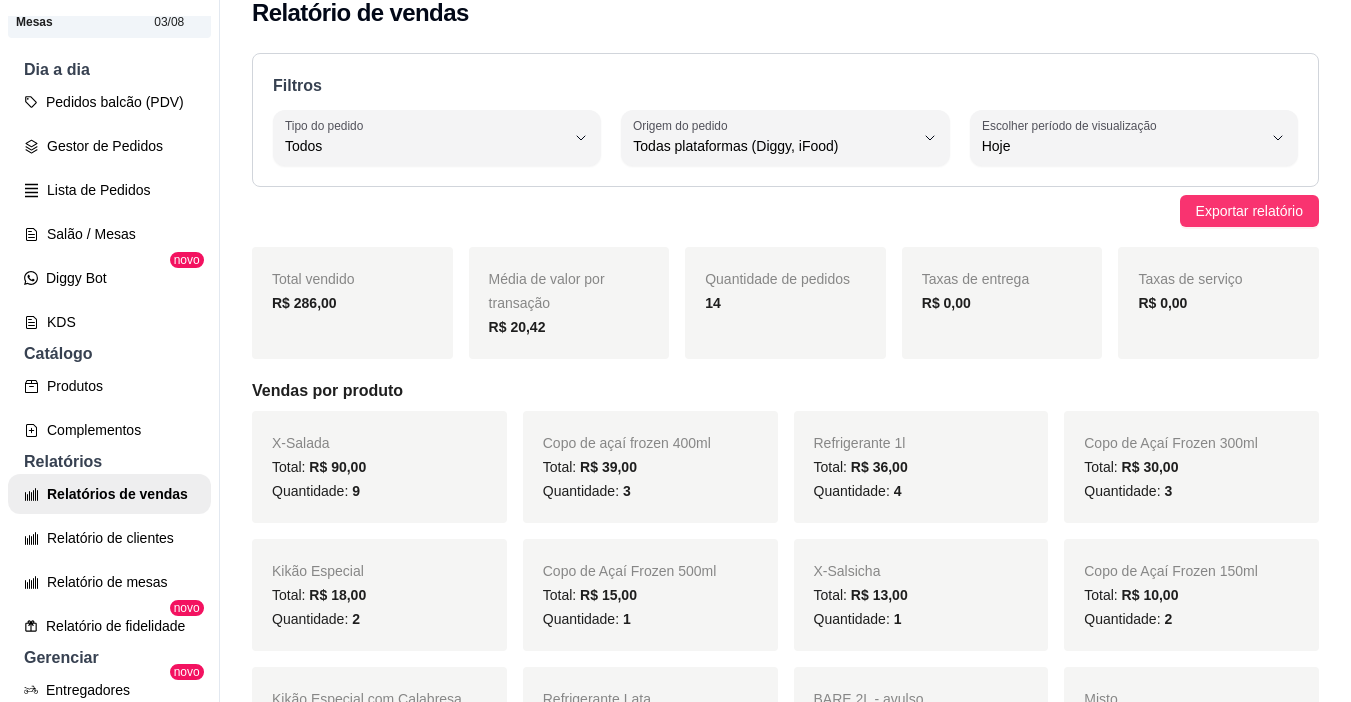 scroll, scrollTop: 0, scrollLeft: 0, axis: both 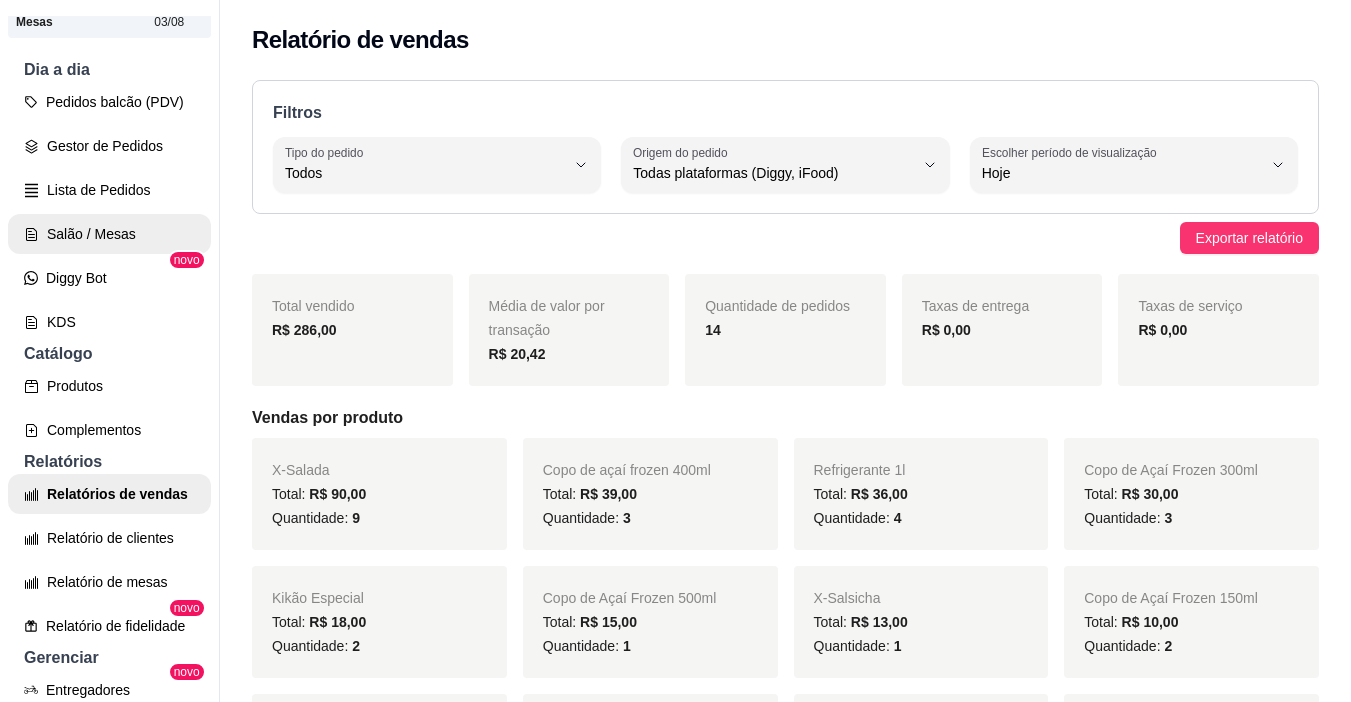 click on "Salão / Mesas" at bounding box center (109, 234) 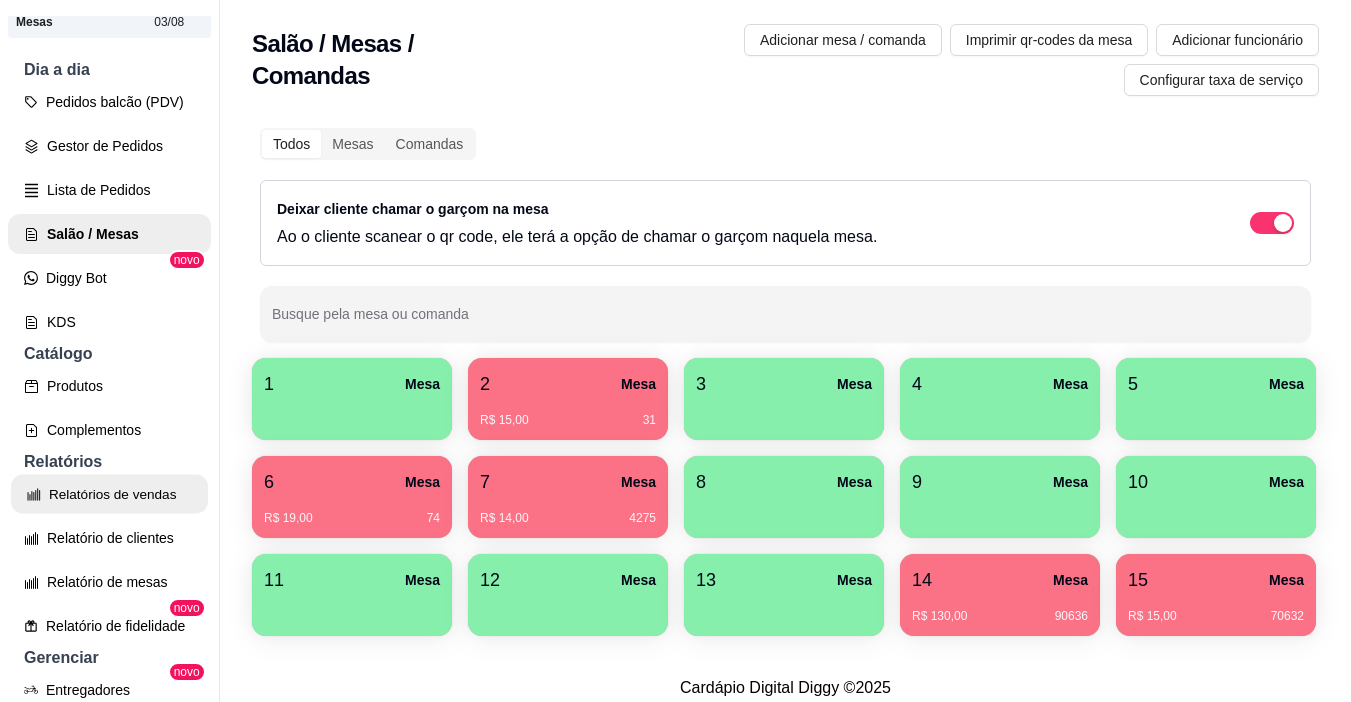 click on "Relatórios de vendas" at bounding box center [109, 494] 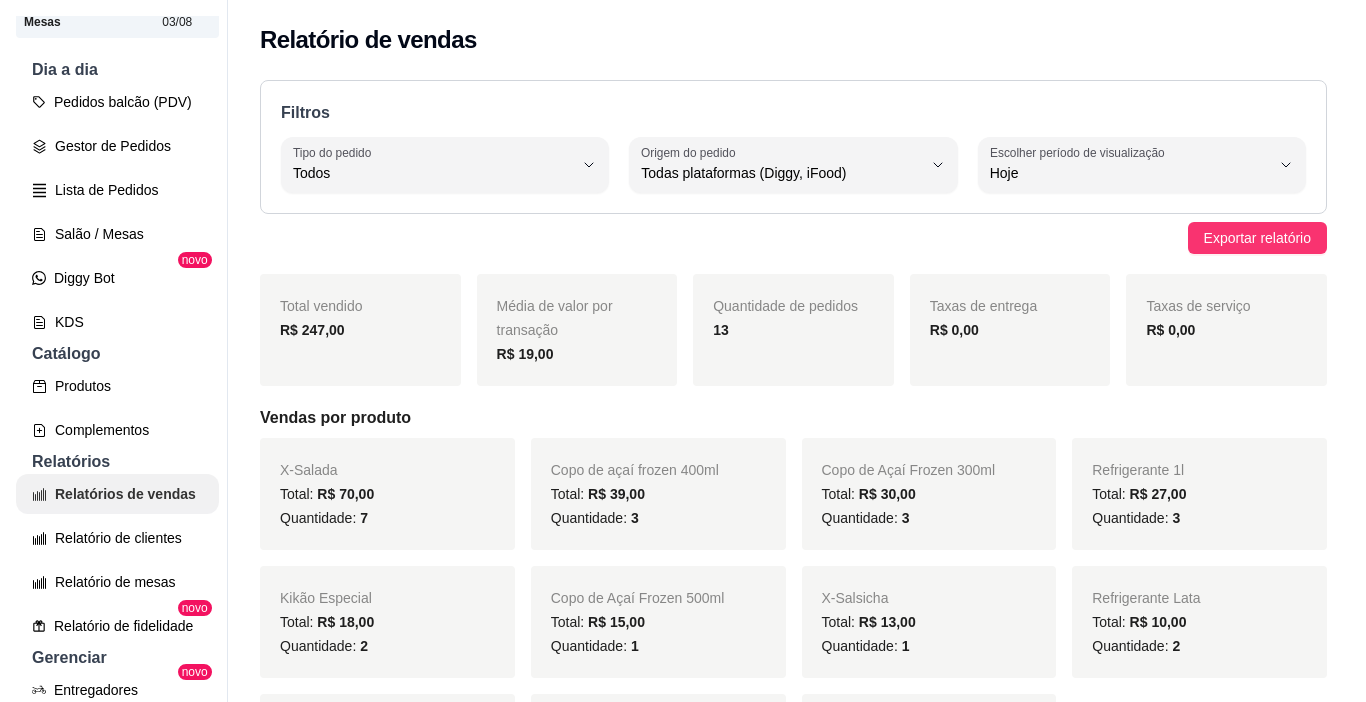 scroll, scrollTop: 300, scrollLeft: 0, axis: vertical 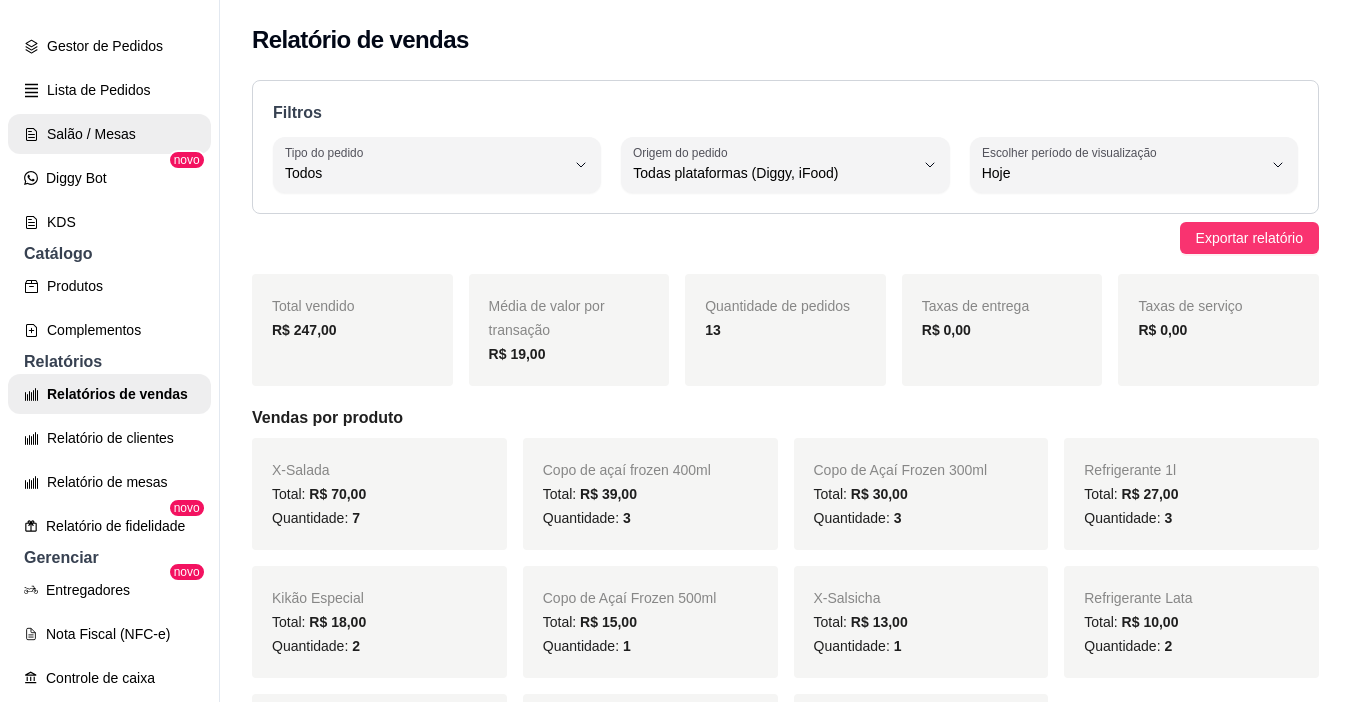 click on "Salão / Mesas" at bounding box center [109, 134] 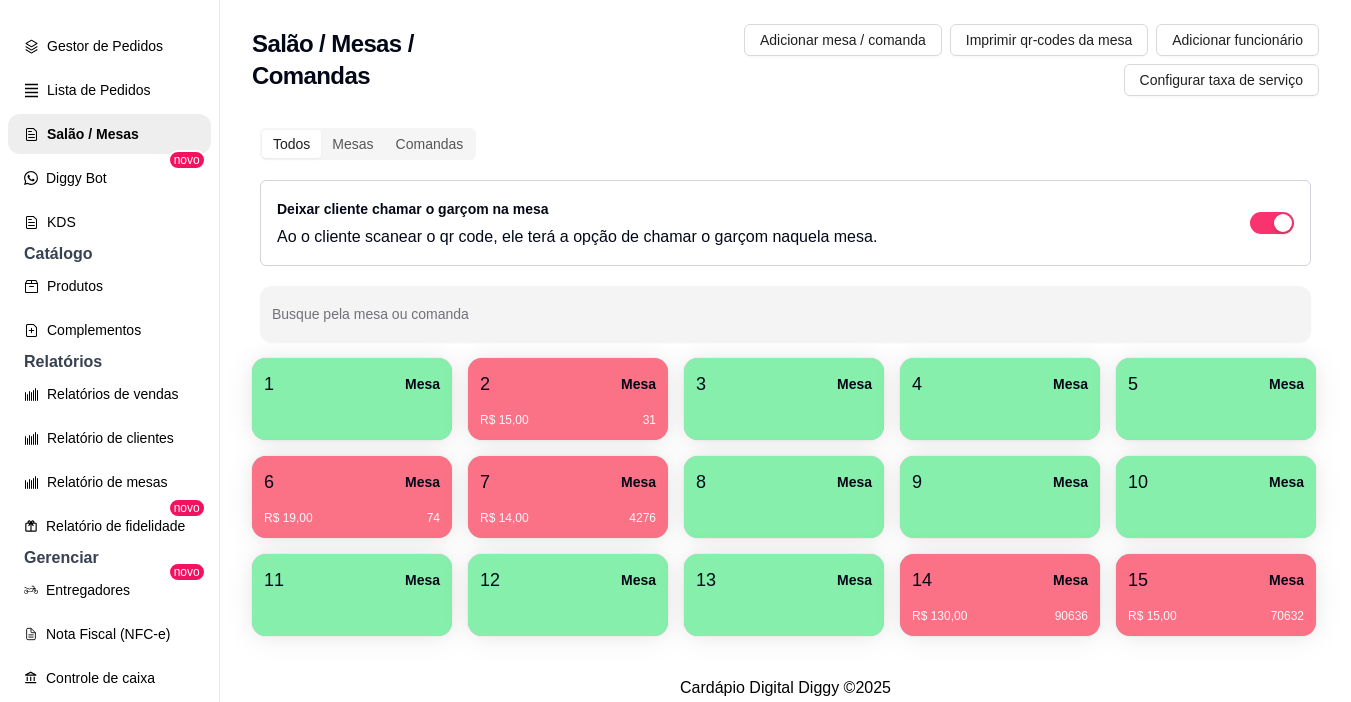 click at bounding box center [352, 413] 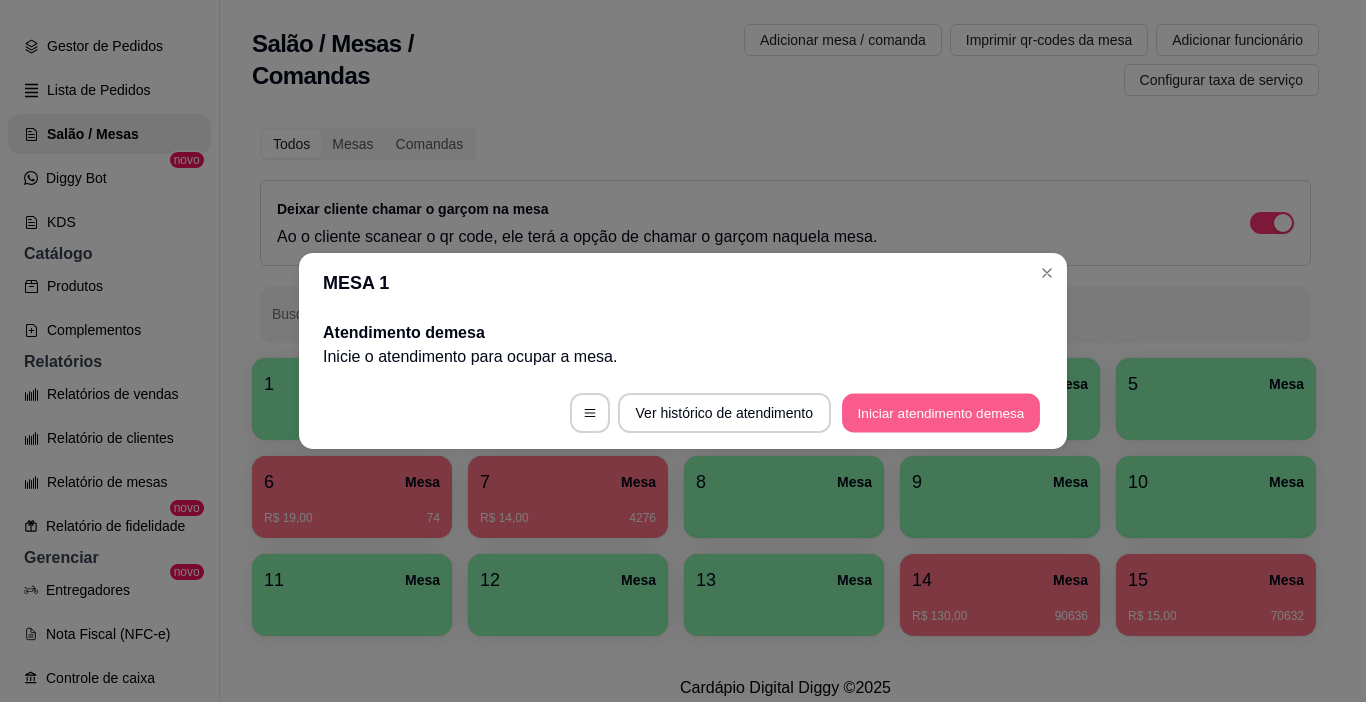 click on "Iniciar atendimento de  mesa" at bounding box center (941, 413) 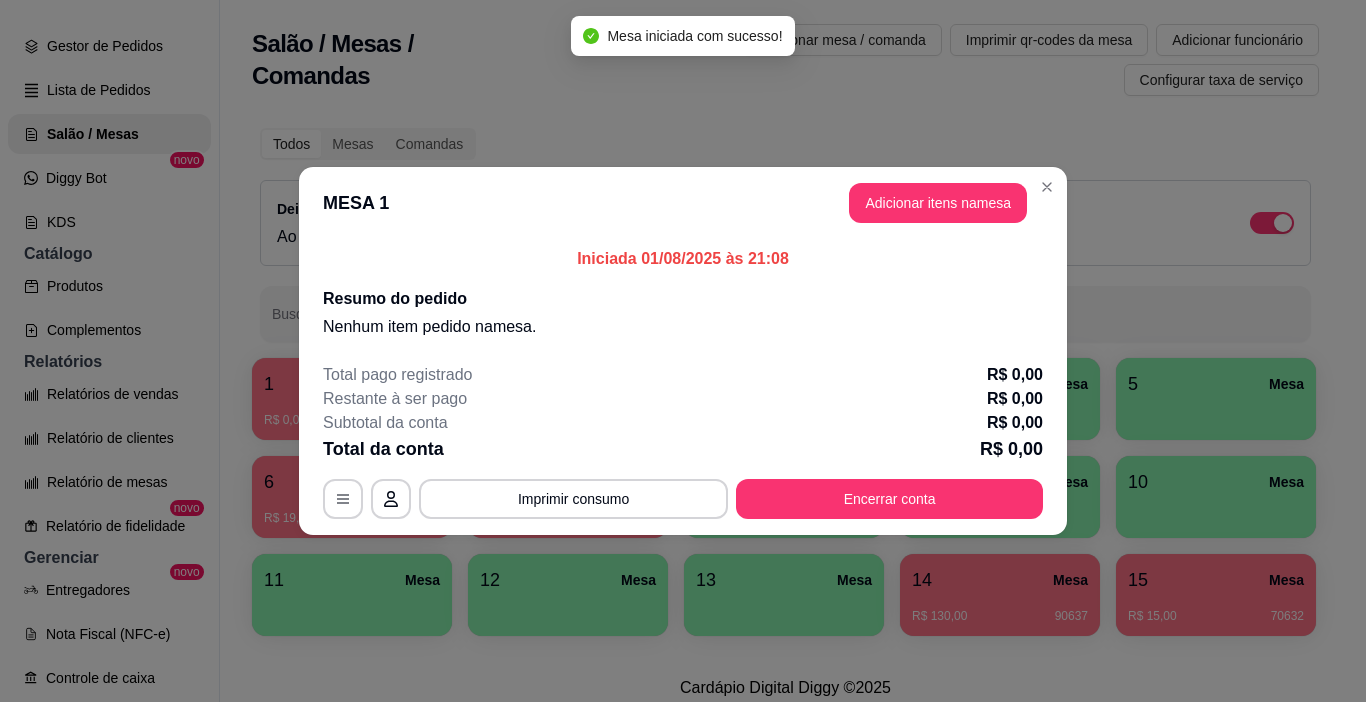 click on "MESA 1 Adicionar itens na  mesa" at bounding box center [683, 203] 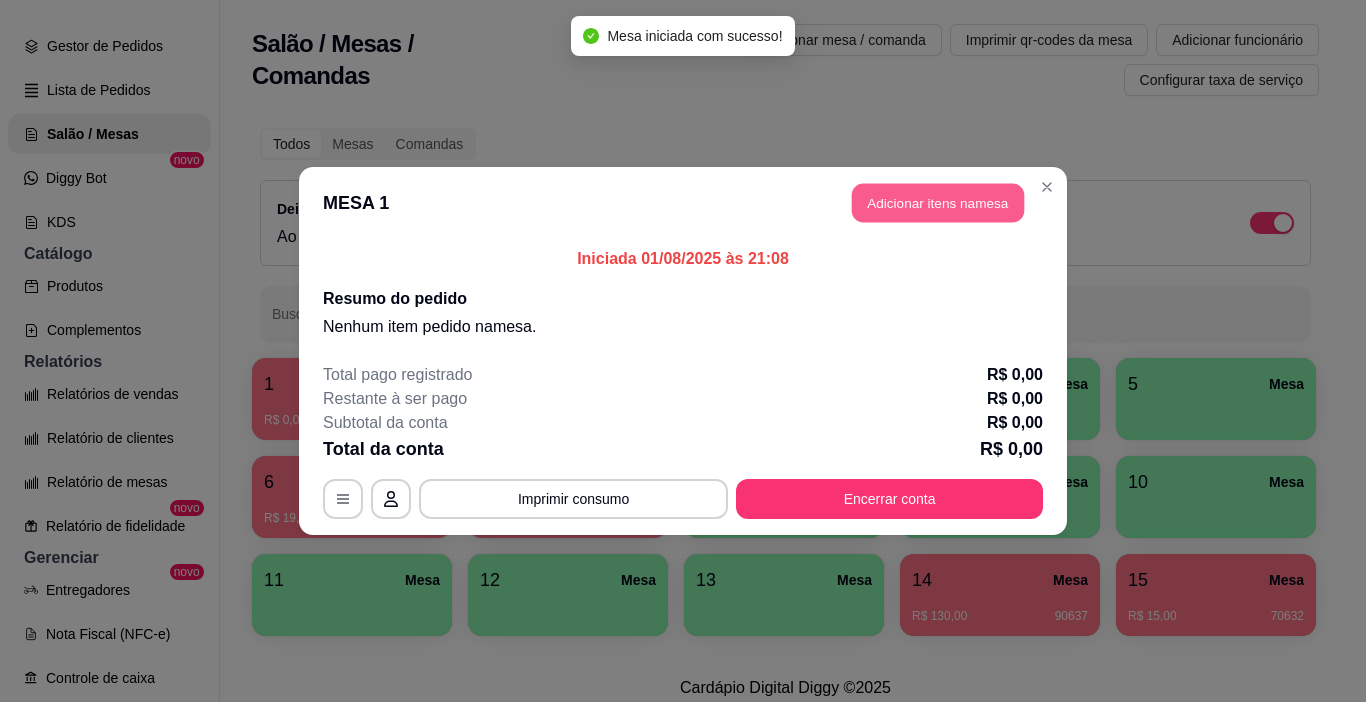 click on "Adicionar itens na  mesa" at bounding box center [938, 203] 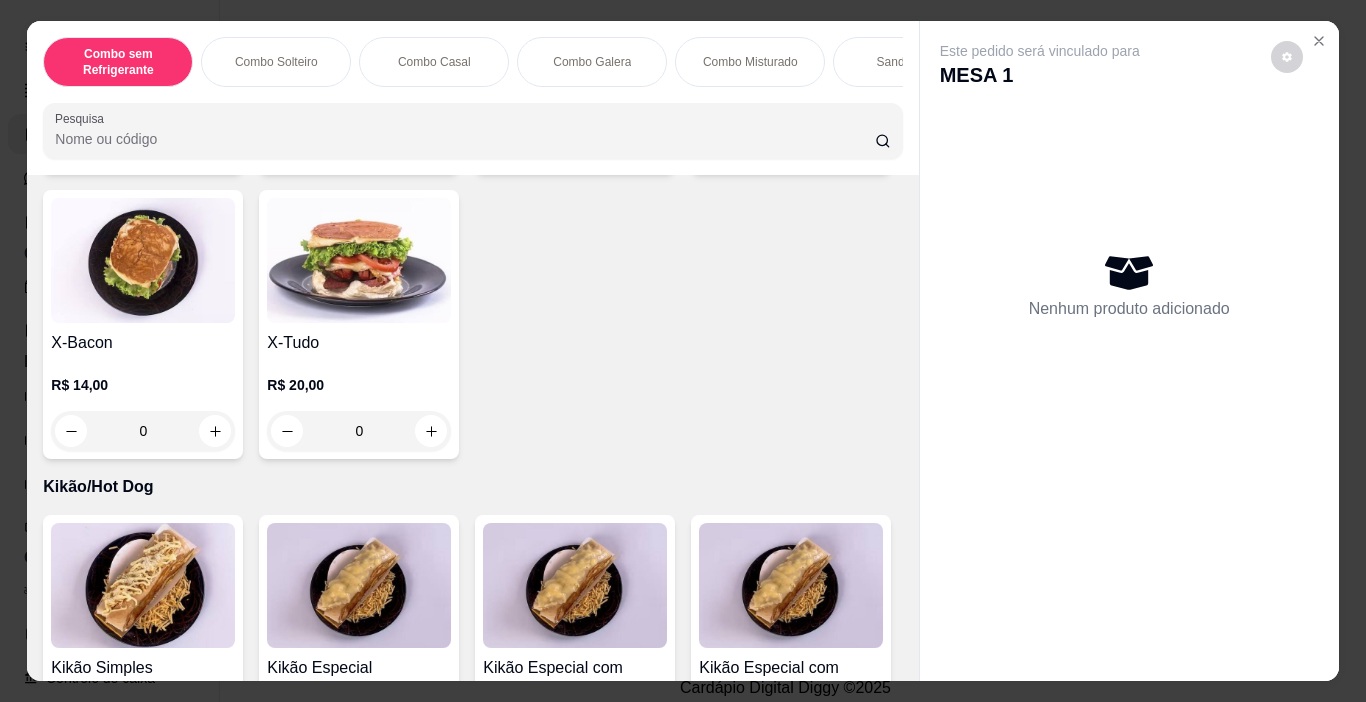scroll, scrollTop: 3200, scrollLeft: 0, axis: vertical 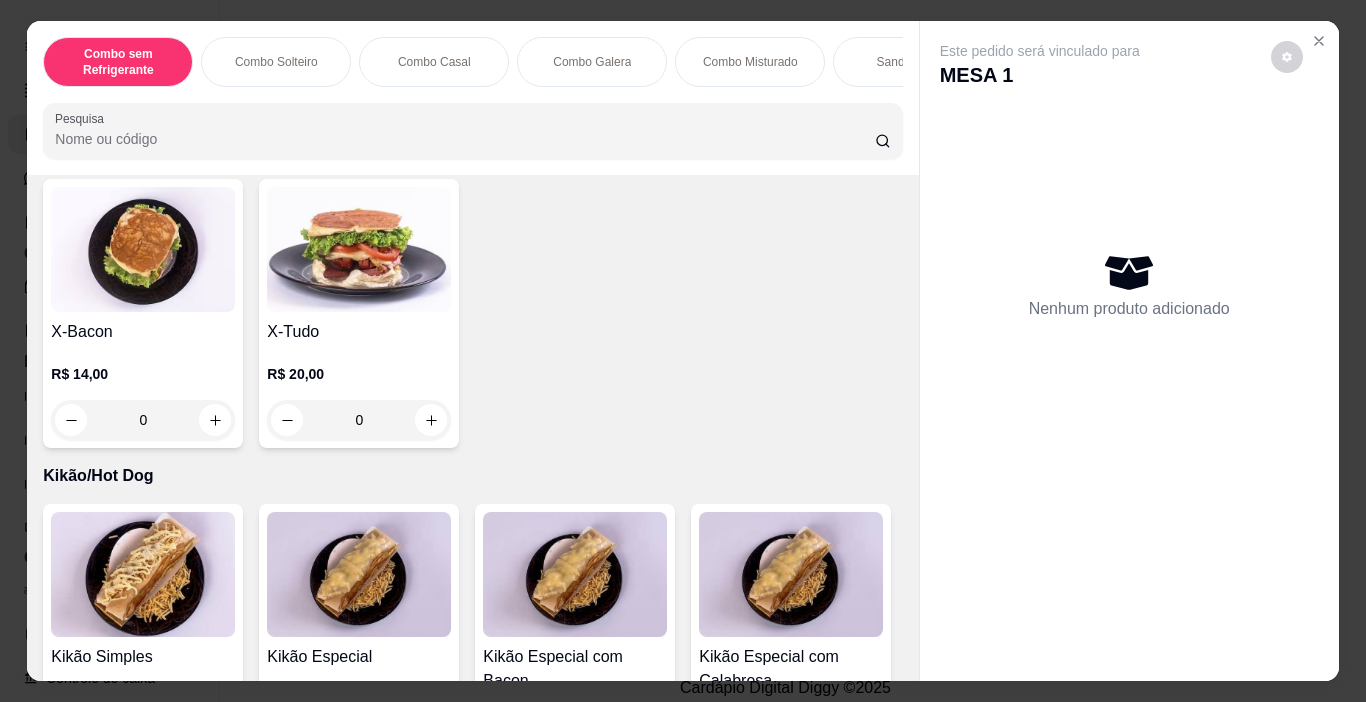 click on "0" at bounding box center [143, 135] 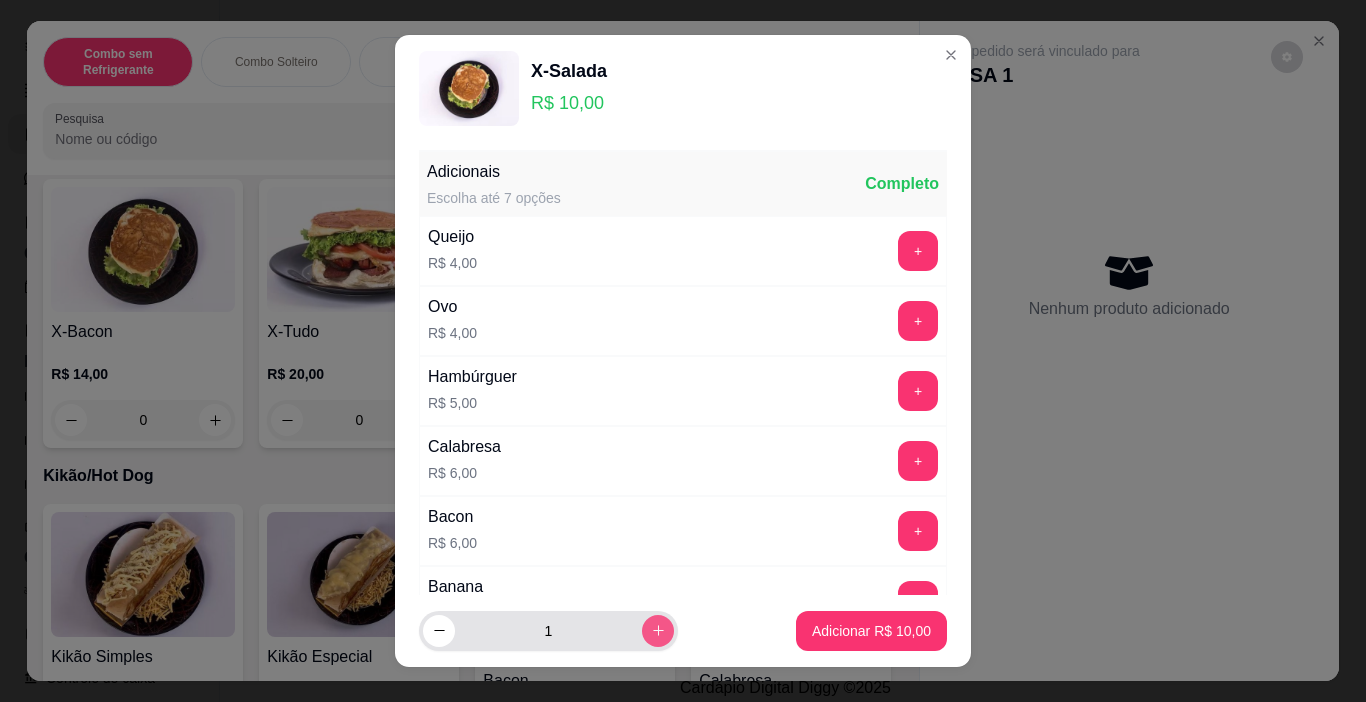 click 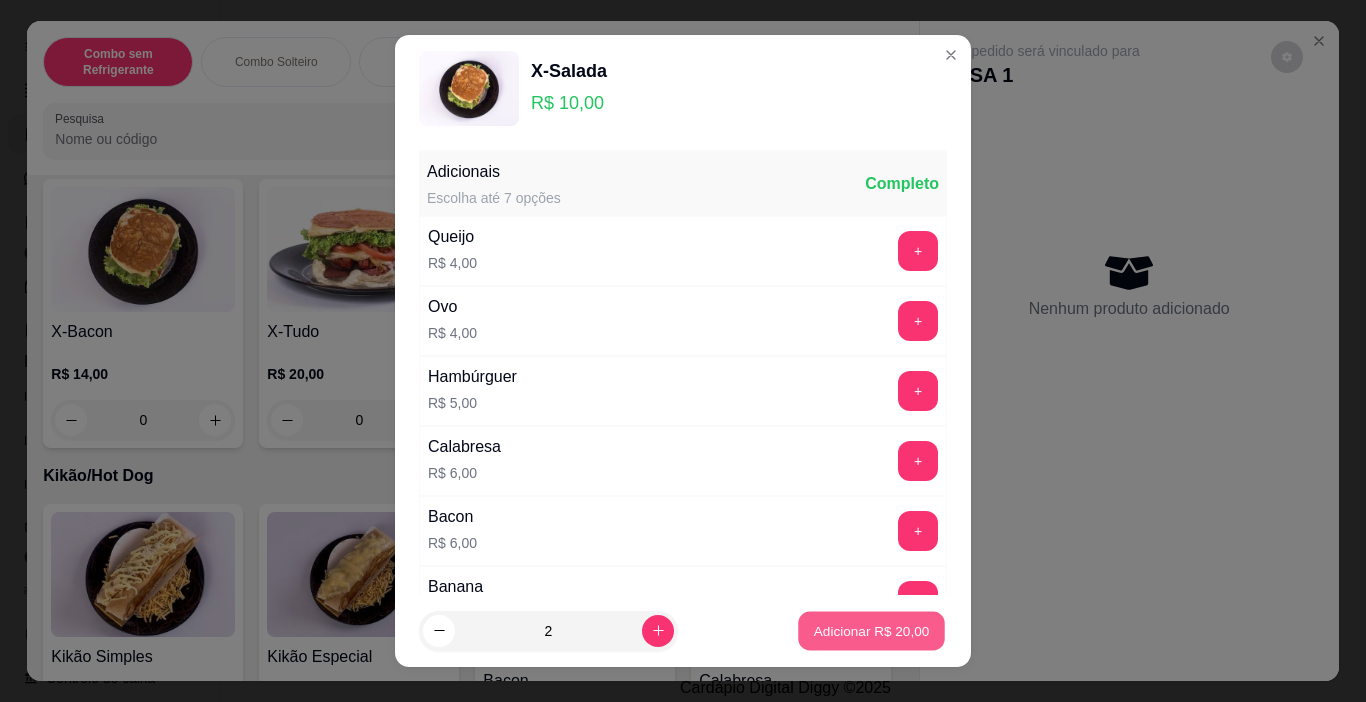 click on "Adicionar   R$ 20,00" at bounding box center [872, 630] 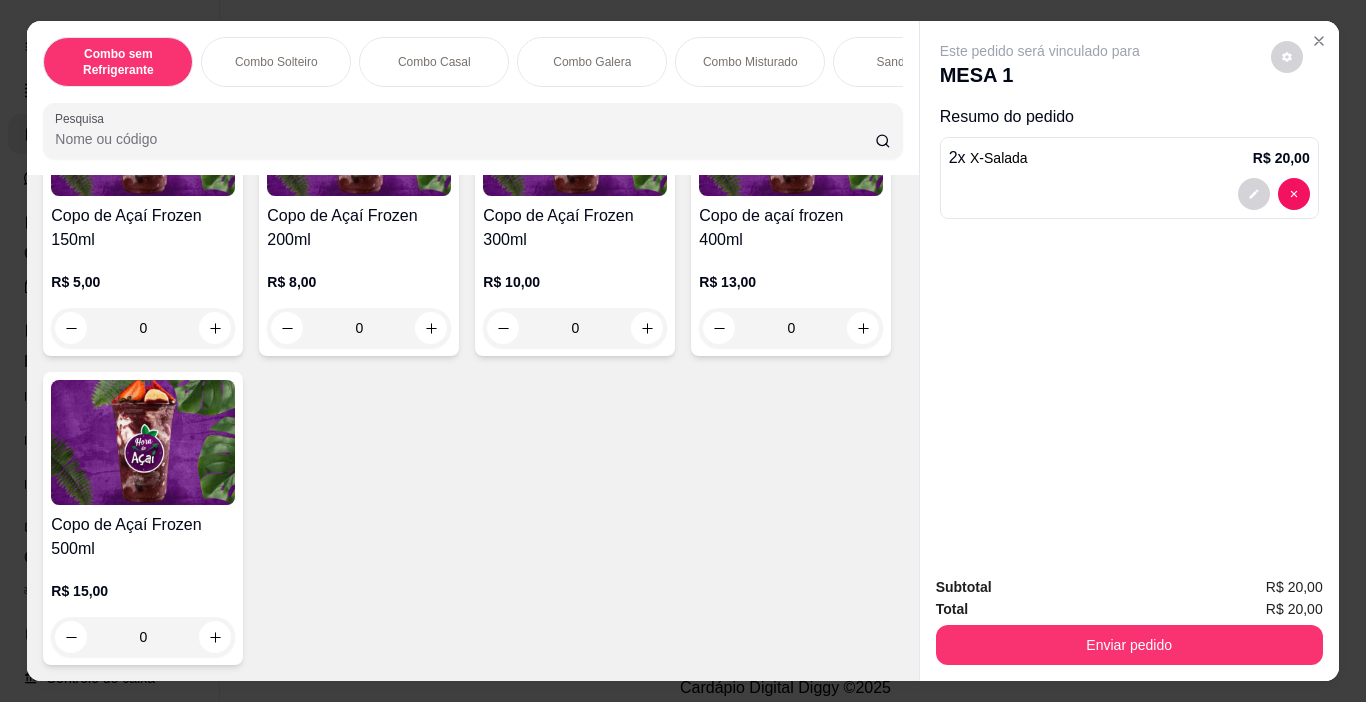 scroll, scrollTop: 5100, scrollLeft: 0, axis: vertical 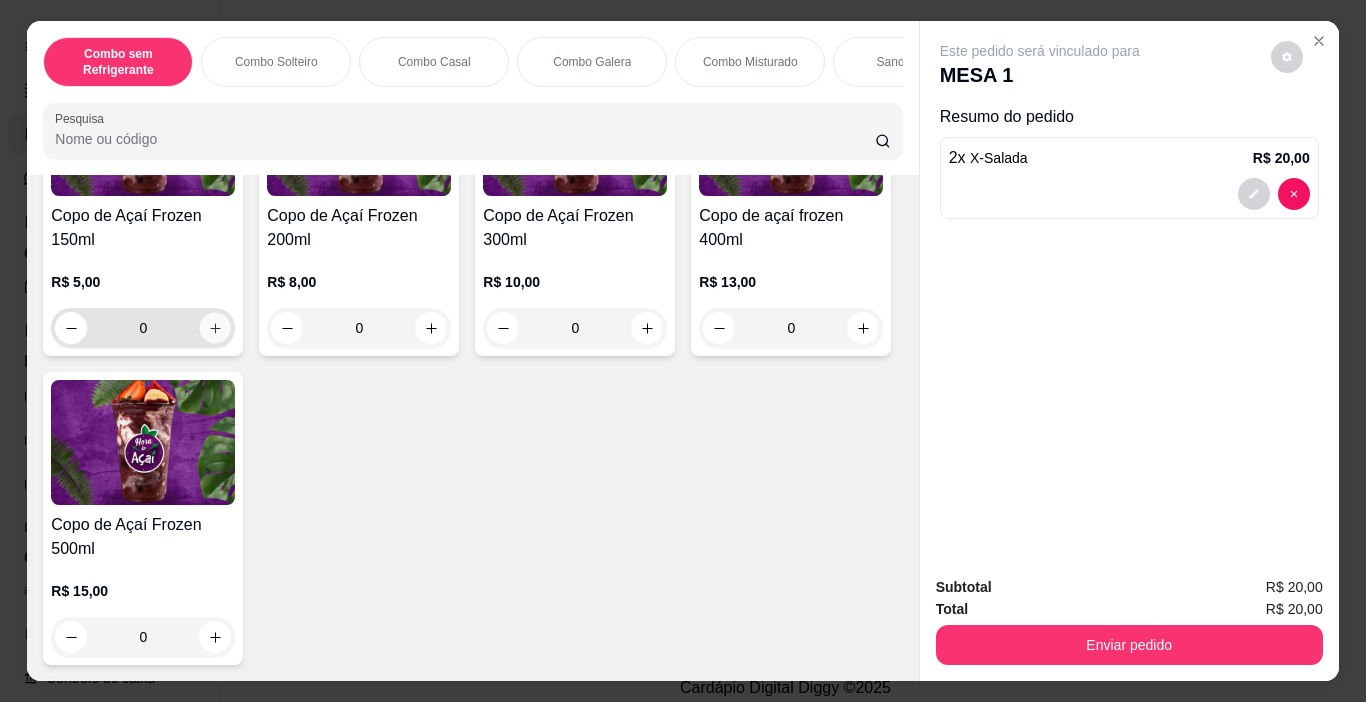 click 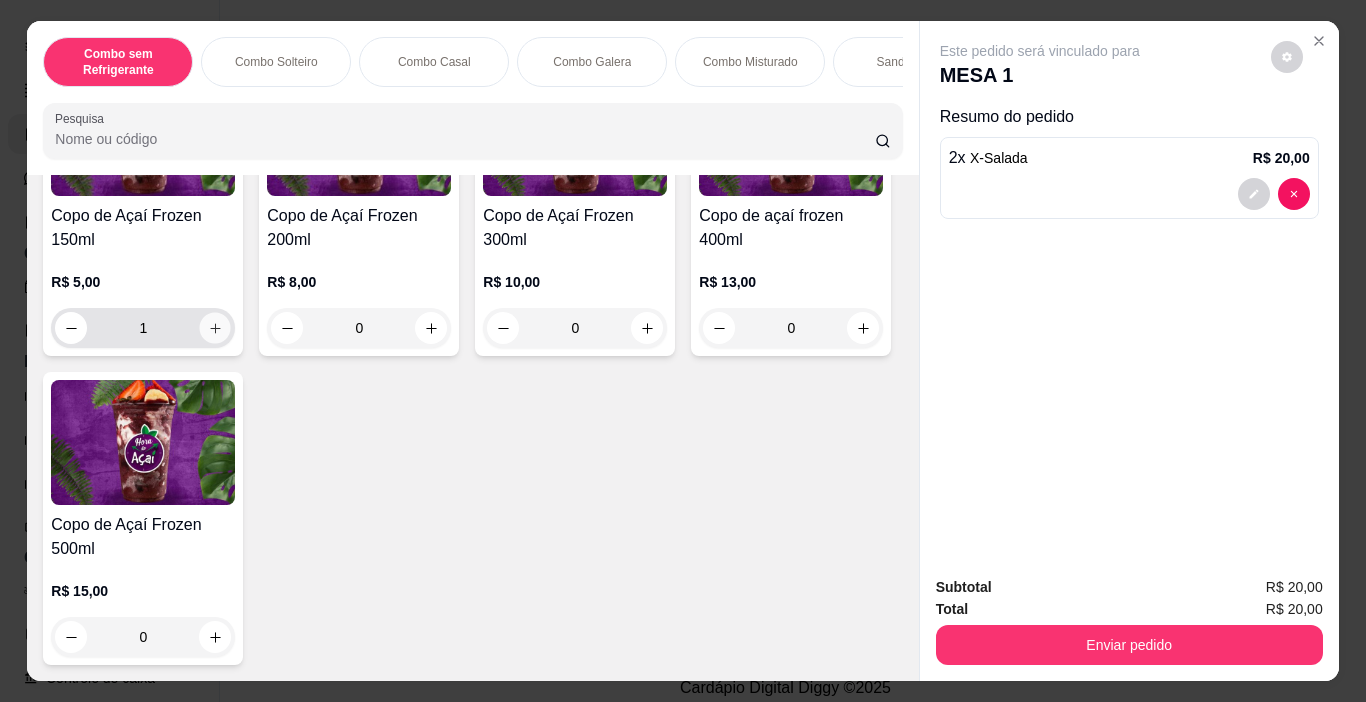 scroll, scrollTop: 5101, scrollLeft: 0, axis: vertical 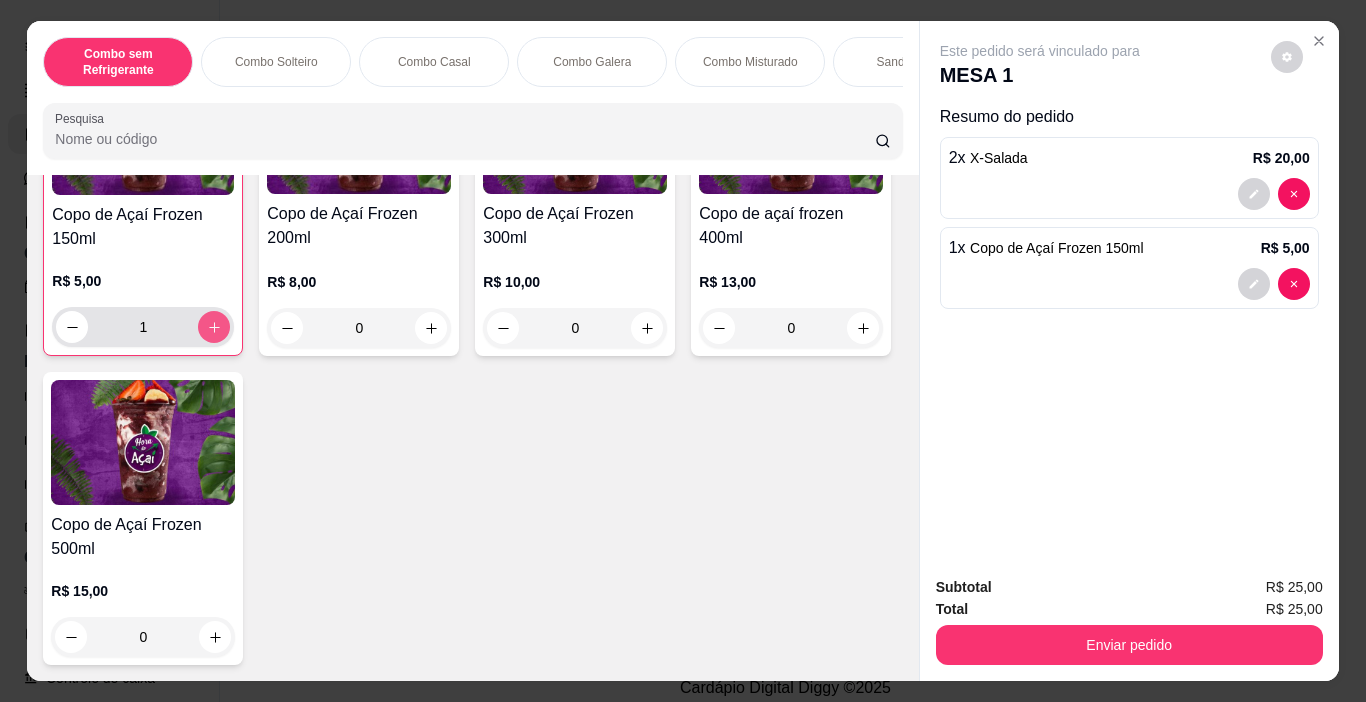 click 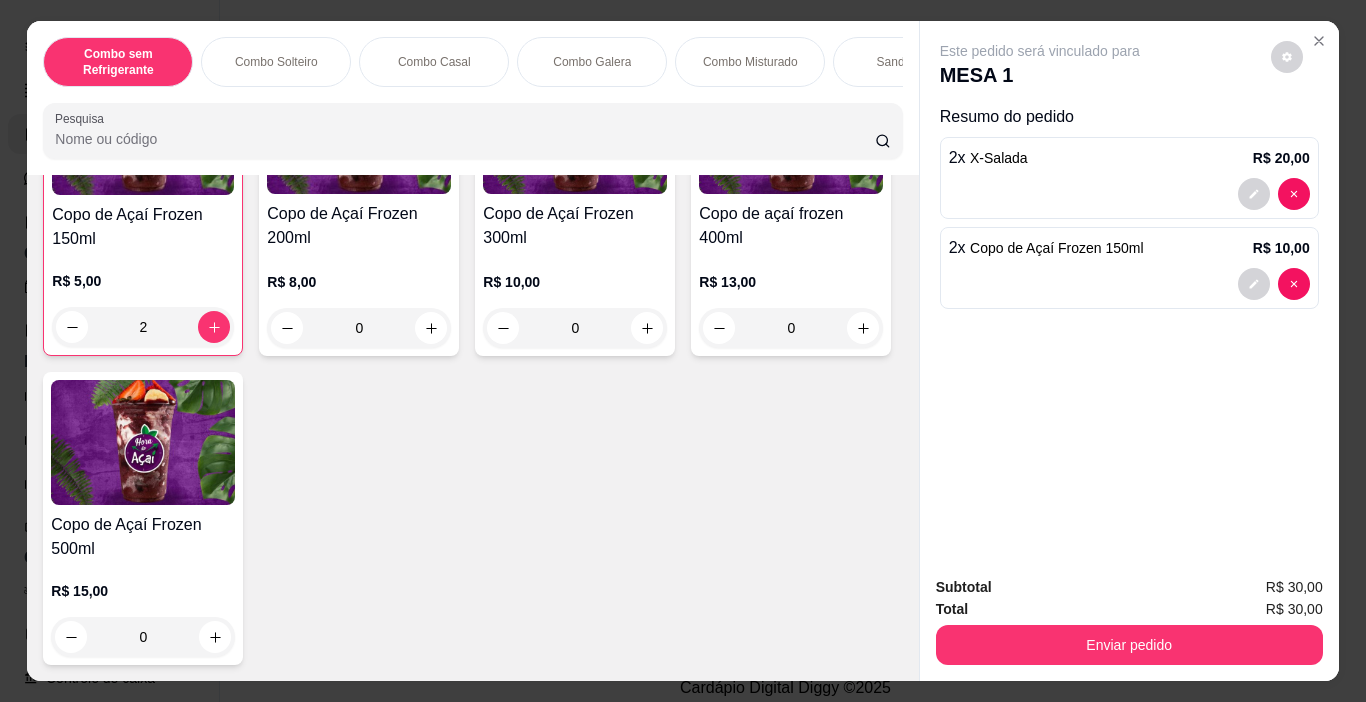 scroll, scrollTop: 4614, scrollLeft: 0, axis: vertical 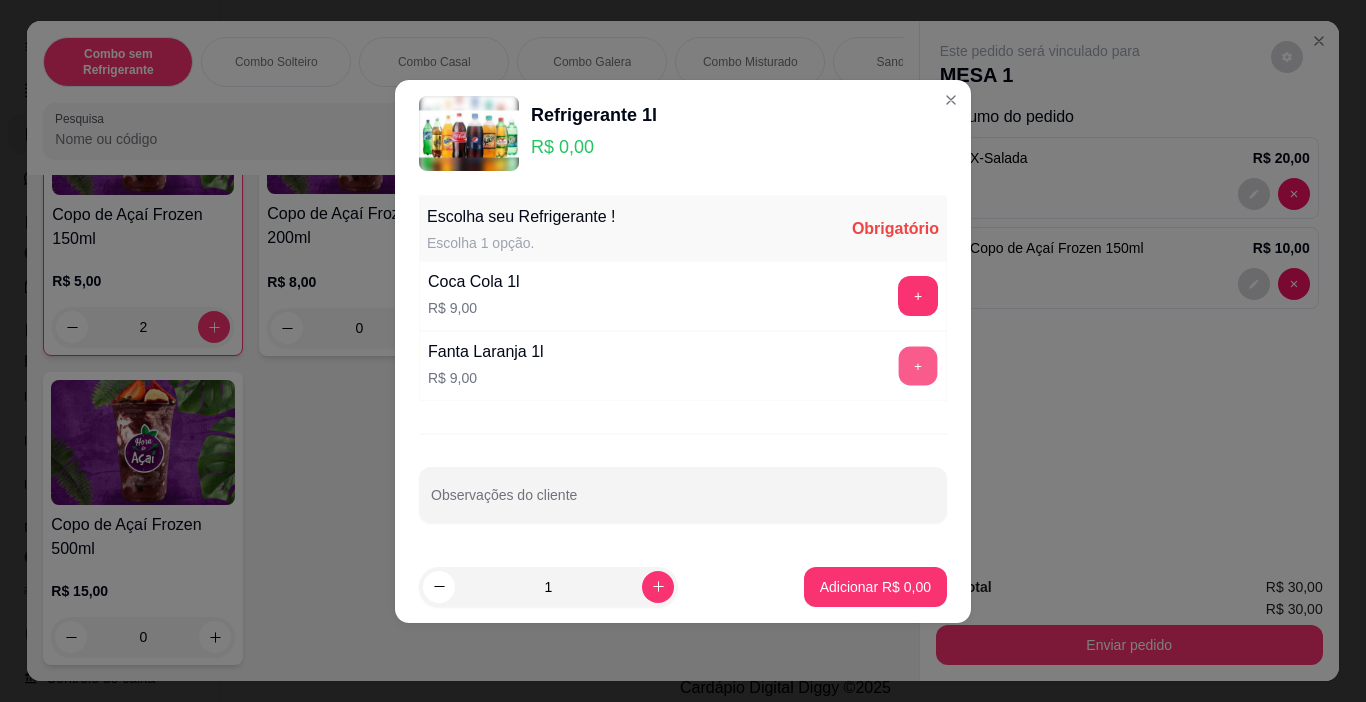 click on "+" at bounding box center (918, 365) 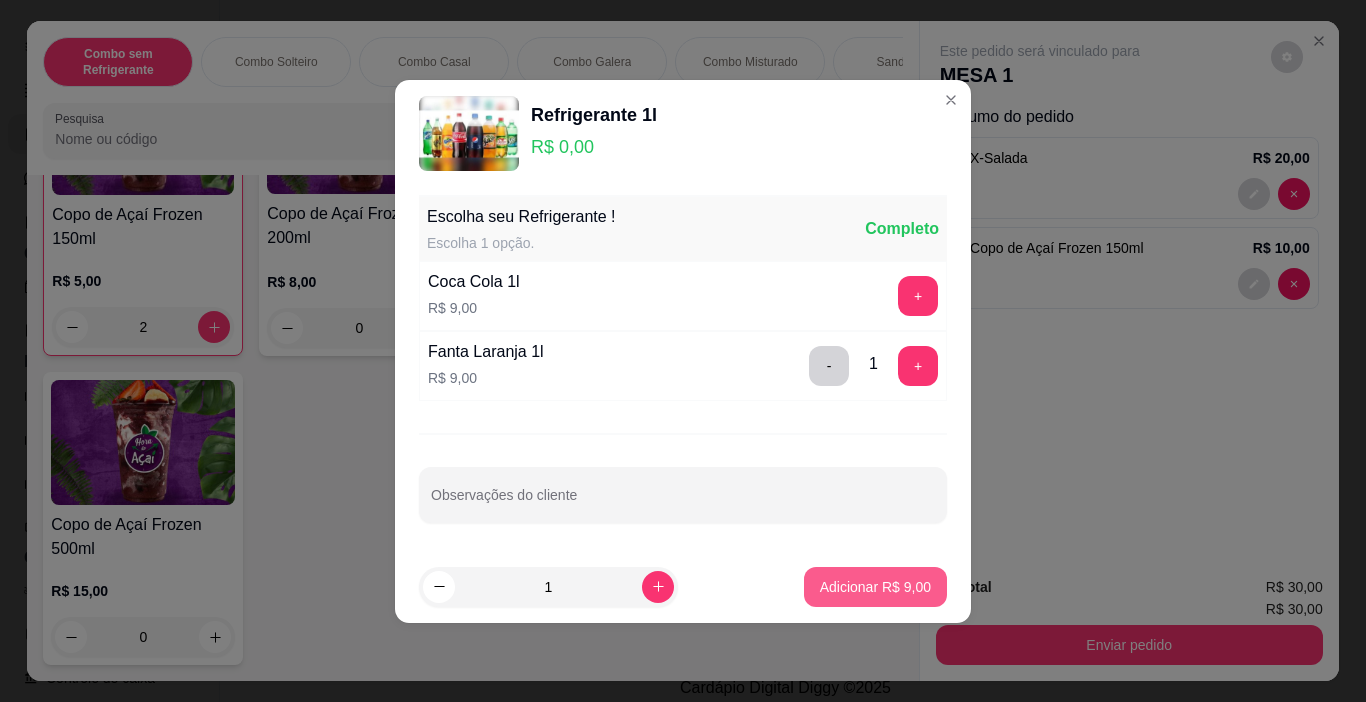 click on "Adicionar   R$ 9,00" at bounding box center [875, 587] 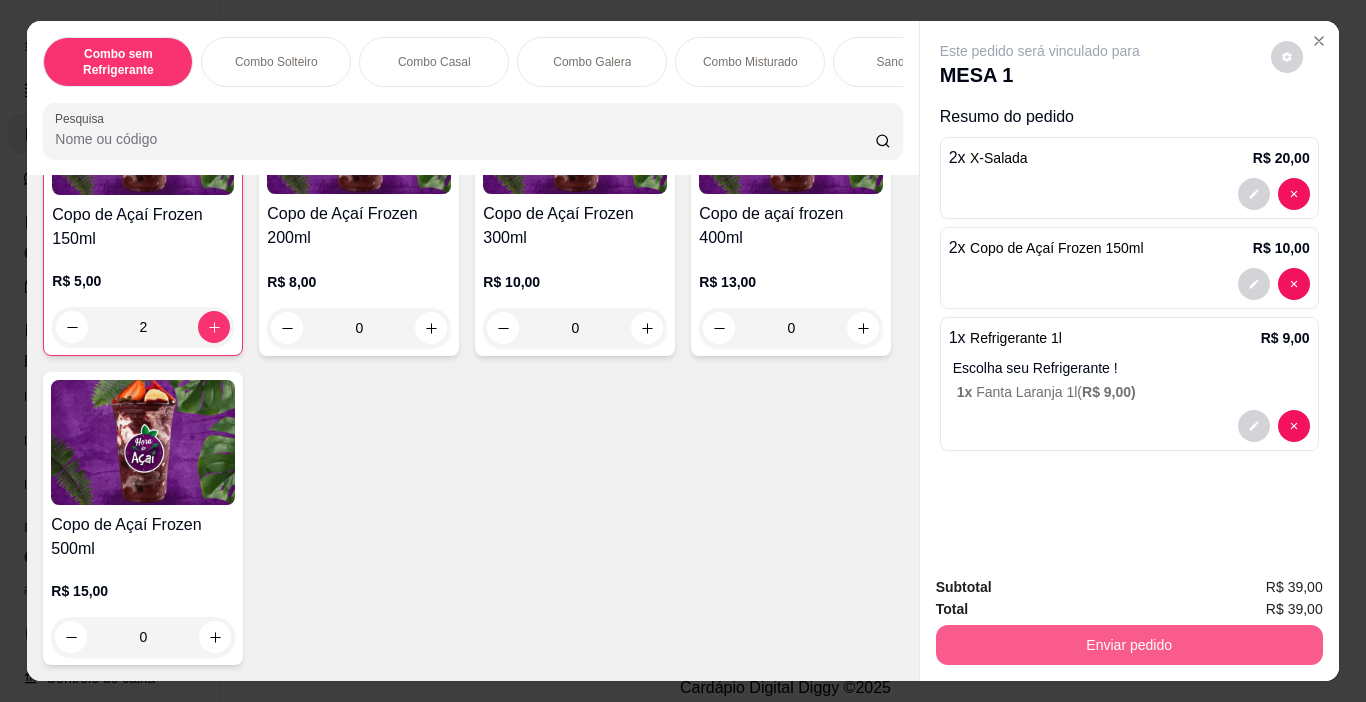 click on "Enviar pedido" at bounding box center (1129, 645) 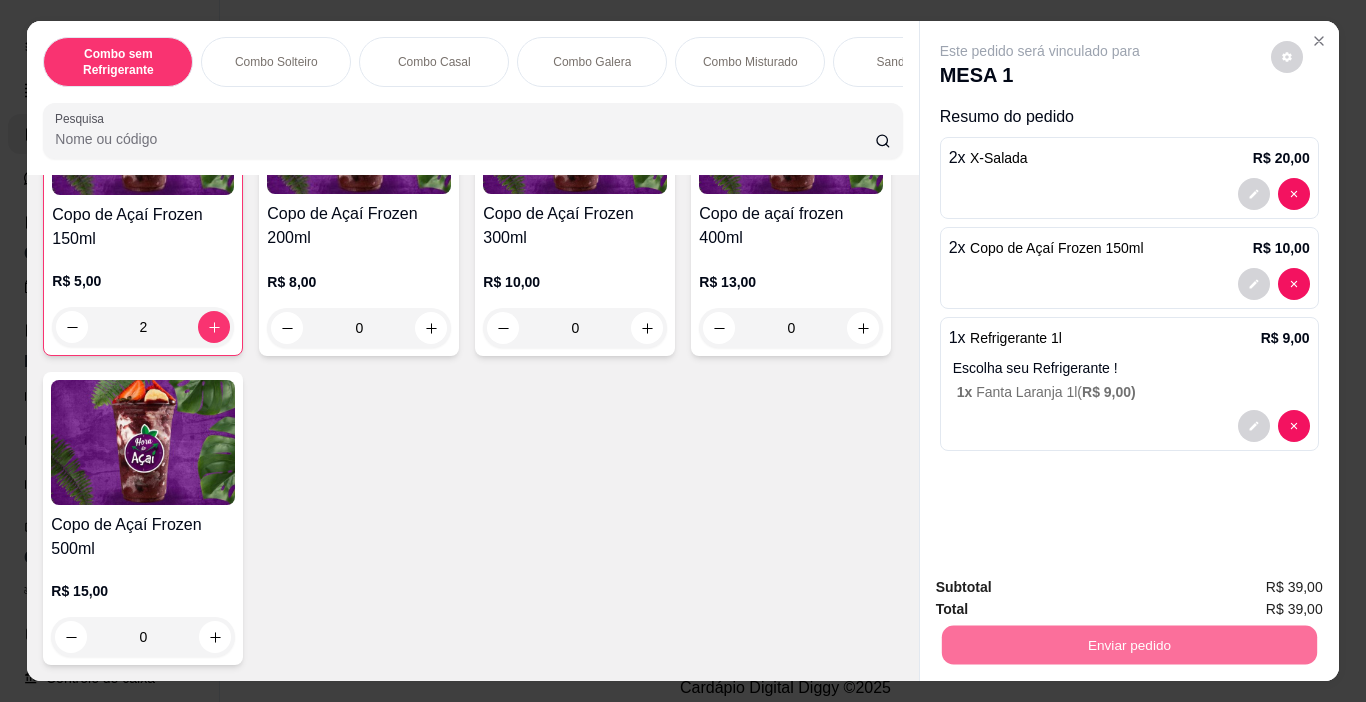 click on "Sim, quero registrar" at bounding box center [1252, 588] 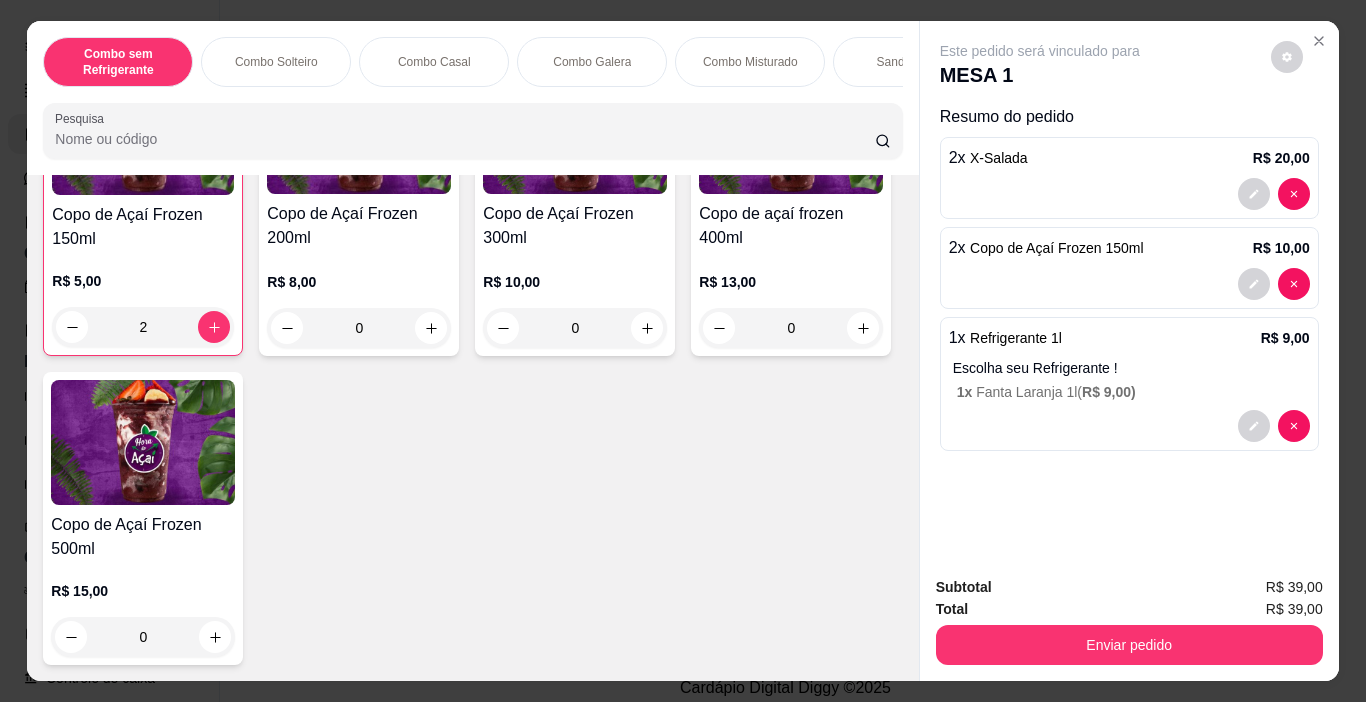 click on "Enviar pedido" at bounding box center [1129, 645] 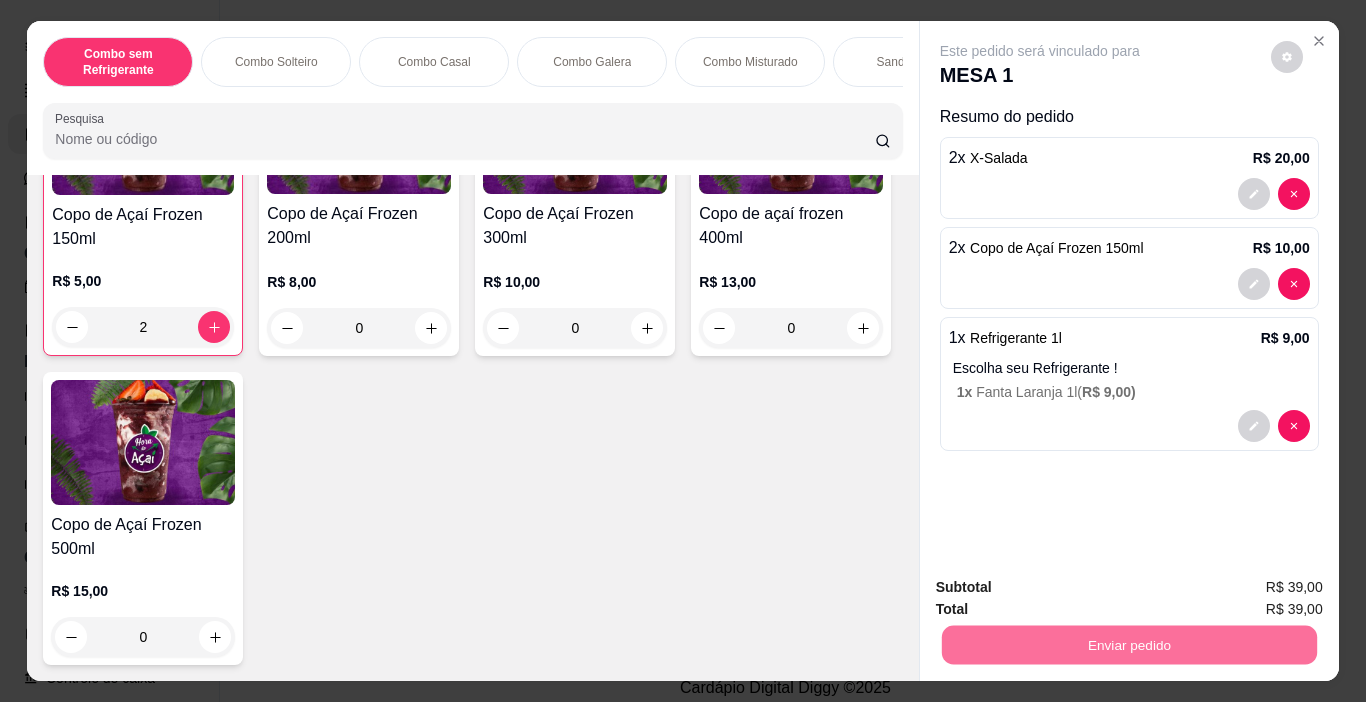 click on "Não registrar e enviar pedido" at bounding box center (1063, 588) 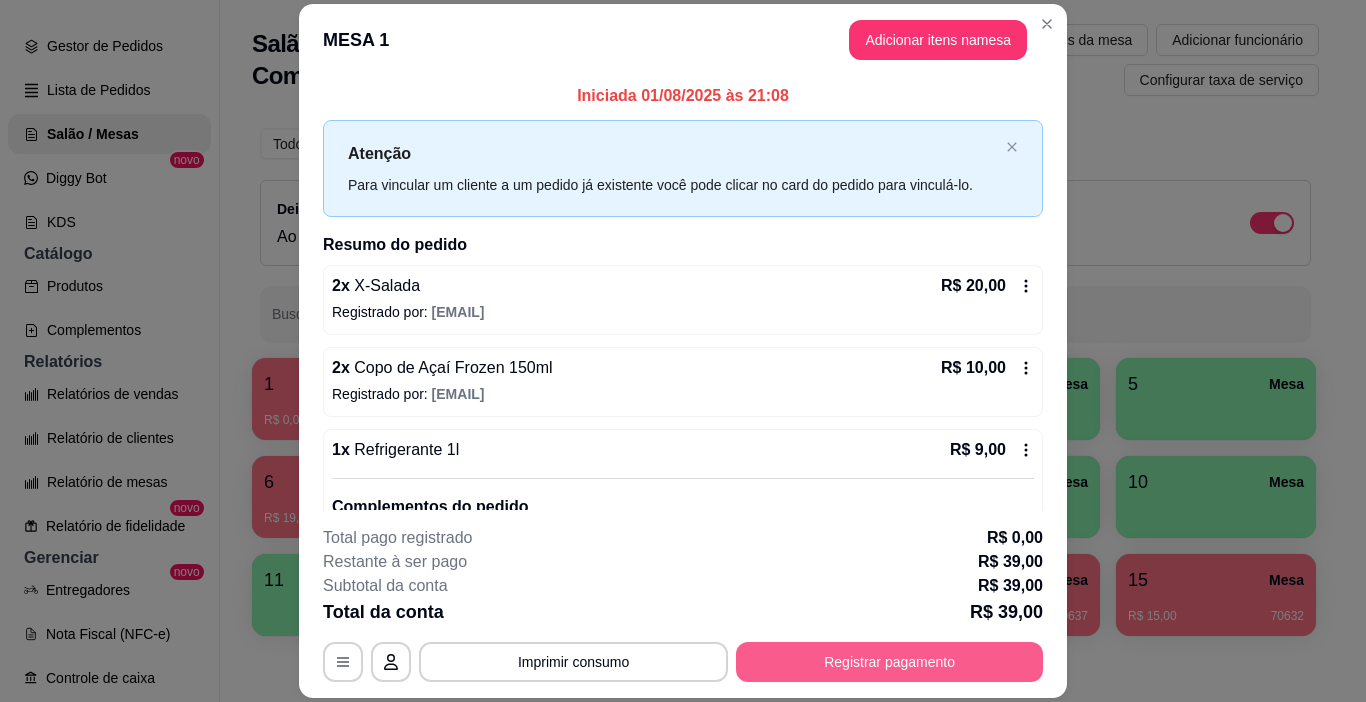 click on "Registrar pagamento" at bounding box center (889, 662) 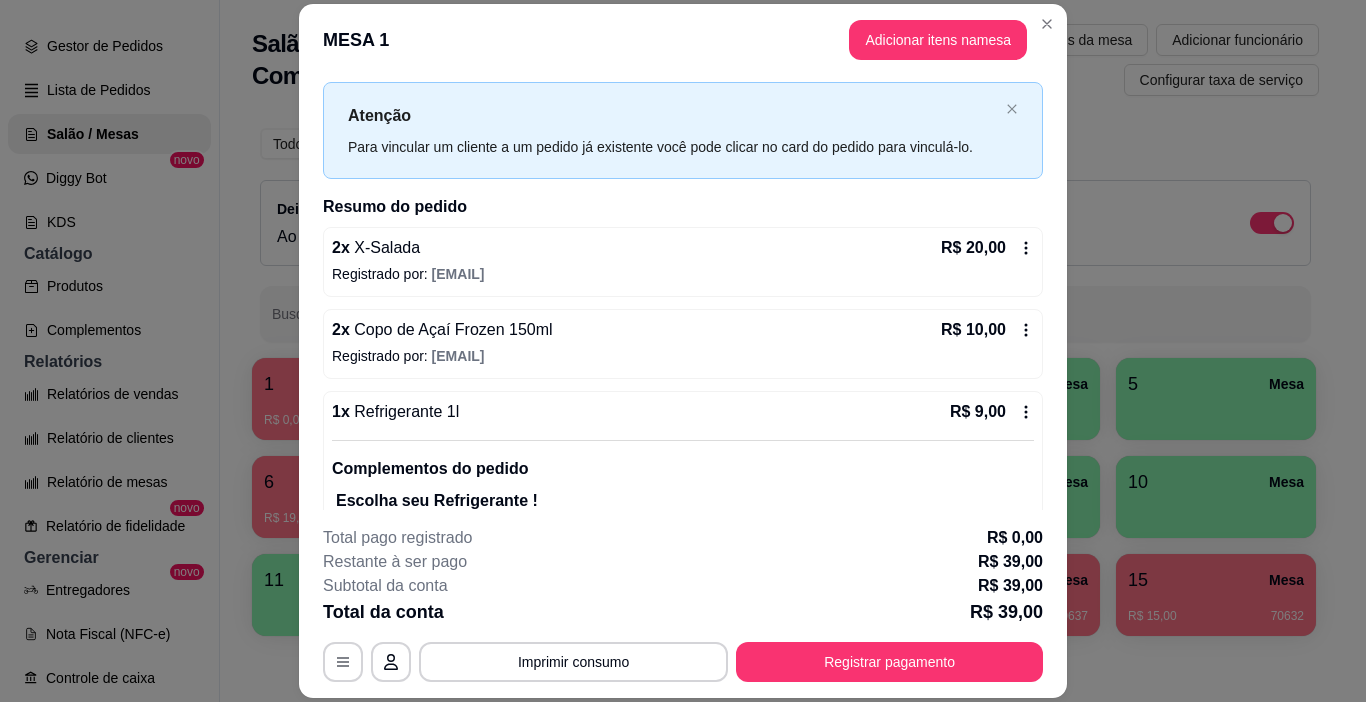 scroll, scrollTop: 0, scrollLeft: 0, axis: both 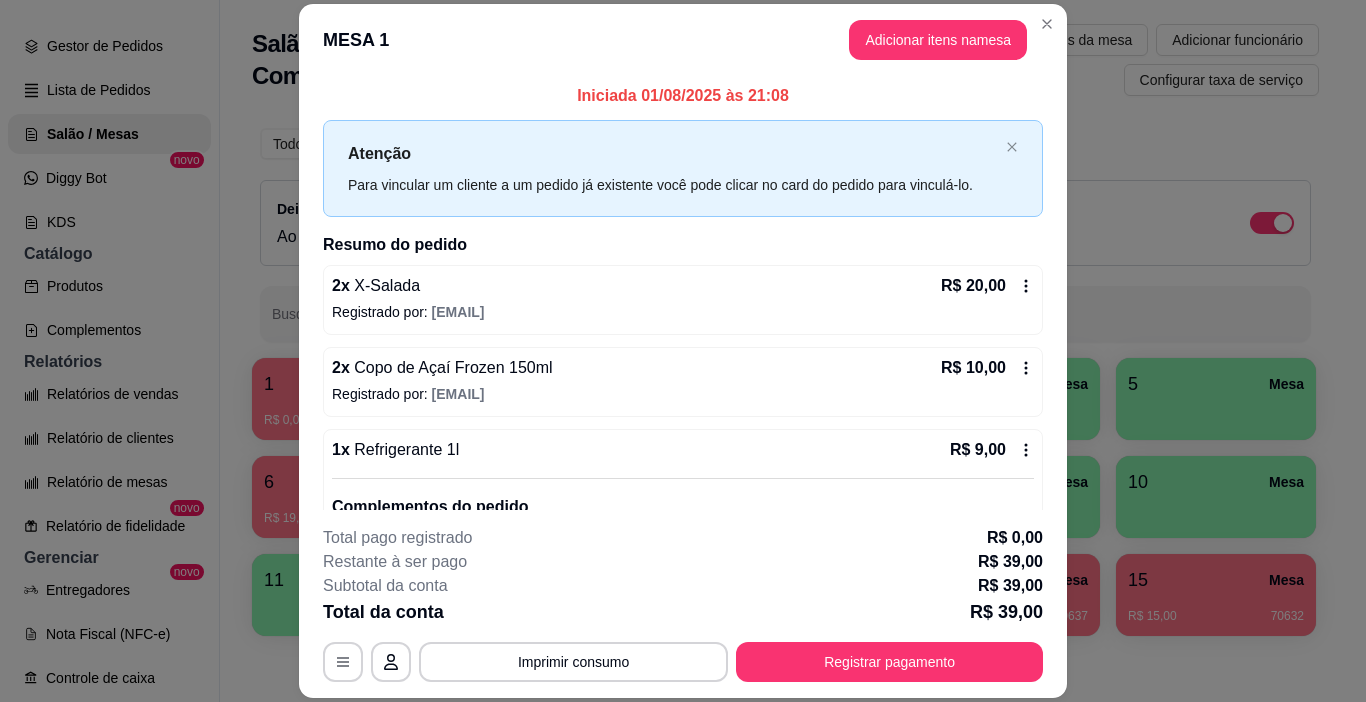 click on "Registrar pagamento" at bounding box center [889, 662] 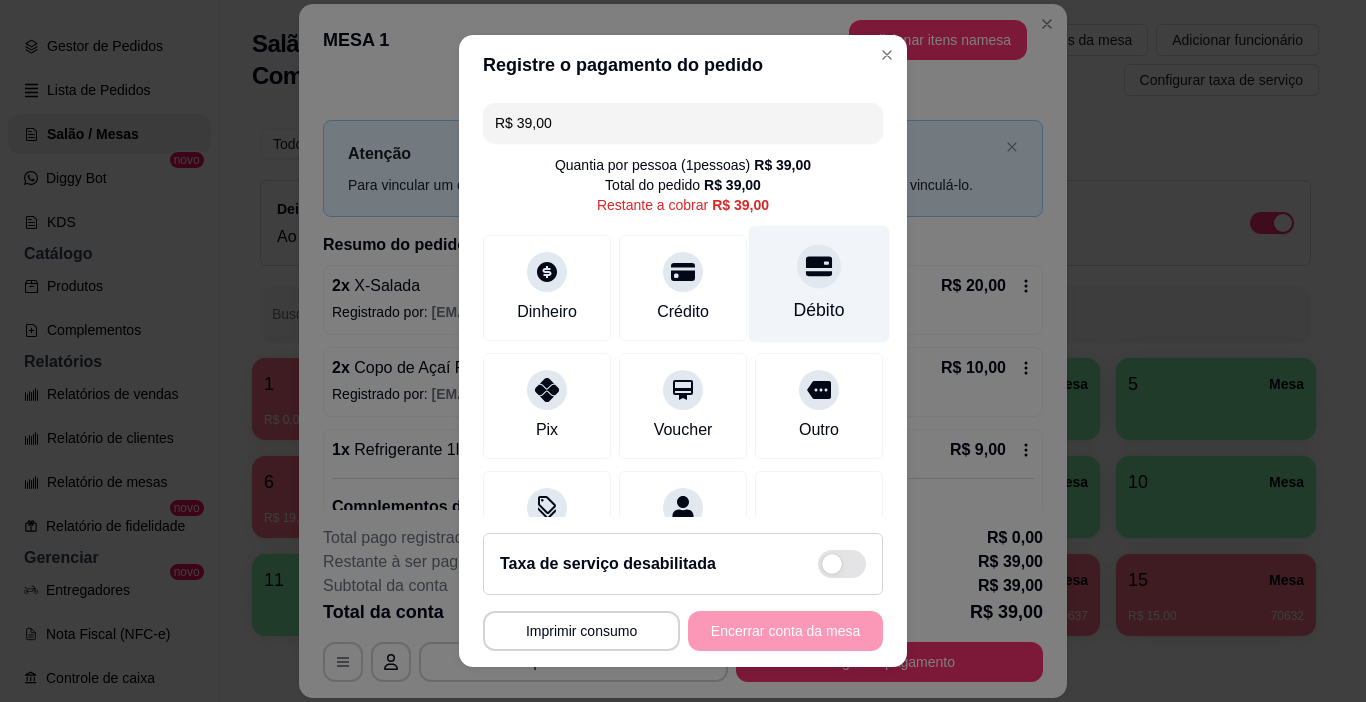 click on "Débito" at bounding box center (819, 284) 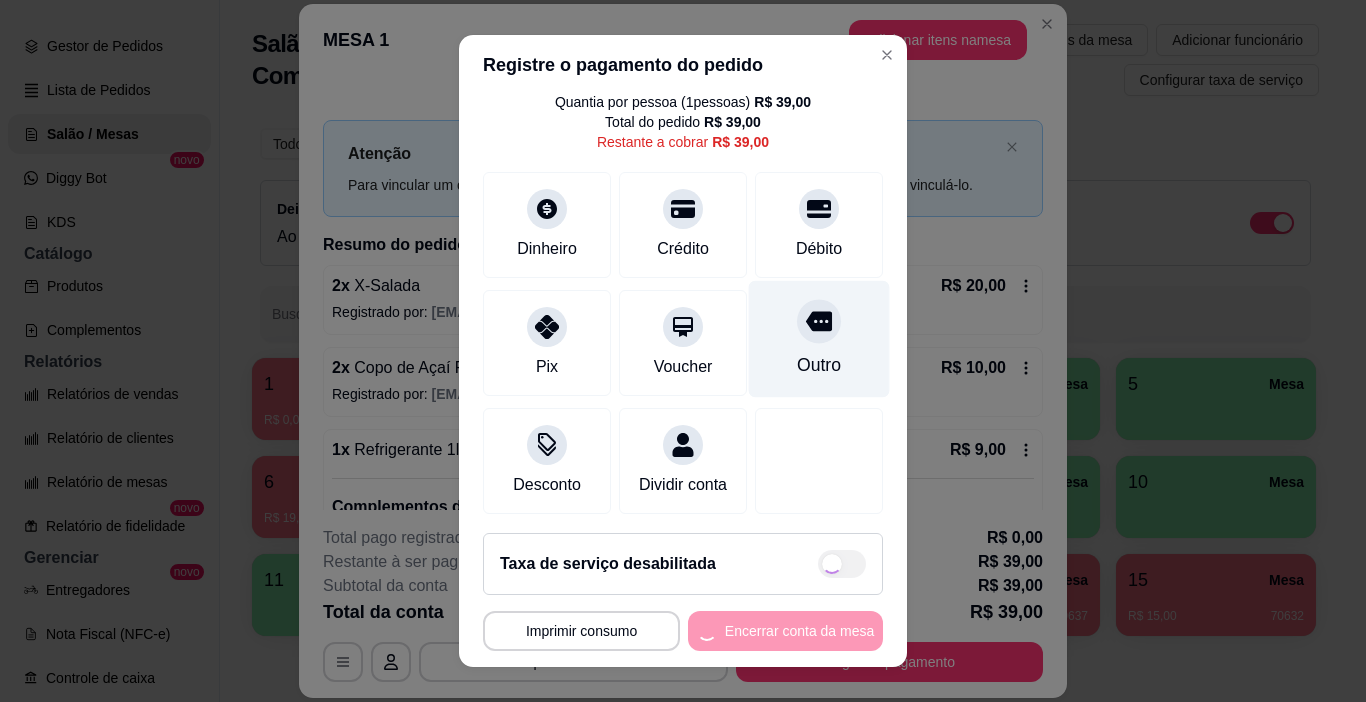 scroll, scrollTop: 92, scrollLeft: 0, axis: vertical 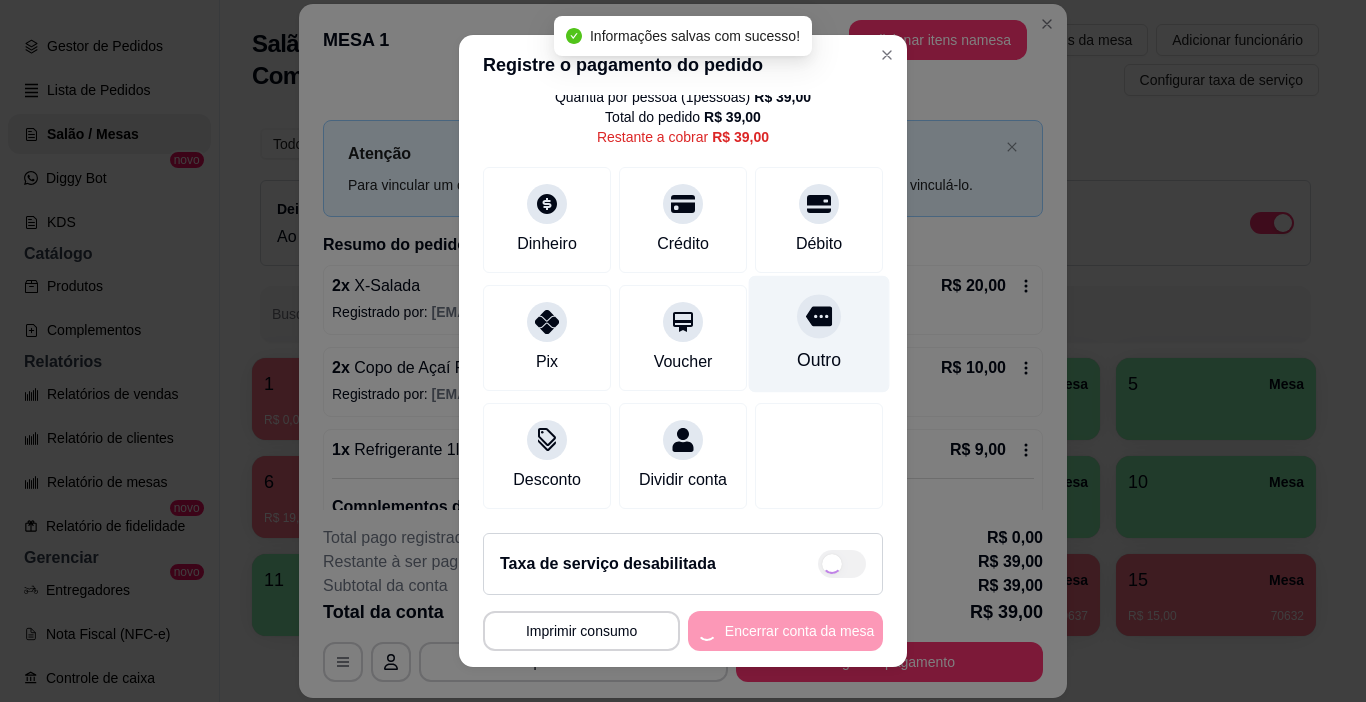 type on "R$ 0,00" 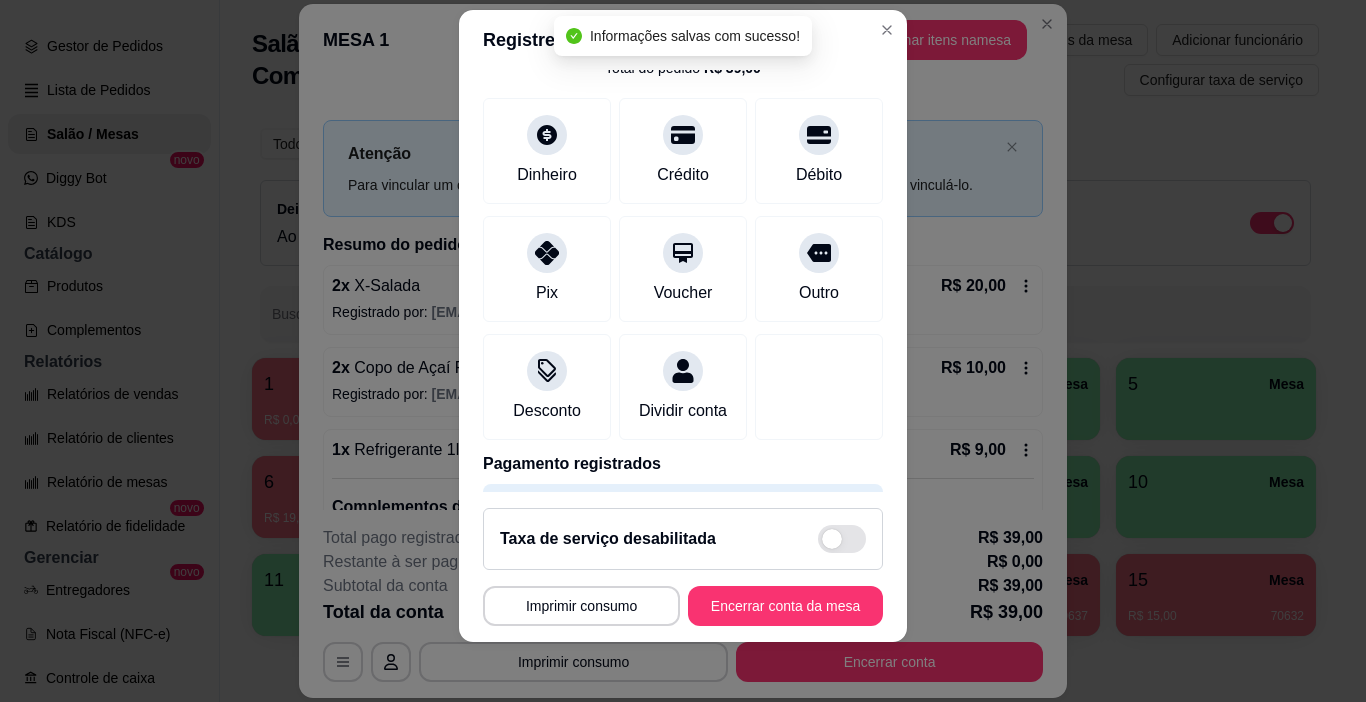 scroll, scrollTop: 29, scrollLeft: 0, axis: vertical 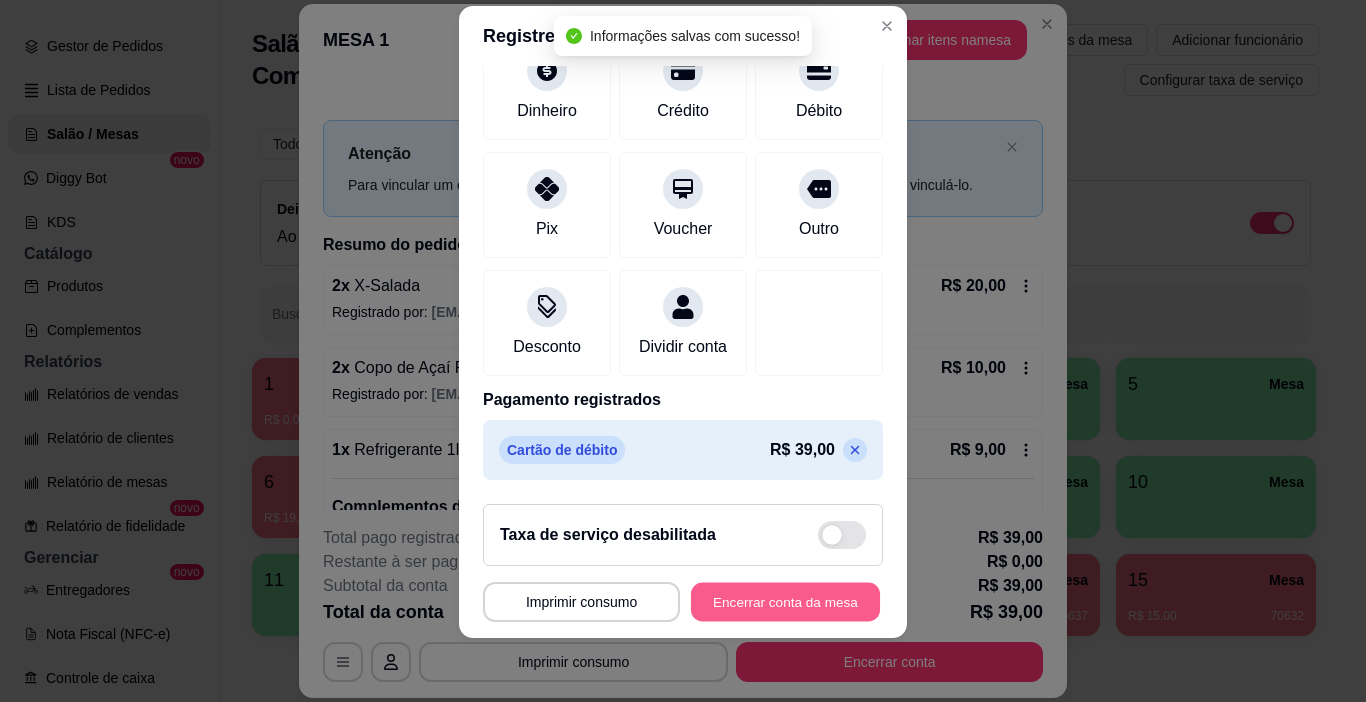 click on "Encerrar conta da mesa" at bounding box center [785, 602] 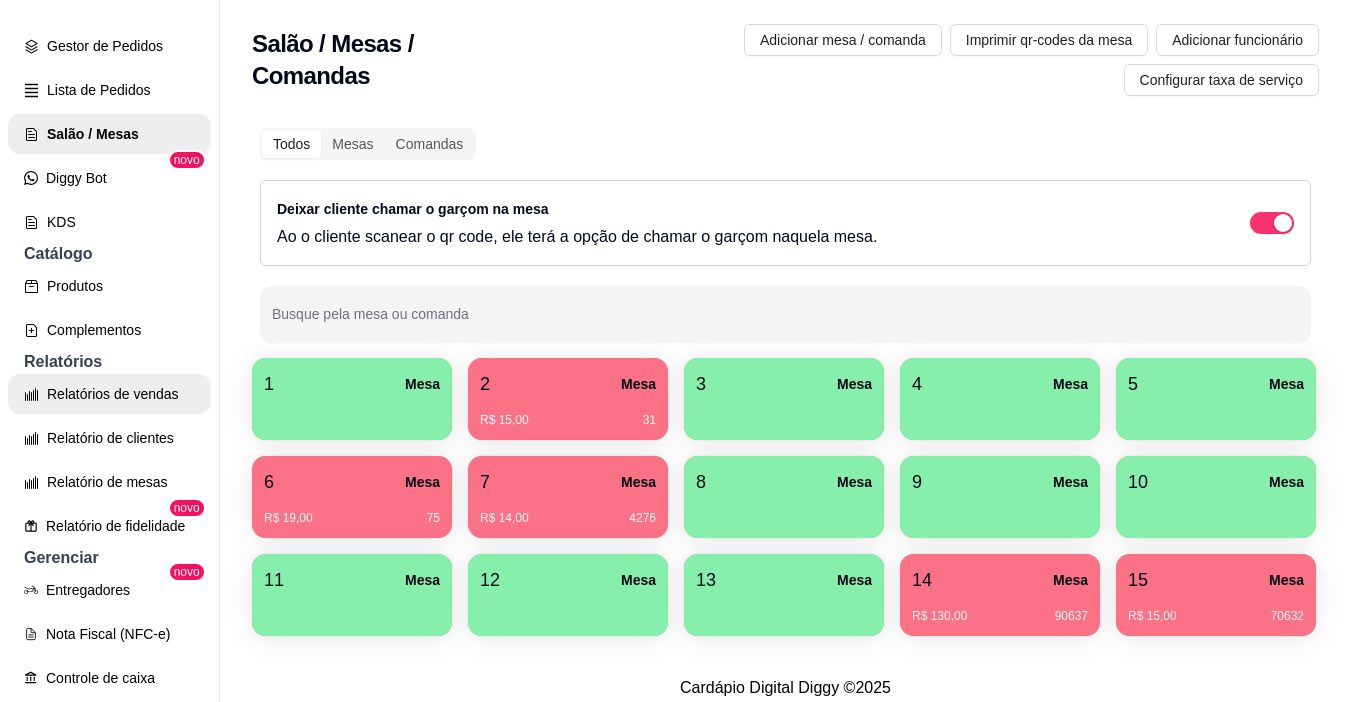 click on "Relatórios de vendas" at bounding box center [109, 394] 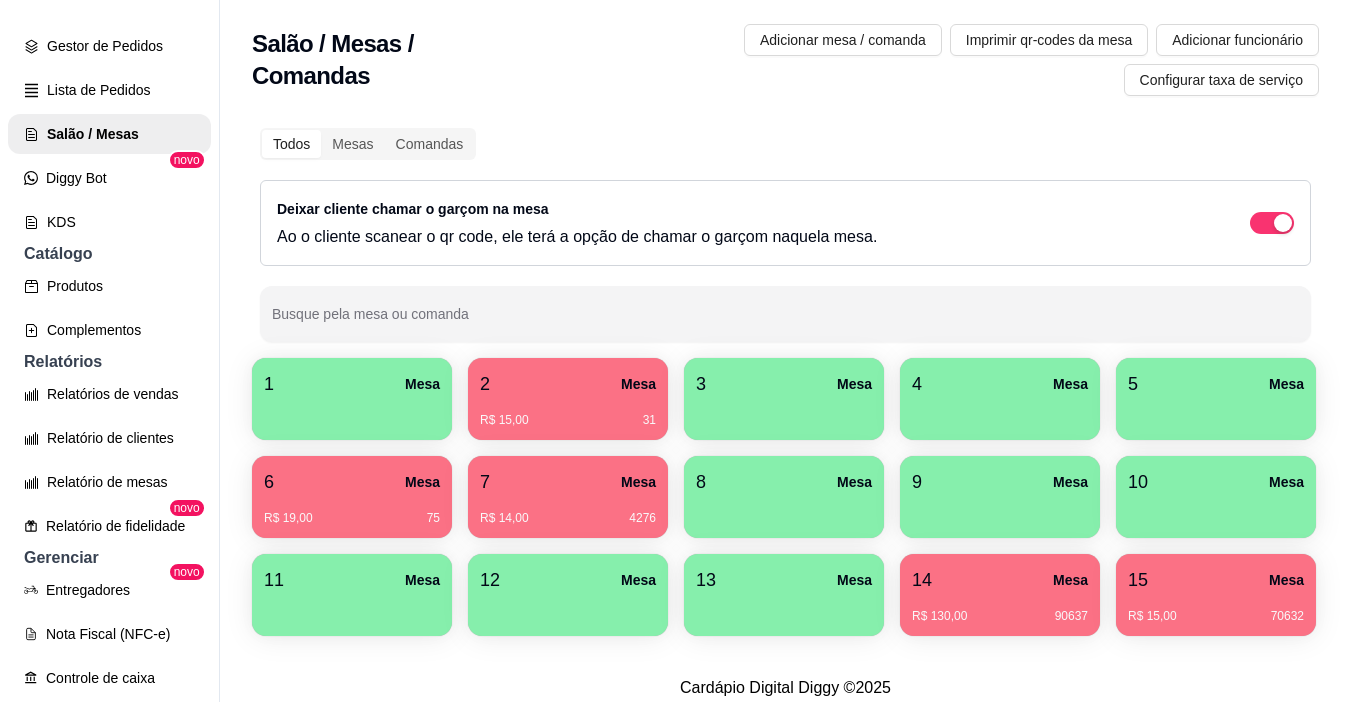 select on "ALL" 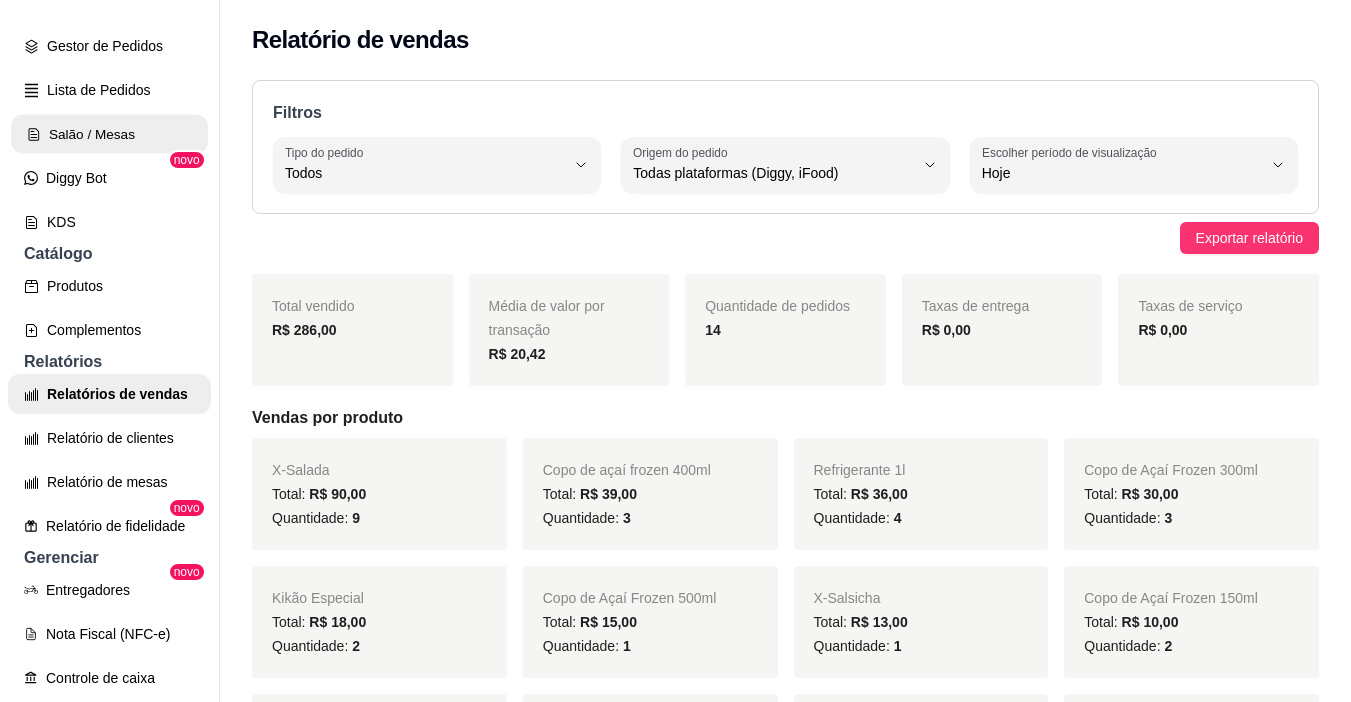 click on "Salão / Mesas" at bounding box center (109, 134) 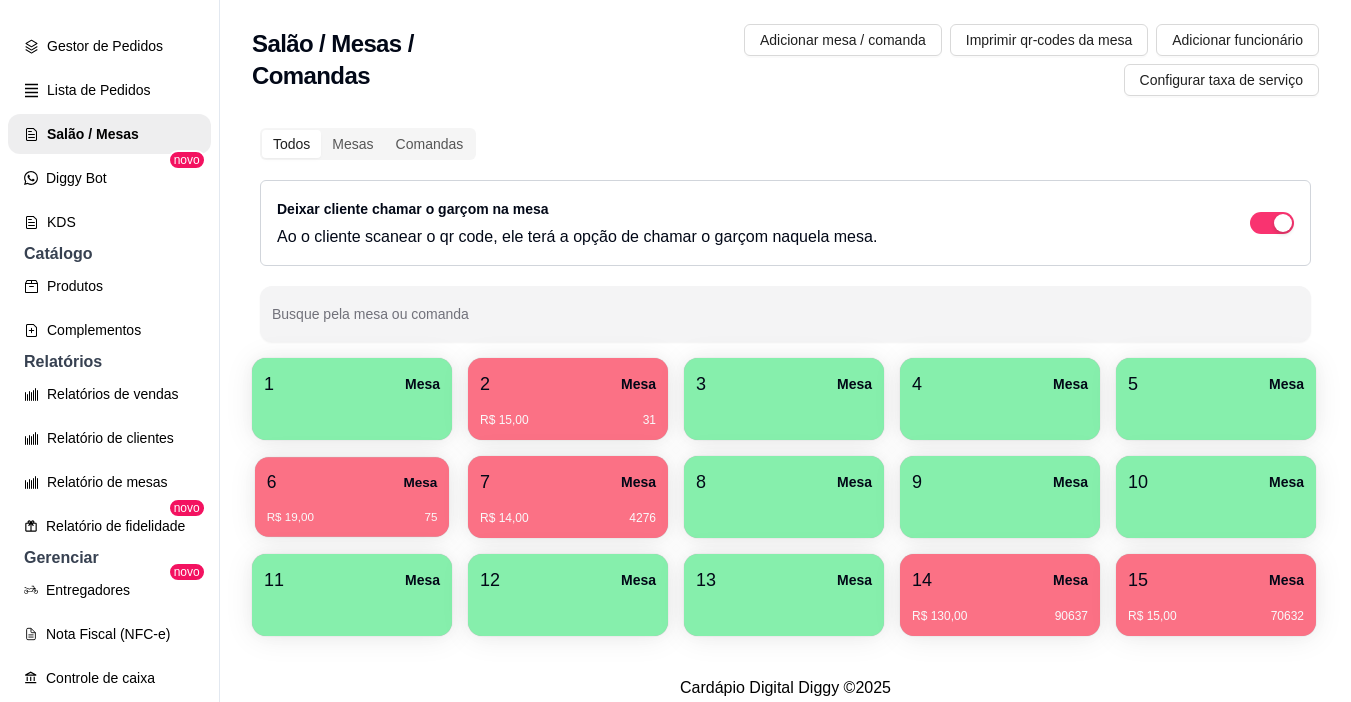 click on "6 Mesa" at bounding box center [352, 482] 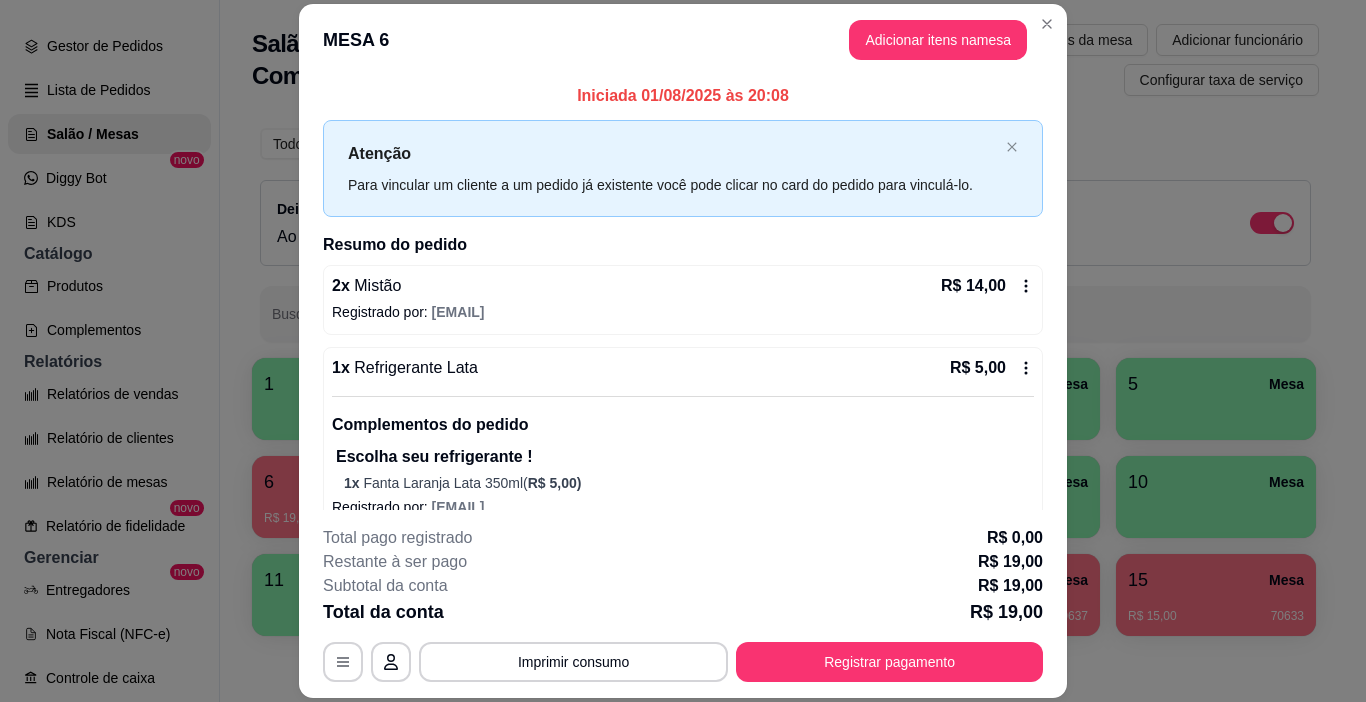 scroll, scrollTop: 27, scrollLeft: 0, axis: vertical 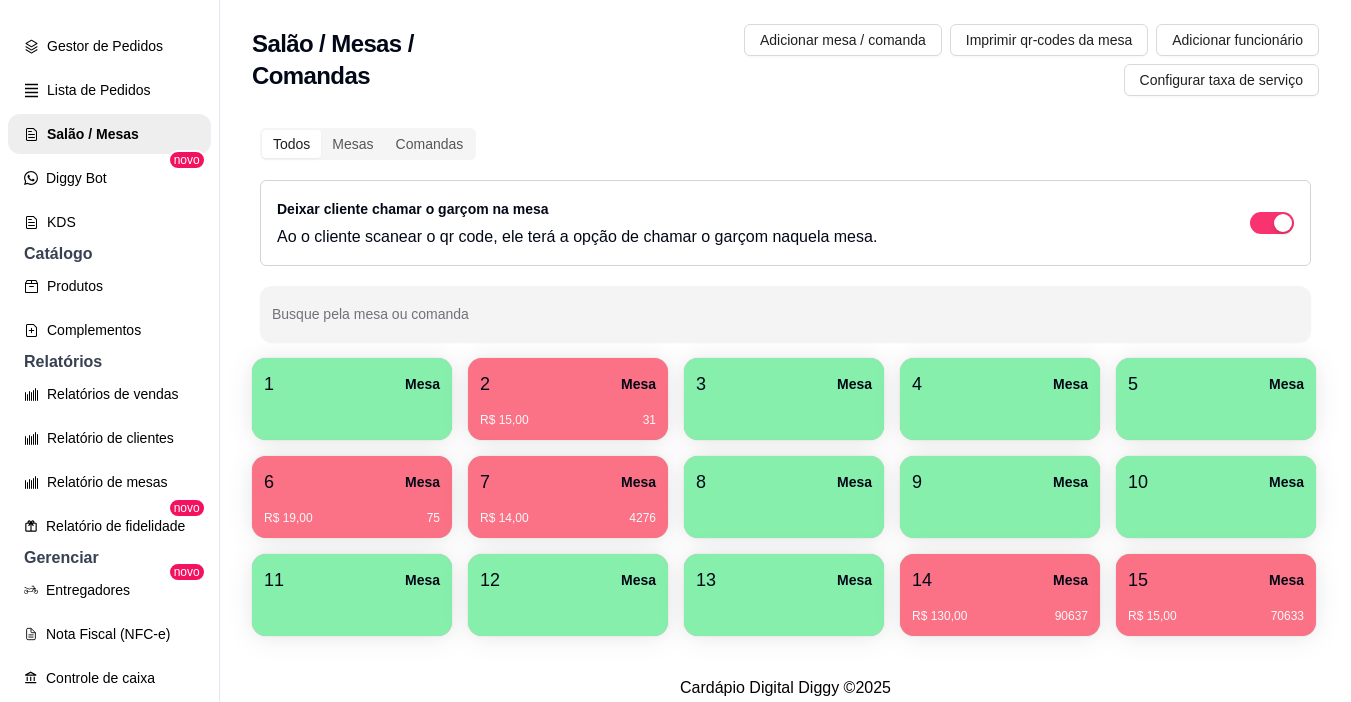 click on "7 Mesa" at bounding box center [568, 482] 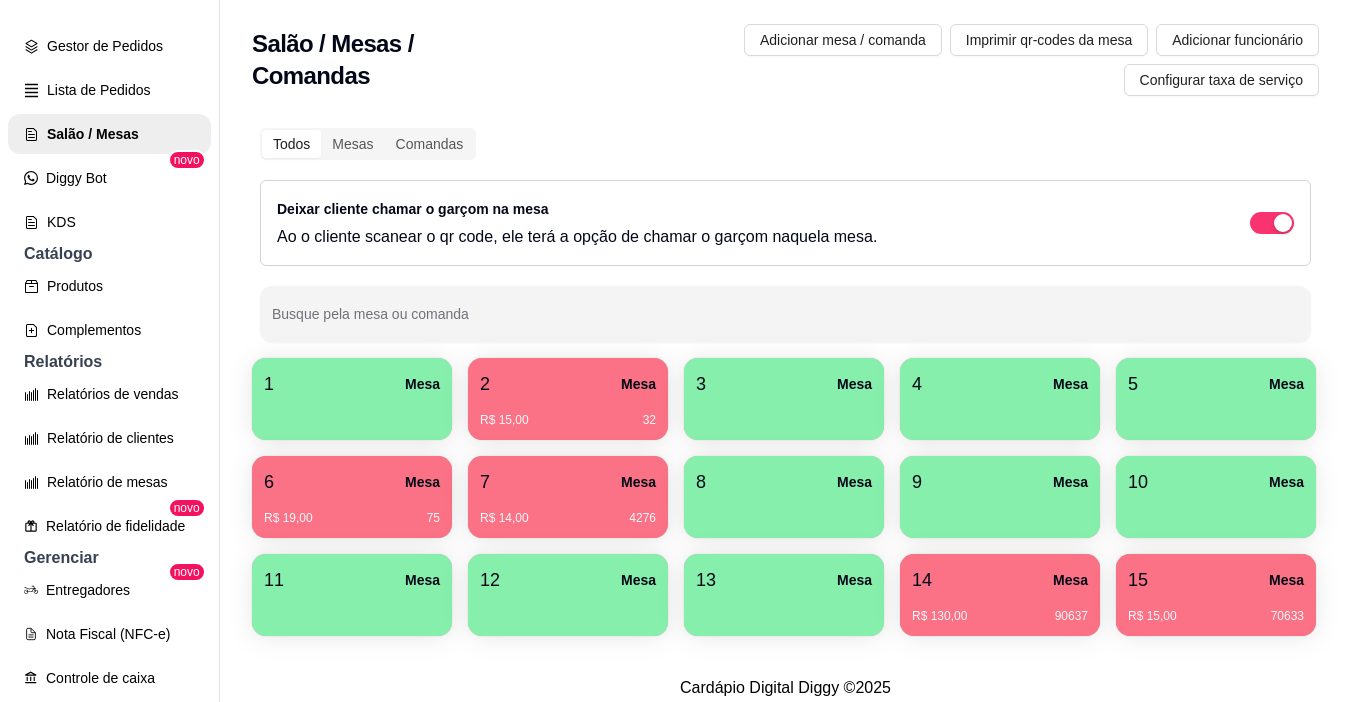 click on "R$ 19,00 75" at bounding box center [352, 511] 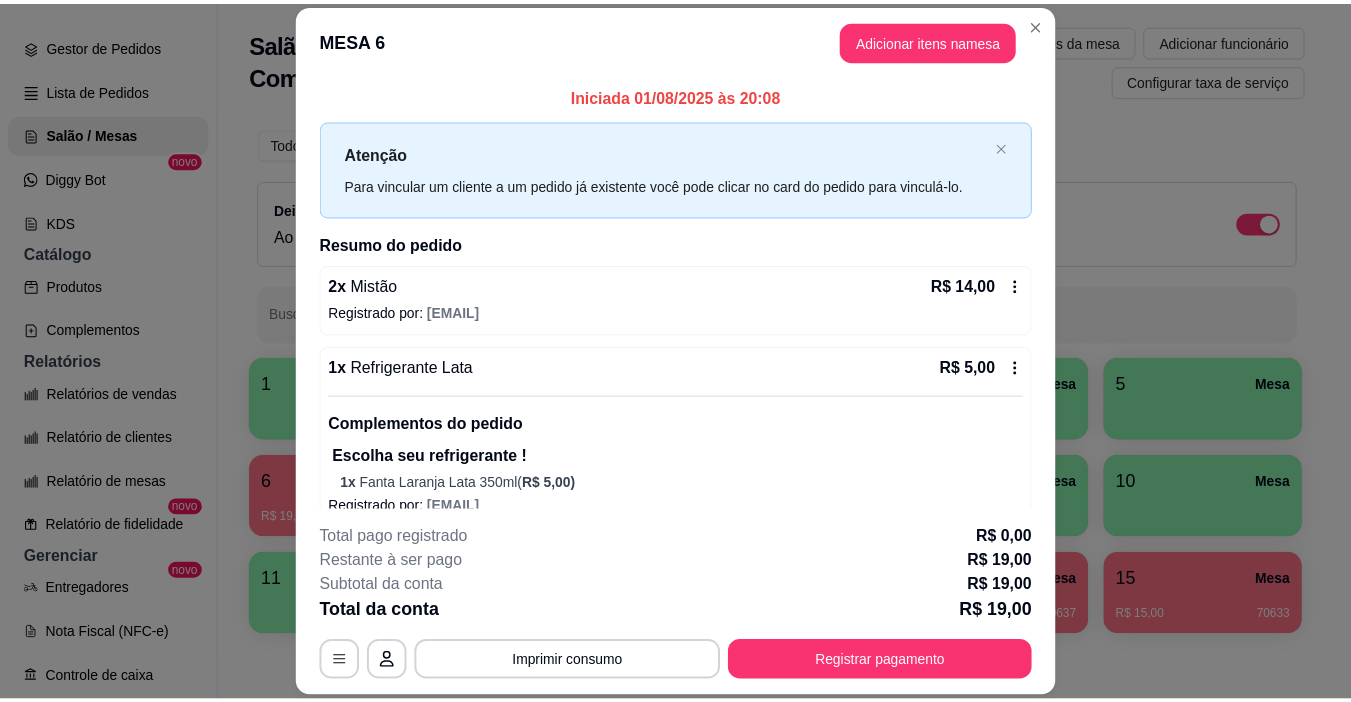 scroll, scrollTop: 27, scrollLeft: 0, axis: vertical 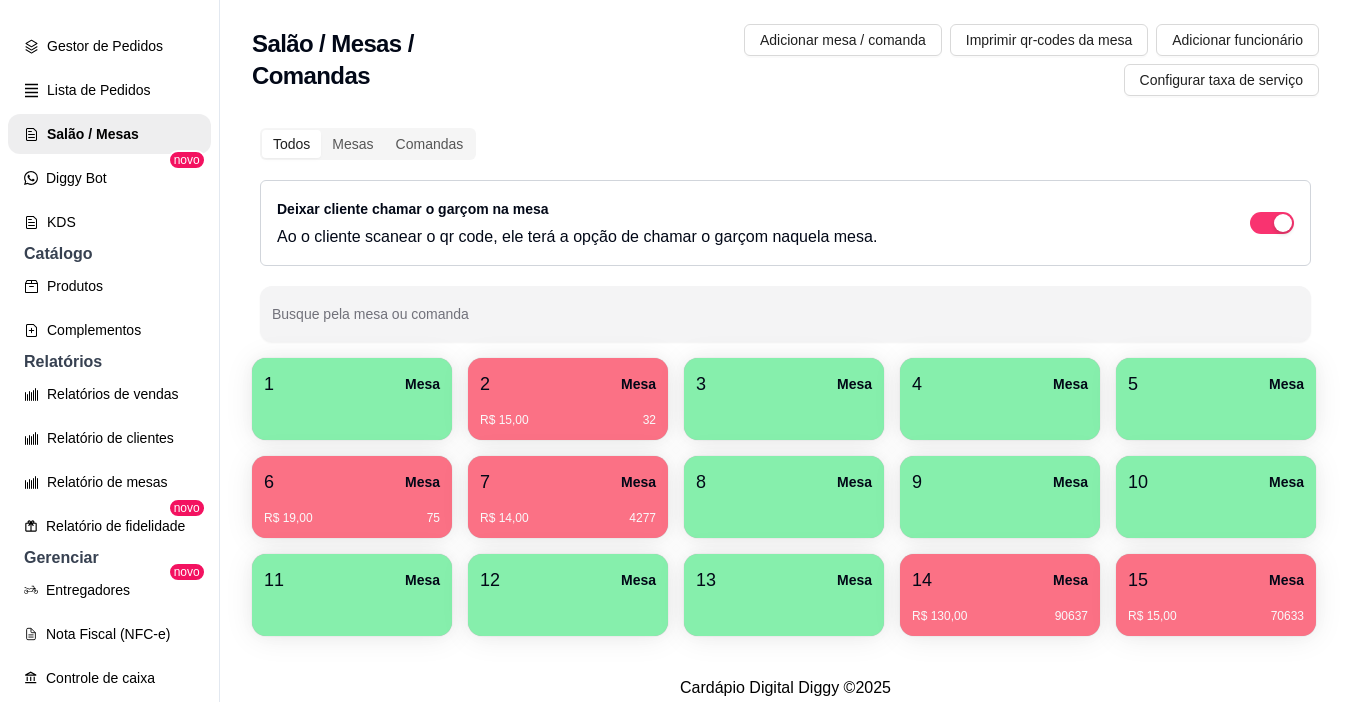 click on "7 Mesa" at bounding box center (568, 482) 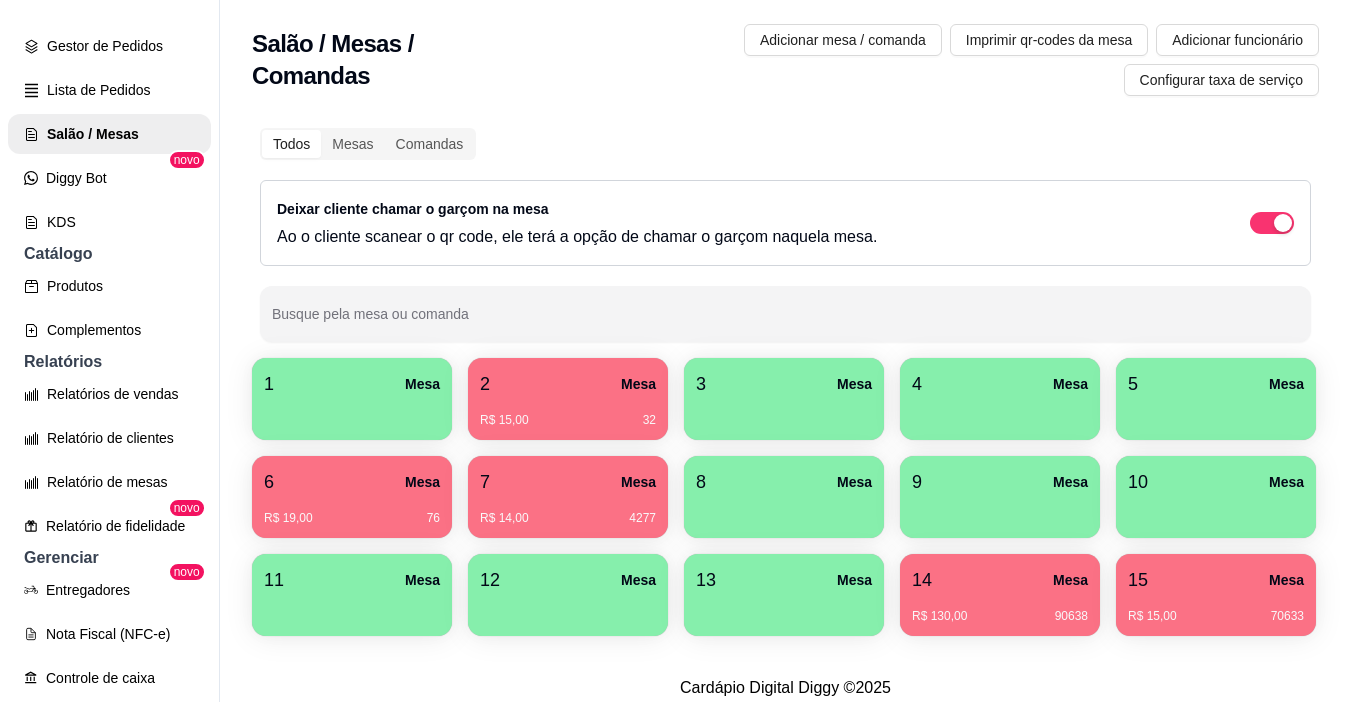 click on "R$ 15,00 32" at bounding box center (568, 413) 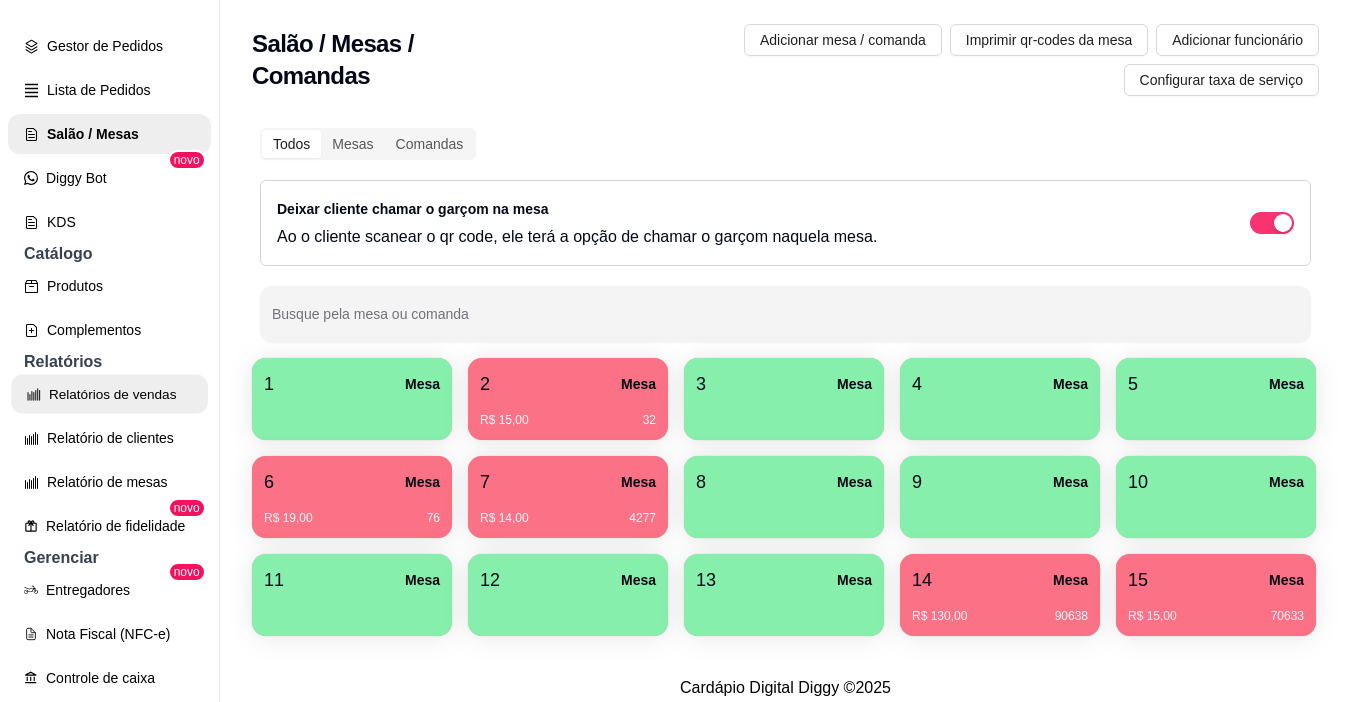 click on "Relatórios de vendas" at bounding box center [109, 394] 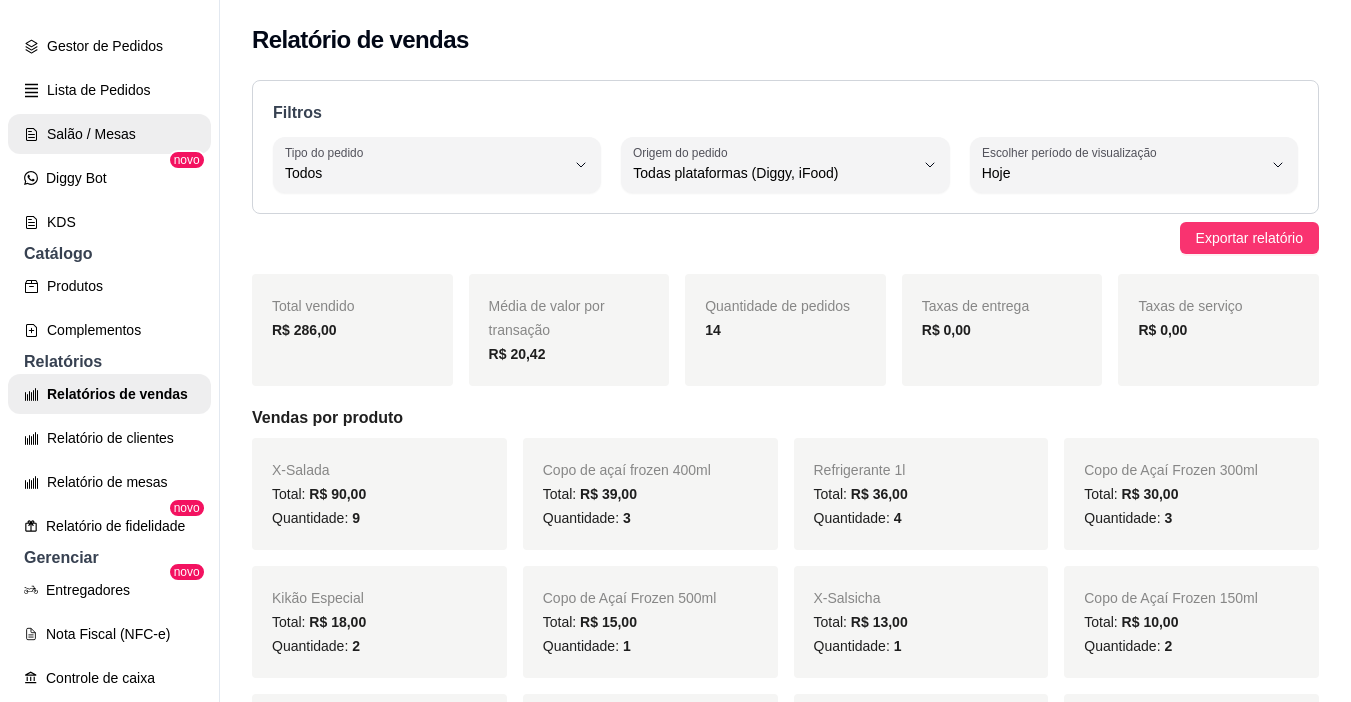 click on "Salão / Mesas" at bounding box center (109, 134) 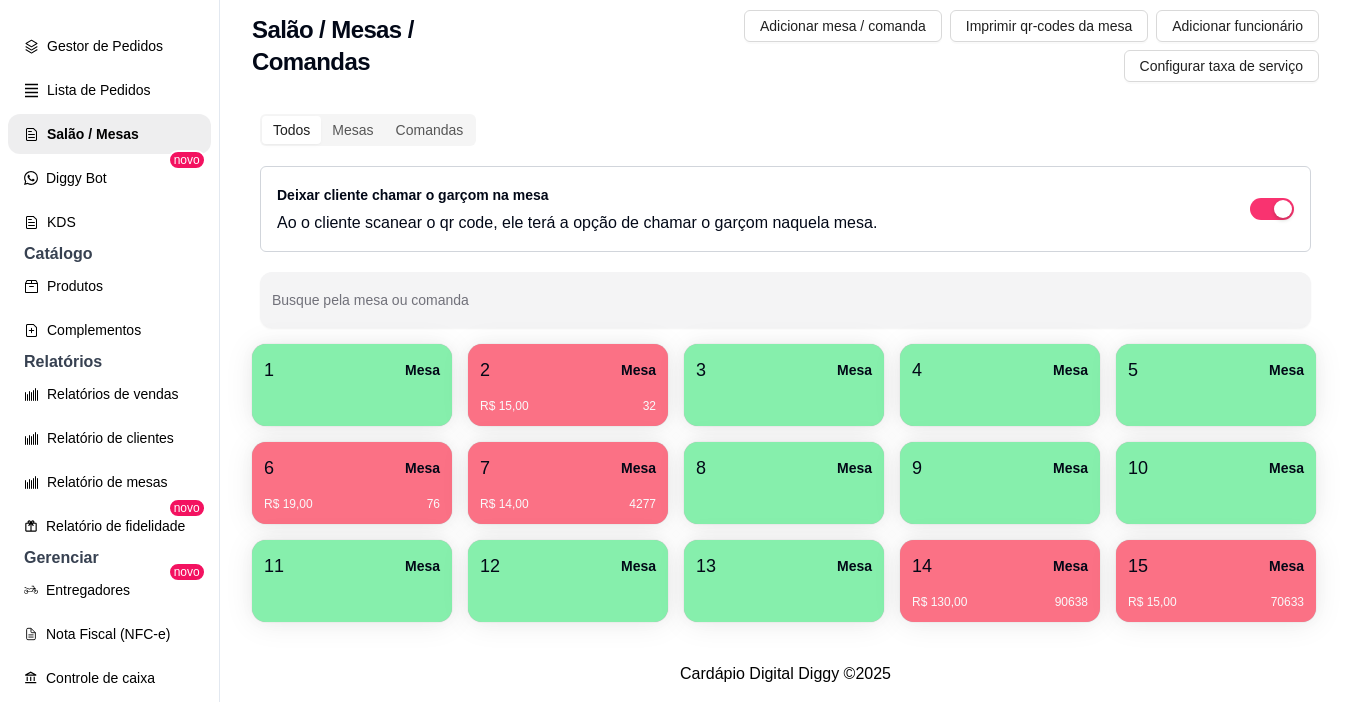 scroll, scrollTop: 100, scrollLeft: 0, axis: vertical 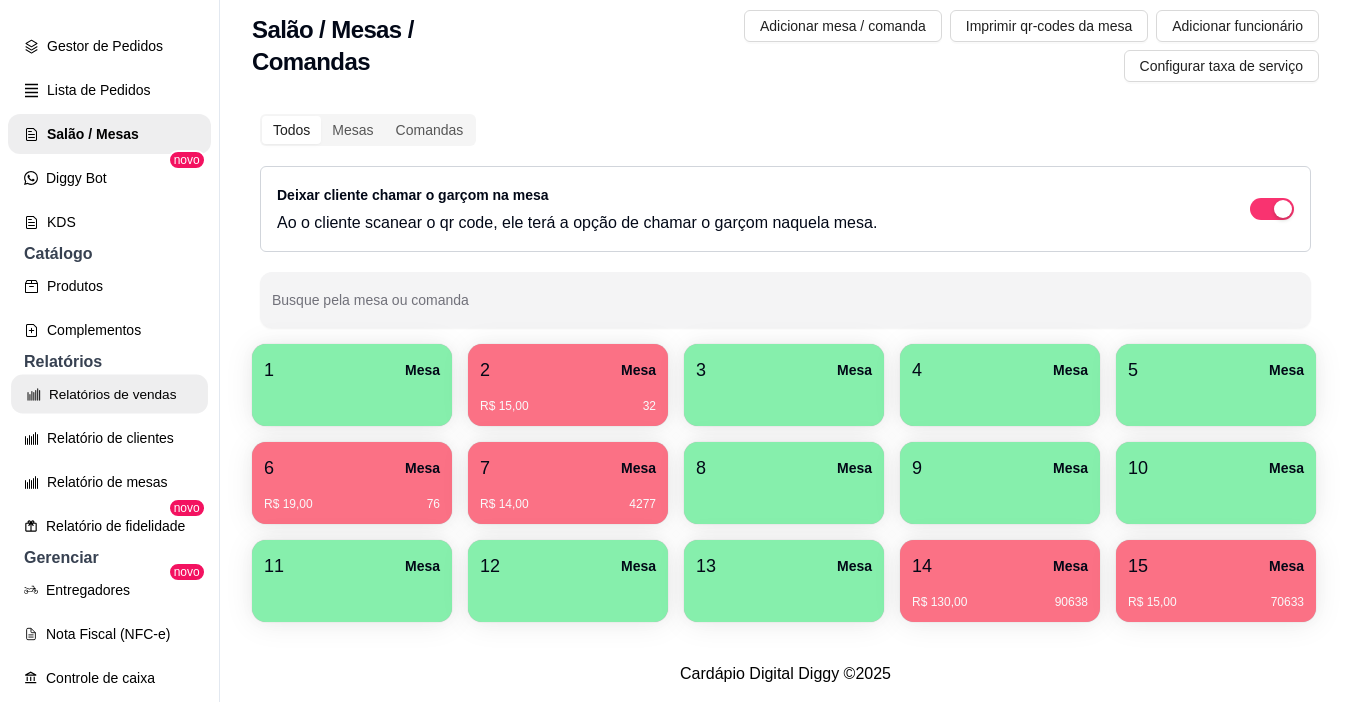 click on "Relatórios de vendas" at bounding box center (109, 394) 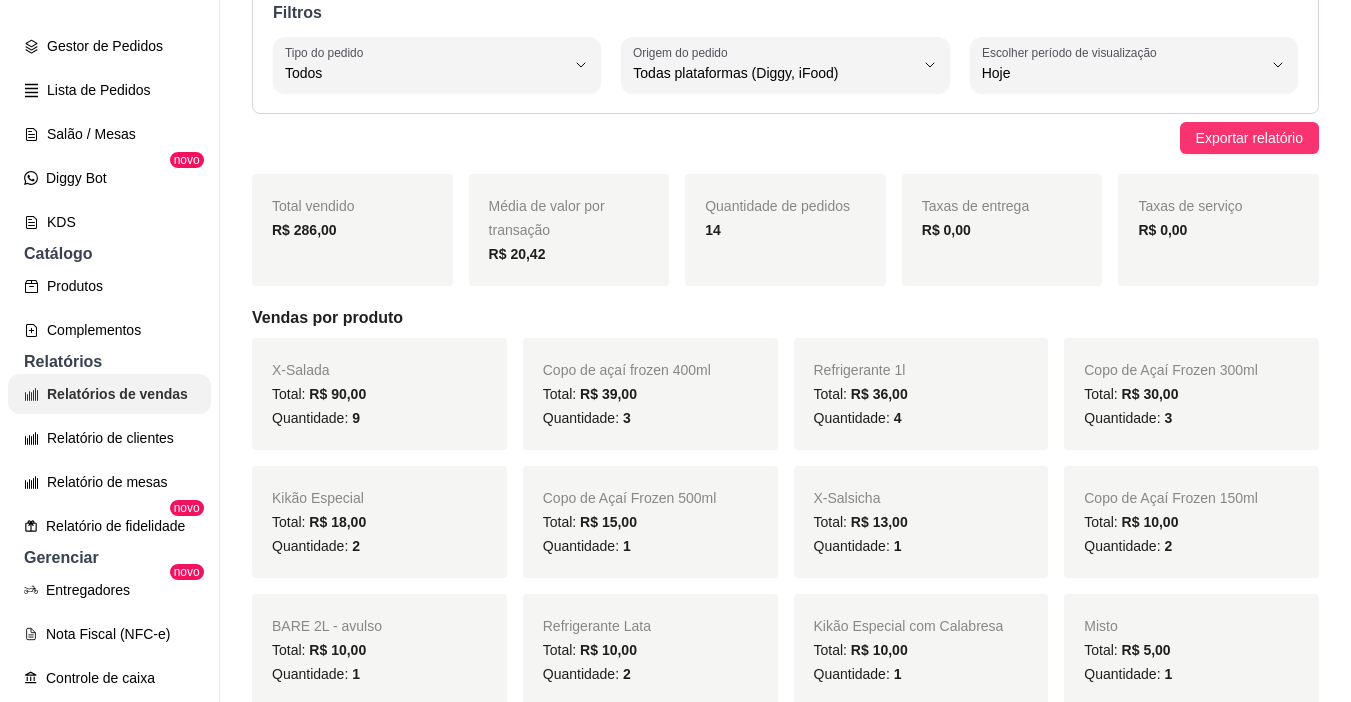 scroll, scrollTop: 0, scrollLeft: 0, axis: both 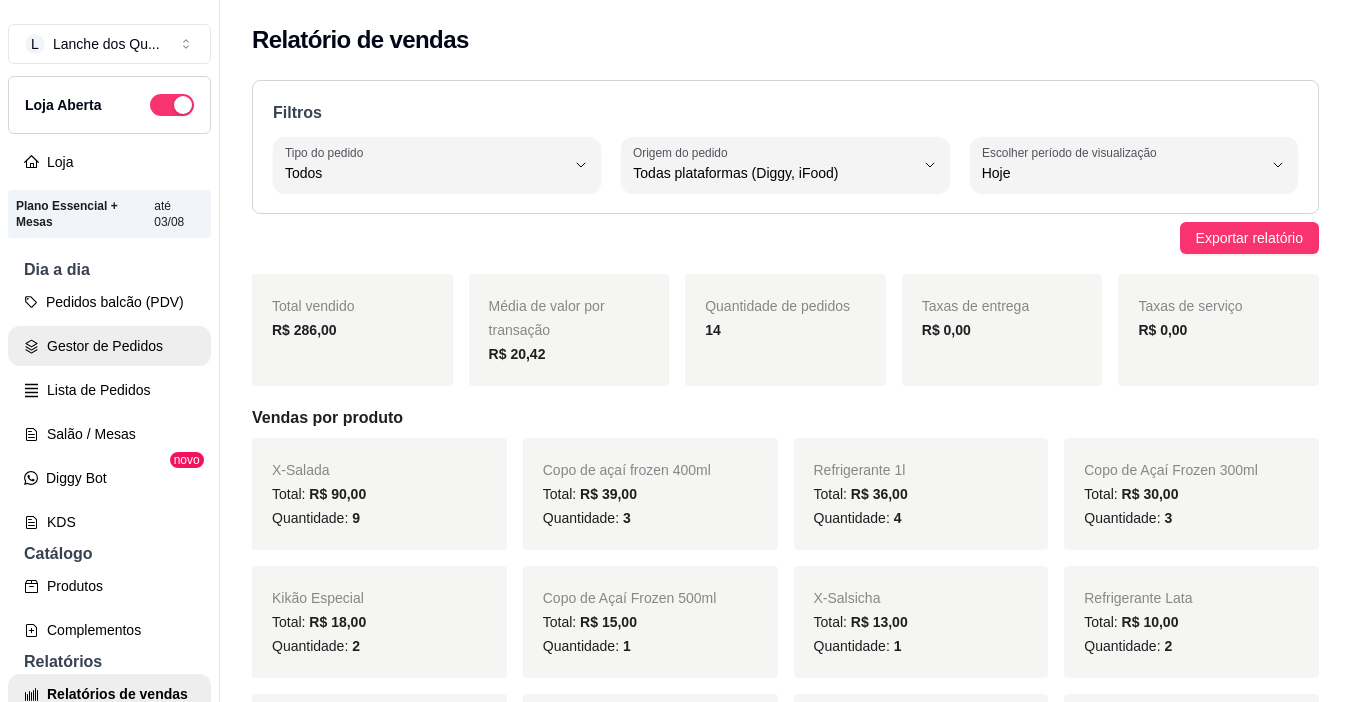 click on "Gestor de Pedidos" at bounding box center (109, 346) 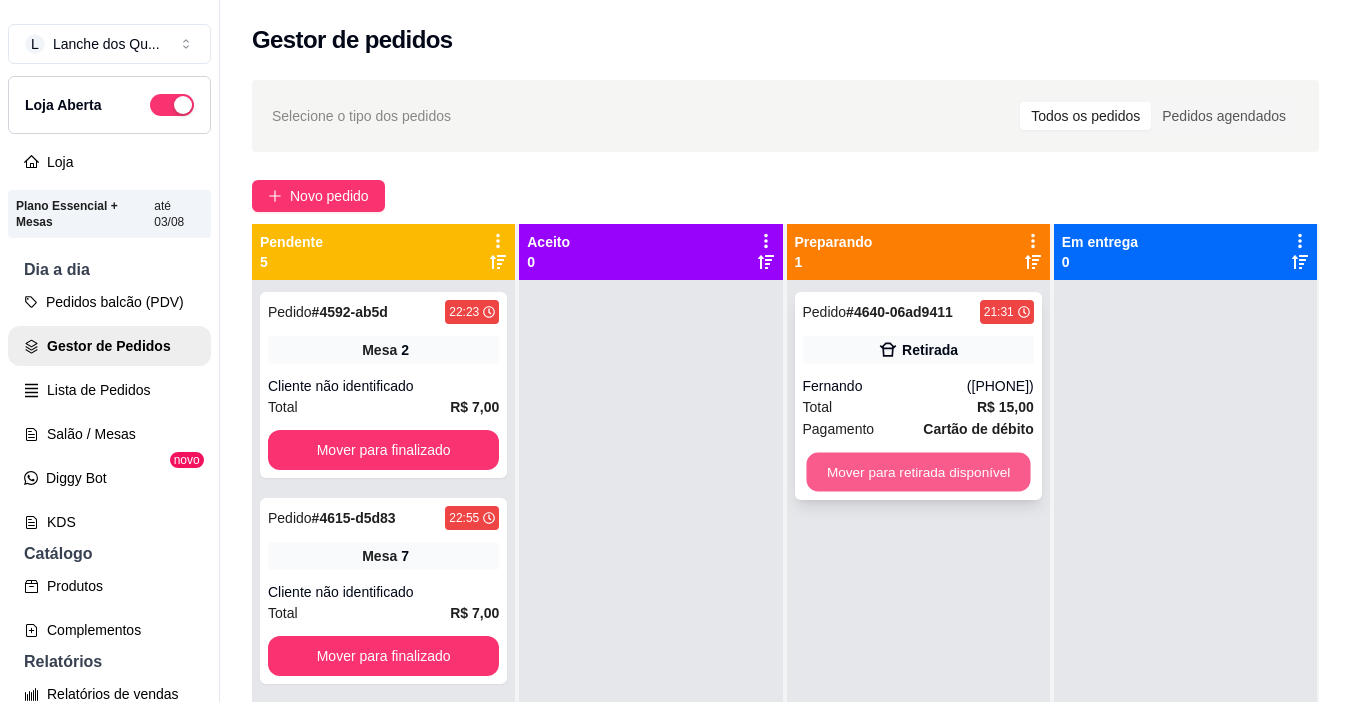 click on "Mover para retirada disponível" at bounding box center [918, 472] 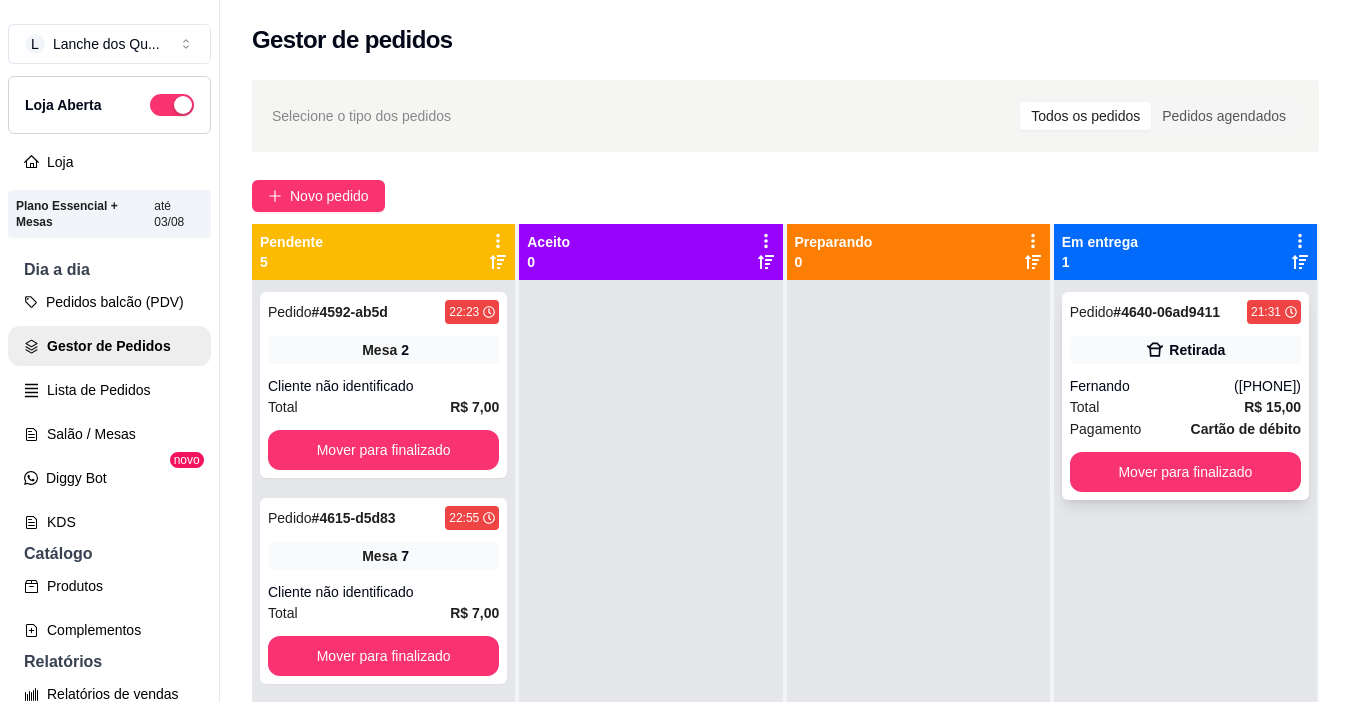 click on "Retirada" at bounding box center (1185, 350) 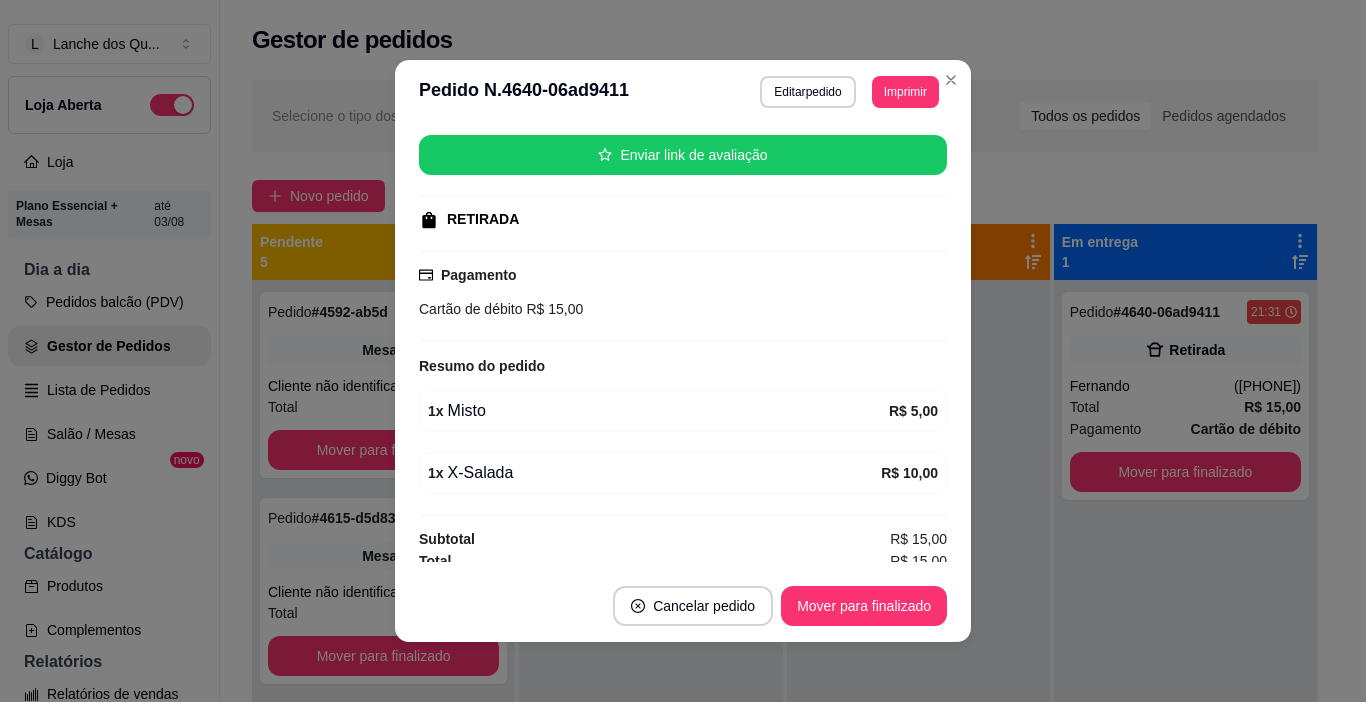 scroll, scrollTop: 253, scrollLeft: 0, axis: vertical 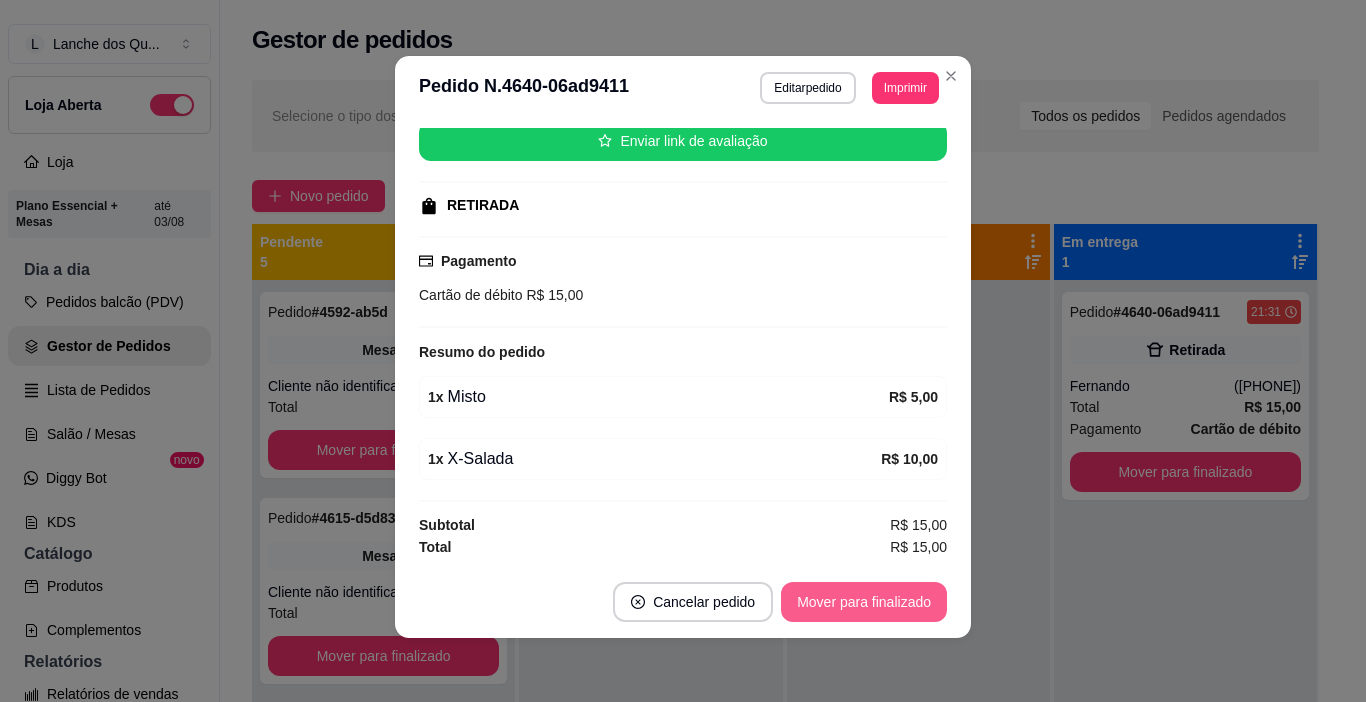 click on "Mover para finalizado" at bounding box center [864, 602] 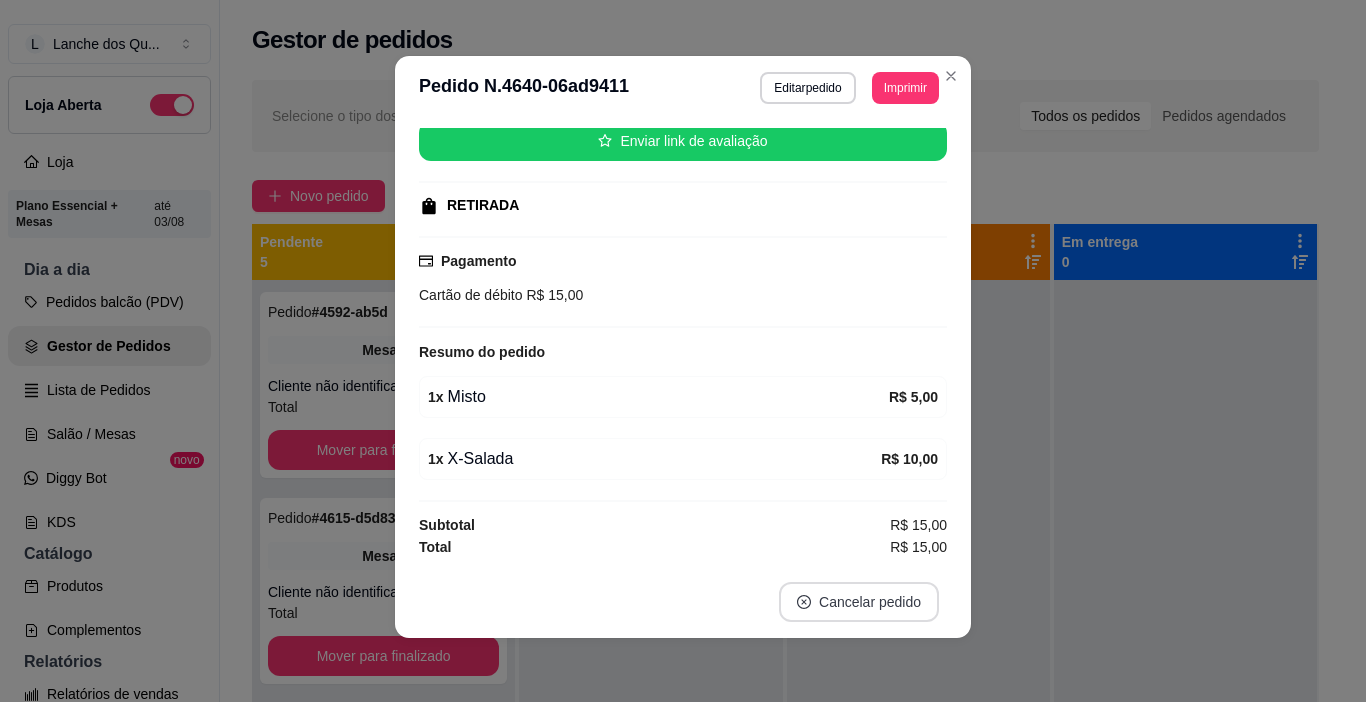 scroll, scrollTop: 207, scrollLeft: 0, axis: vertical 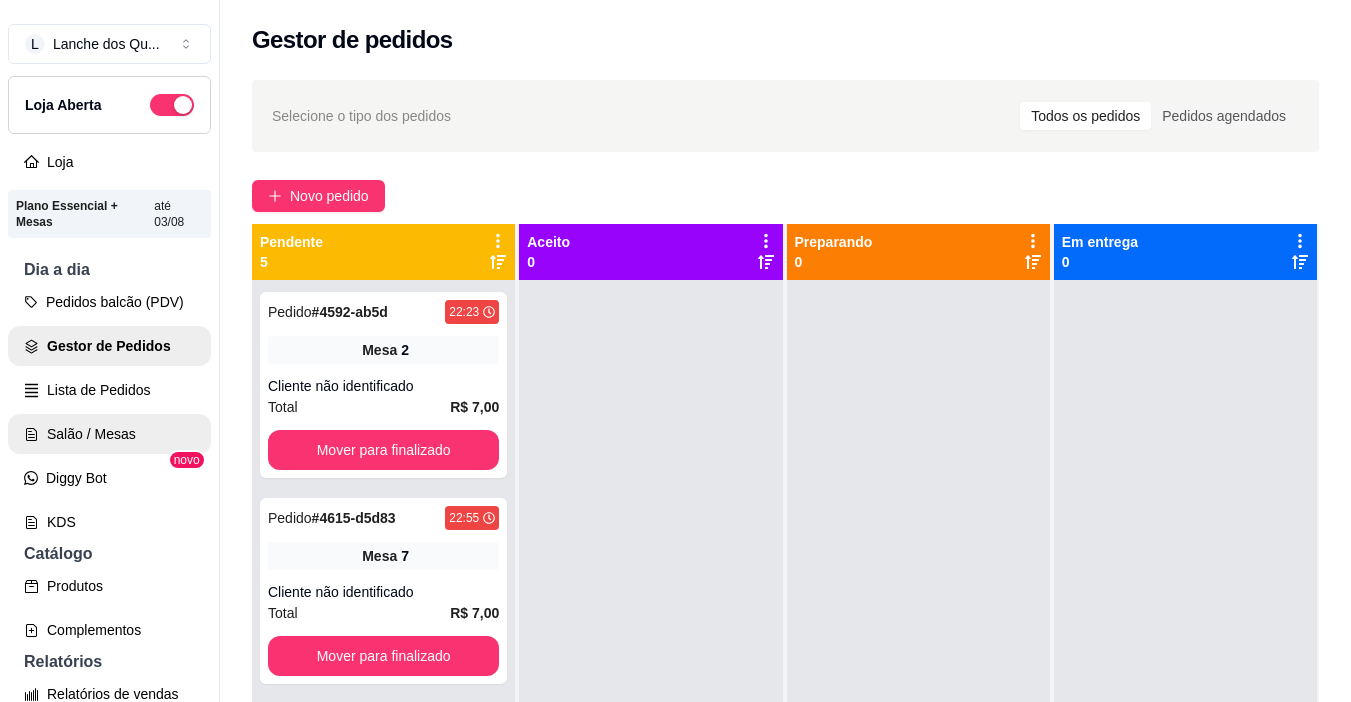 click on "Salão / Mesas" at bounding box center (109, 434) 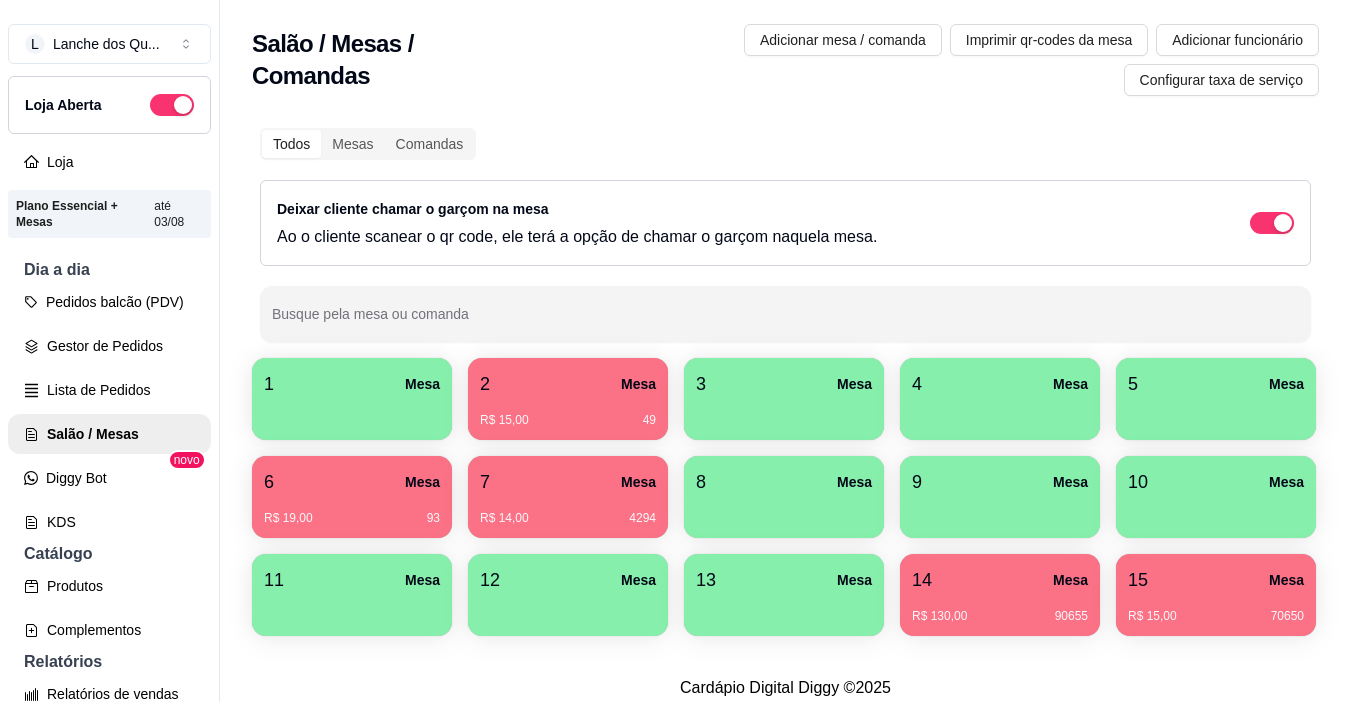 click at bounding box center [352, 413] 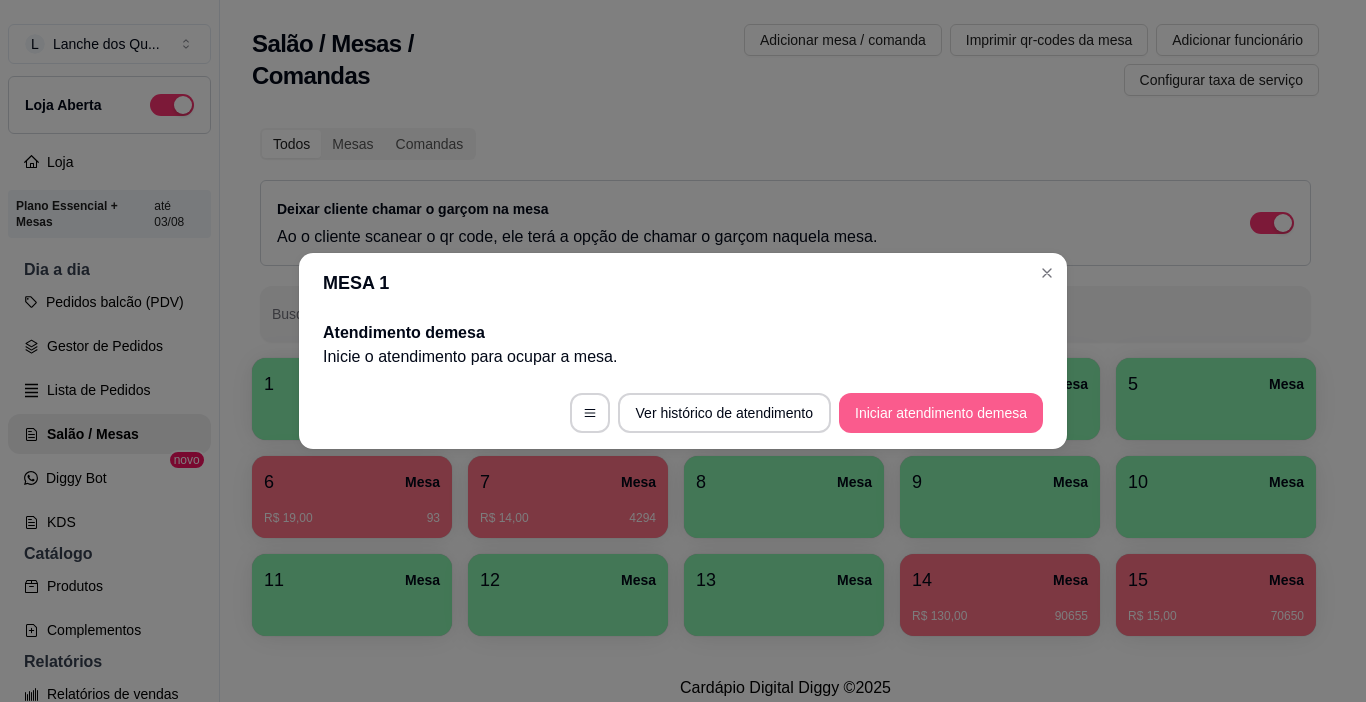 click on "Iniciar atendimento de  mesa" at bounding box center [941, 413] 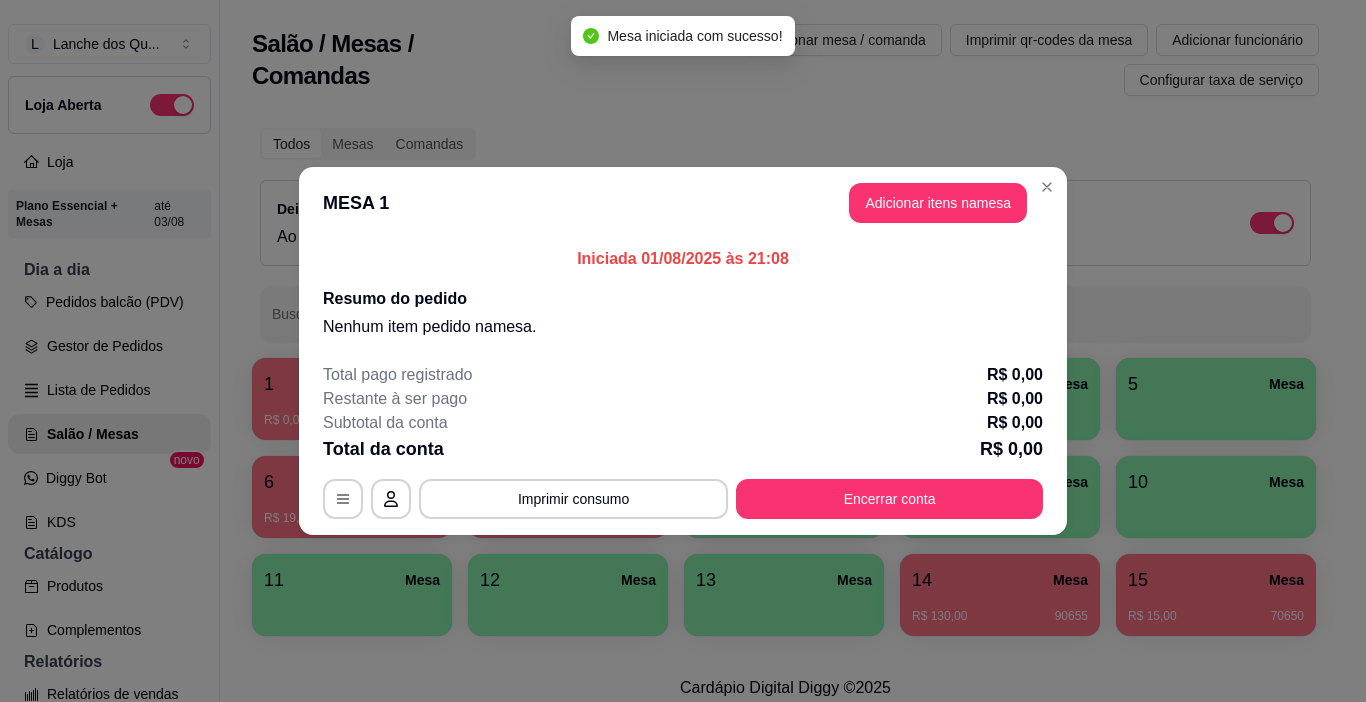 drag, startPoint x: 969, startPoint y: 170, endPoint x: 962, endPoint y: 205, distance: 35.69314 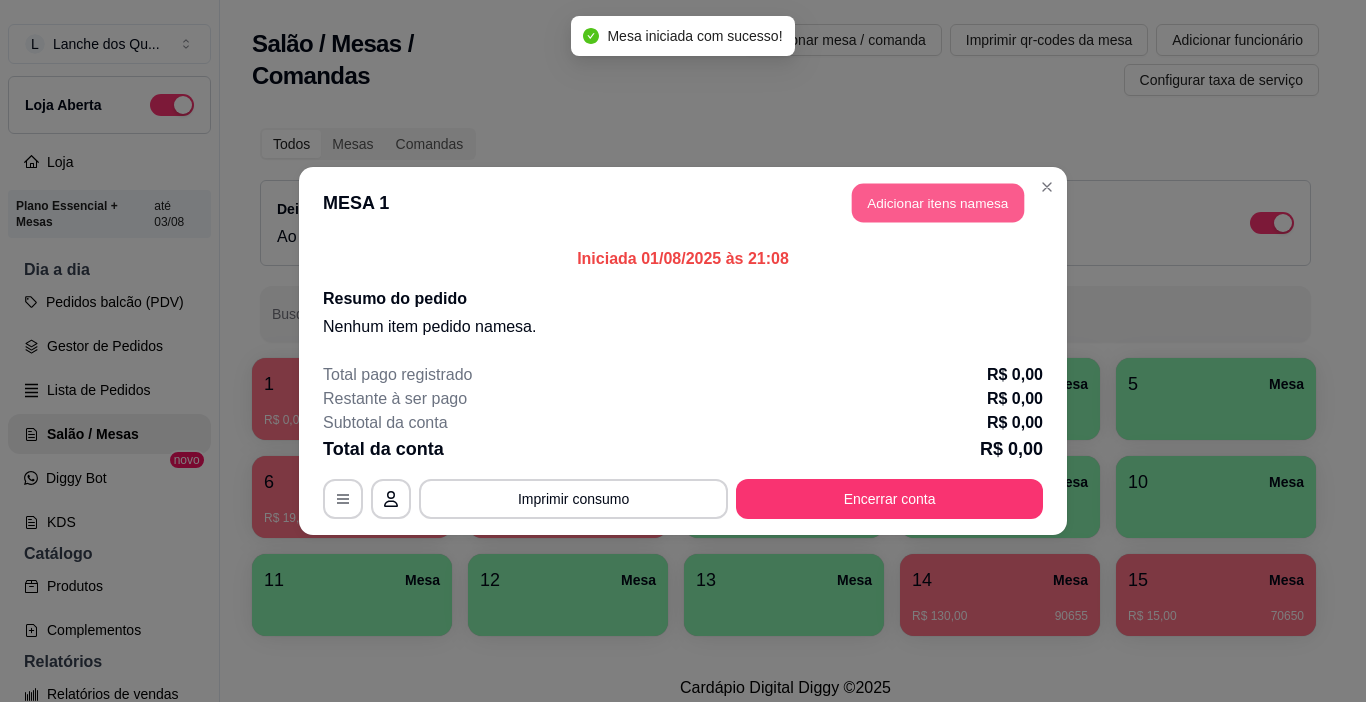 click on "Adicionar itens na  mesa" at bounding box center (938, 203) 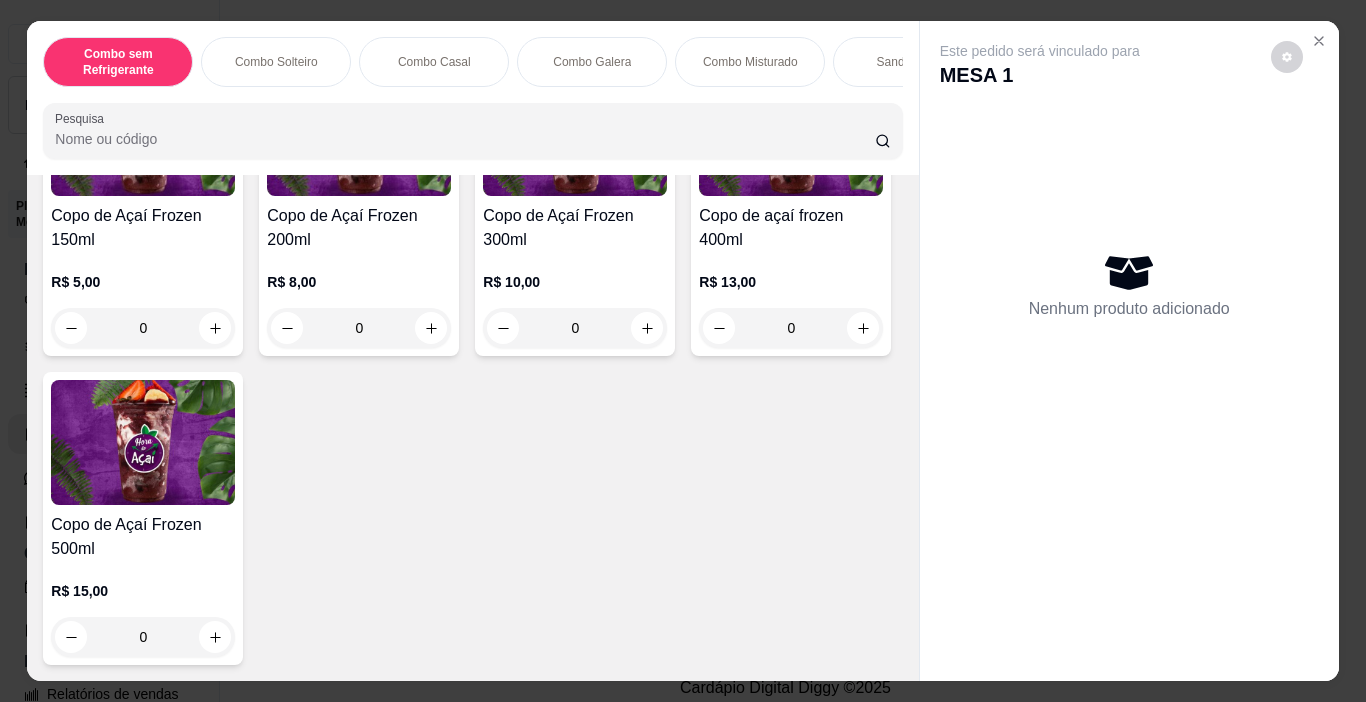 scroll, scrollTop: 4700, scrollLeft: 0, axis: vertical 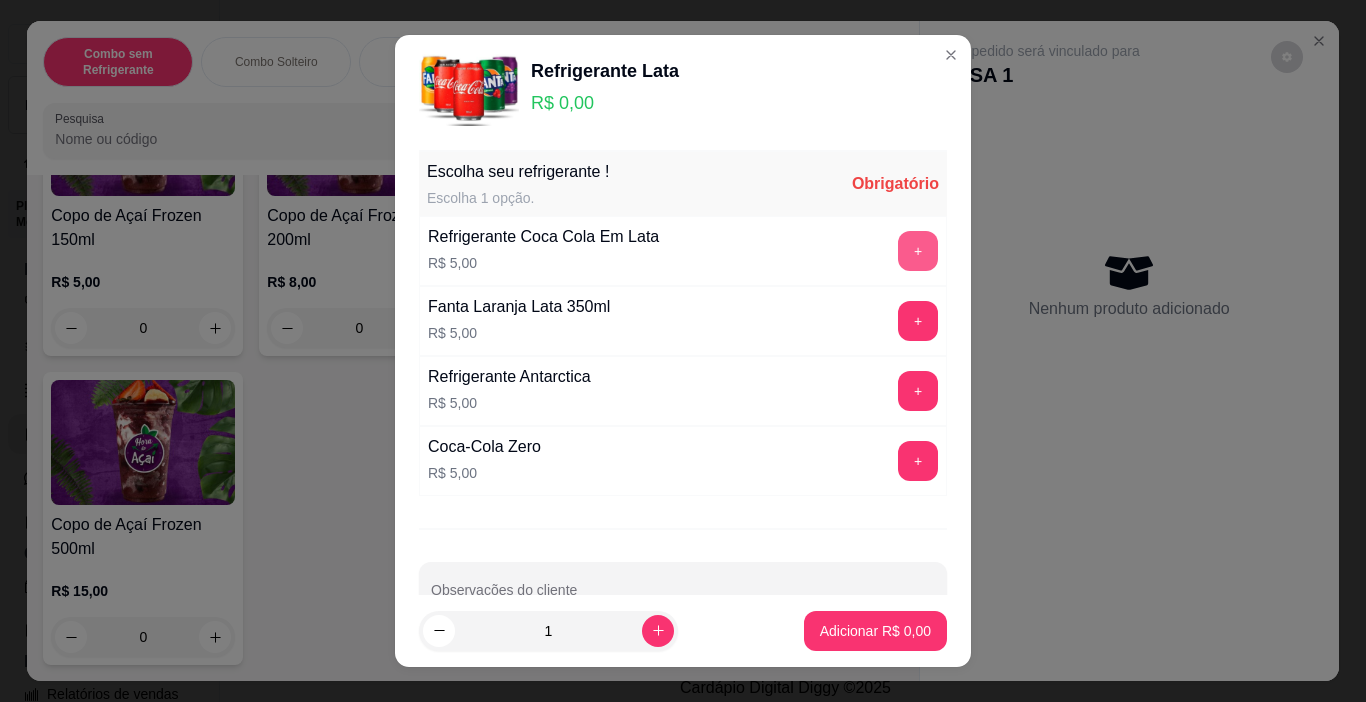 click on "+" at bounding box center [918, 251] 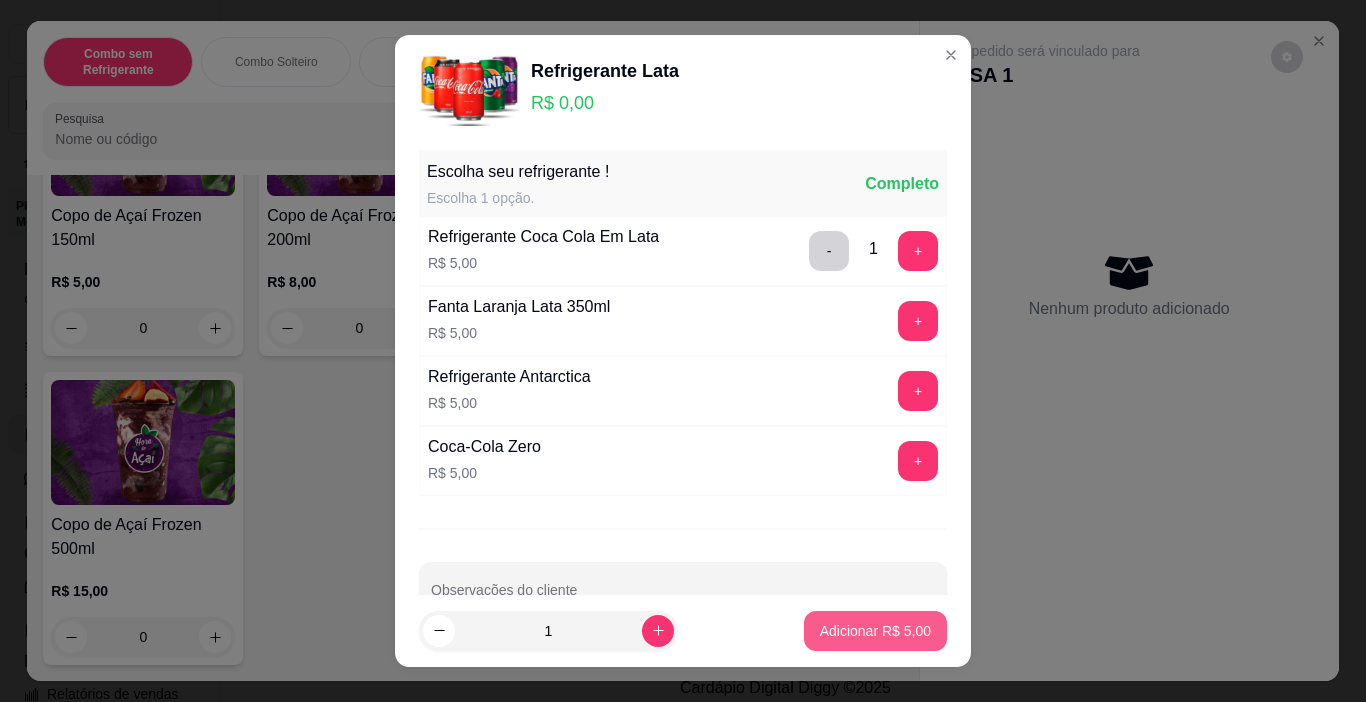 click on "Adicionar   R$ 5,00" at bounding box center (875, 631) 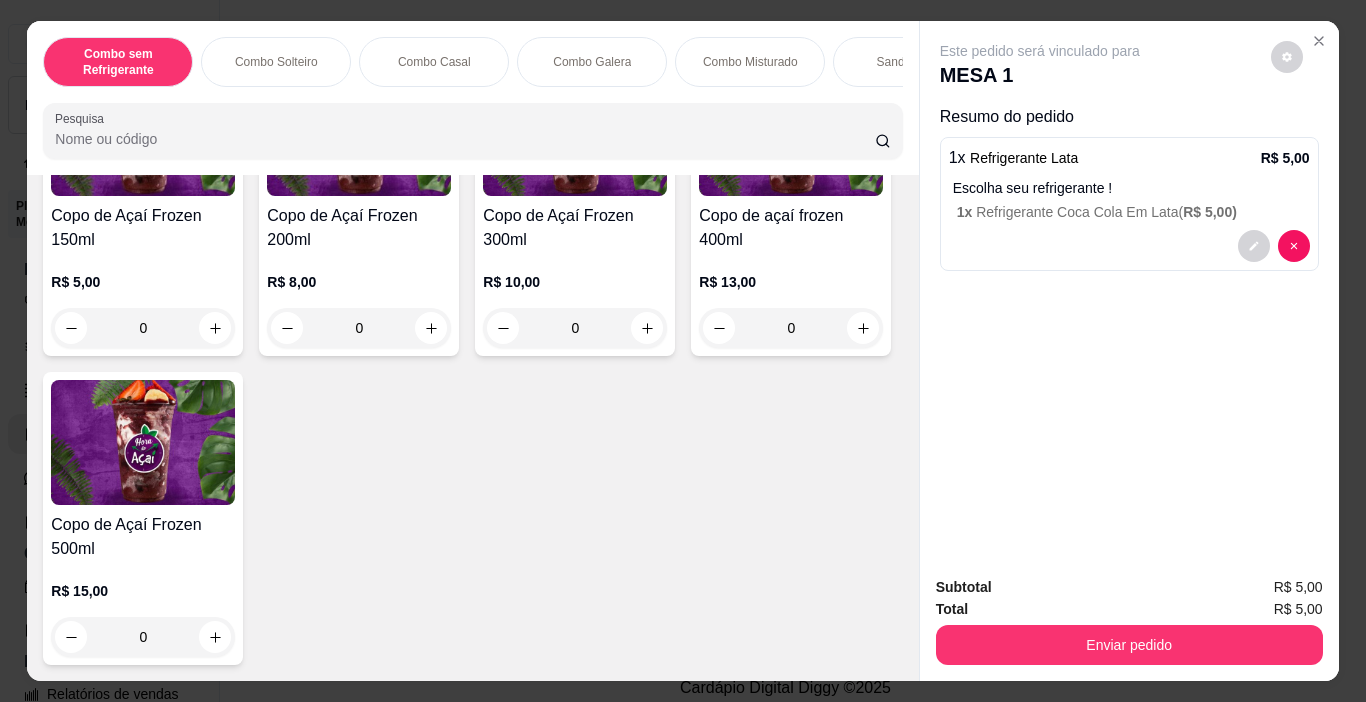 click on "Enviar pedido" at bounding box center [1129, 645] 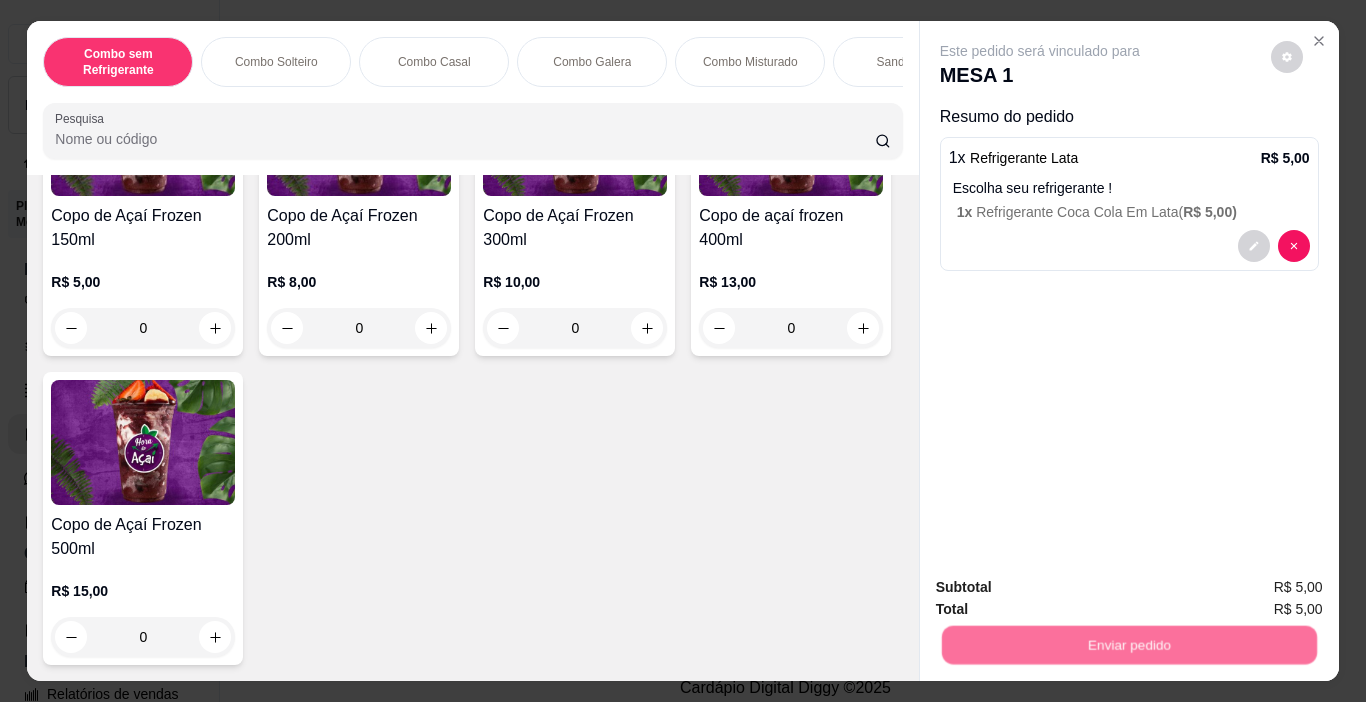 click on "Não registrar e enviar pedido" at bounding box center [1063, 588] 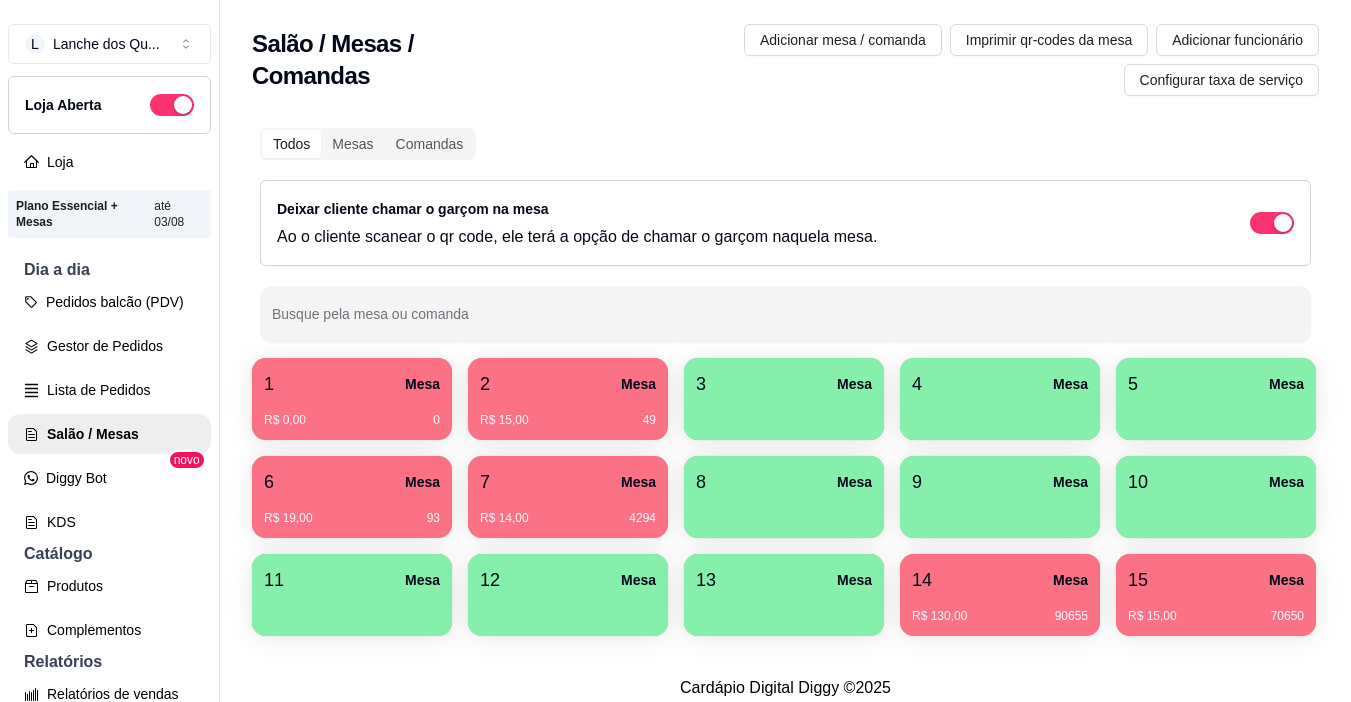 click on "1 Mesa R$ 0,00 0" at bounding box center [352, 399] 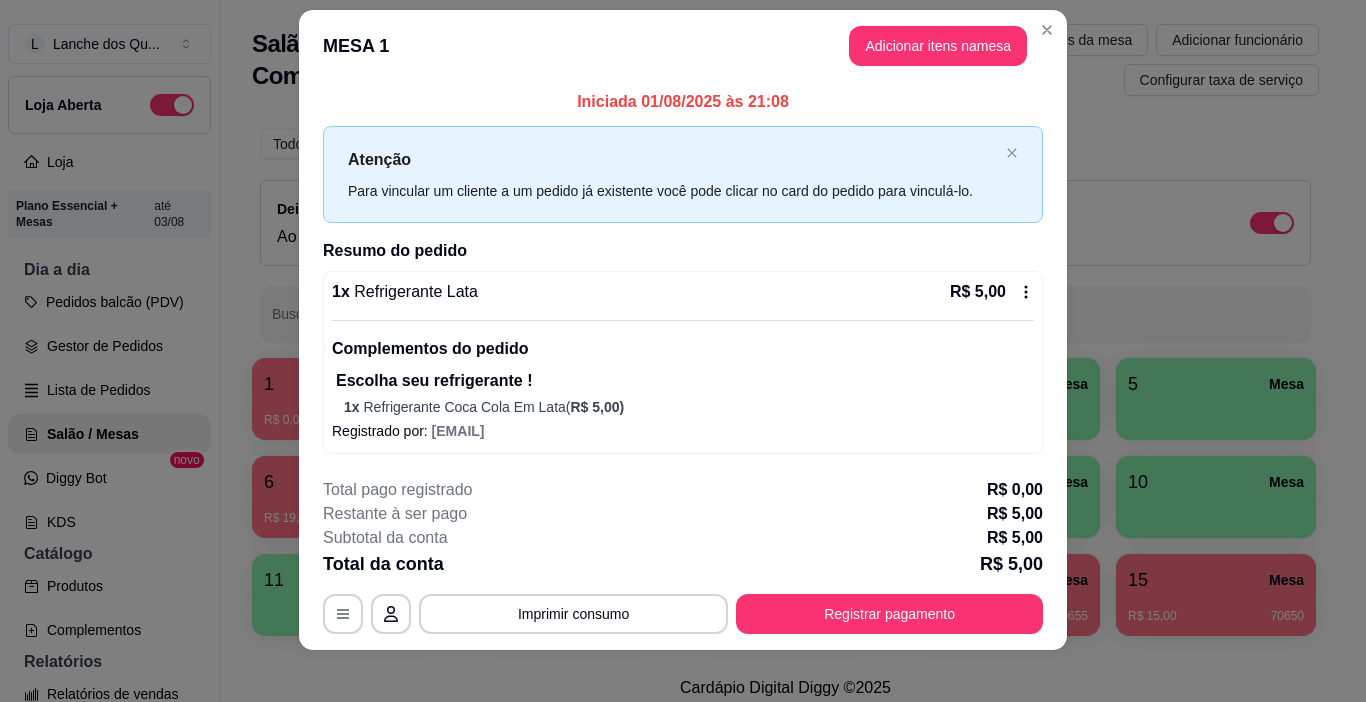 scroll, scrollTop: 33, scrollLeft: 0, axis: vertical 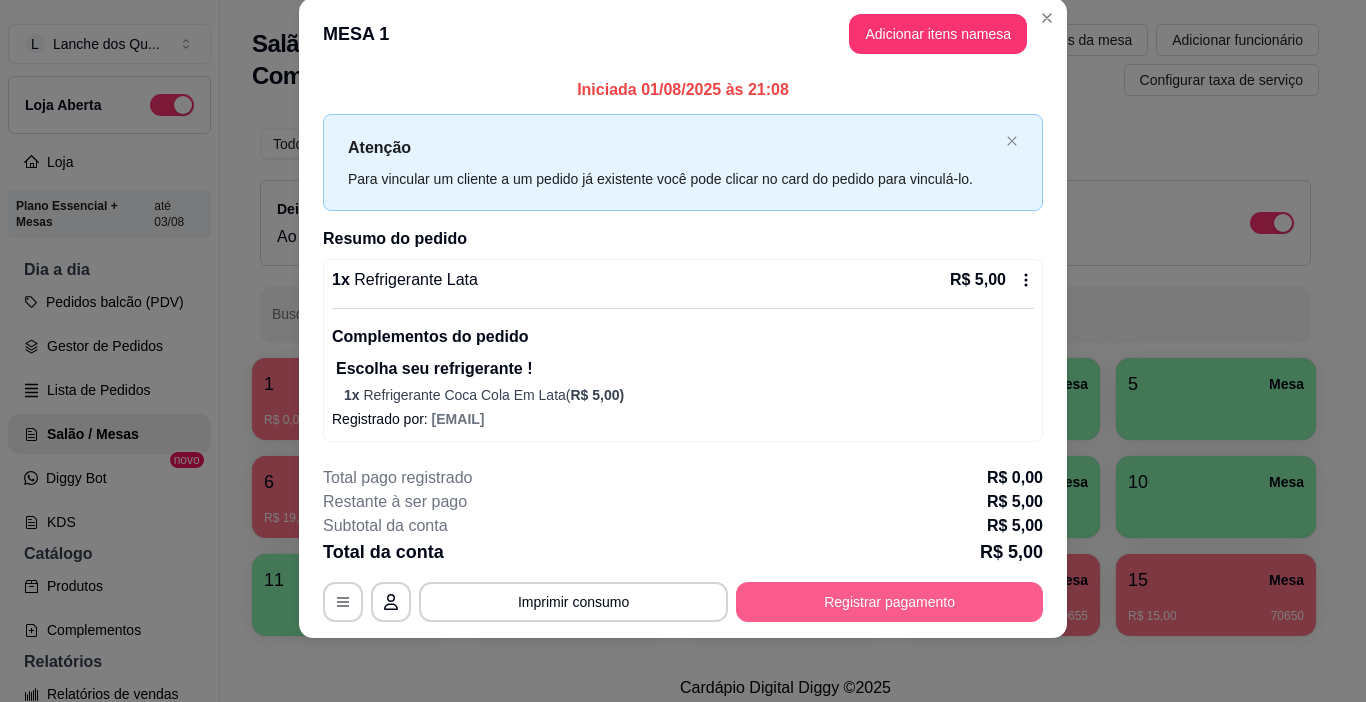 click on "Registrar pagamento" at bounding box center [889, 602] 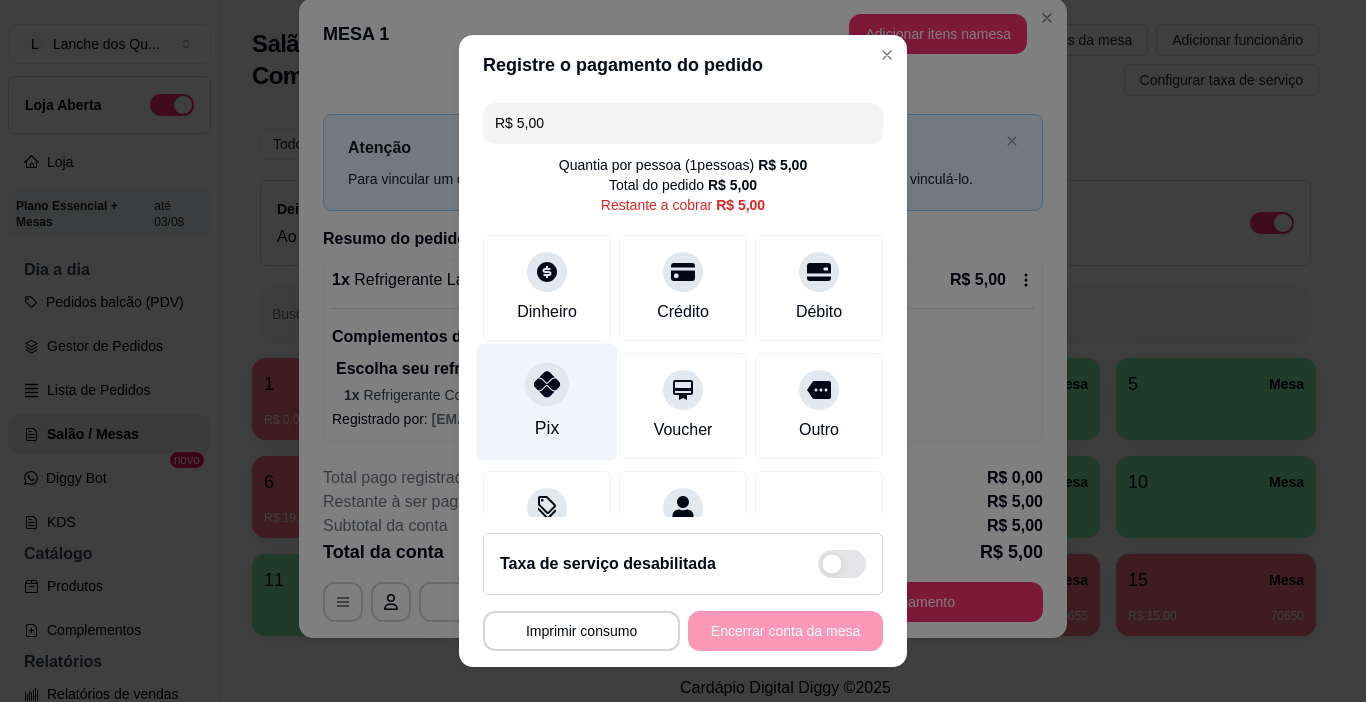 scroll, scrollTop: 92, scrollLeft: 0, axis: vertical 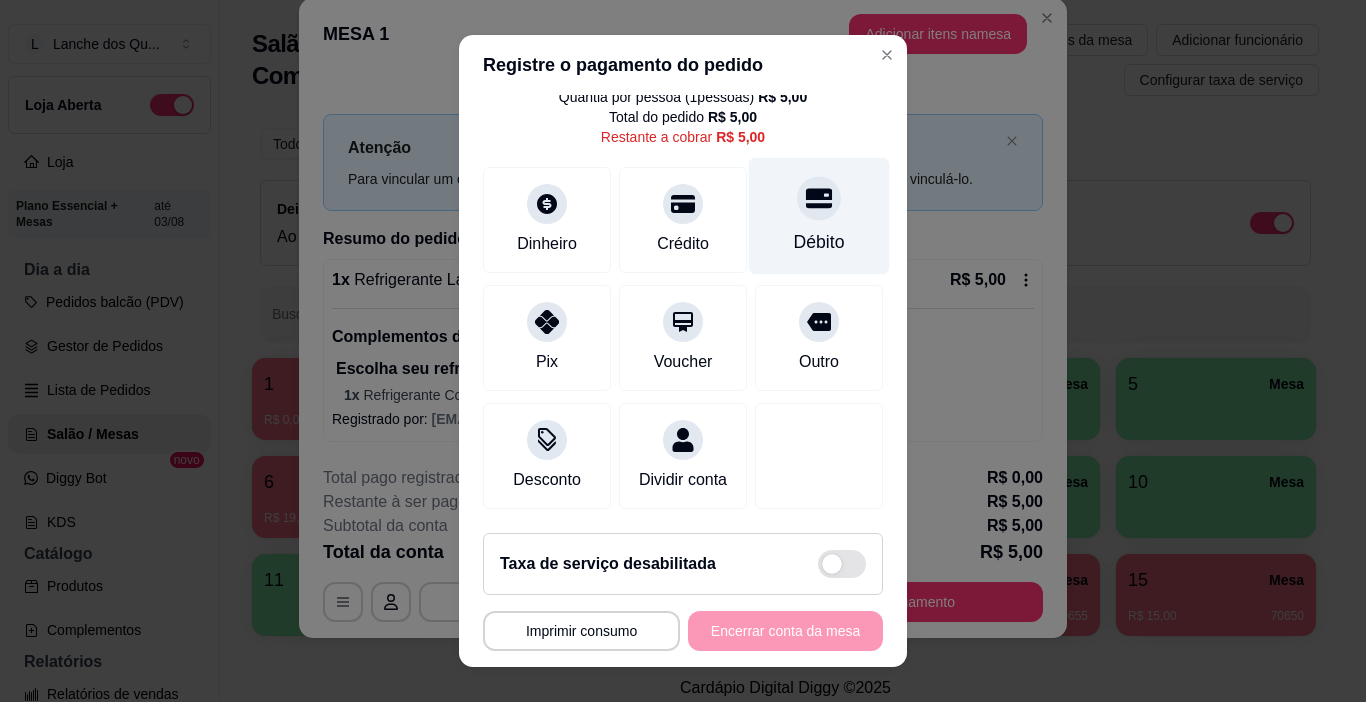 click at bounding box center (819, 199) 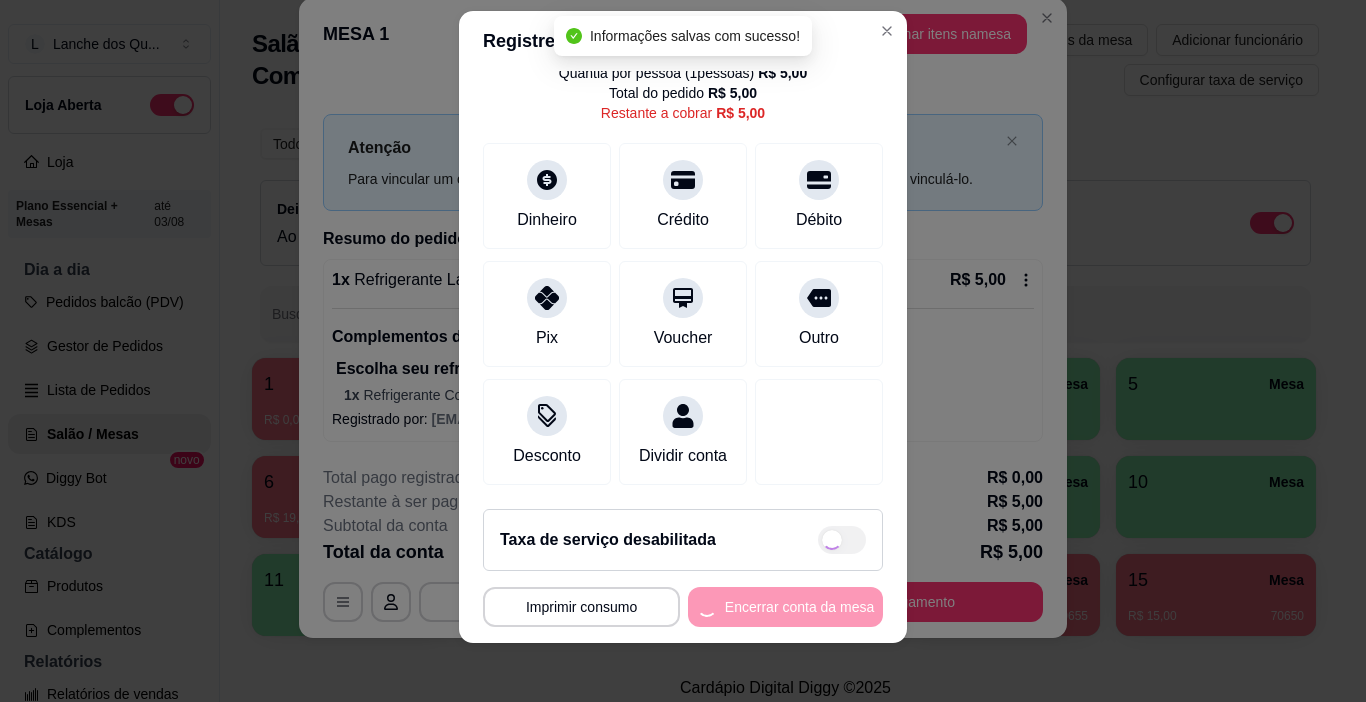 type on "R$ 0,00" 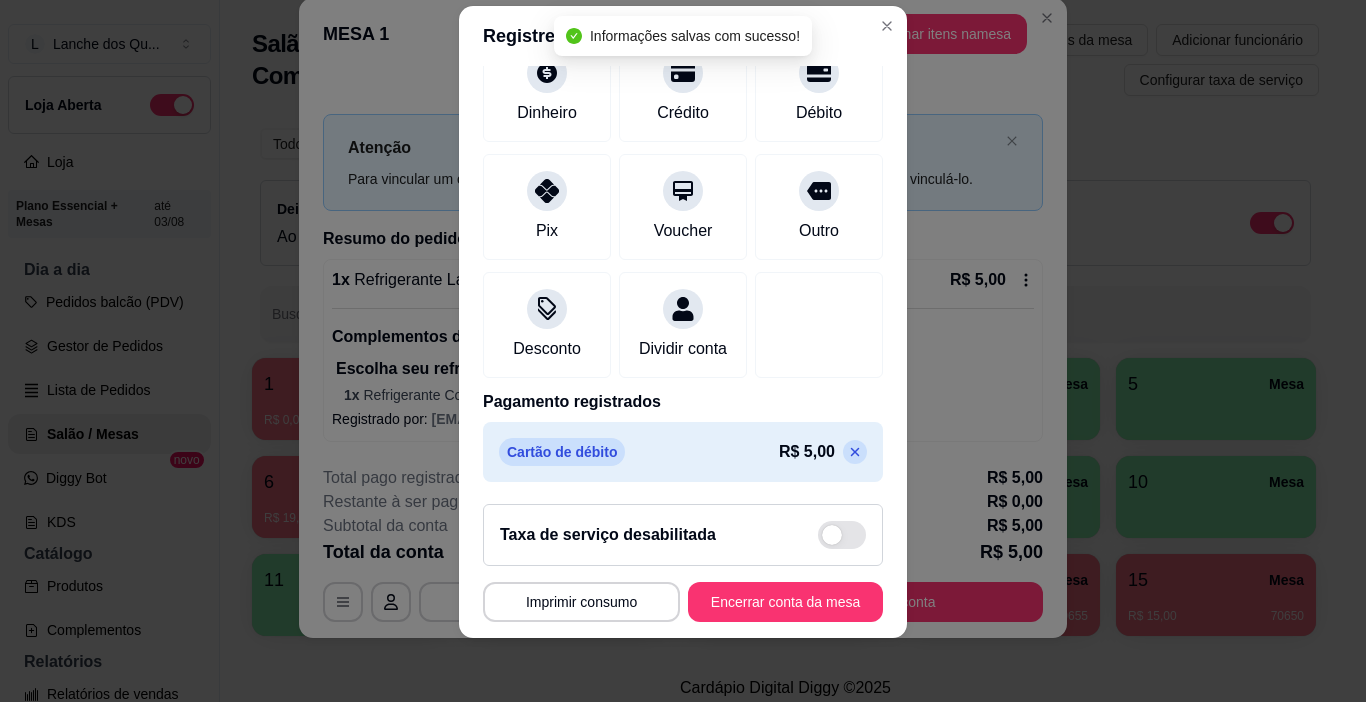 scroll, scrollTop: 176, scrollLeft: 0, axis: vertical 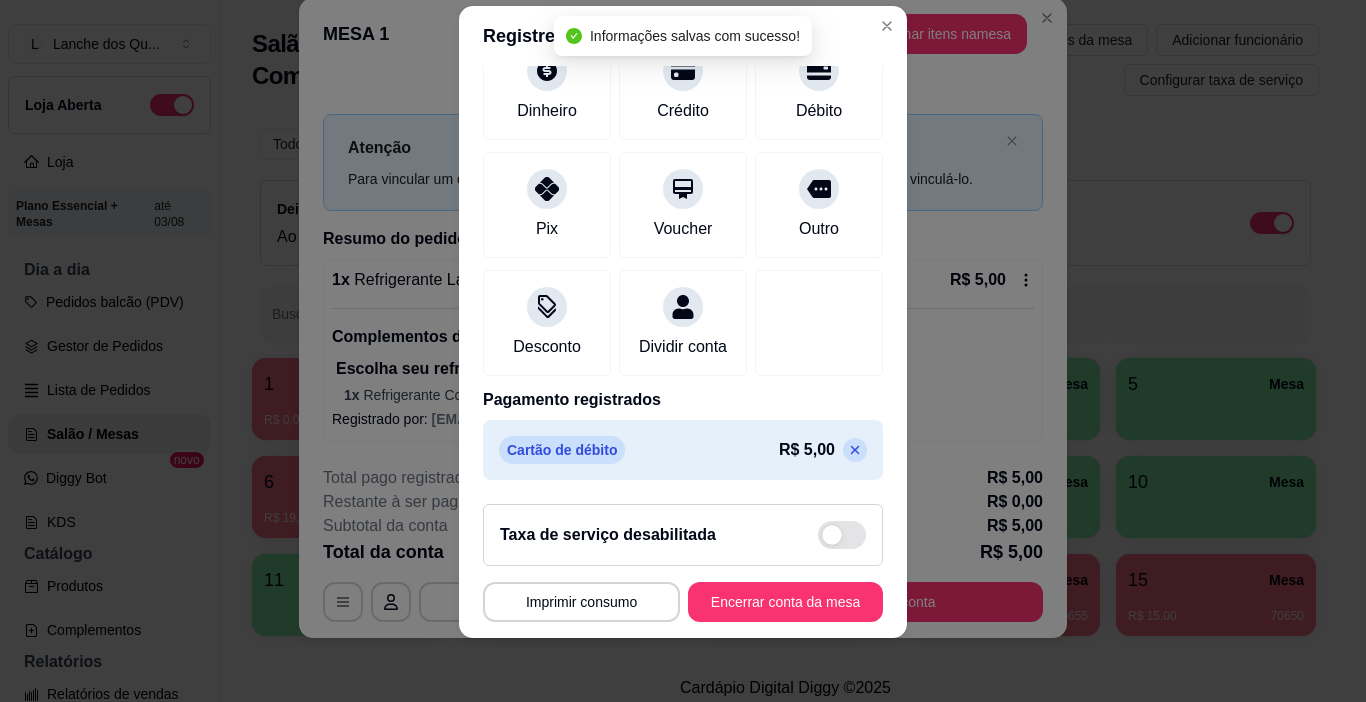 click on "Encerrar conta da mesa" at bounding box center [785, 602] 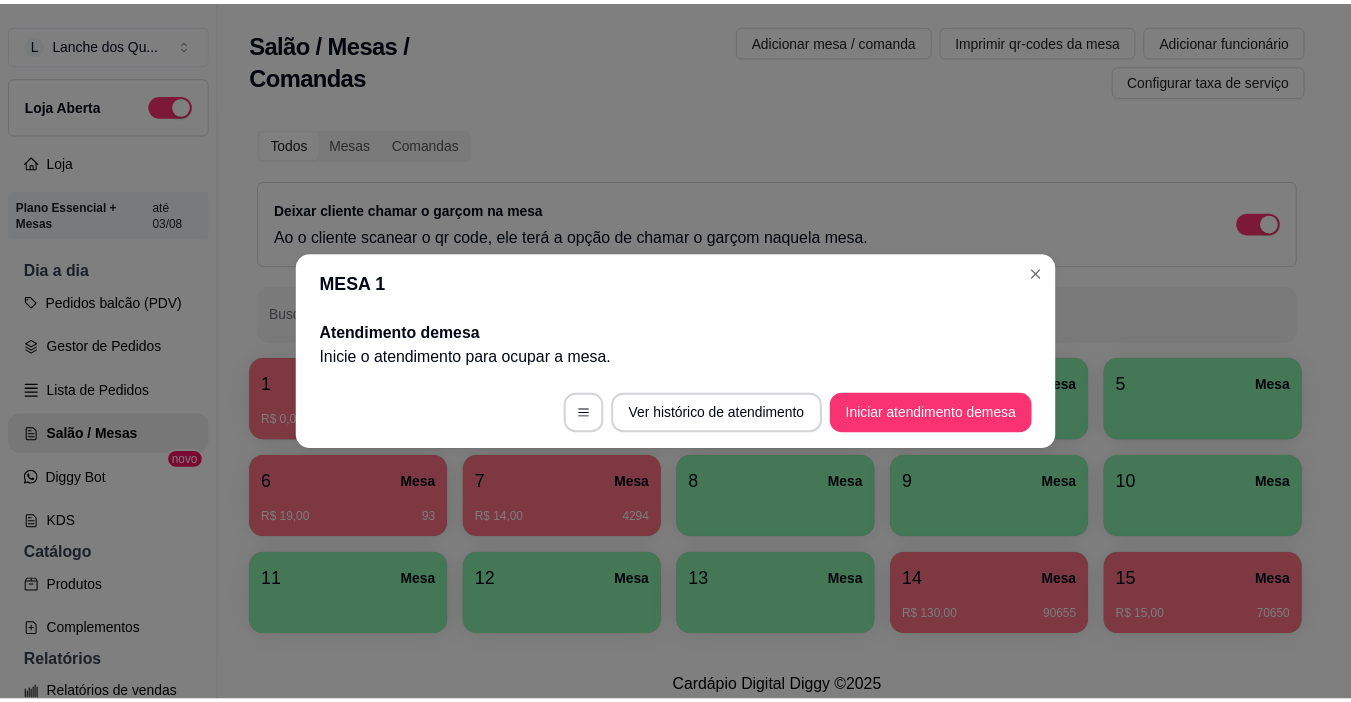scroll, scrollTop: 0, scrollLeft: 0, axis: both 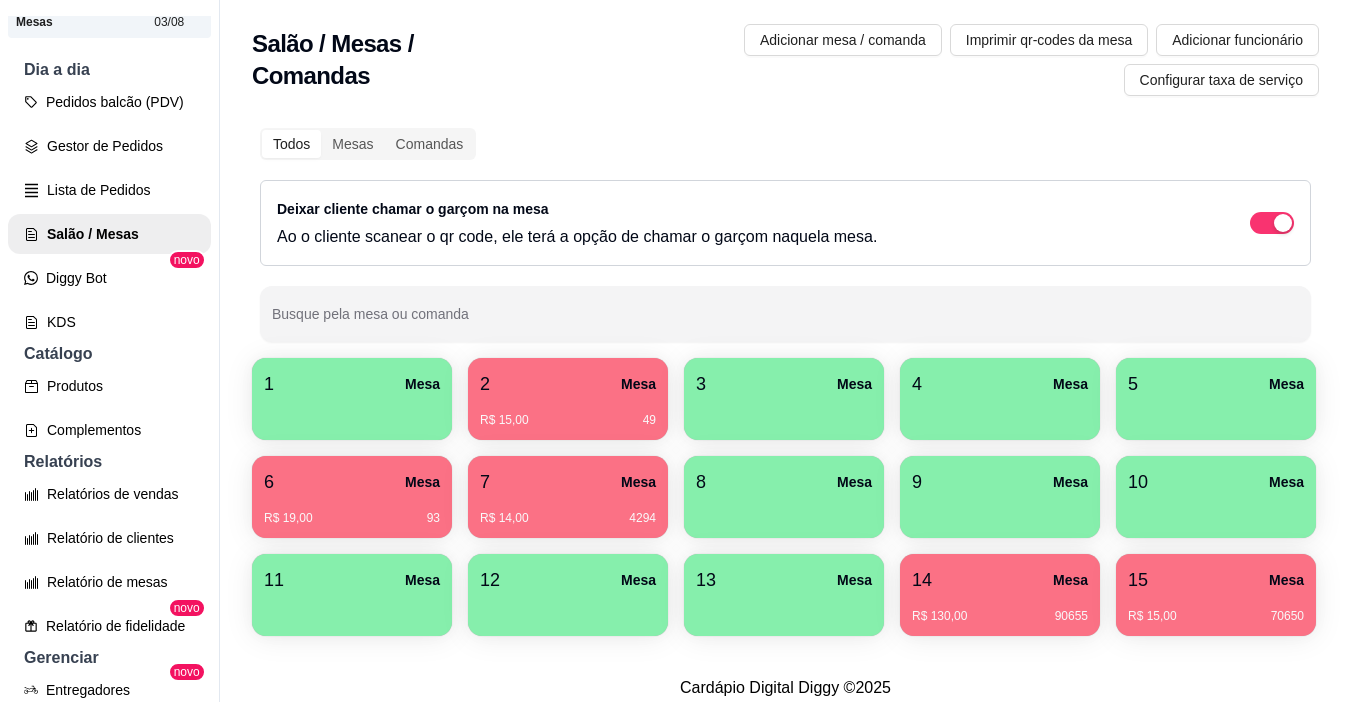 click on "Relatórios de vendas" at bounding box center (109, 494) 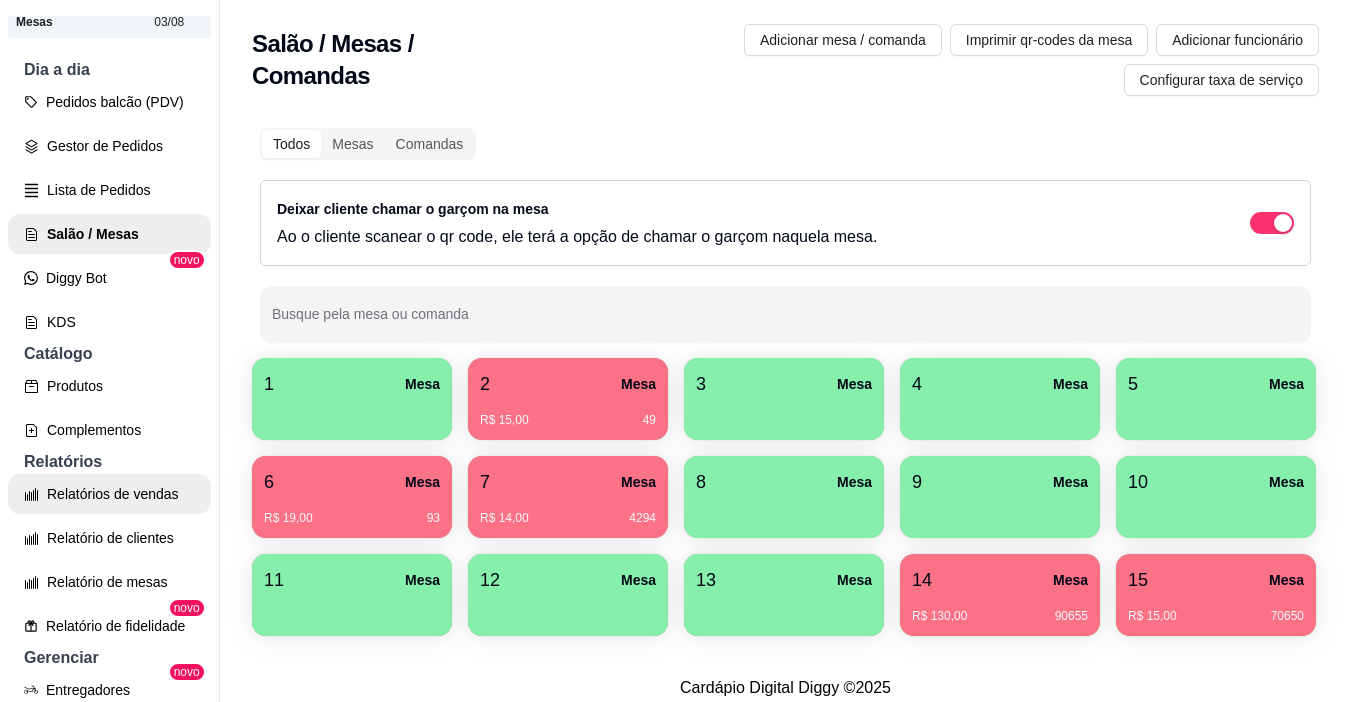 select on "ALL" 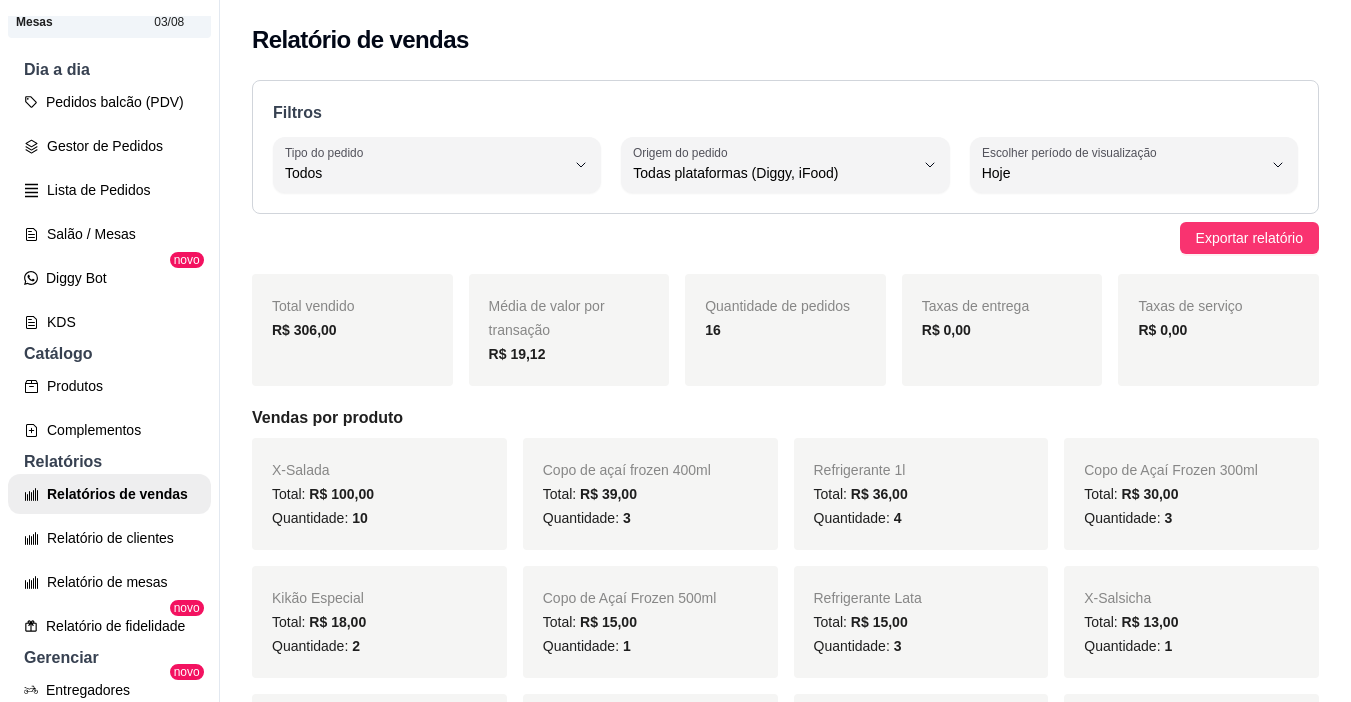 scroll, scrollTop: 300, scrollLeft: 0, axis: vertical 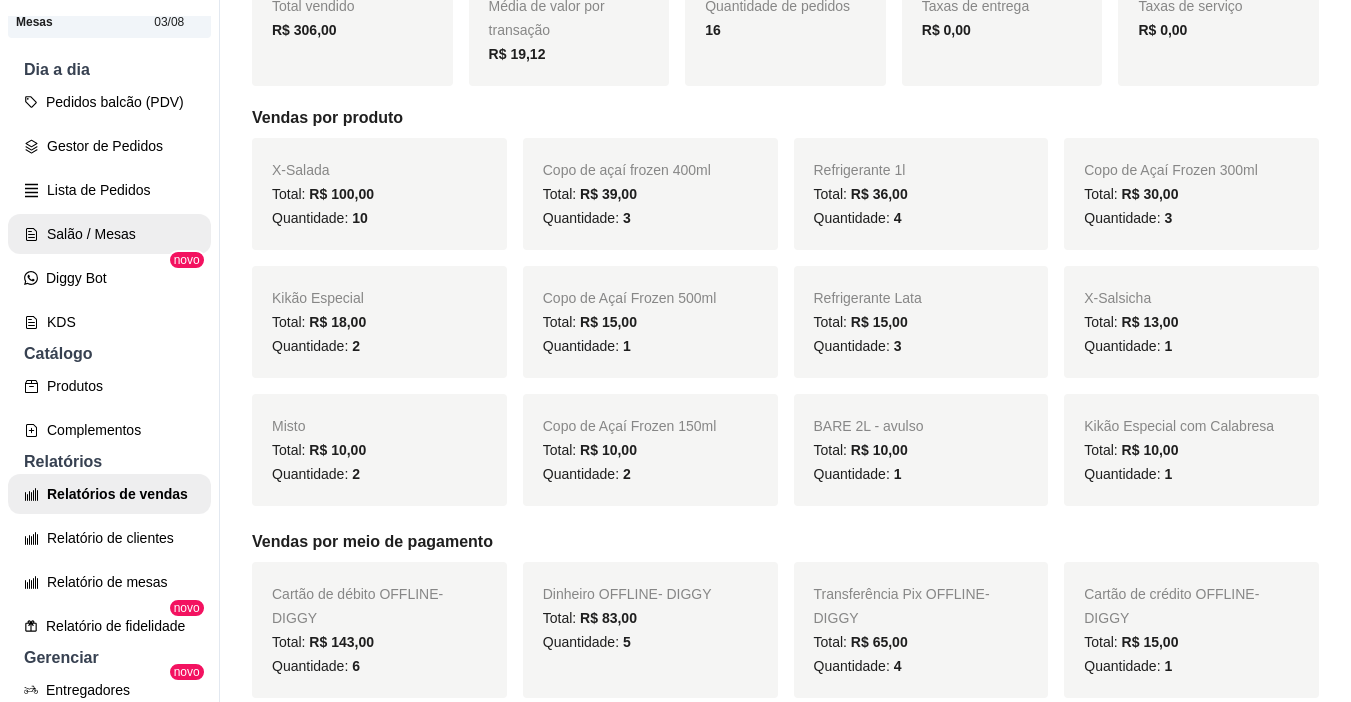click on "Salão / Mesas" at bounding box center (109, 234) 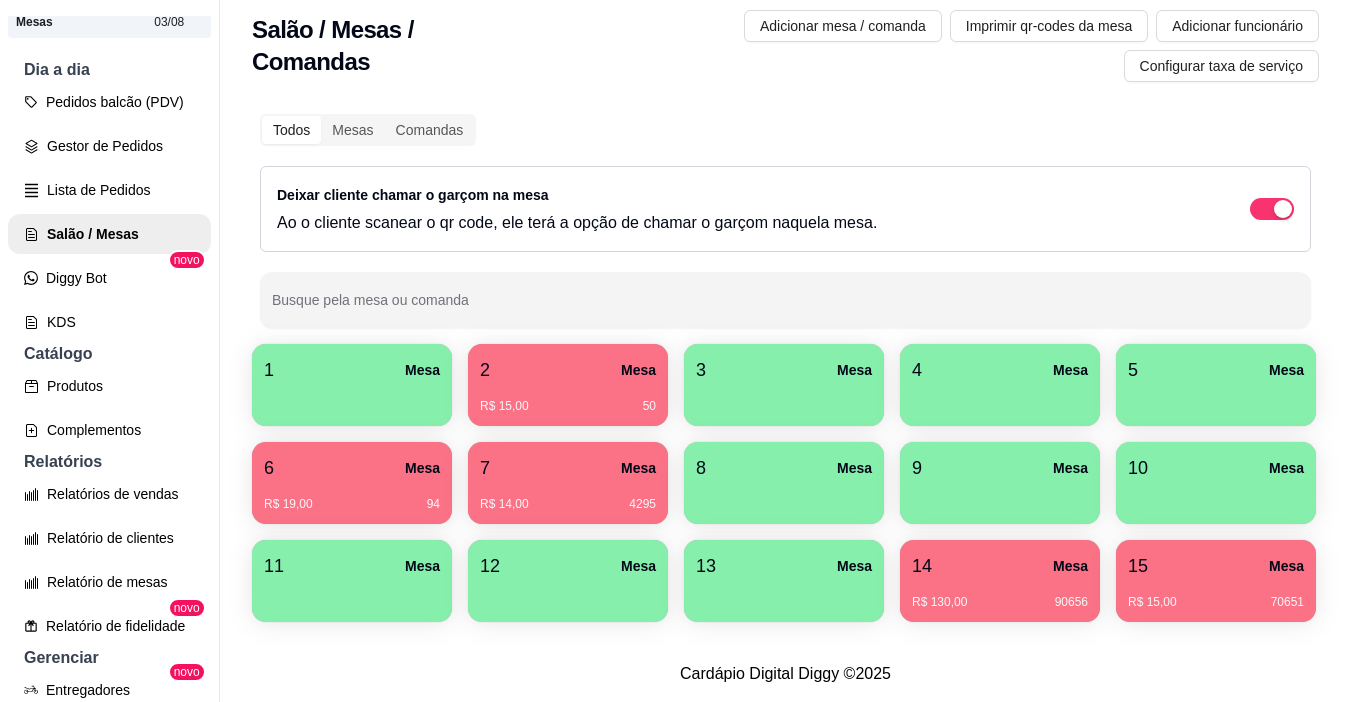 scroll, scrollTop: 127, scrollLeft: 0, axis: vertical 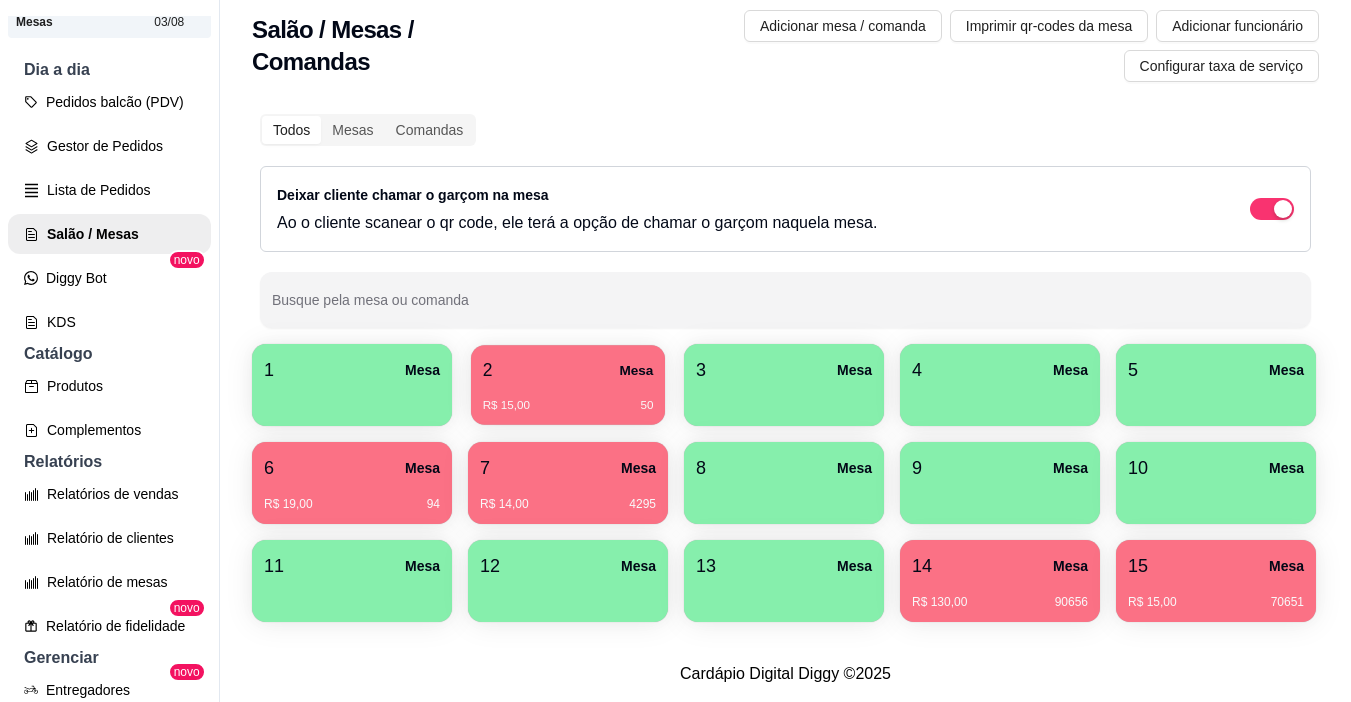 click on "R$ 15,00 50" at bounding box center (568, 398) 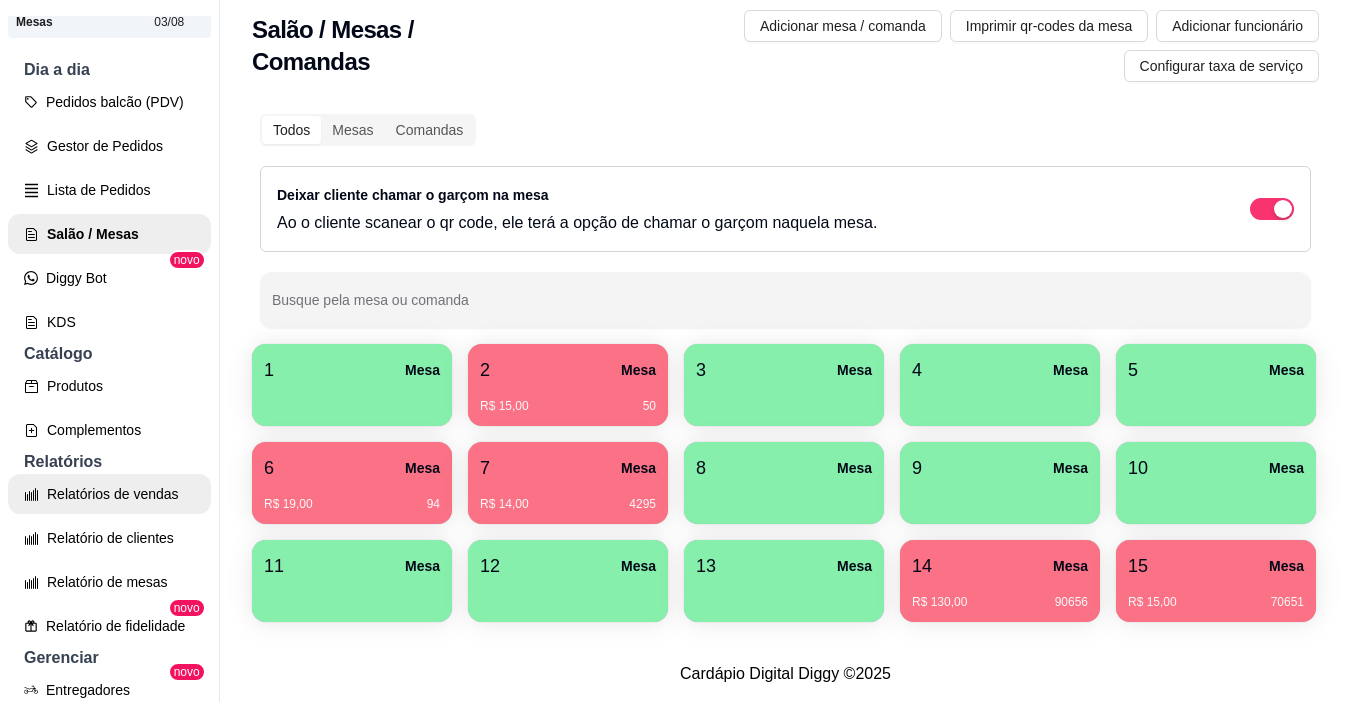 click on "Relatórios de vendas" at bounding box center (109, 494) 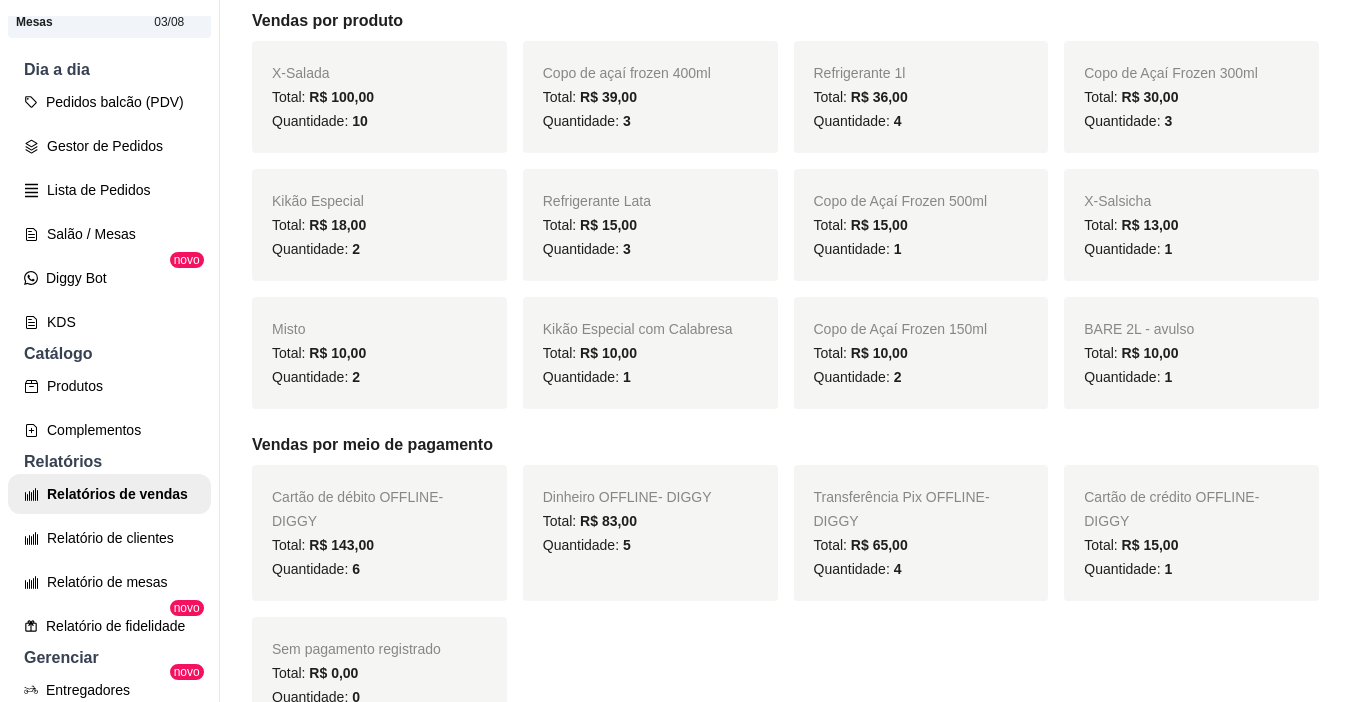 scroll, scrollTop: 300, scrollLeft: 0, axis: vertical 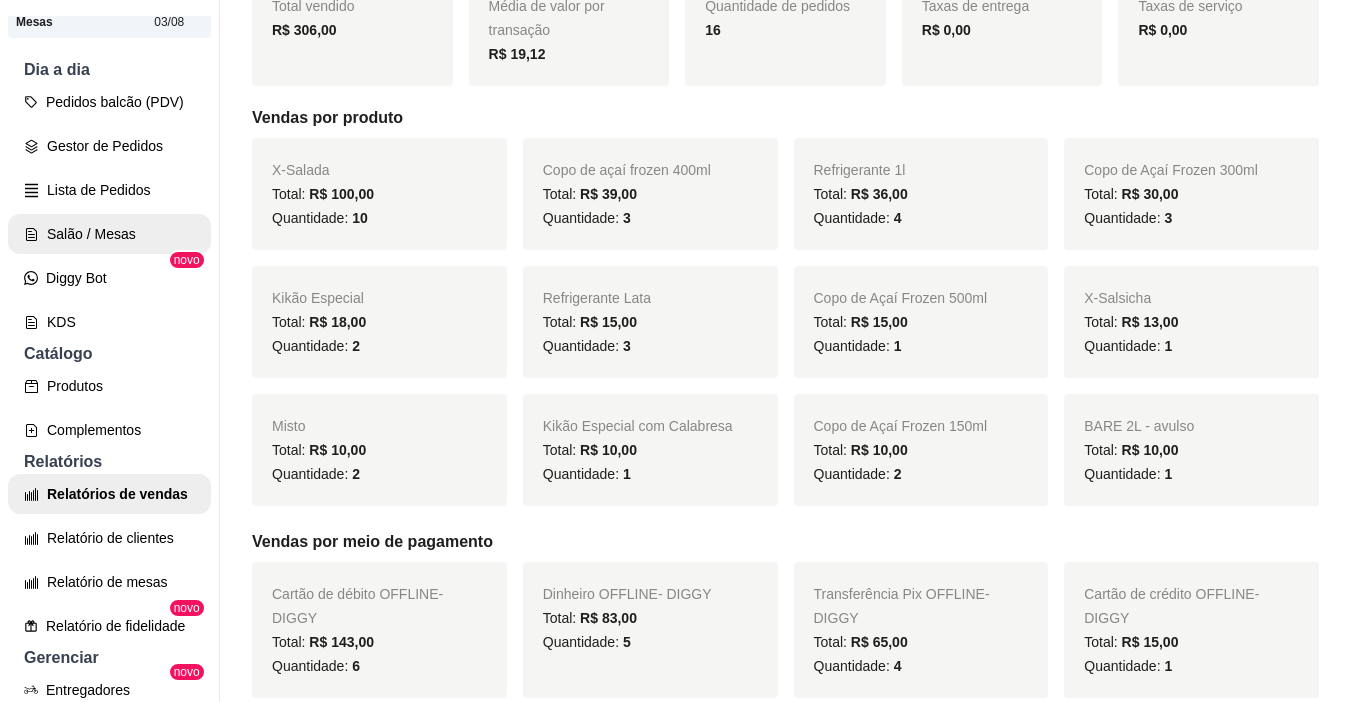 click on "Salão / Mesas" at bounding box center [109, 234] 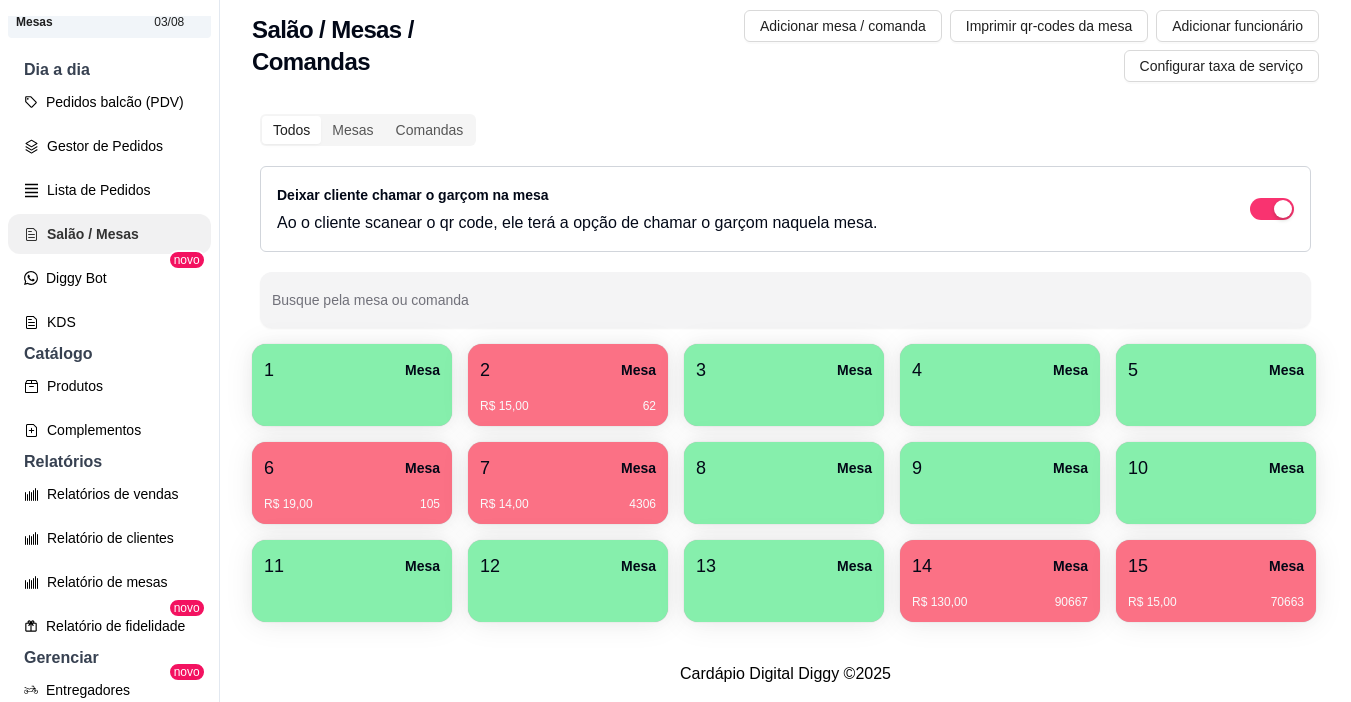 scroll, scrollTop: 0, scrollLeft: 0, axis: both 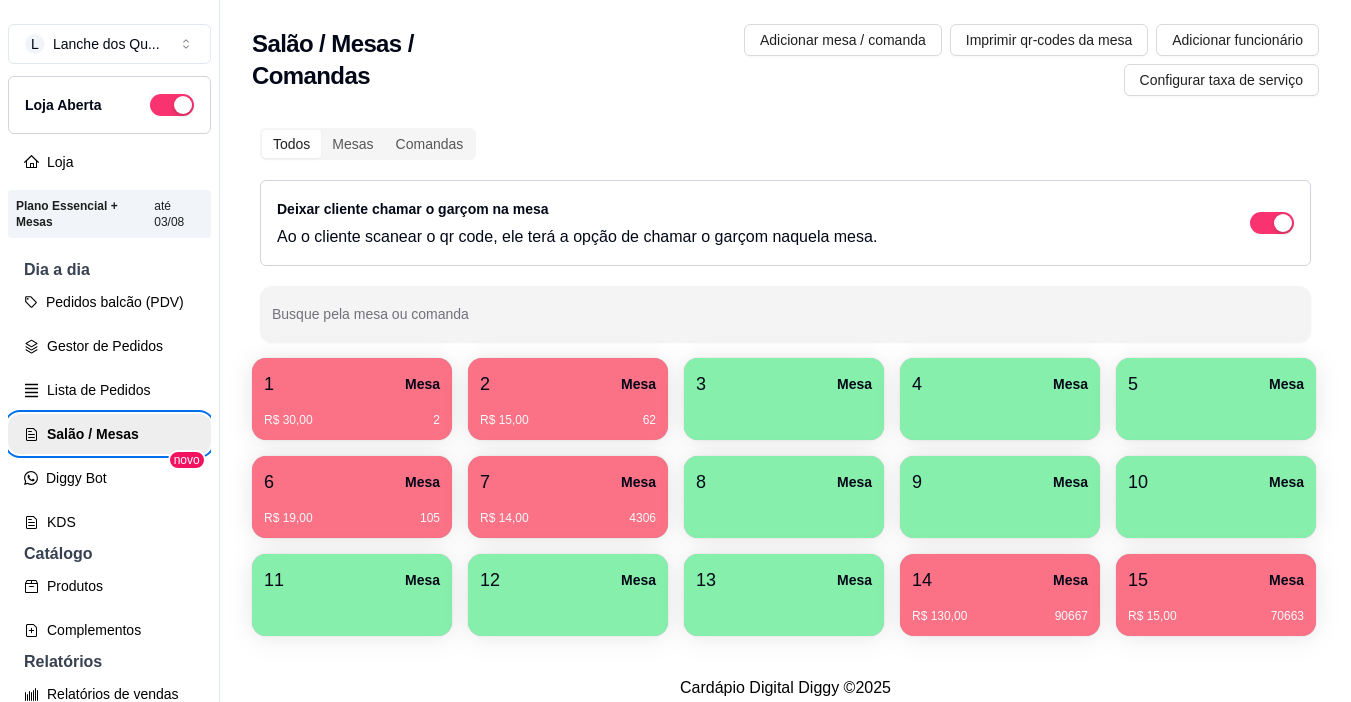click on "R$ 30,00 2" at bounding box center [352, 420] 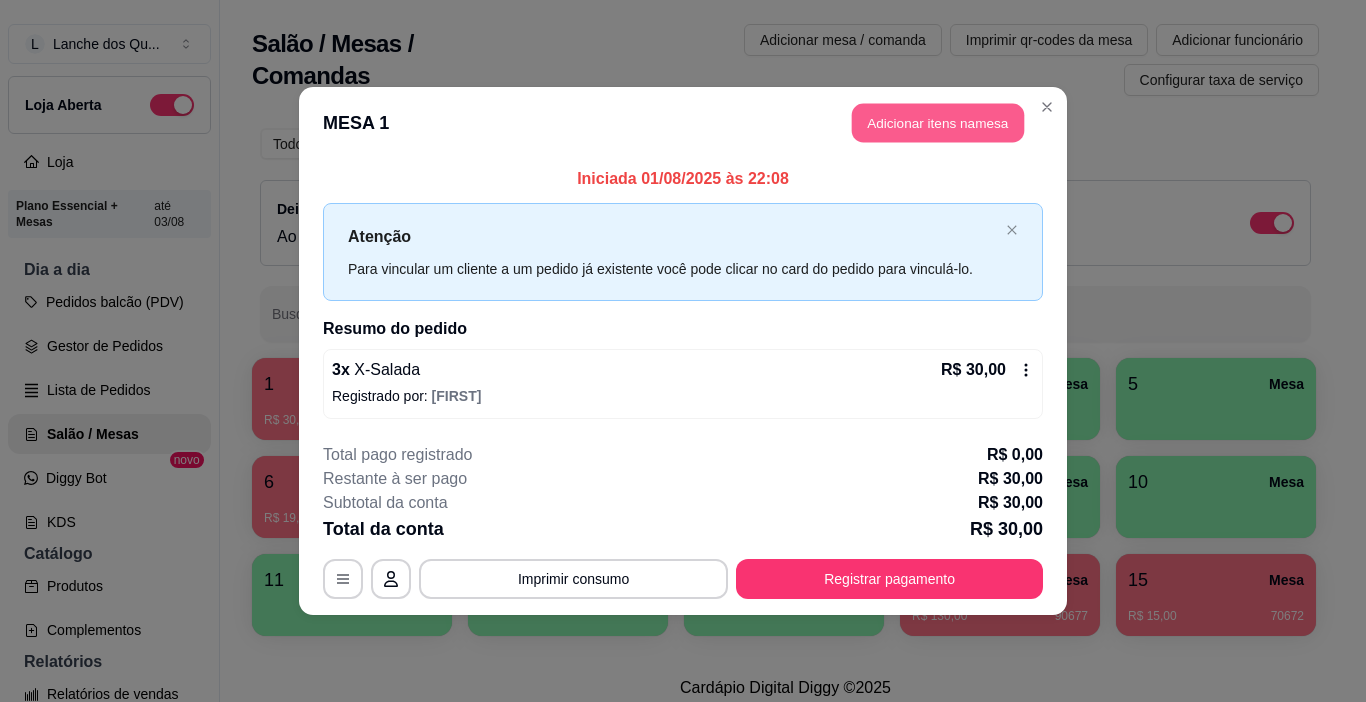 click on "Adicionar itens na  mesa" at bounding box center (938, 123) 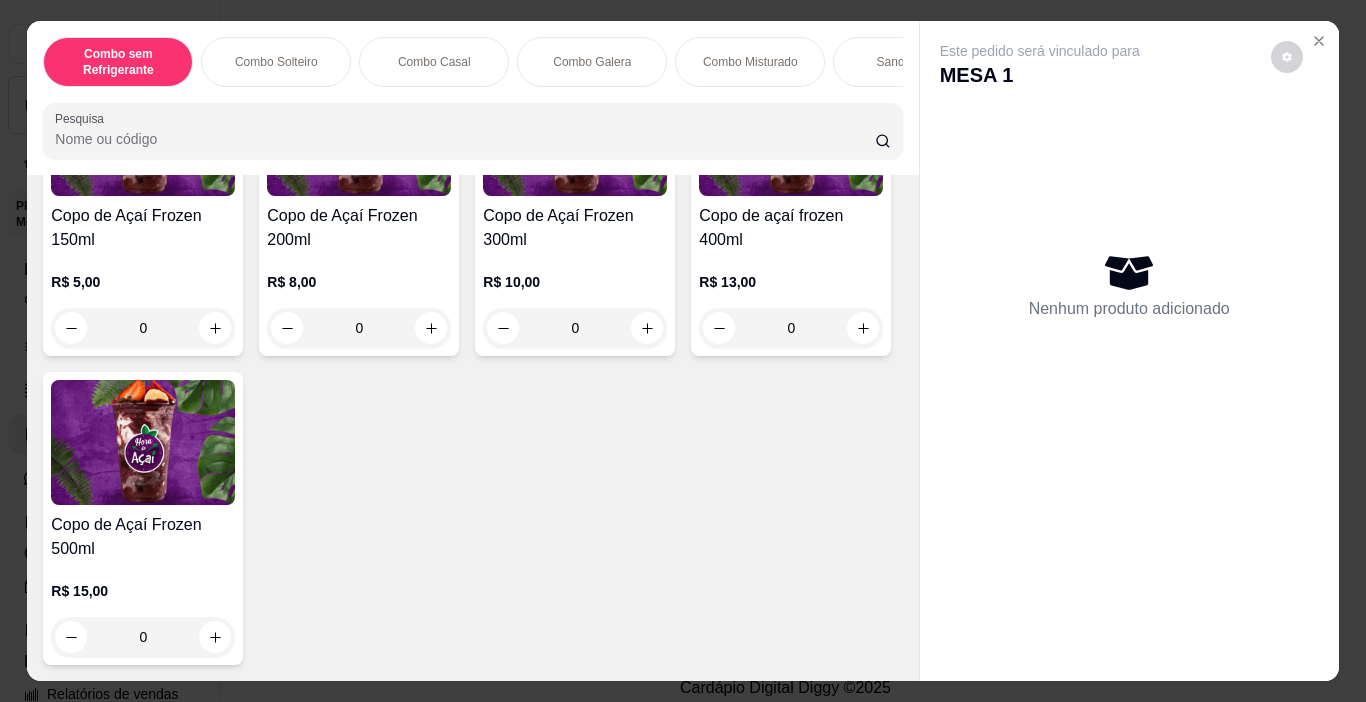 scroll, scrollTop: 4700, scrollLeft: 0, axis: vertical 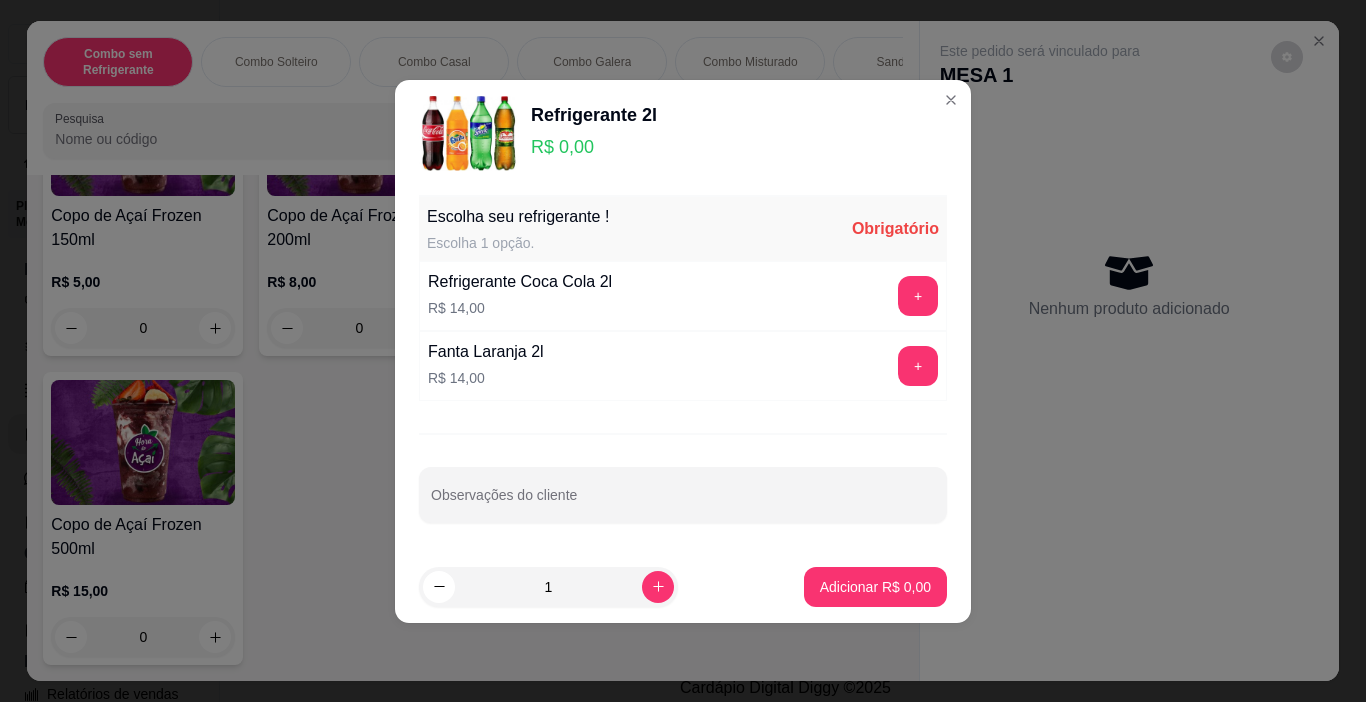 click on "+" at bounding box center [918, 366] 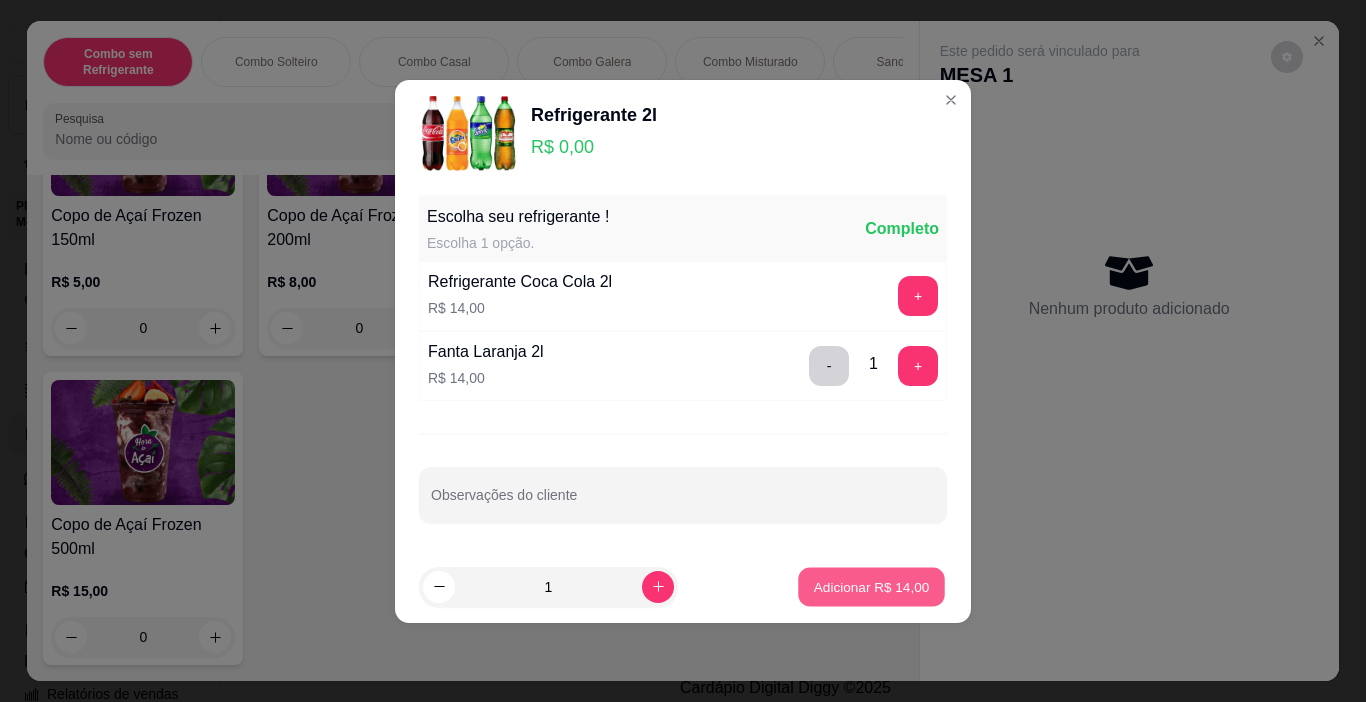 click on "Adicionar   R$ 14,00" at bounding box center [872, 586] 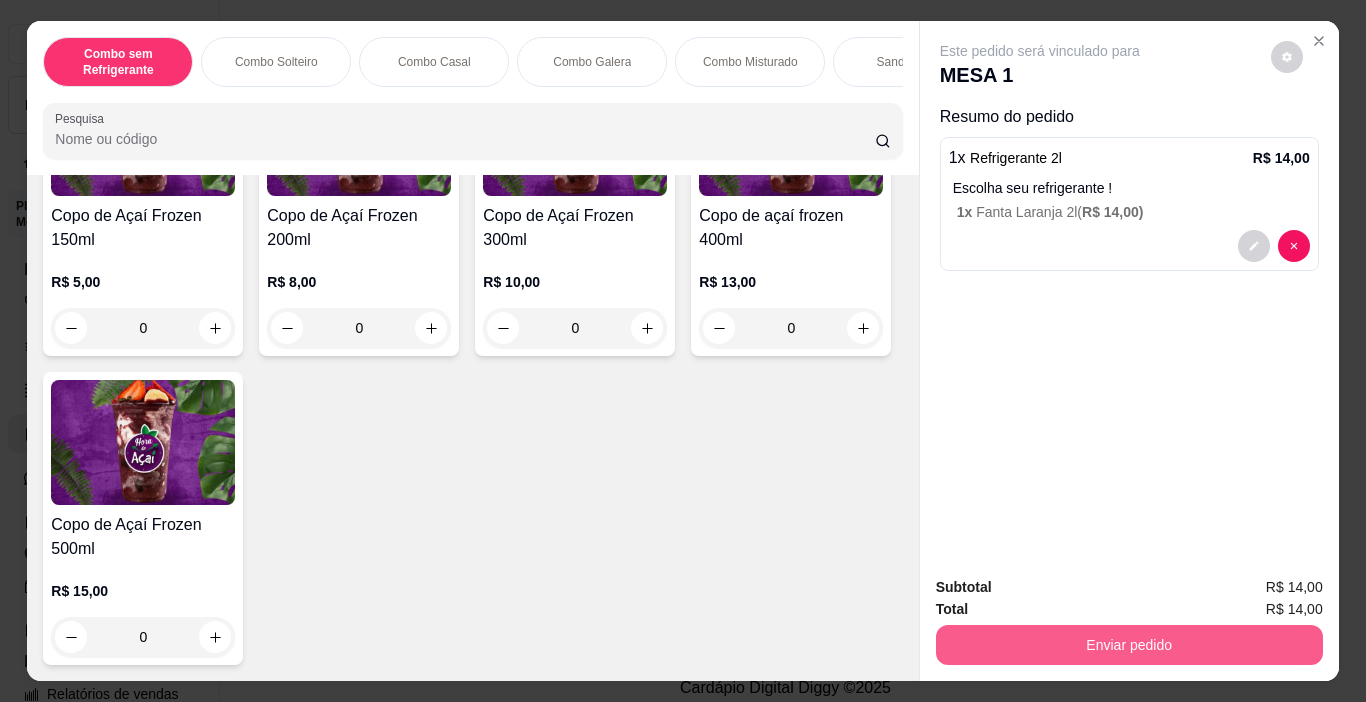 click on "Enviar pedido" at bounding box center (1129, 645) 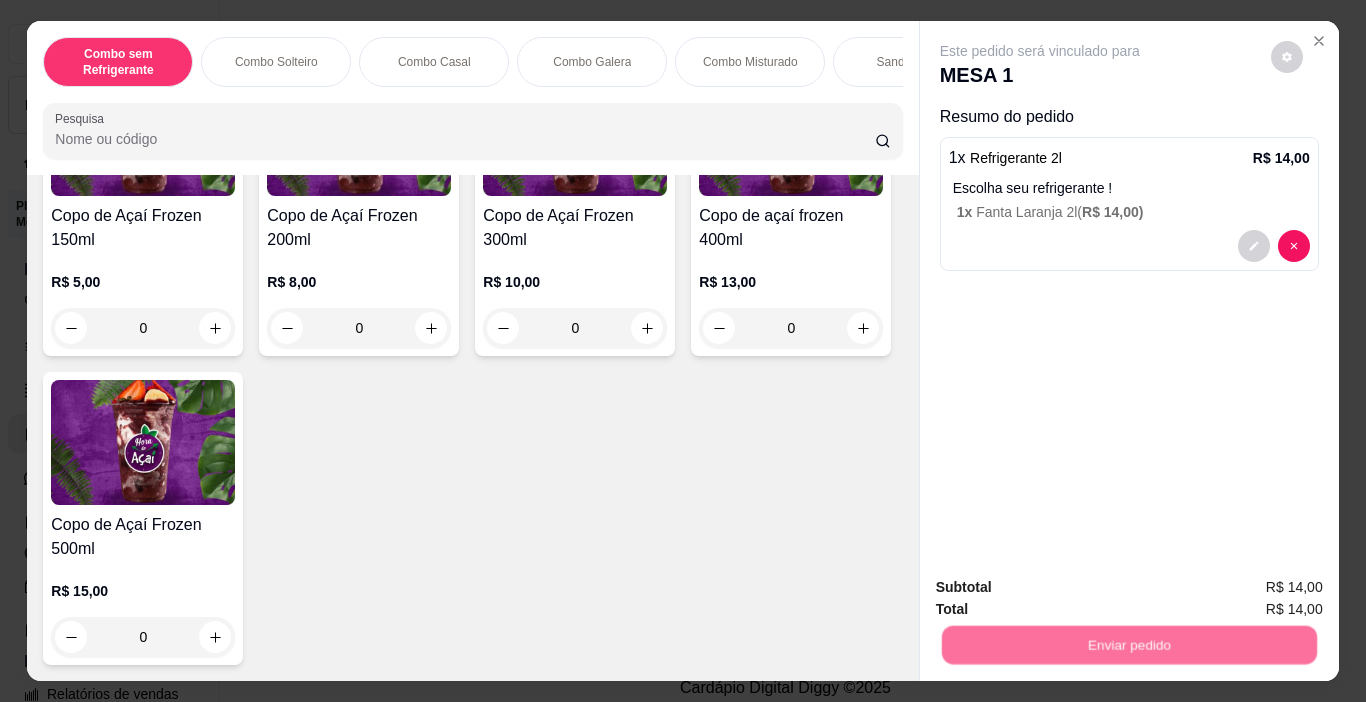 click on "Não registrar e enviar pedido" at bounding box center (1063, 588) 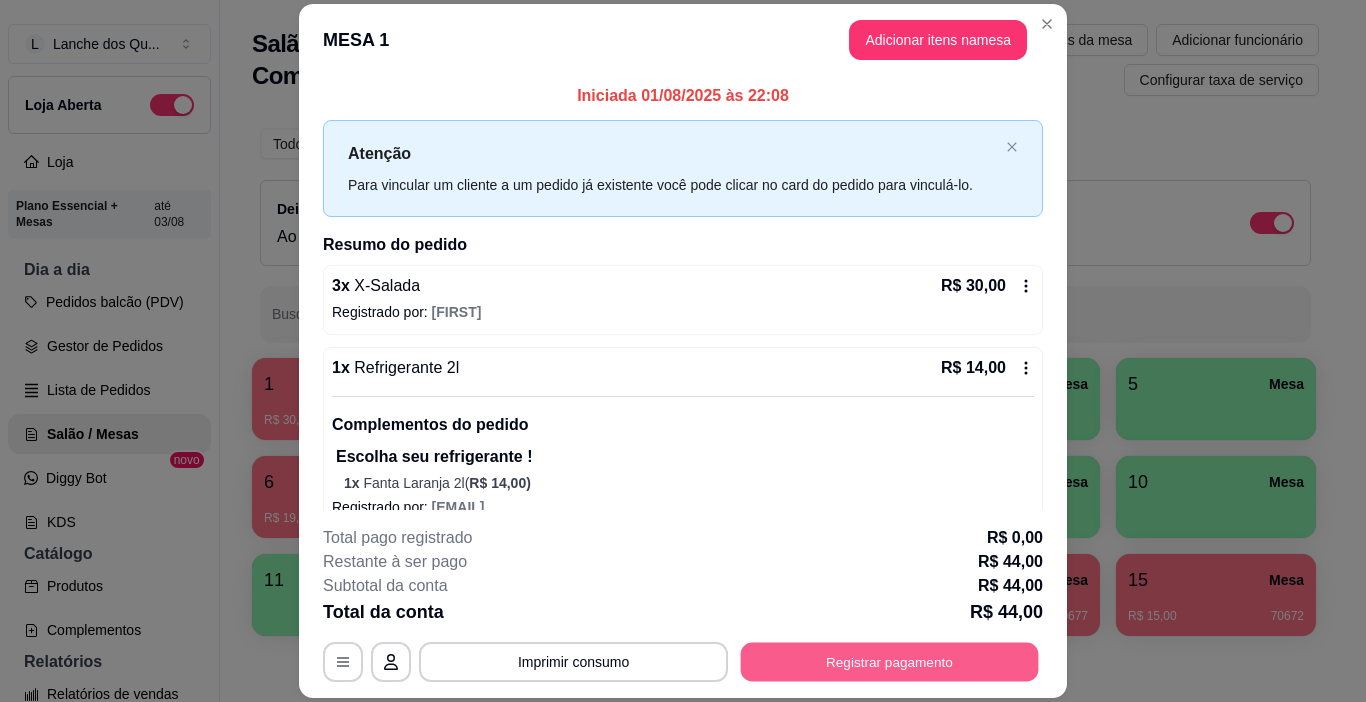 click on "Registrar pagamento" at bounding box center (890, 662) 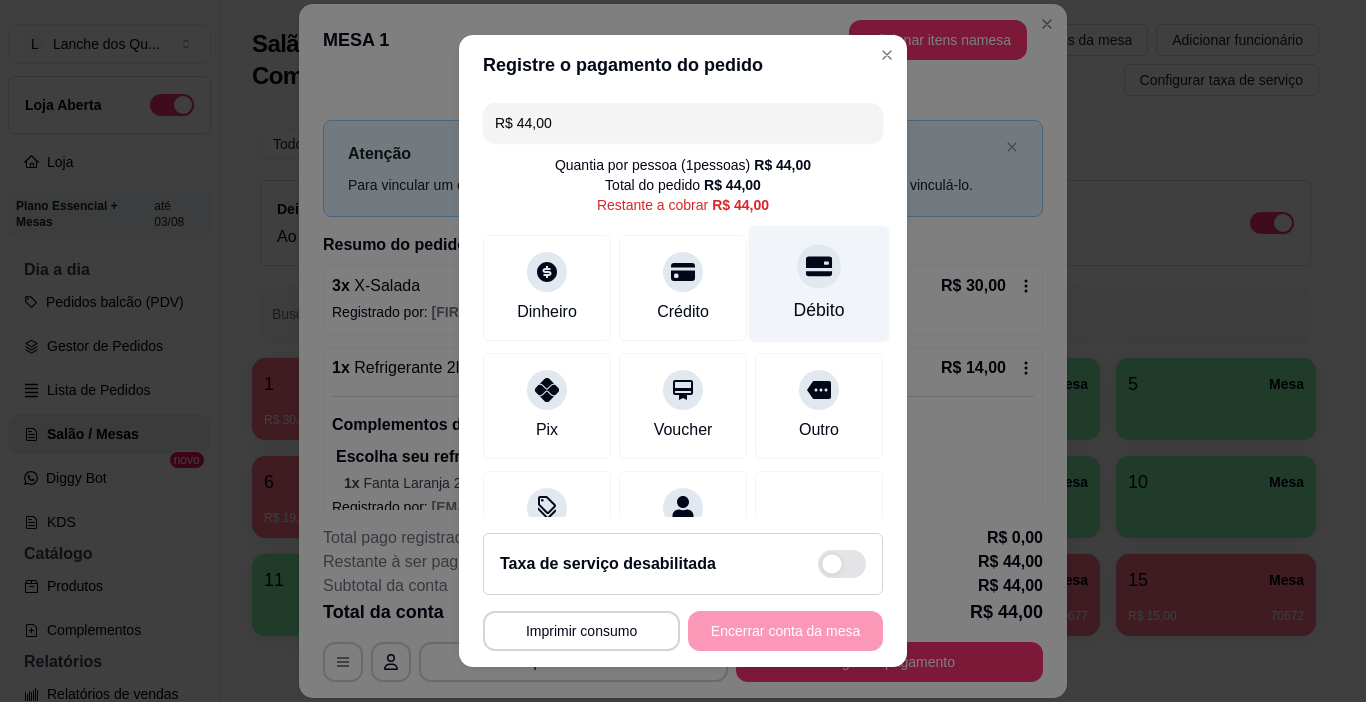 drag, startPoint x: 753, startPoint y: 280, endPoint x: 734, endPoint y: 286, distance: 19.924858 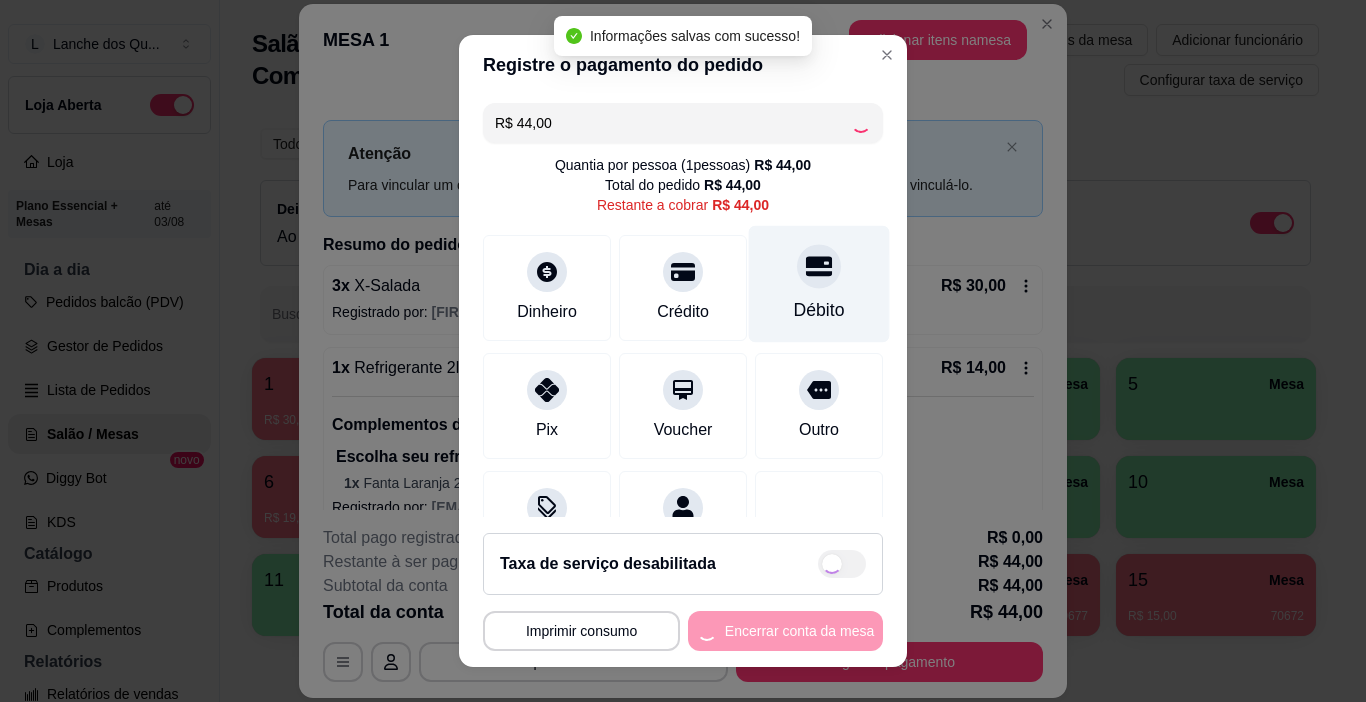 type on "R$ 0,00" 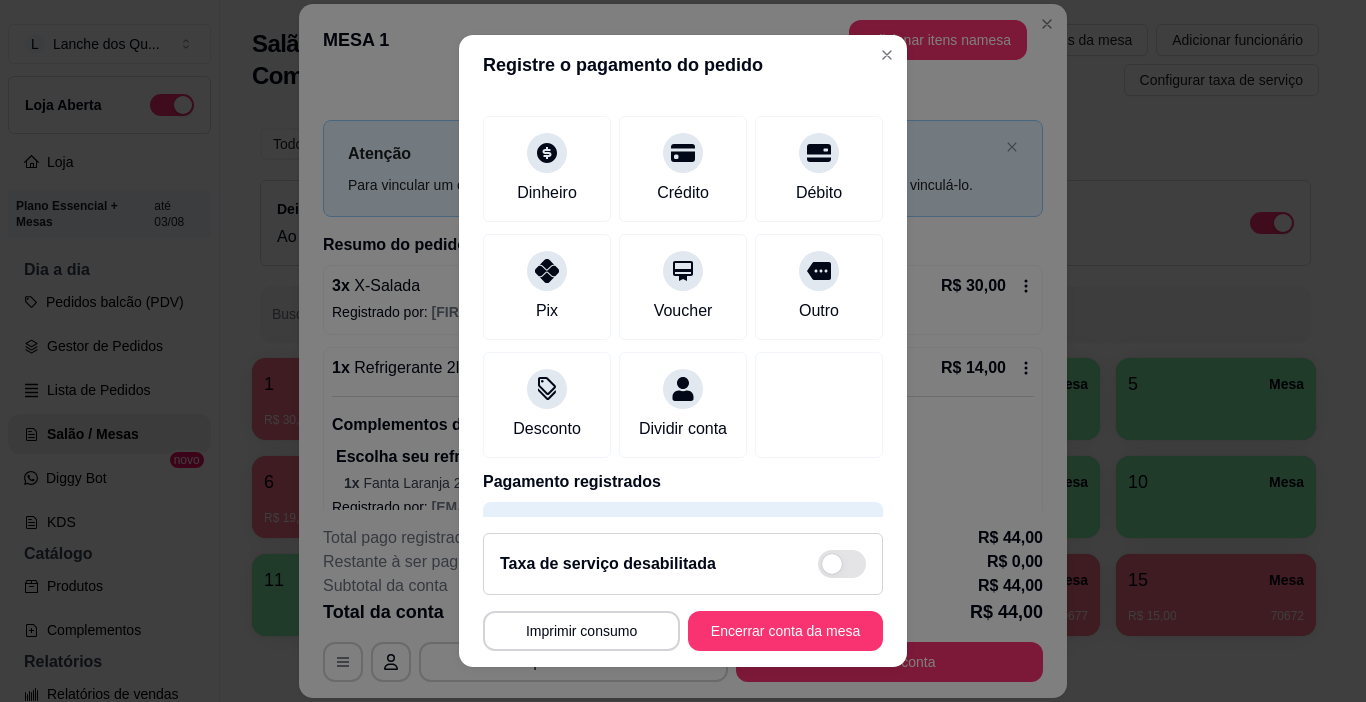 scroll, scrollTop: 176, scrollLeft: 0, axis: vertical 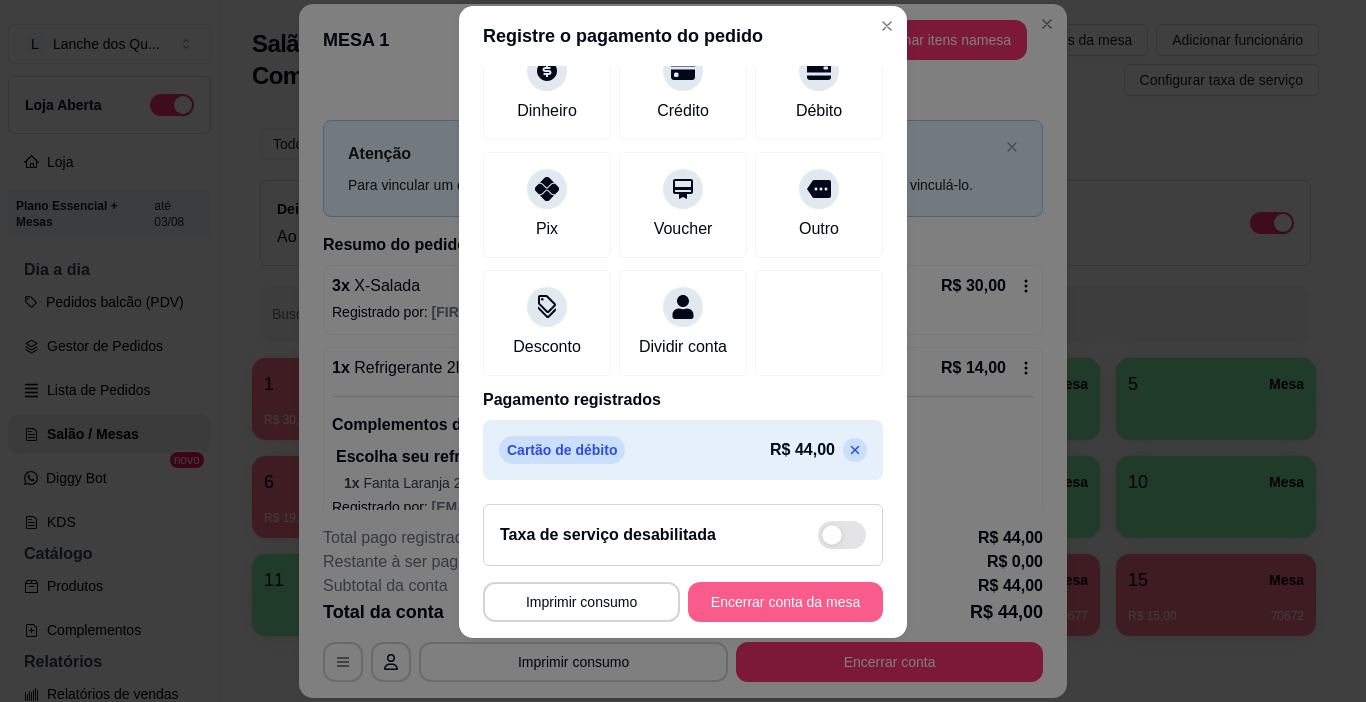 click on "Encerrar conta da mesa" at bounding box center (785, 602) 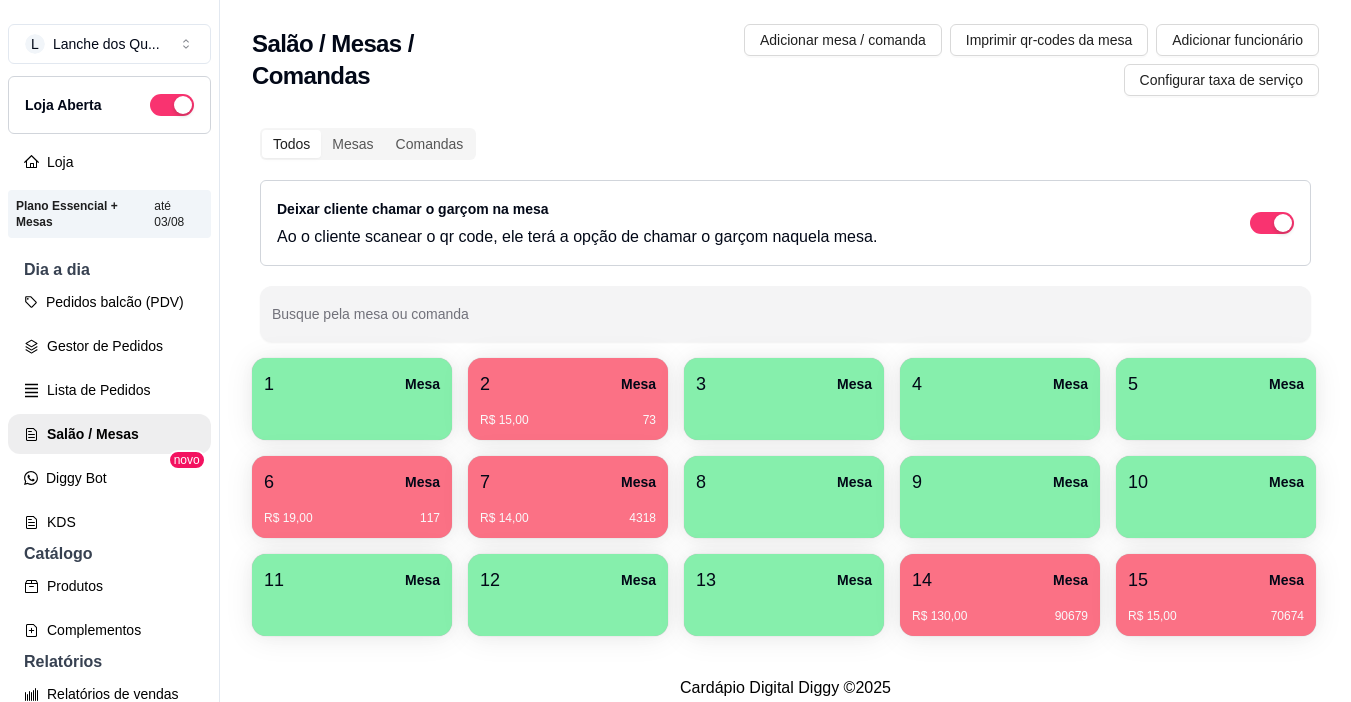 type 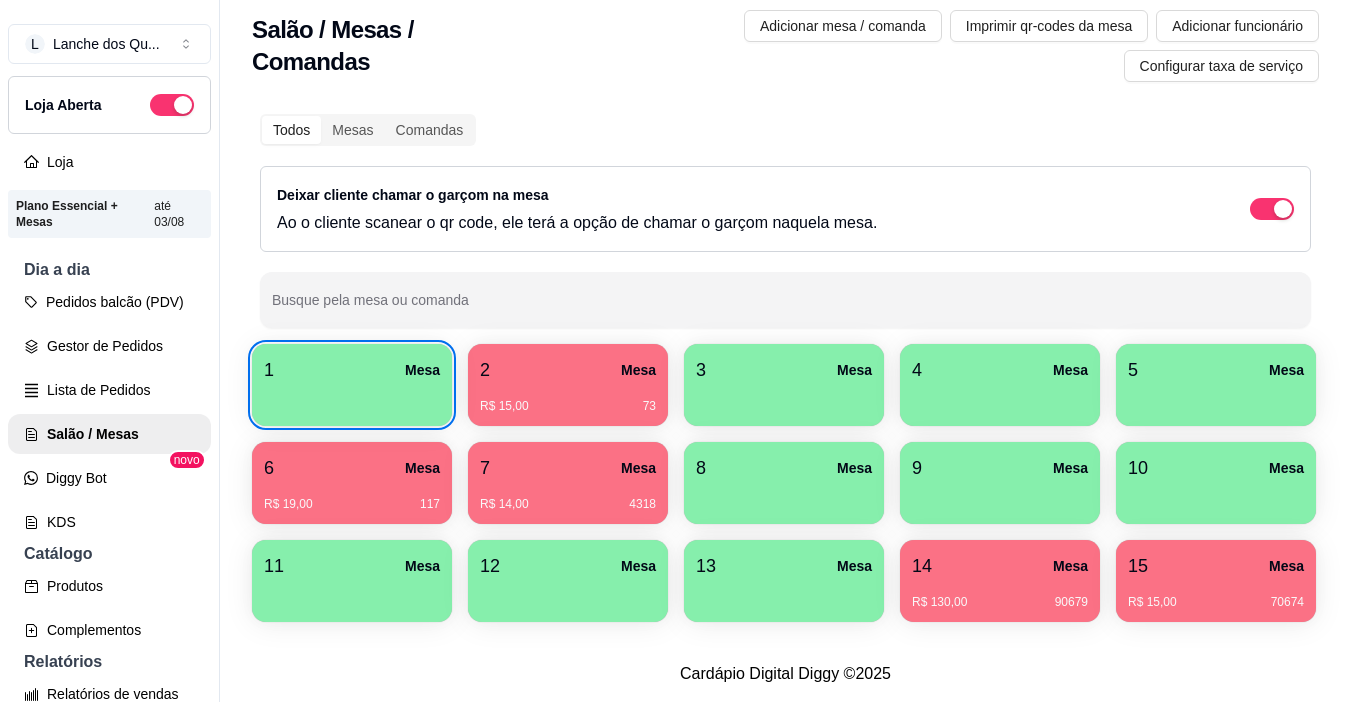 scroll, scrollTop: 40, scrollLeft: 0, axis: vertical 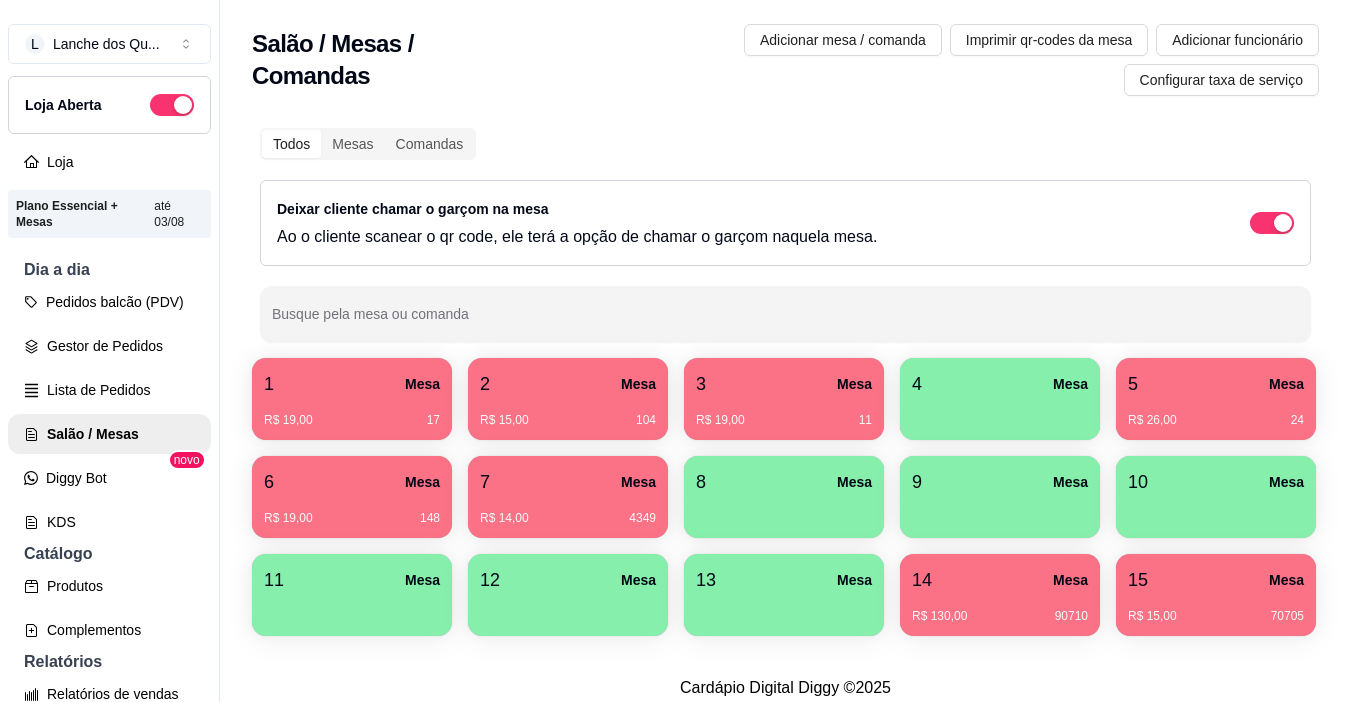 click on "R$ 15,00 104" at bounding box center [568, 413] 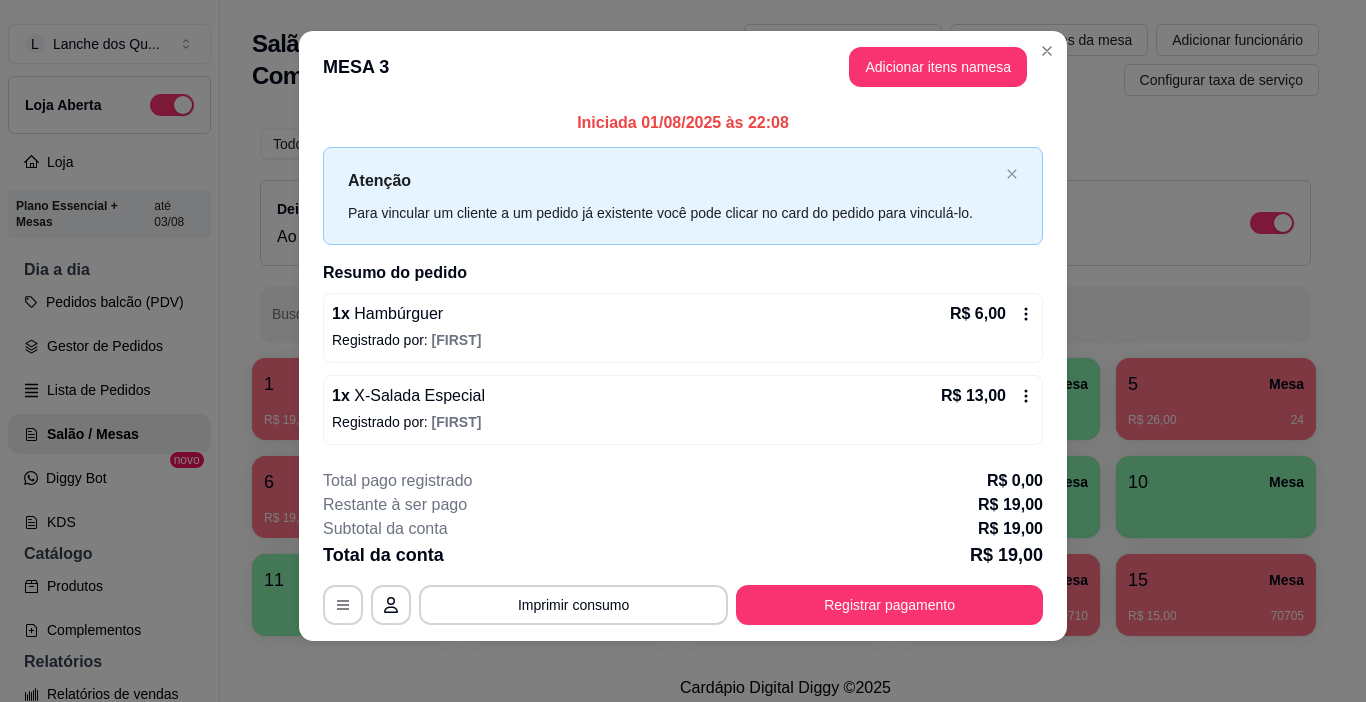 scroll, scrollTop: 18, scrollLeft: 0, axis: vertical 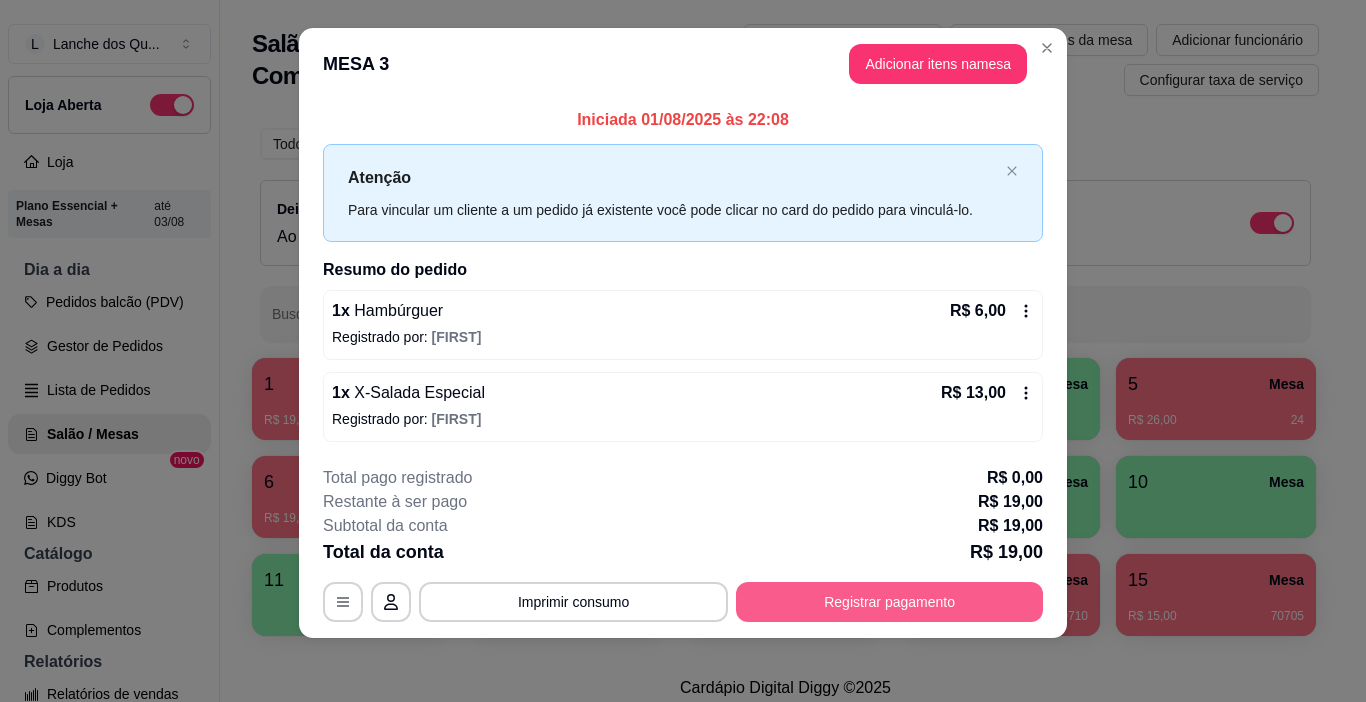click on "Registrar pagamento" at bounding box center (889, 602) 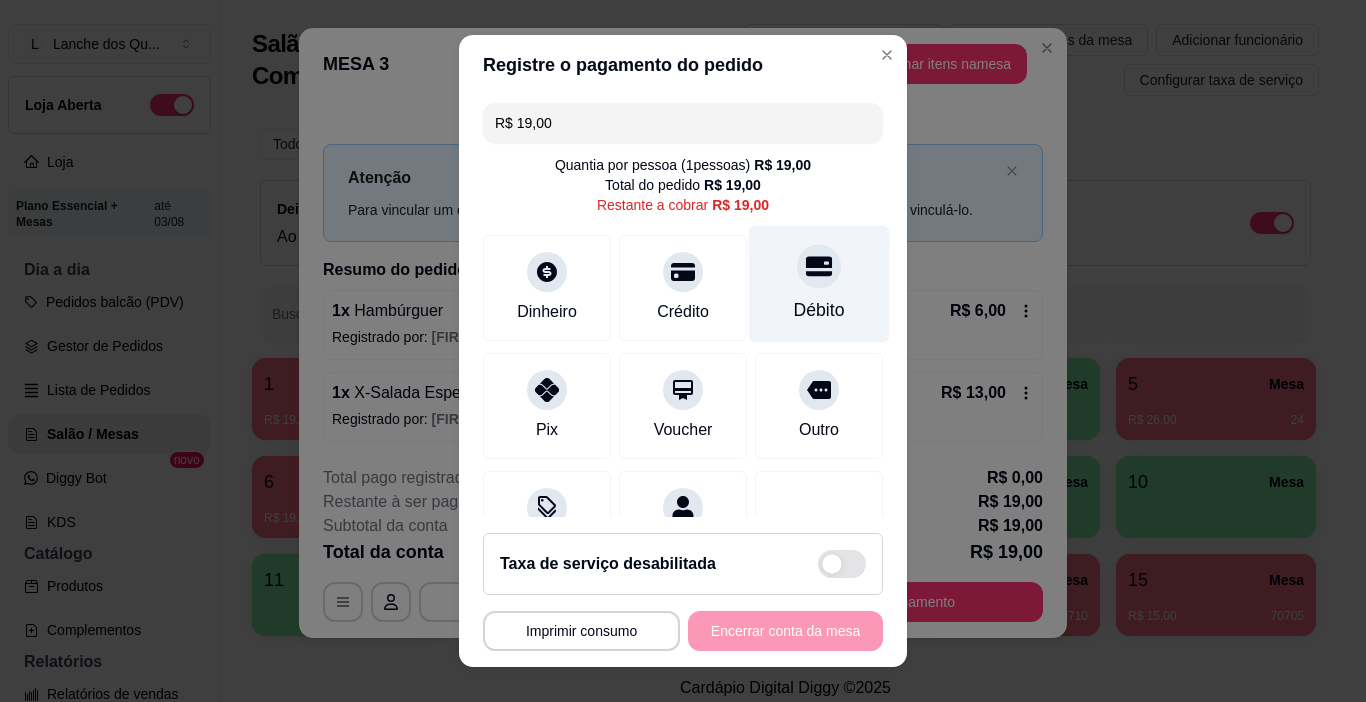 click on "Débito" at bounding box center (819, 310) 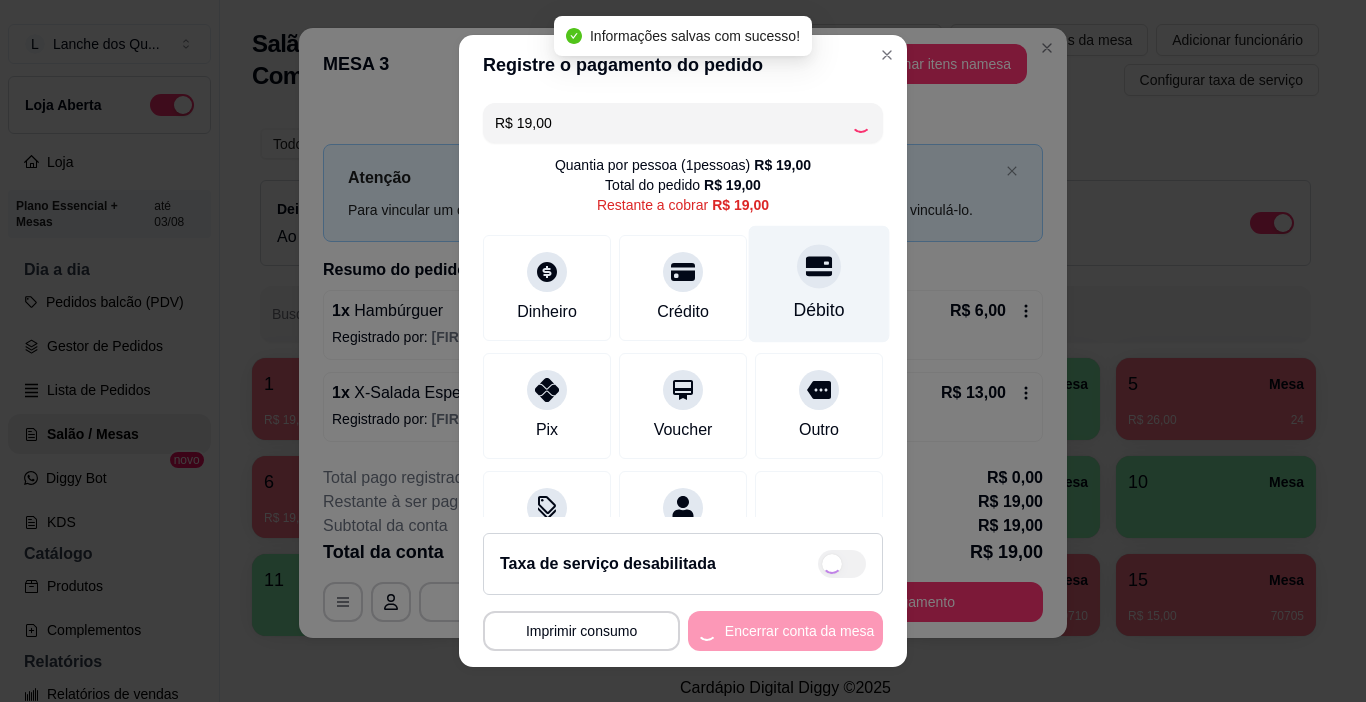 type on "R$ 0,00" 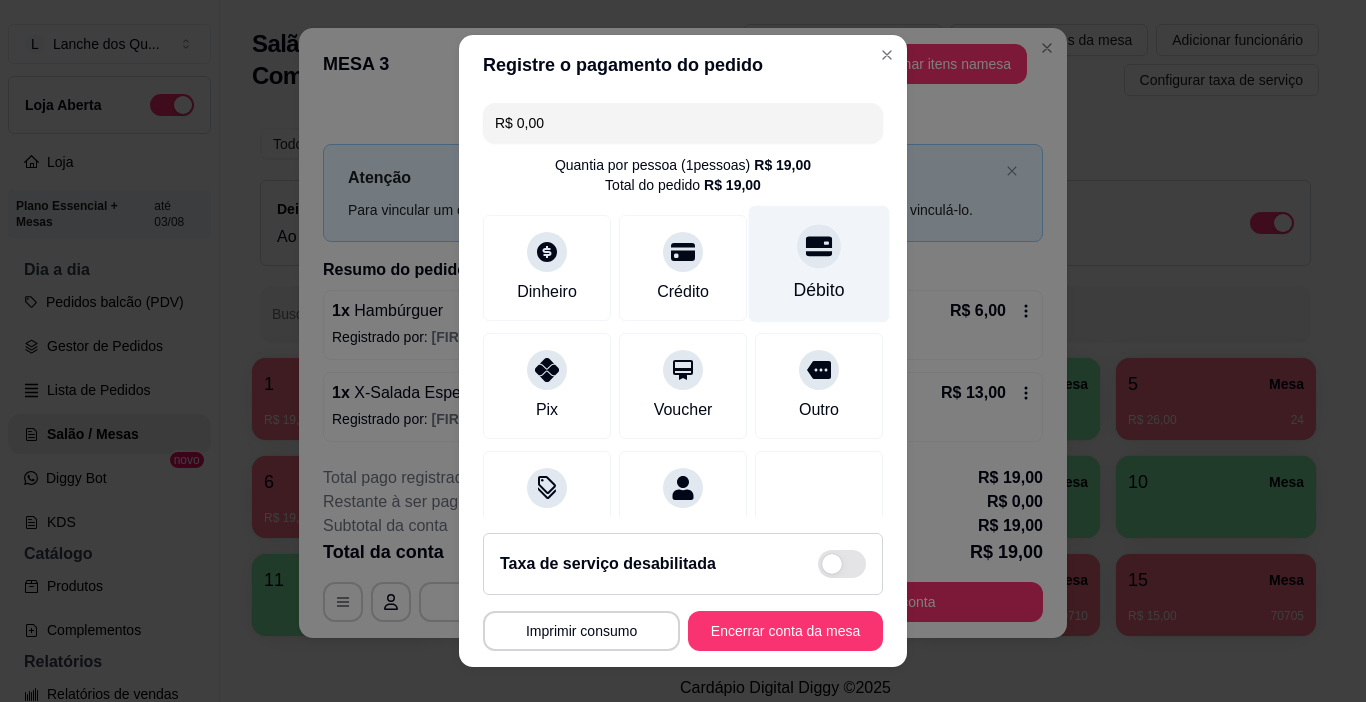 click on "Débito" at bounding box center (819, 264) 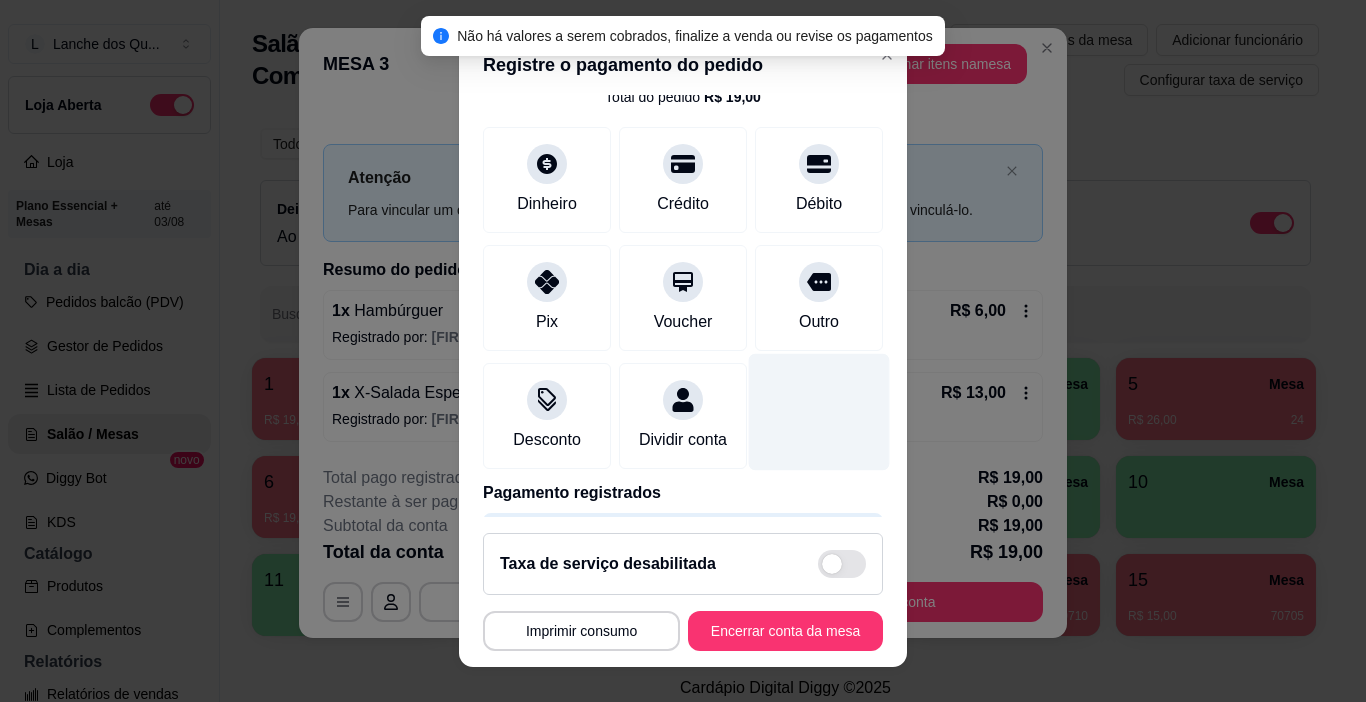 scroll, scrollTop: 176, scrollLeft: 0, axis: vertical 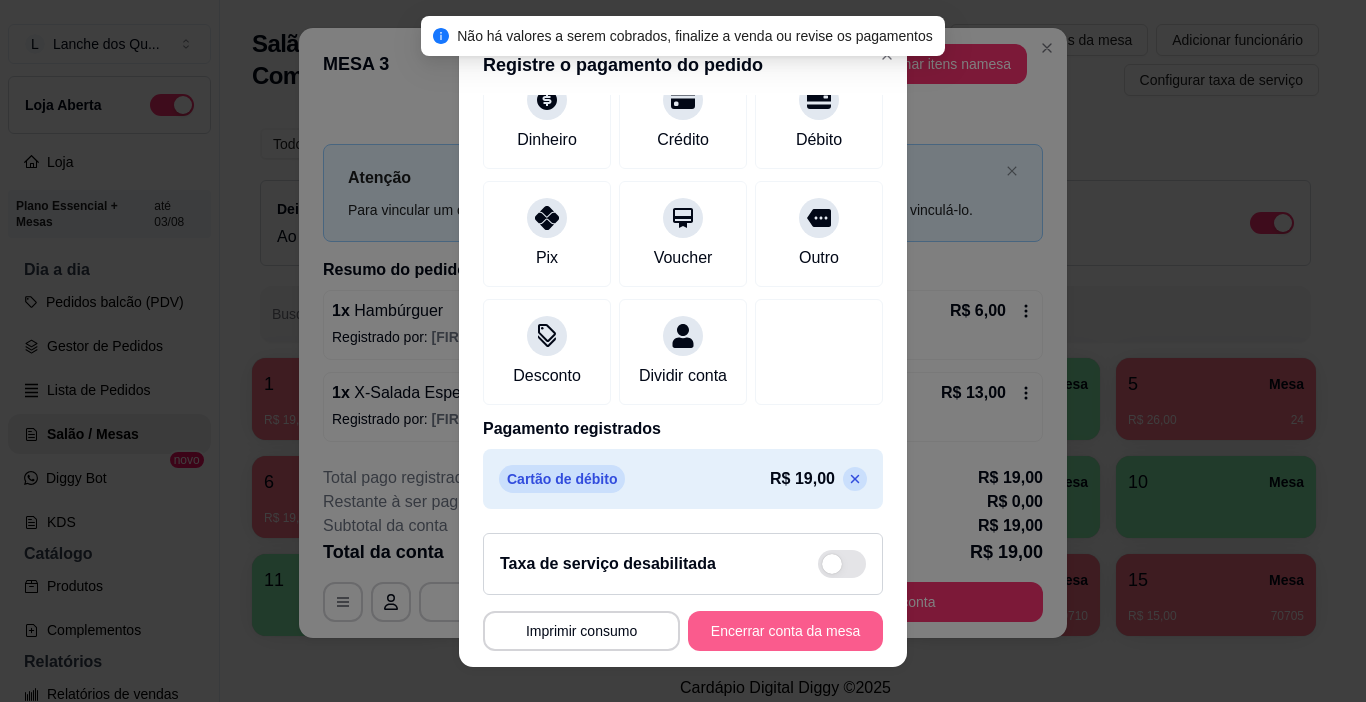 click on "Encerrar conta da mesa" at bounding box center [785, 631] 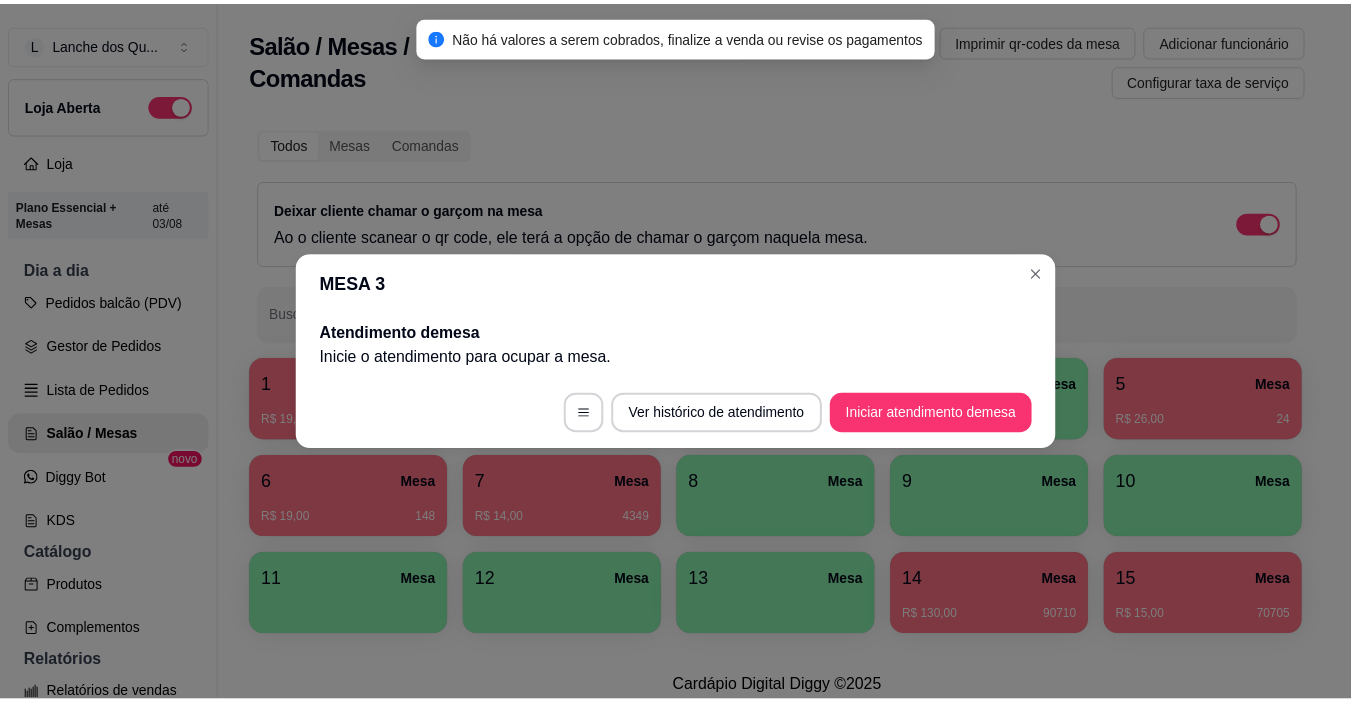 scroll, scrollTop: 0, scrollLeft: 0, axis: both 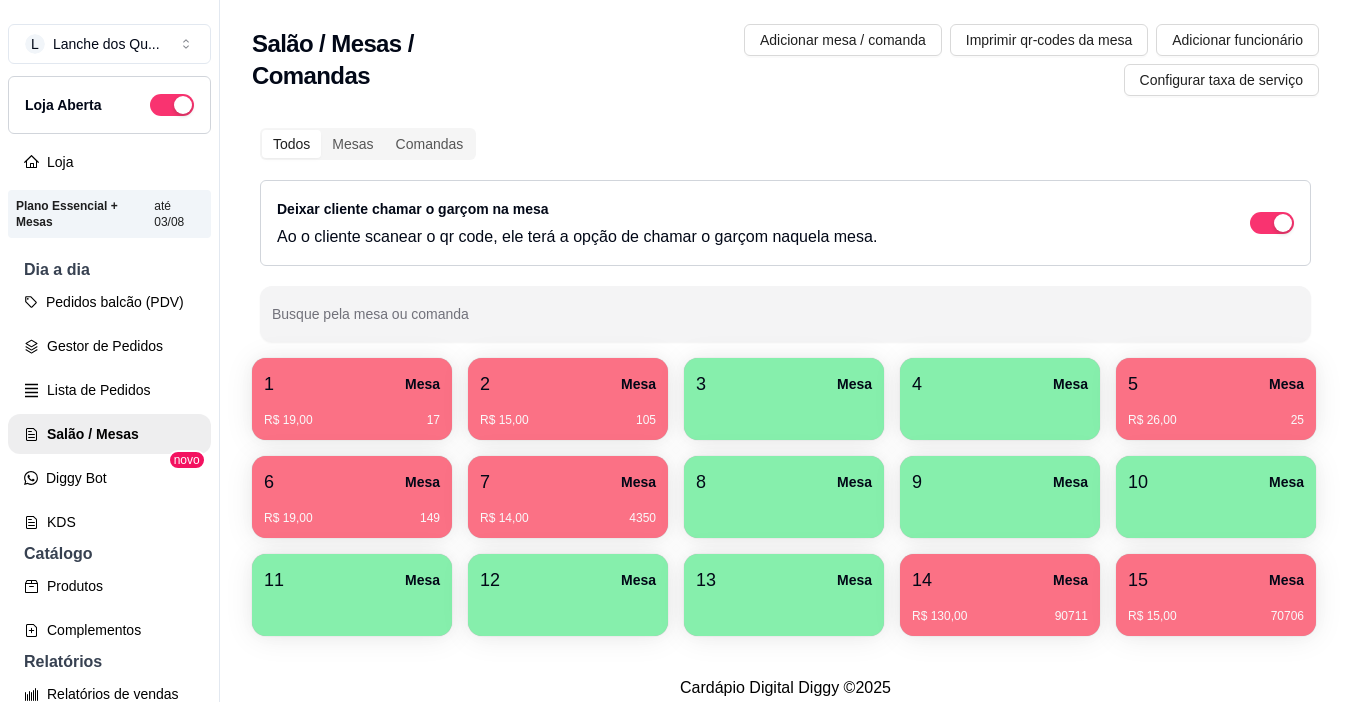 type 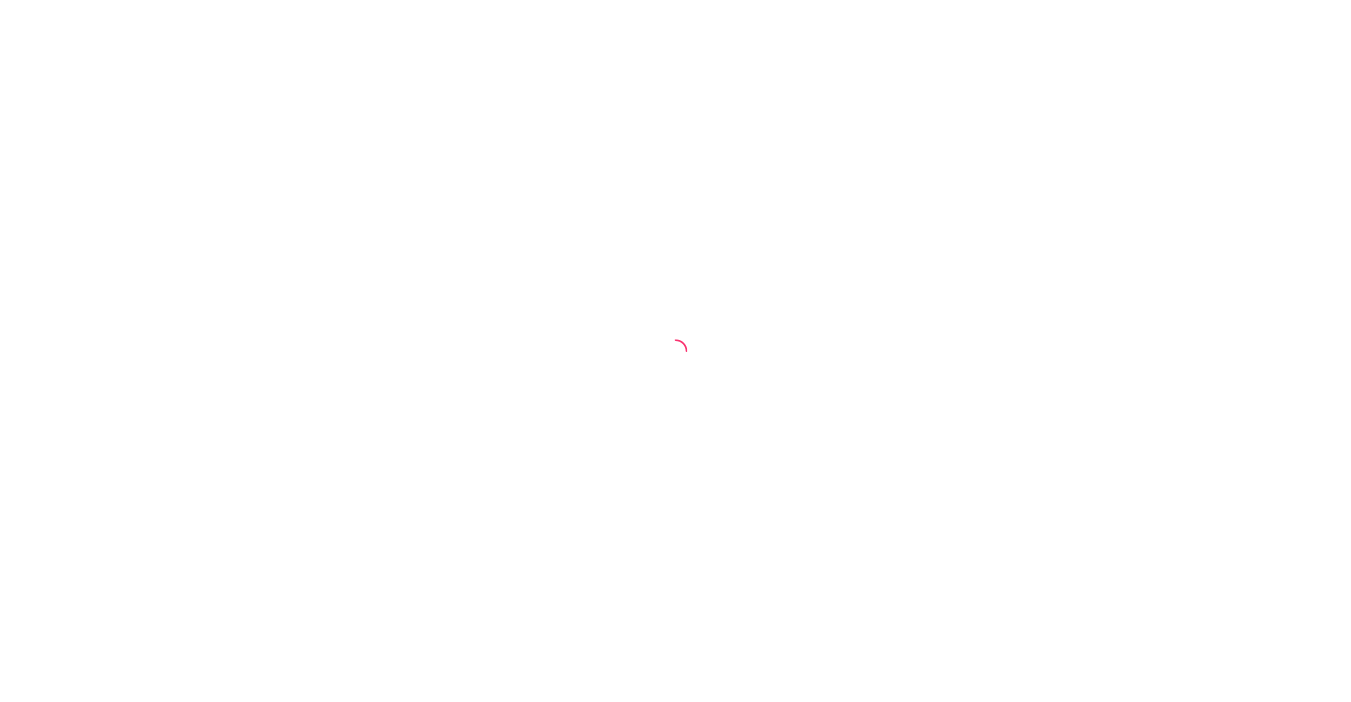 scroll, scrollTop: 0, scrollLeft: 0, axis: both 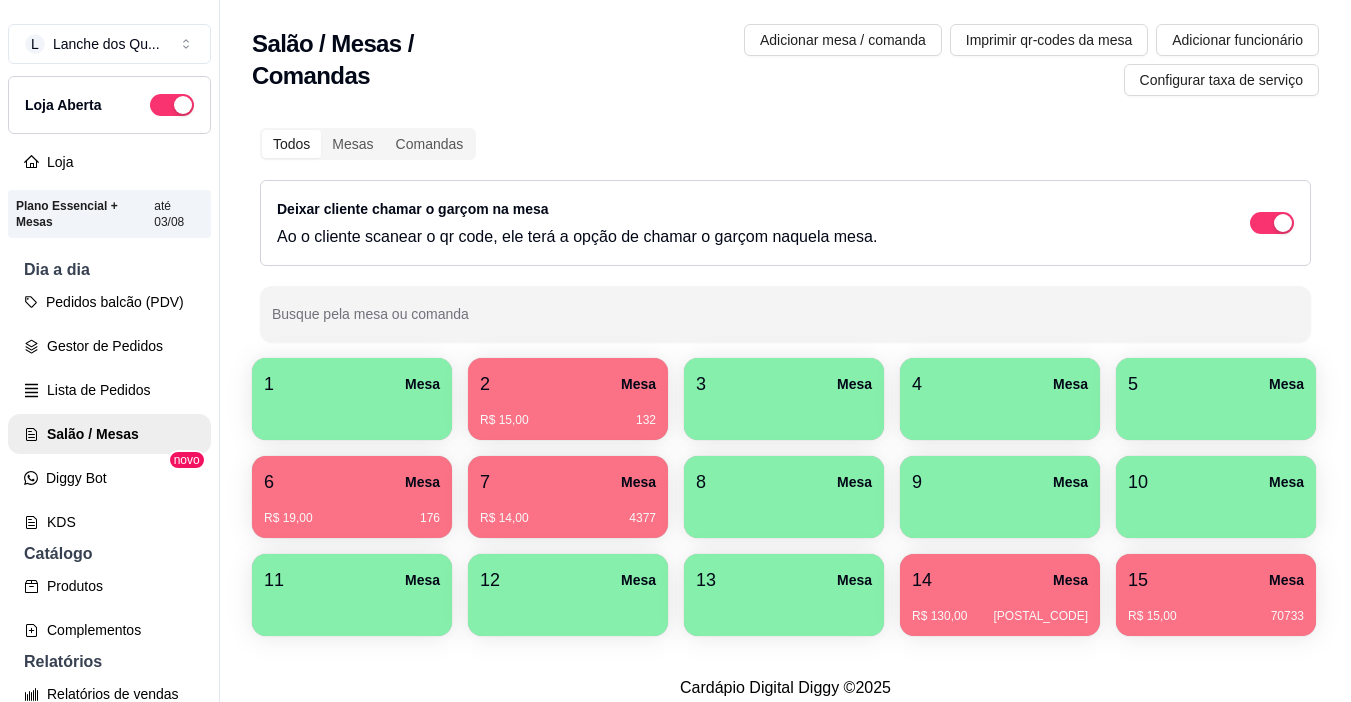 click on "1 Mesa" at bounding box center (352, 384) 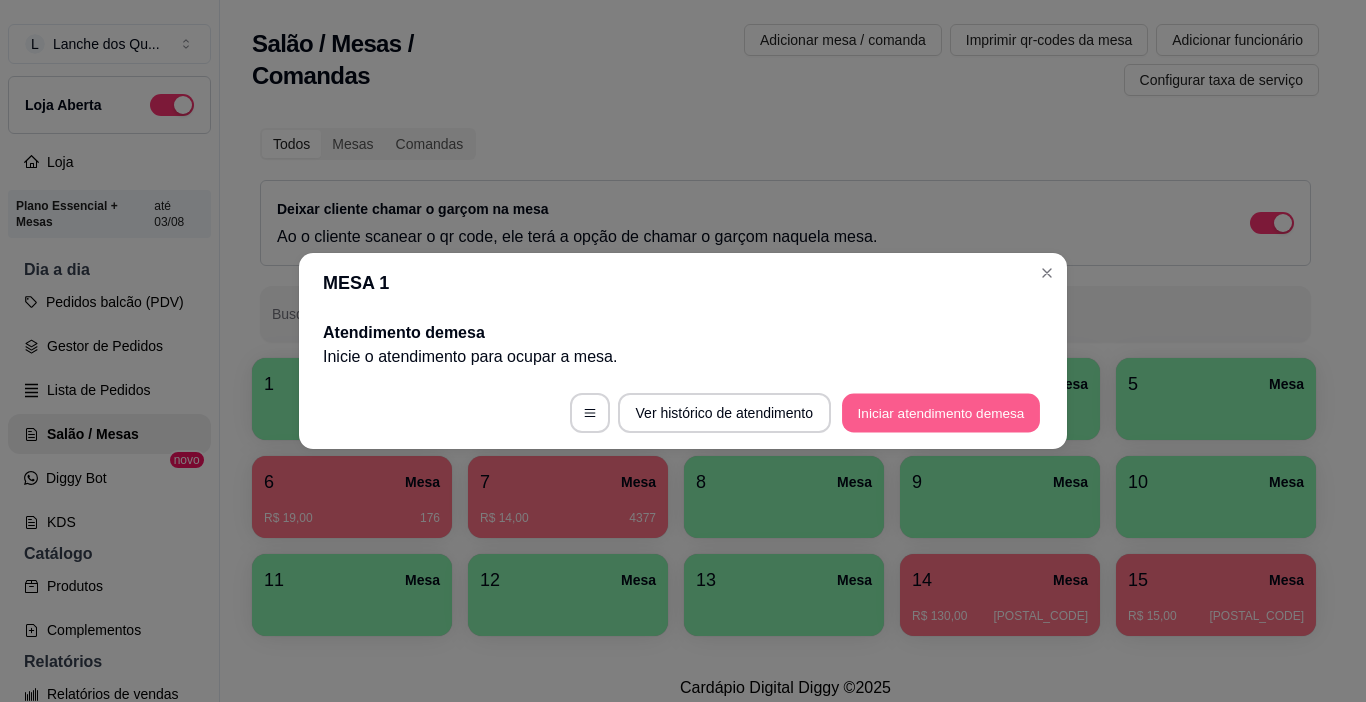 click on "Iniciar atendimento de  mesa" at bounding box center [941, 413] 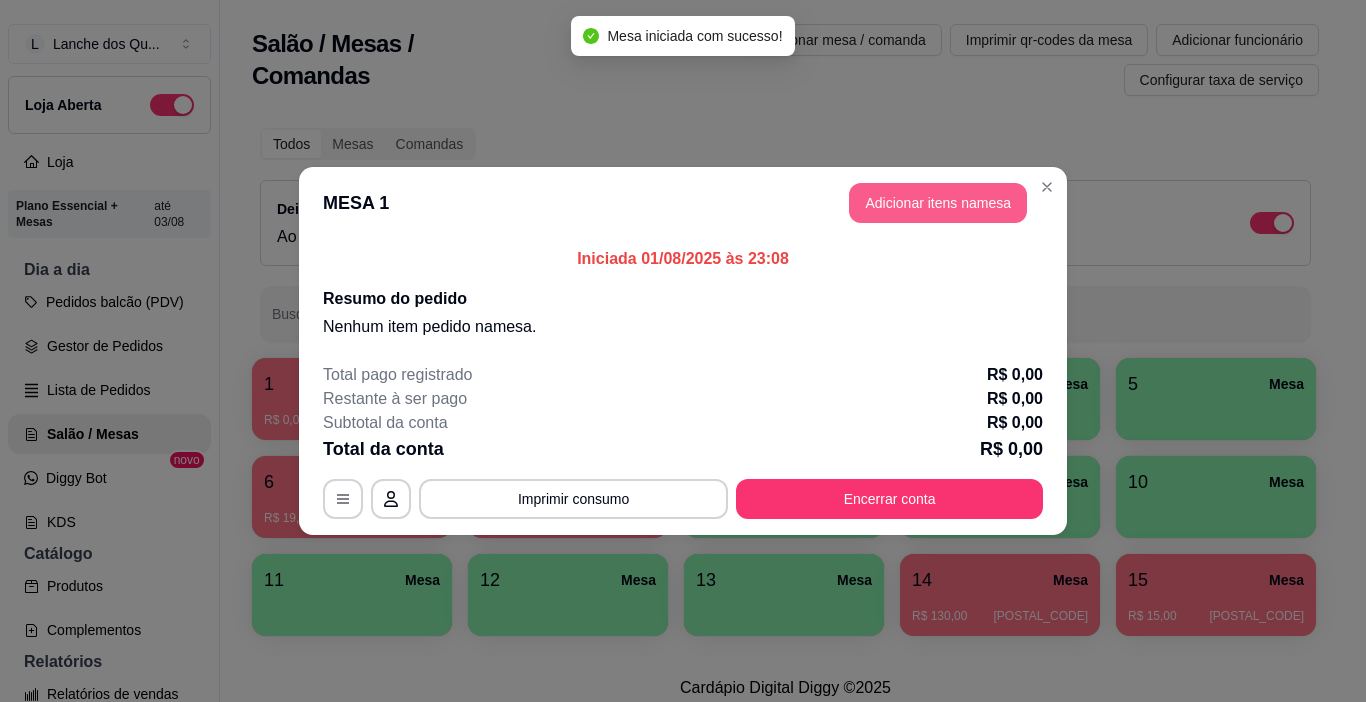 click on "Adicionar itens na  mesa" at bounding box center (938, 203) 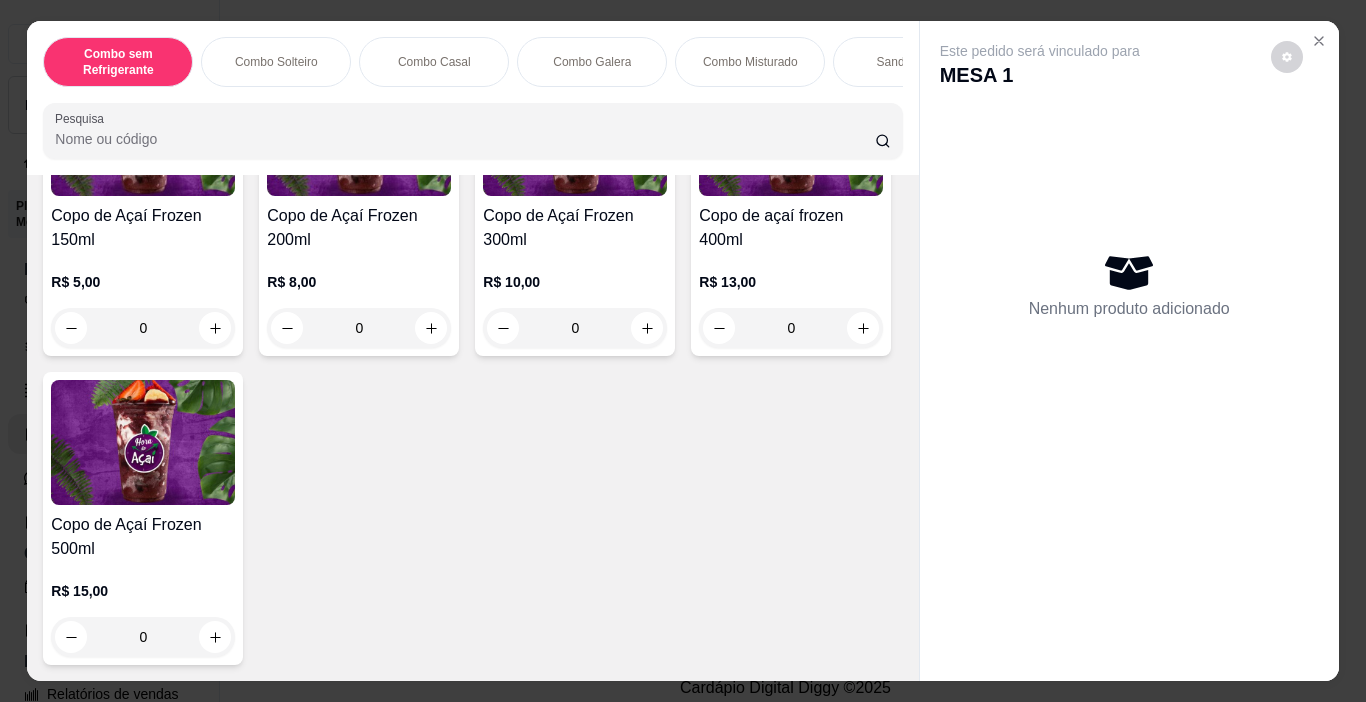 scroll, scrollTop: 5100, scrollLeft: 0, axis: vertical 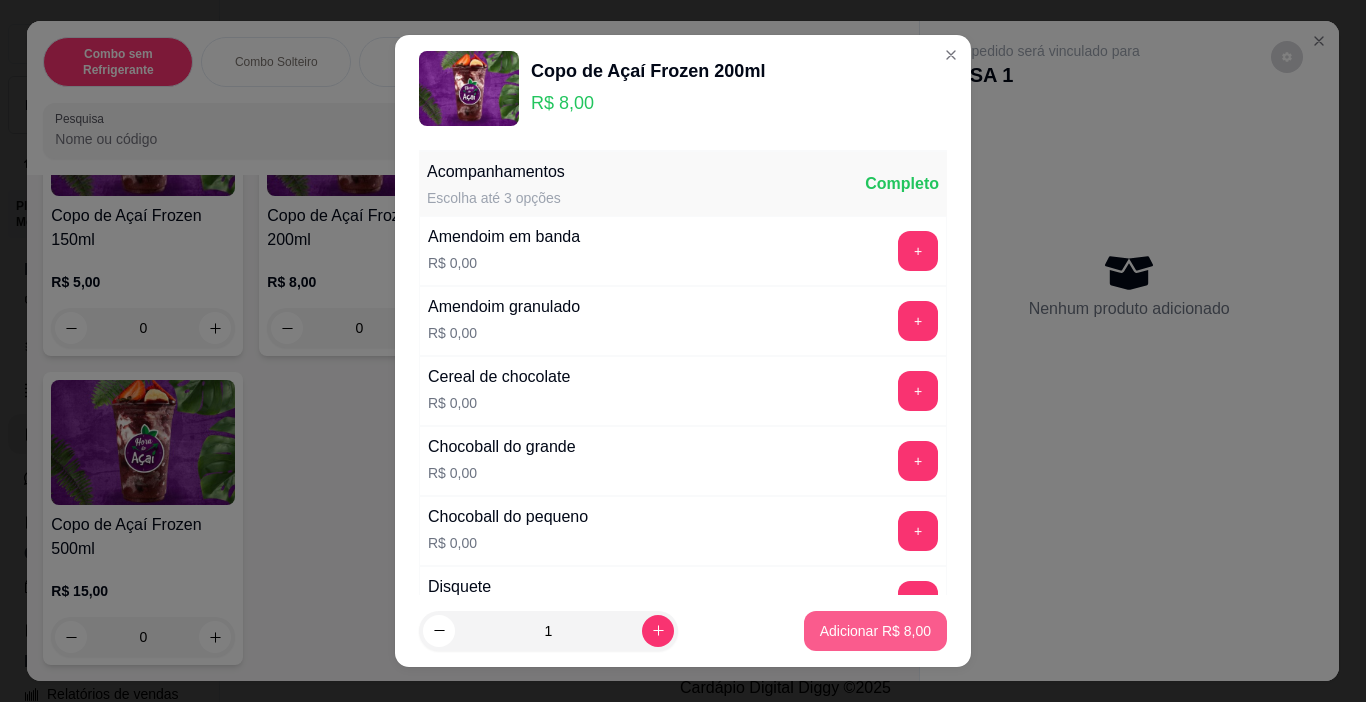 click on "Adicionar   R$ 8,00" at bounding box center [875, 631] 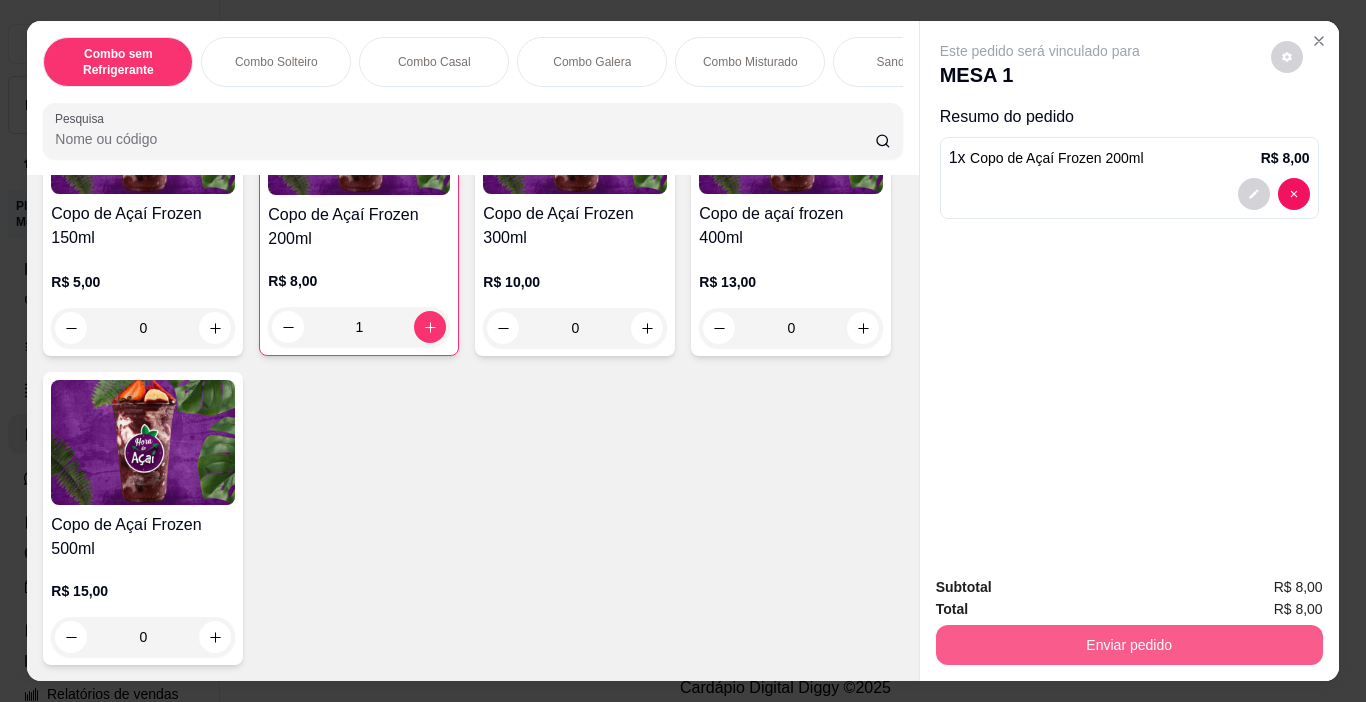 click on "Enviar pedido" at bounding box center [1129, 645] 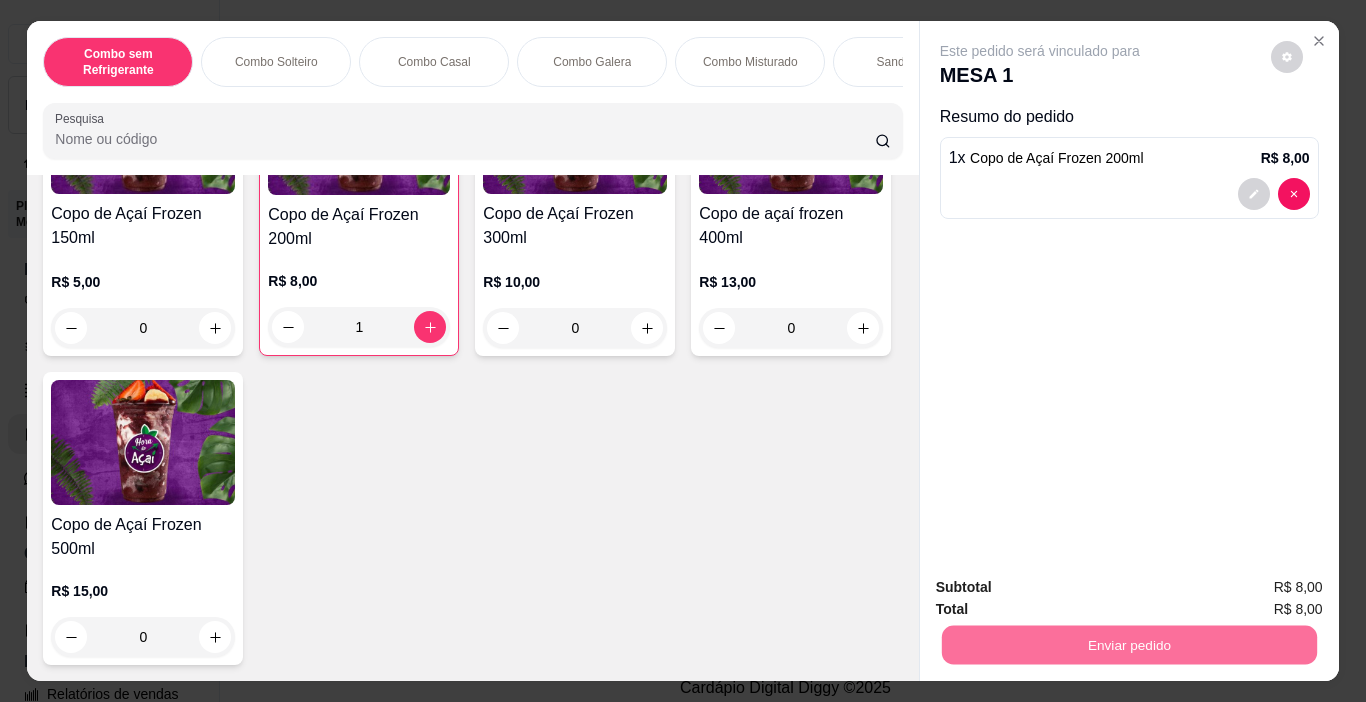 click on "Não registrar e enviar pedido" at bounding box center [1063, 588] 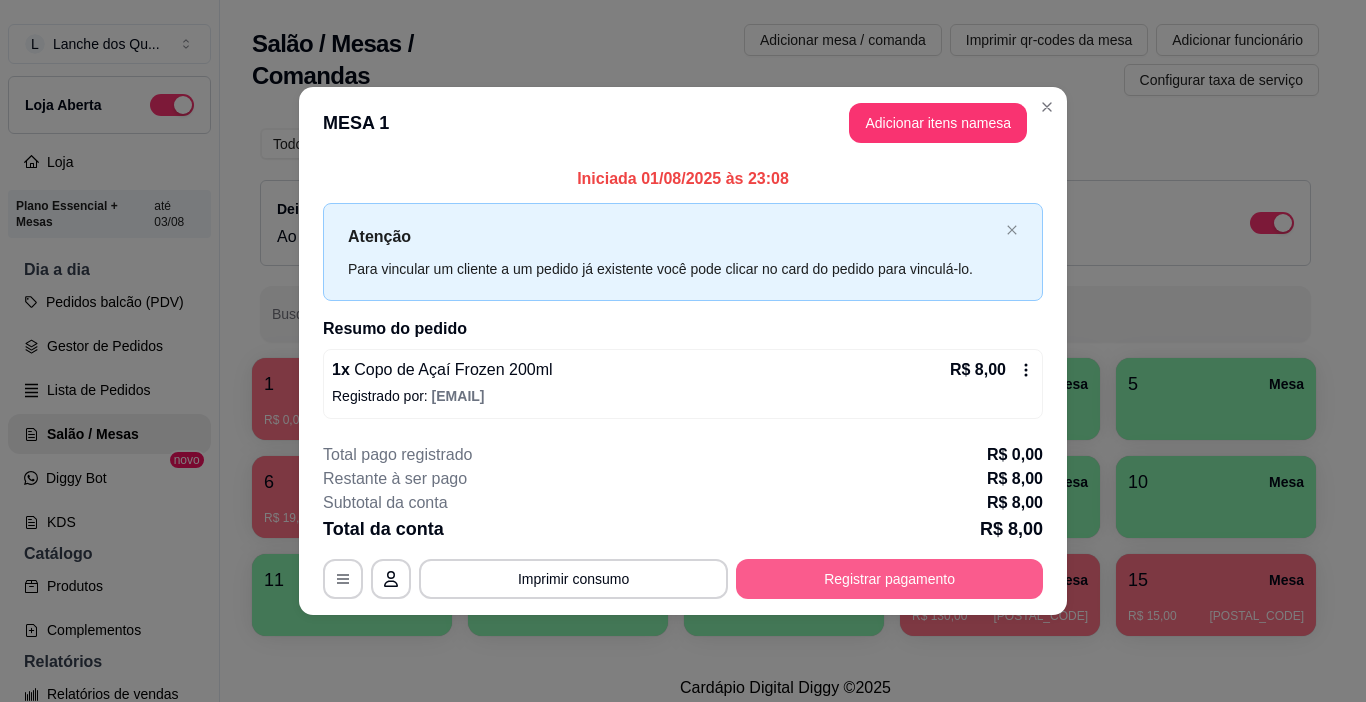 click on "Registrar pagamento" at bounding box center [889, 579] 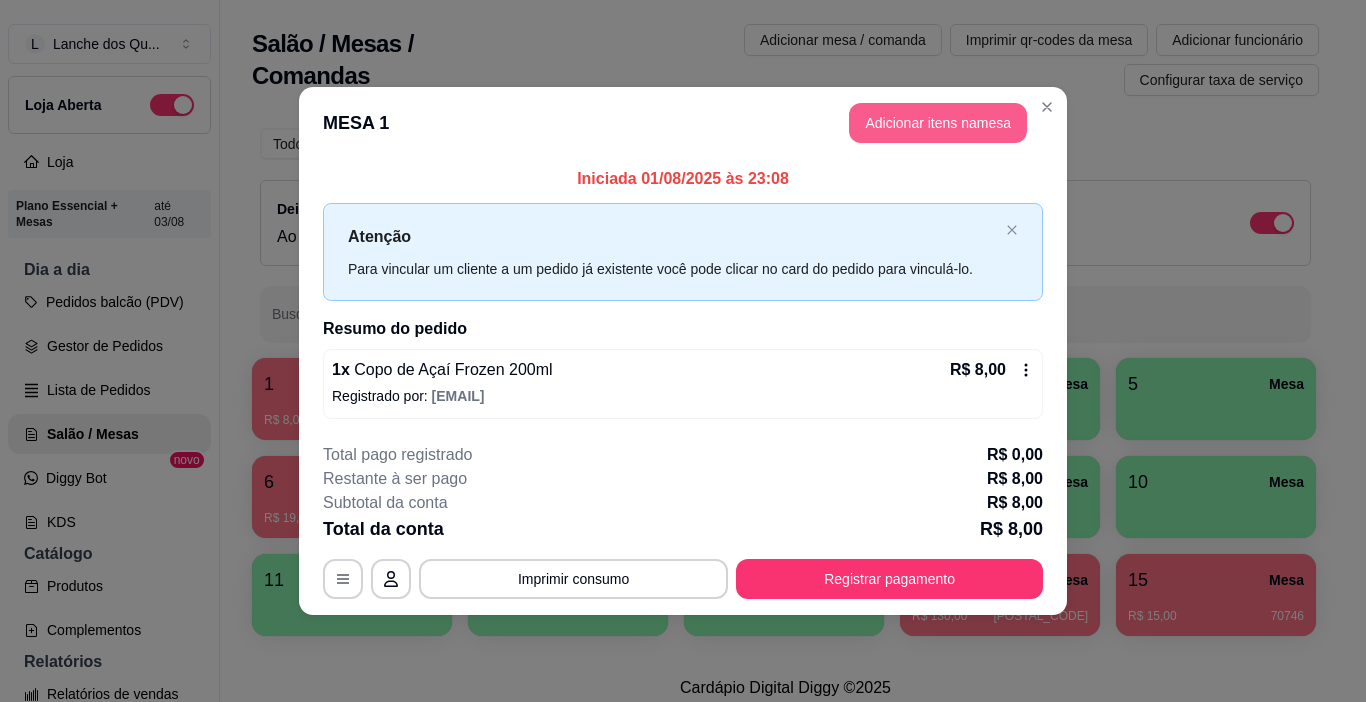 click on "Adicionar itens na  mesa" at bounding box center (938, 123) 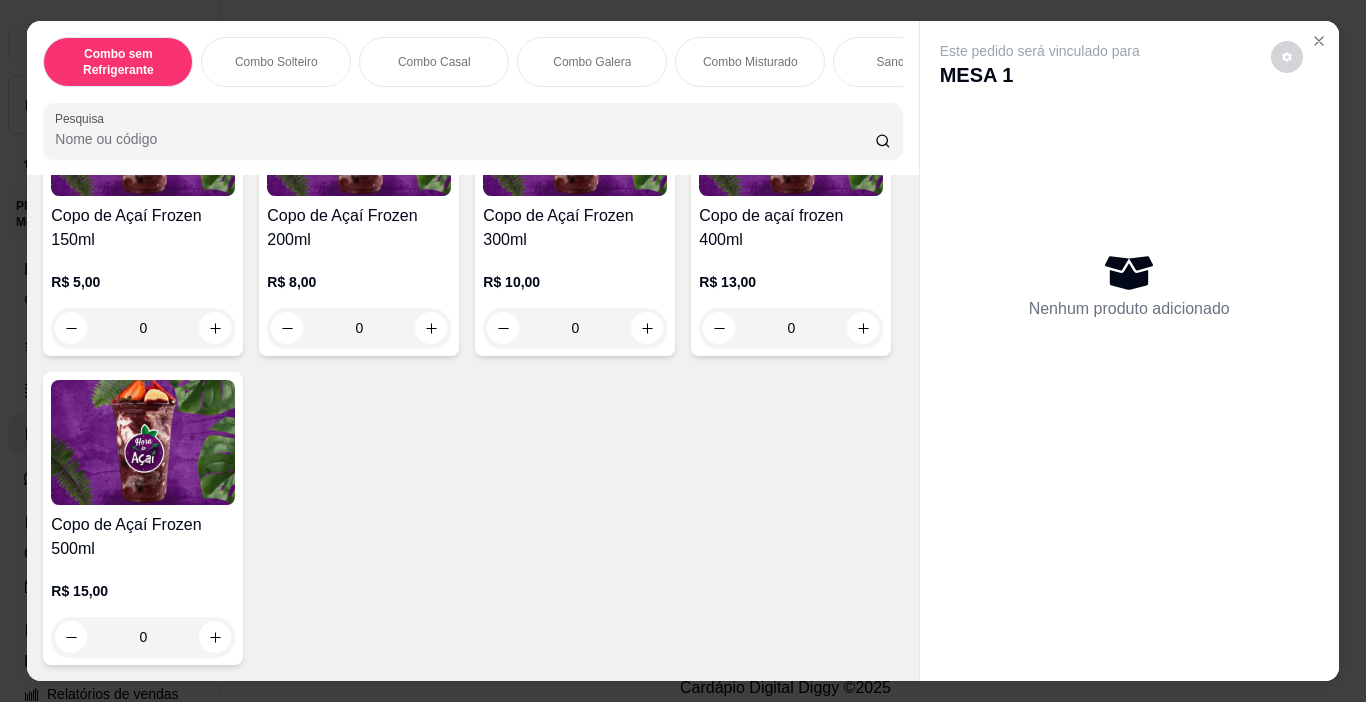 scroll, scrollTop: 5000, scrollLeft: 0, axis: vertical 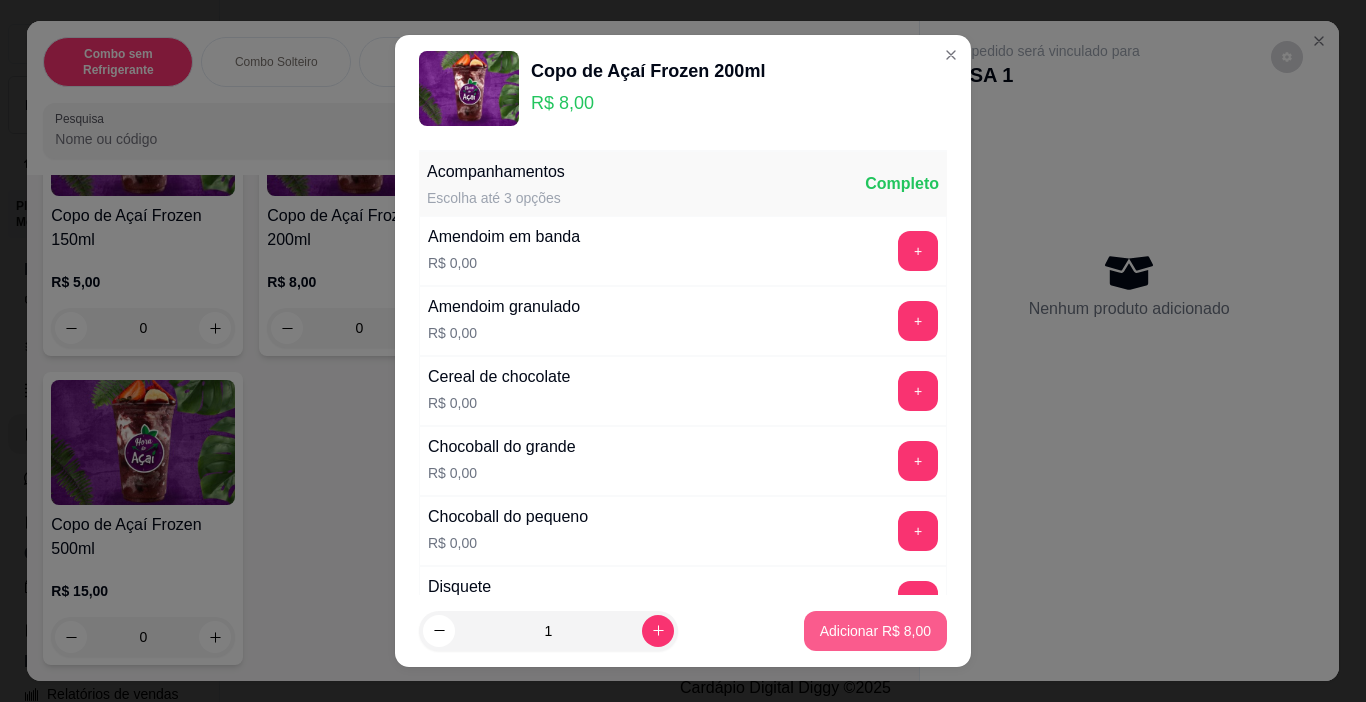 click on "Adicionar   R$ 8,00" at bounding box center [875, 631] 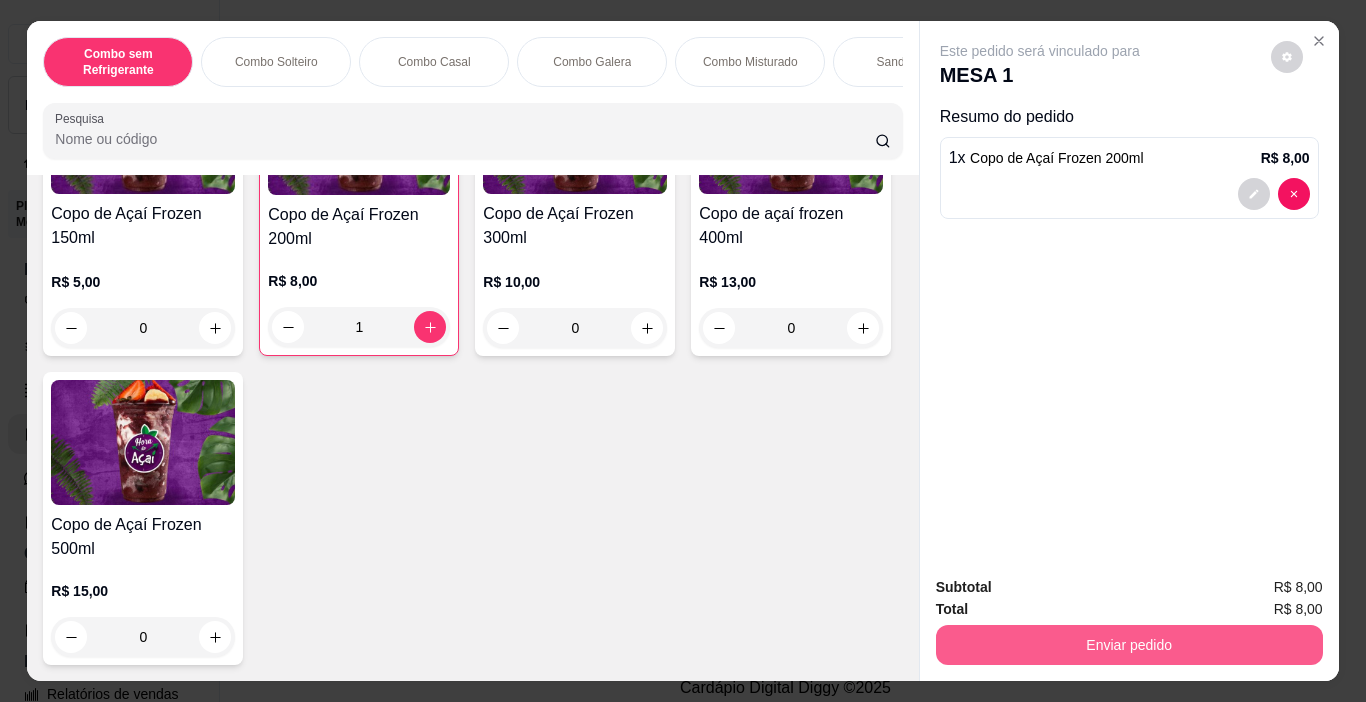 click on "Enviar pedido" at bounding box center (1129, 645) 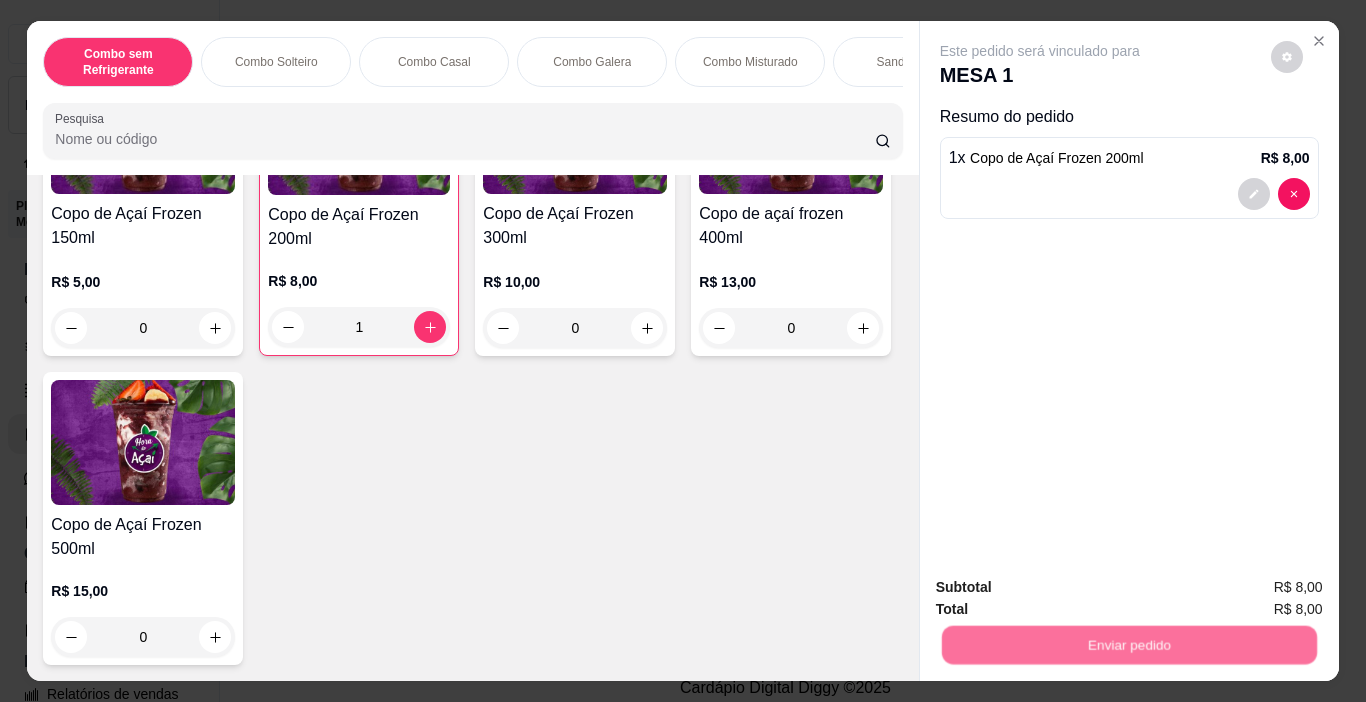 click on "Não registrar e enviar pedido" at bounding box center [1063, 587] 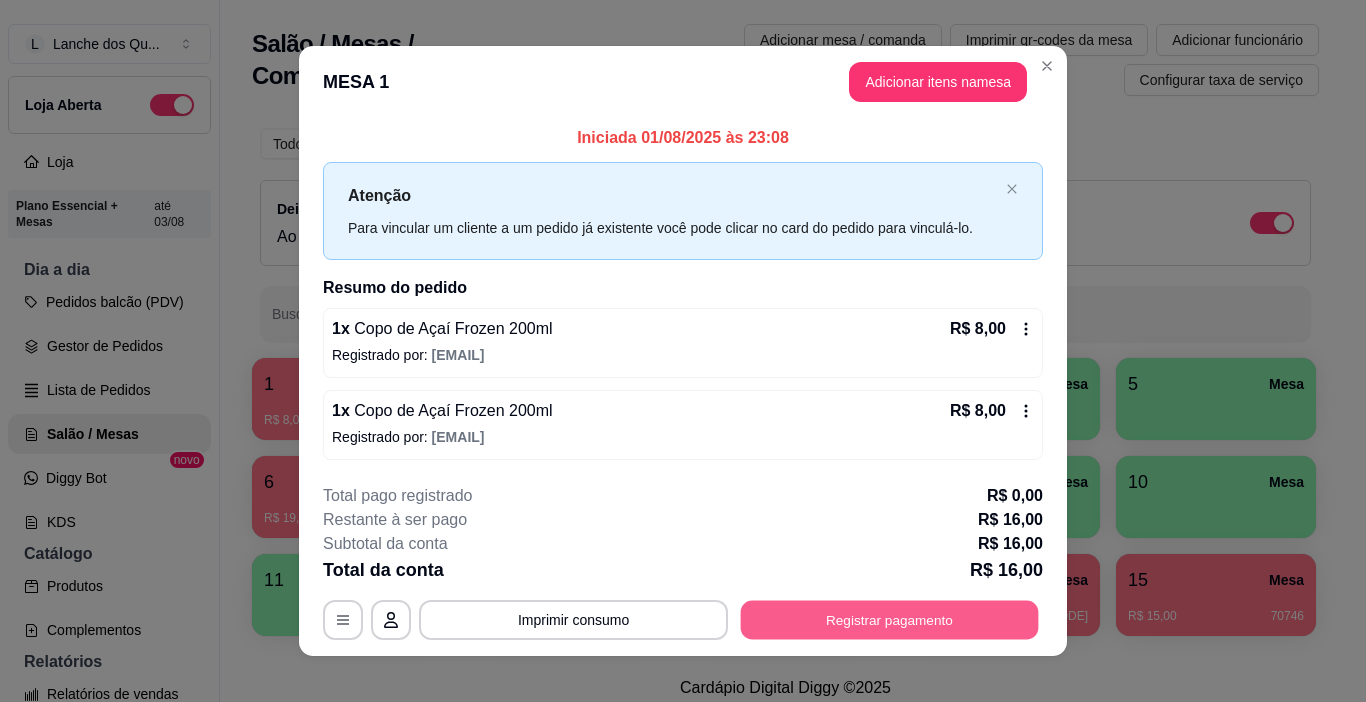 click on "Registrar pagamento" at bounding box center [890, 619] 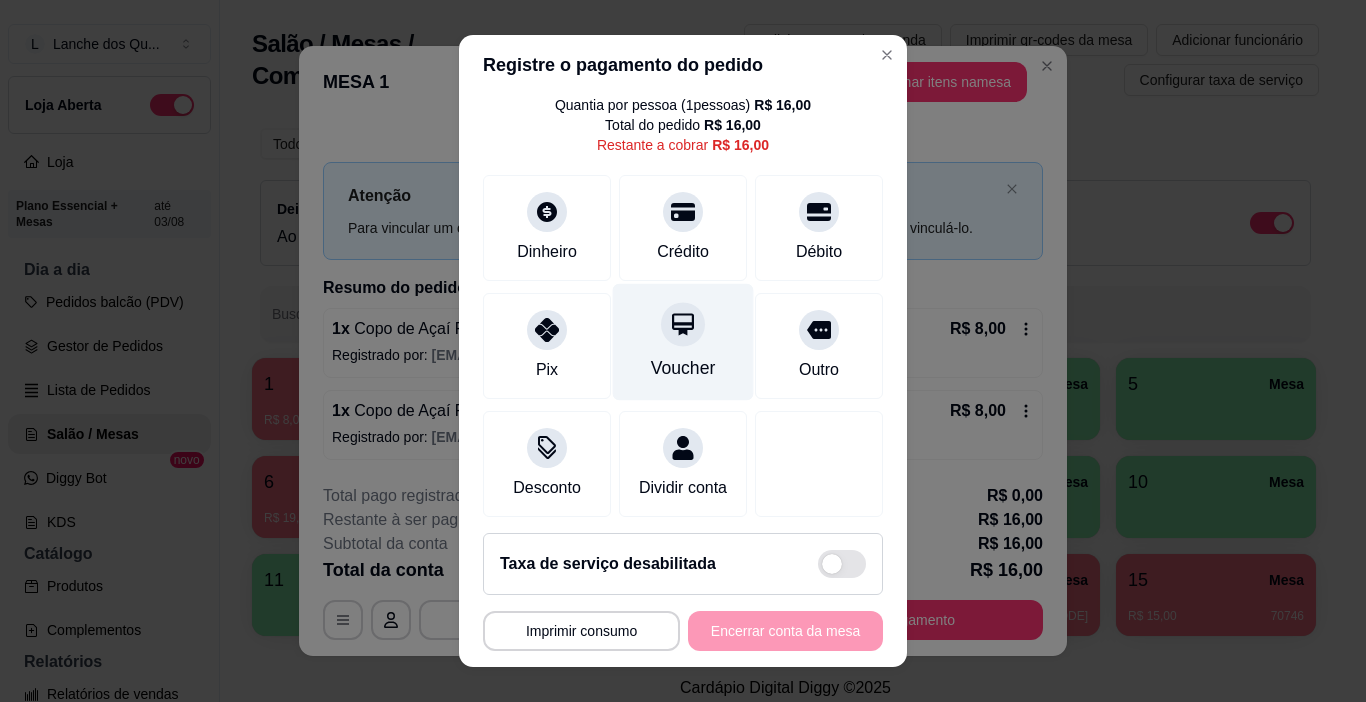 scroll, scrollTop: 92, scrollLeft: 0, axis: vertical 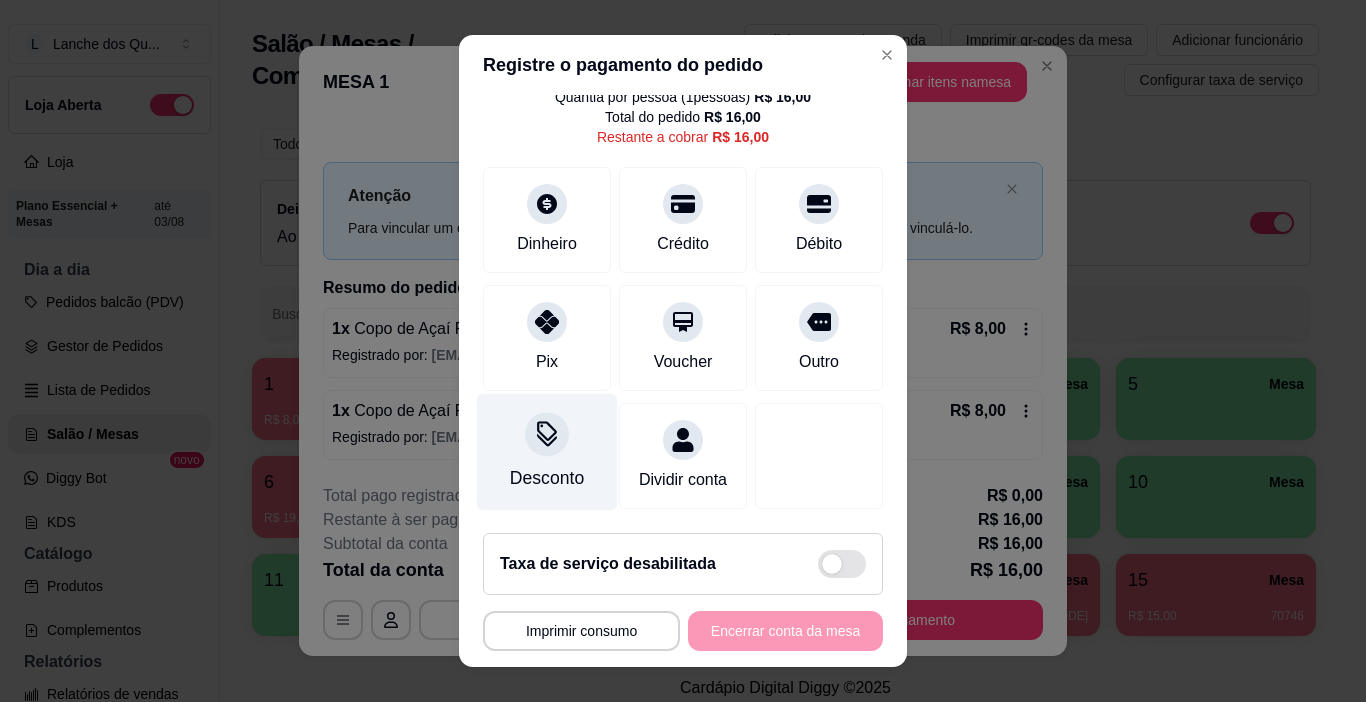 click on "Desconto" at bounding box center (547, 452) 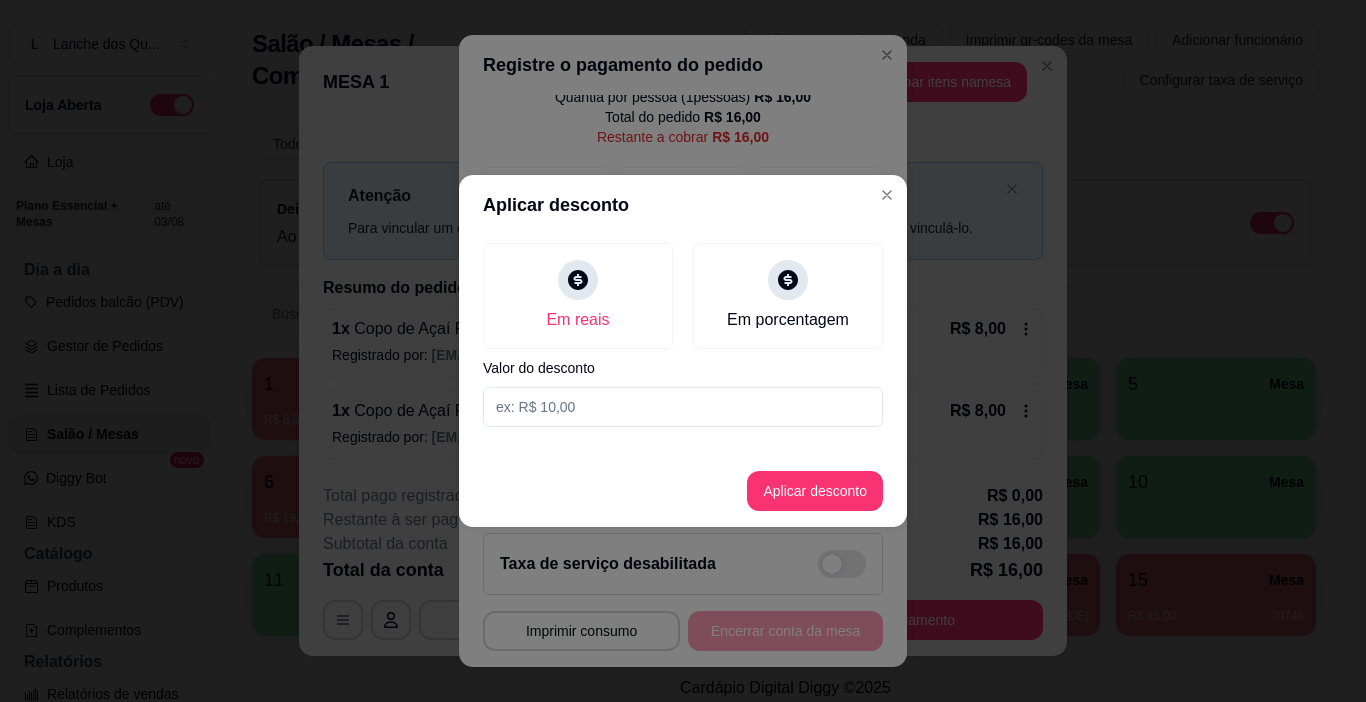 click at bounding box center [683, 407] 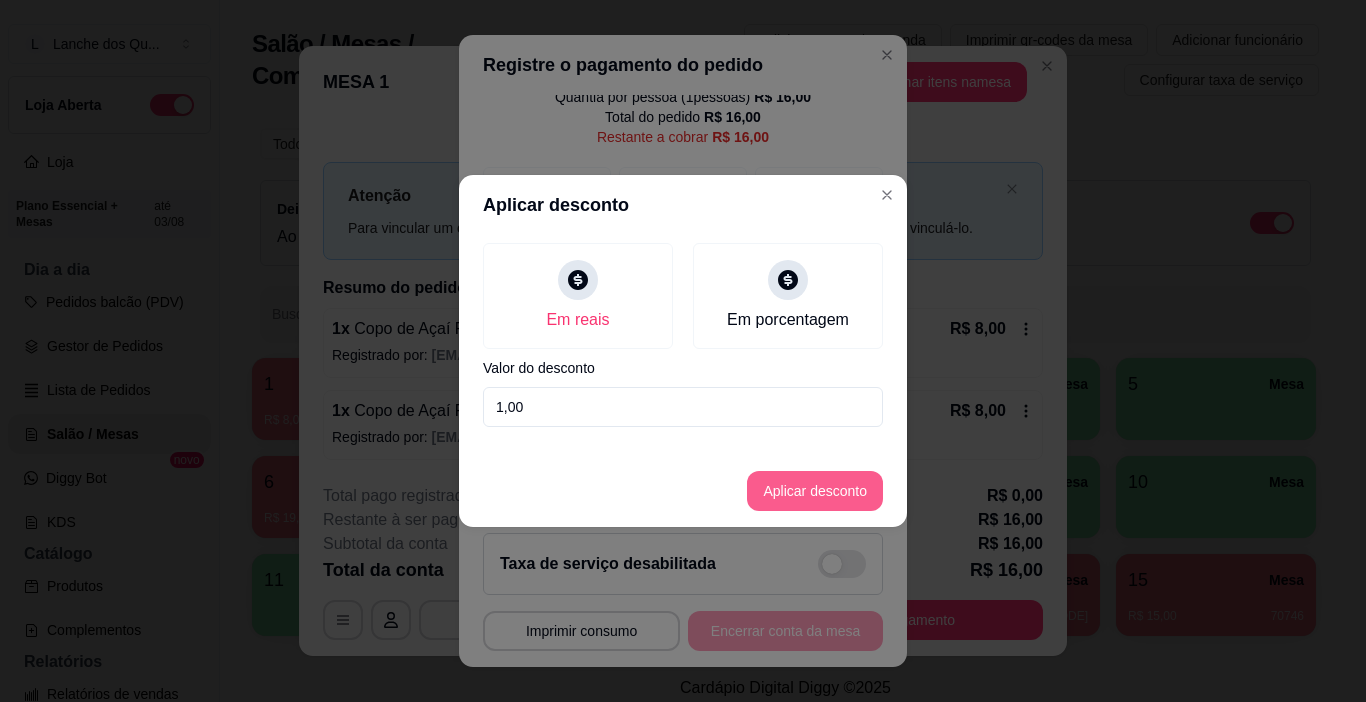 type on "1,00" 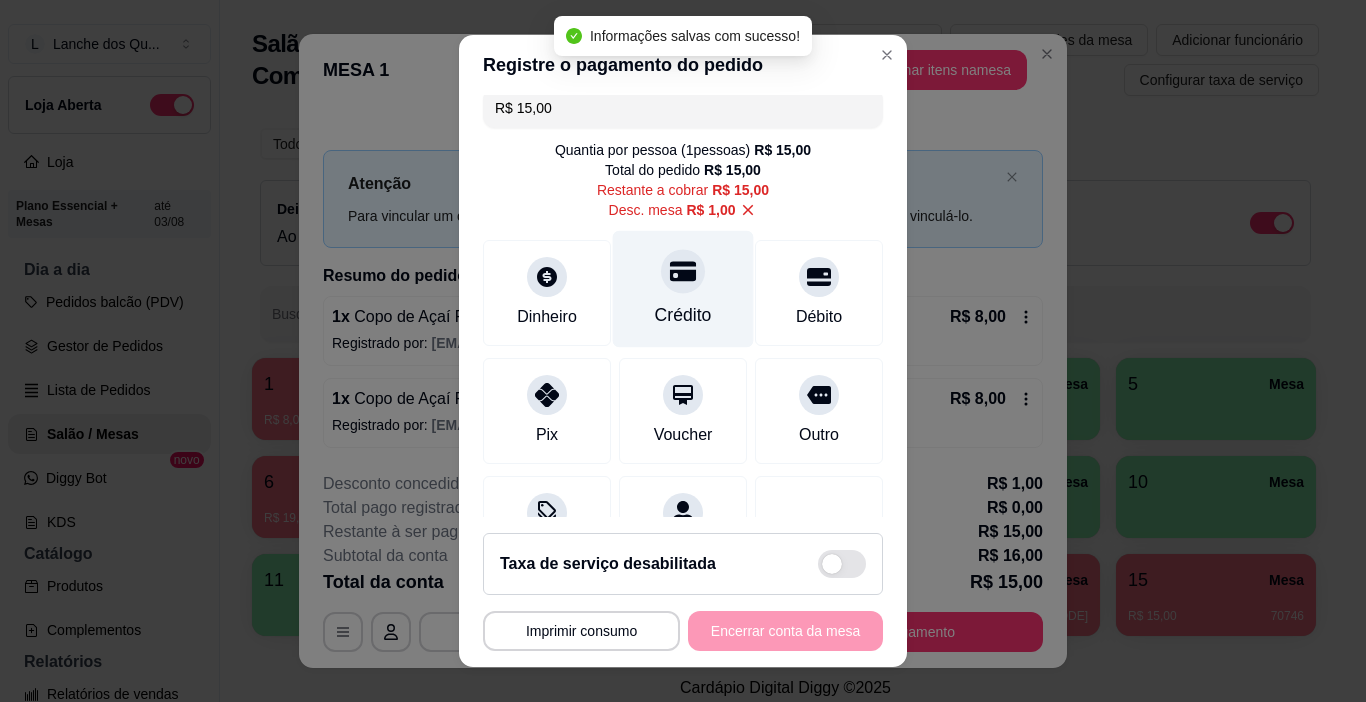 scroll, scrollTop: 0, scrollLeft: 0, axis: both 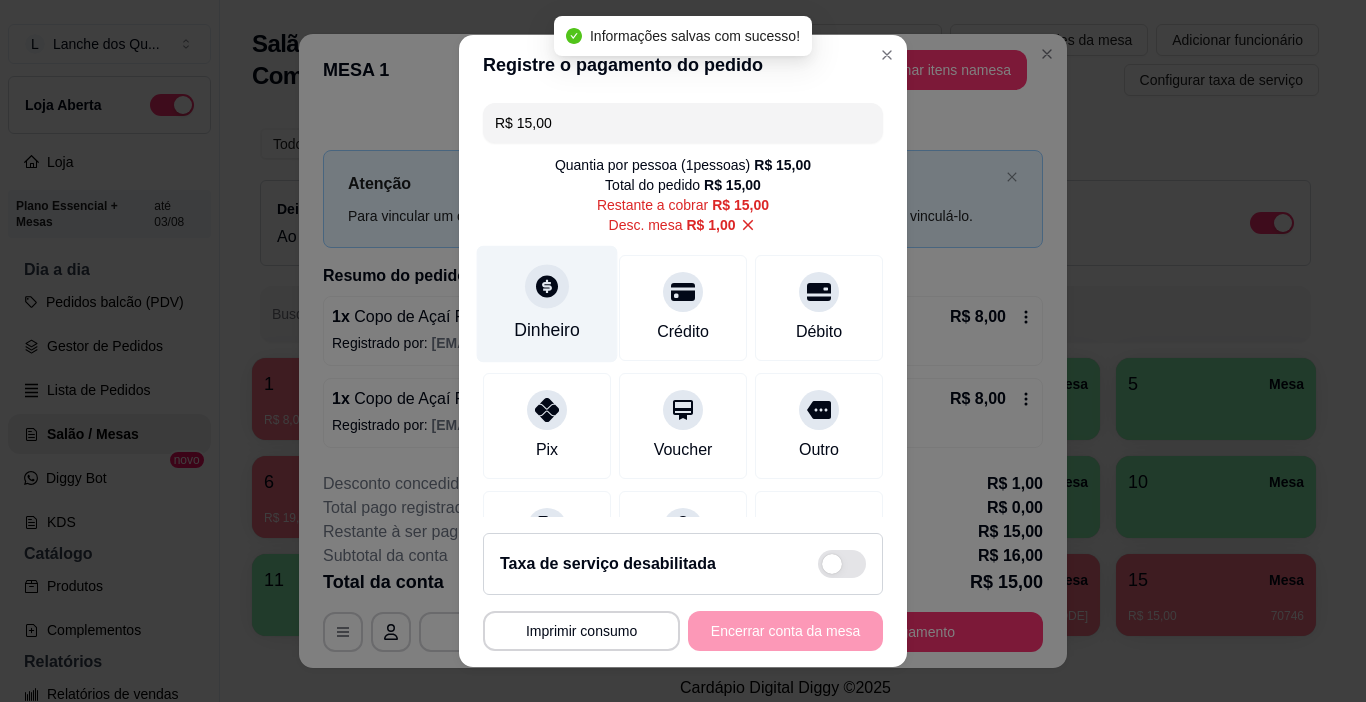 click at bounding box center (547, 287) 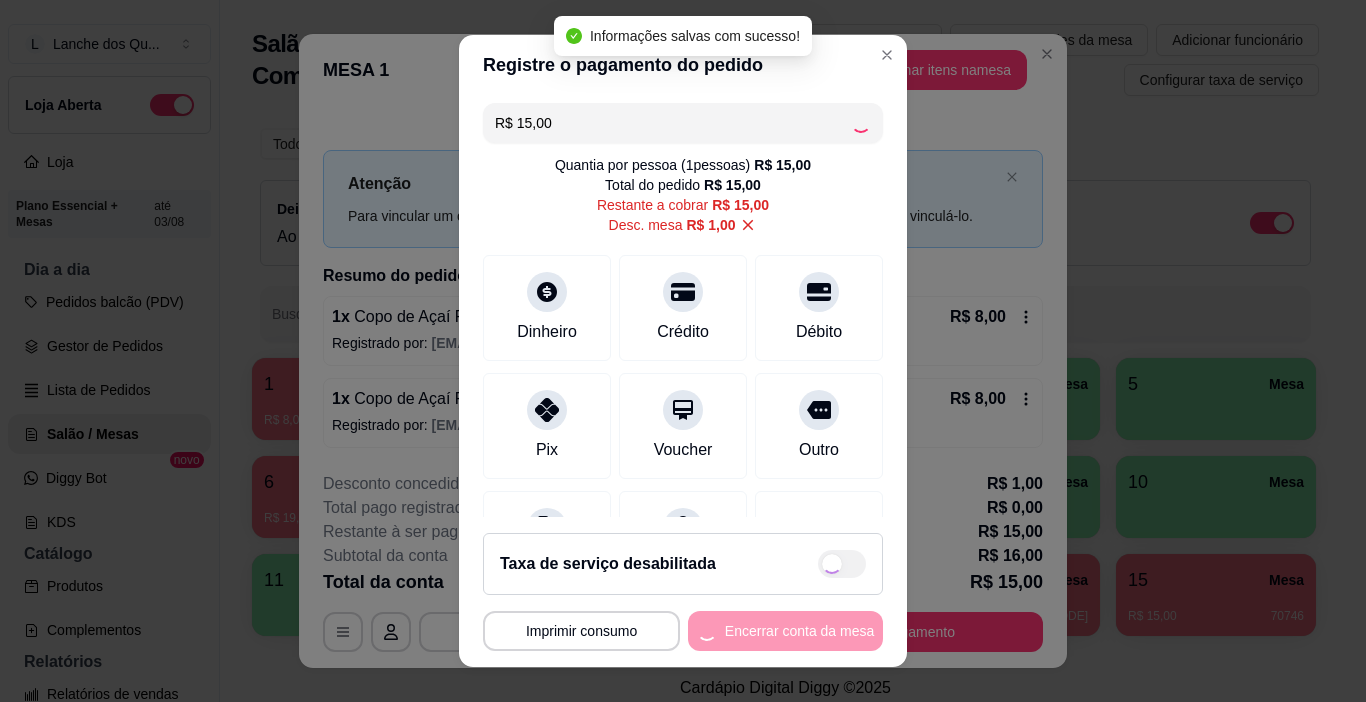 type on "R$ 0,00" 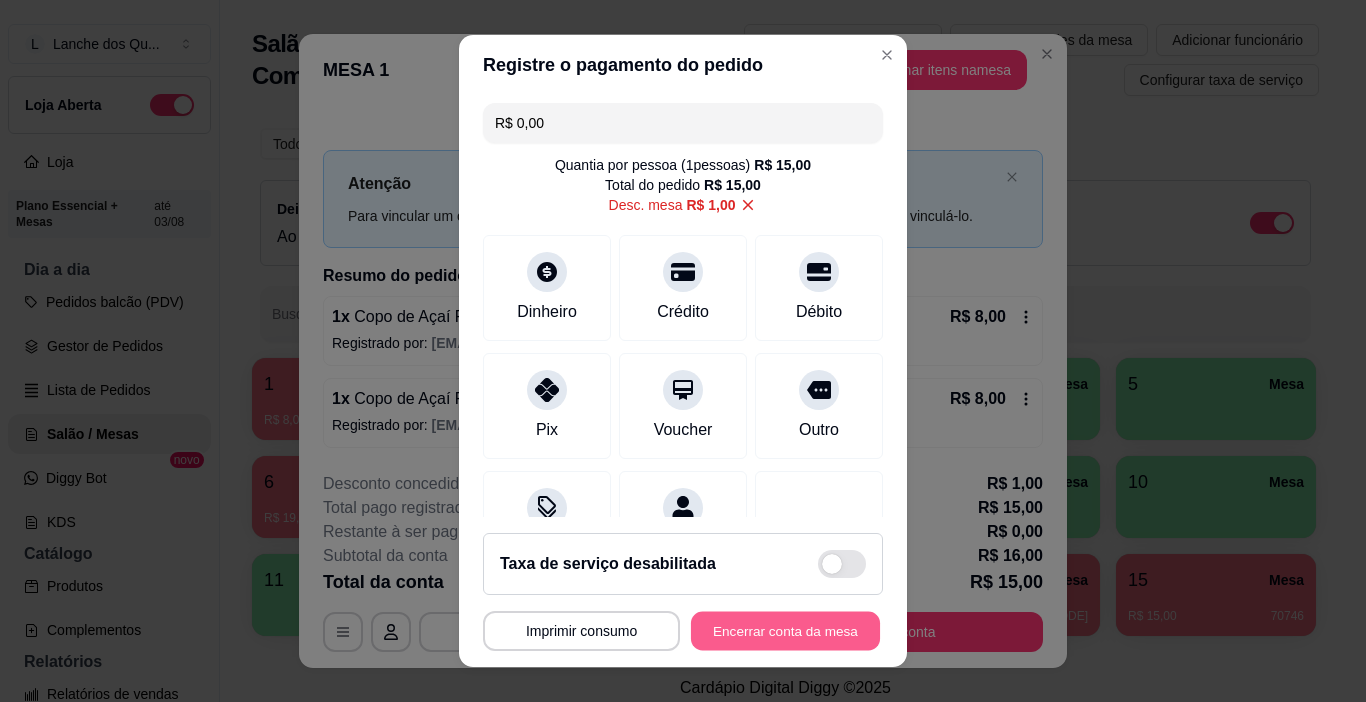 click on "Encerrar conta da mesa" at bounding box center [785, 631] 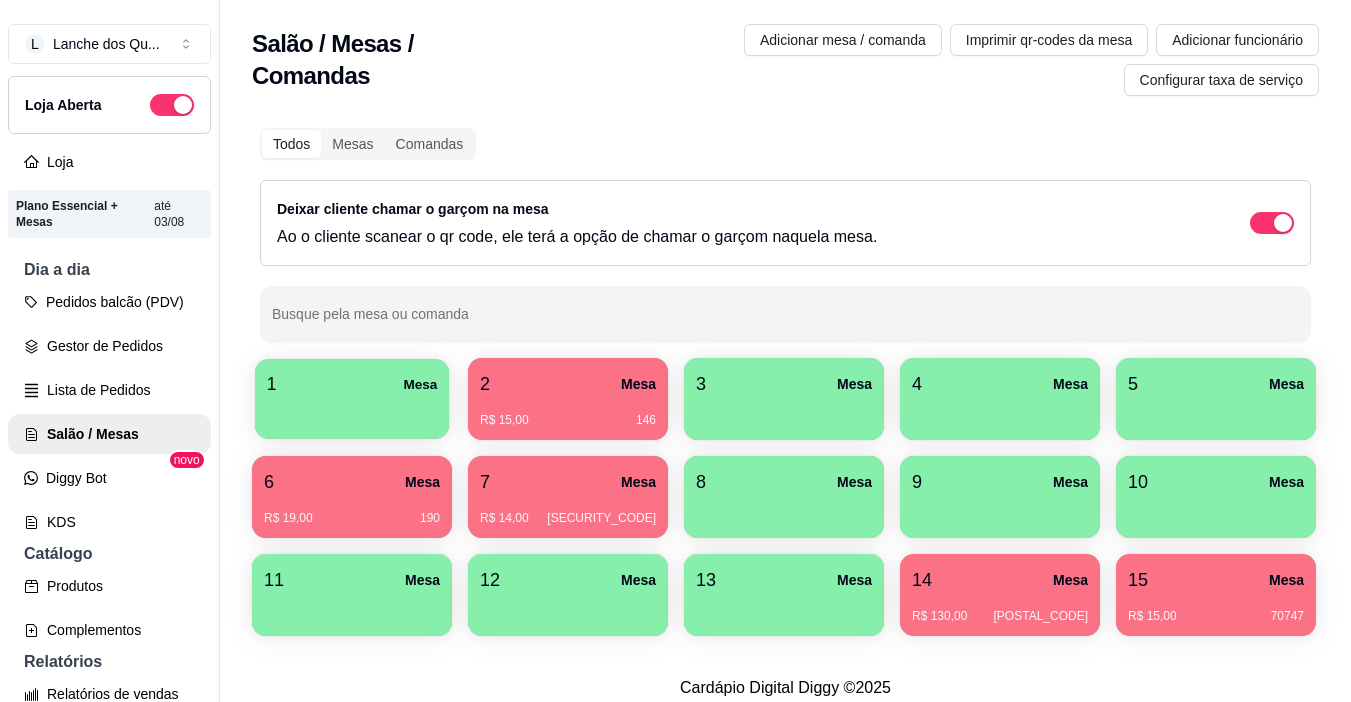 click on "1 Mesa" at bounding box center (352, 384) 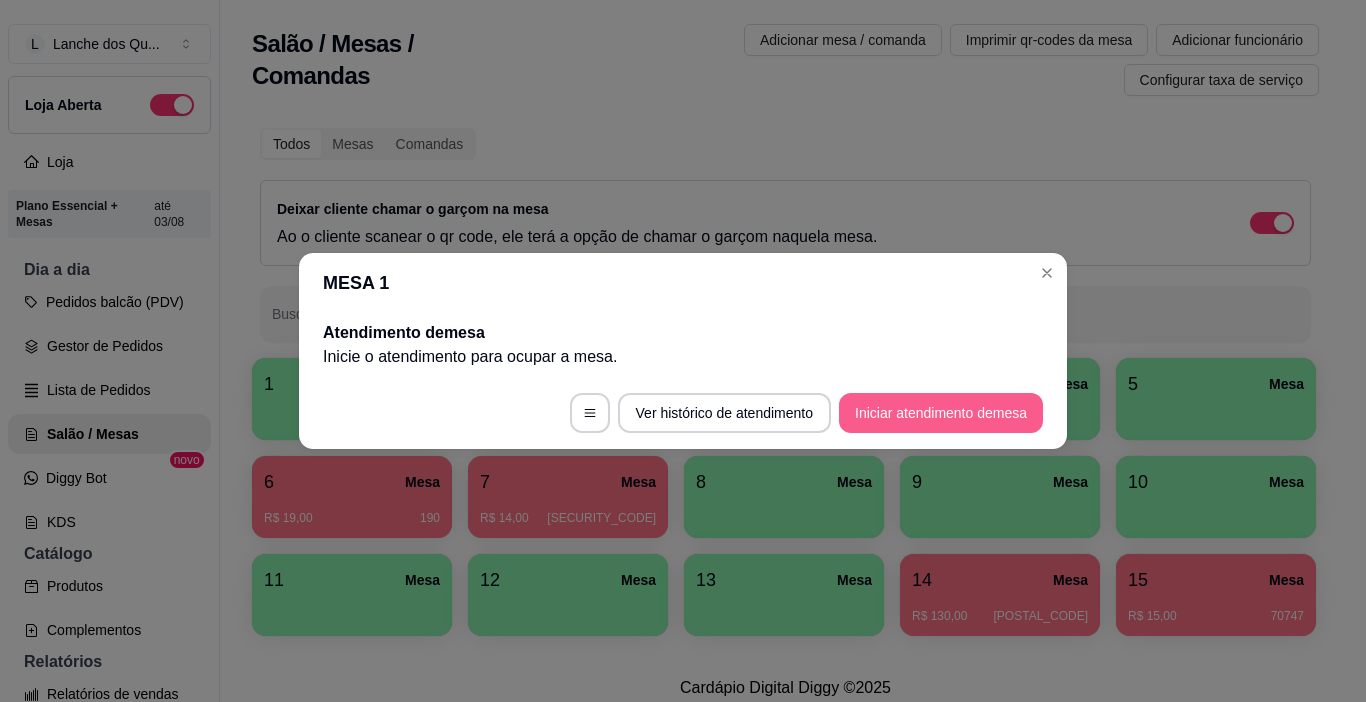 click on "Iniciar atendimento de  mesa" at bounding box center (941, 413) 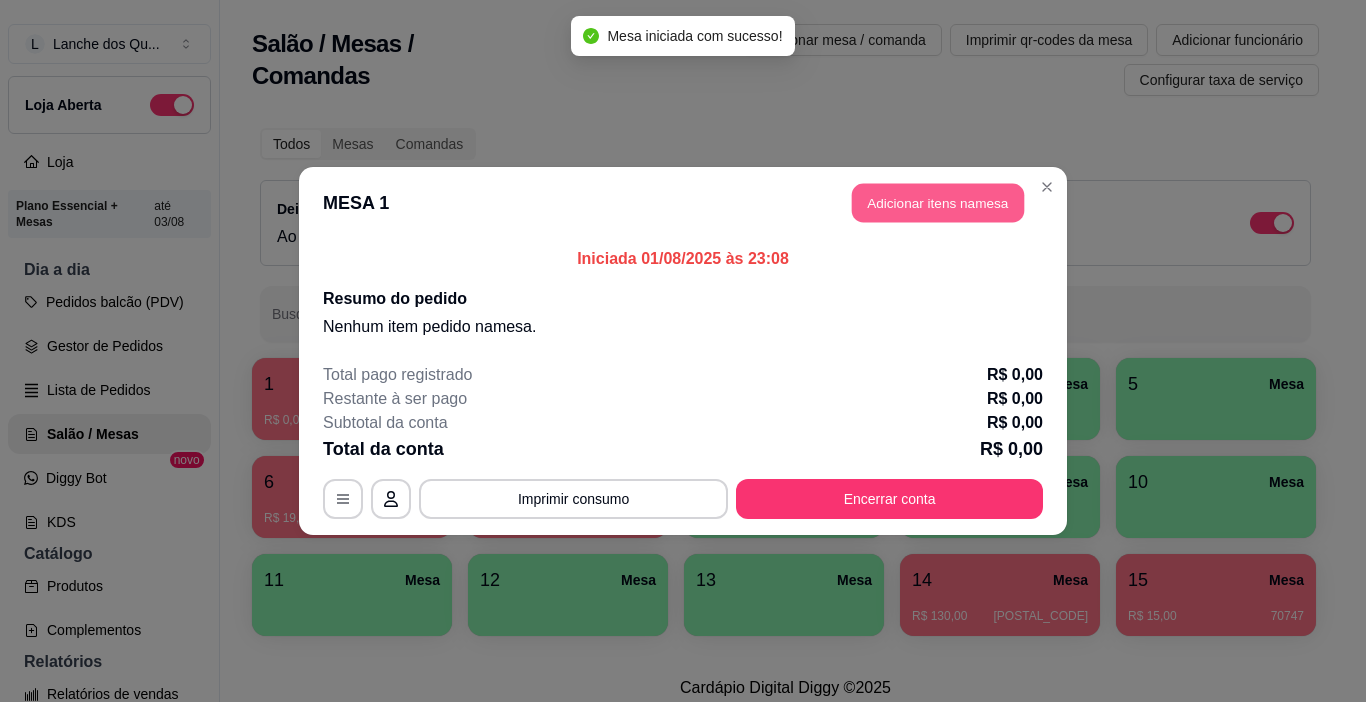click on "Adicionar itens na  mesa" at bounding box center (938, 203) 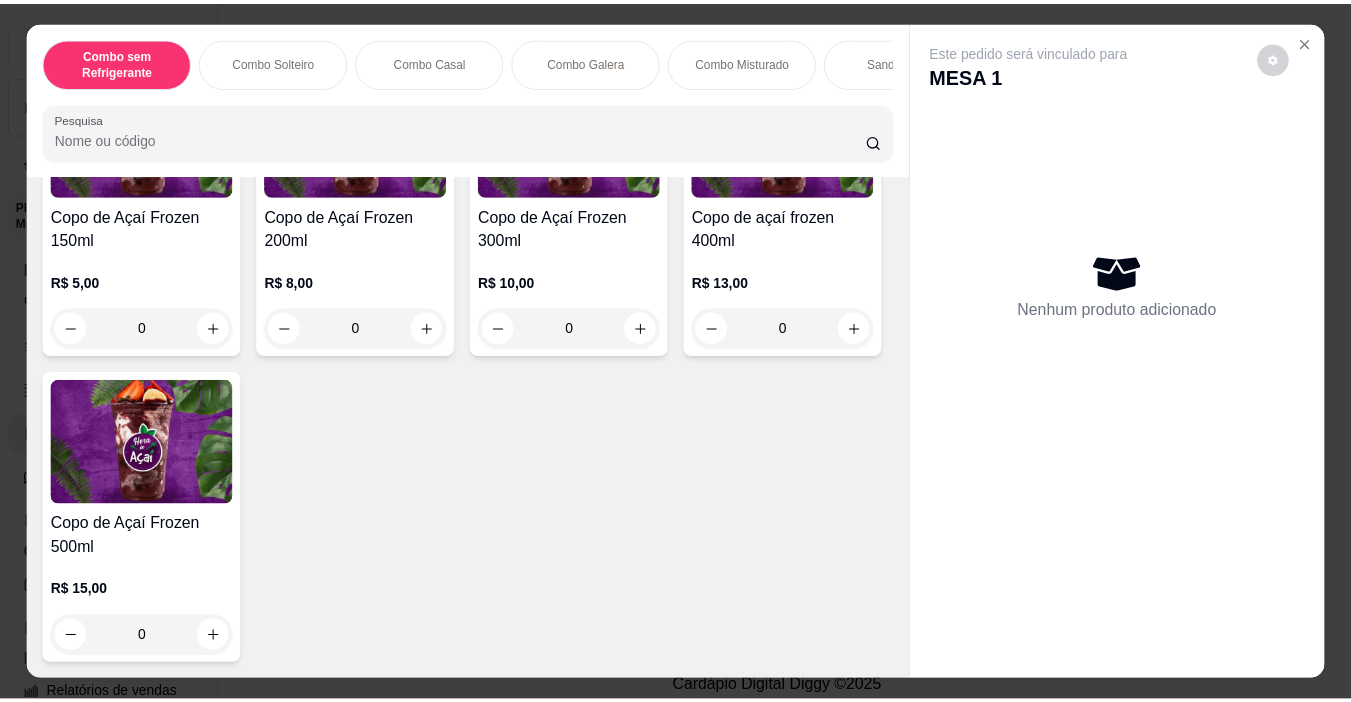 scroll, scrollTop: 5000, scrollLeft: 0, axis: vertical 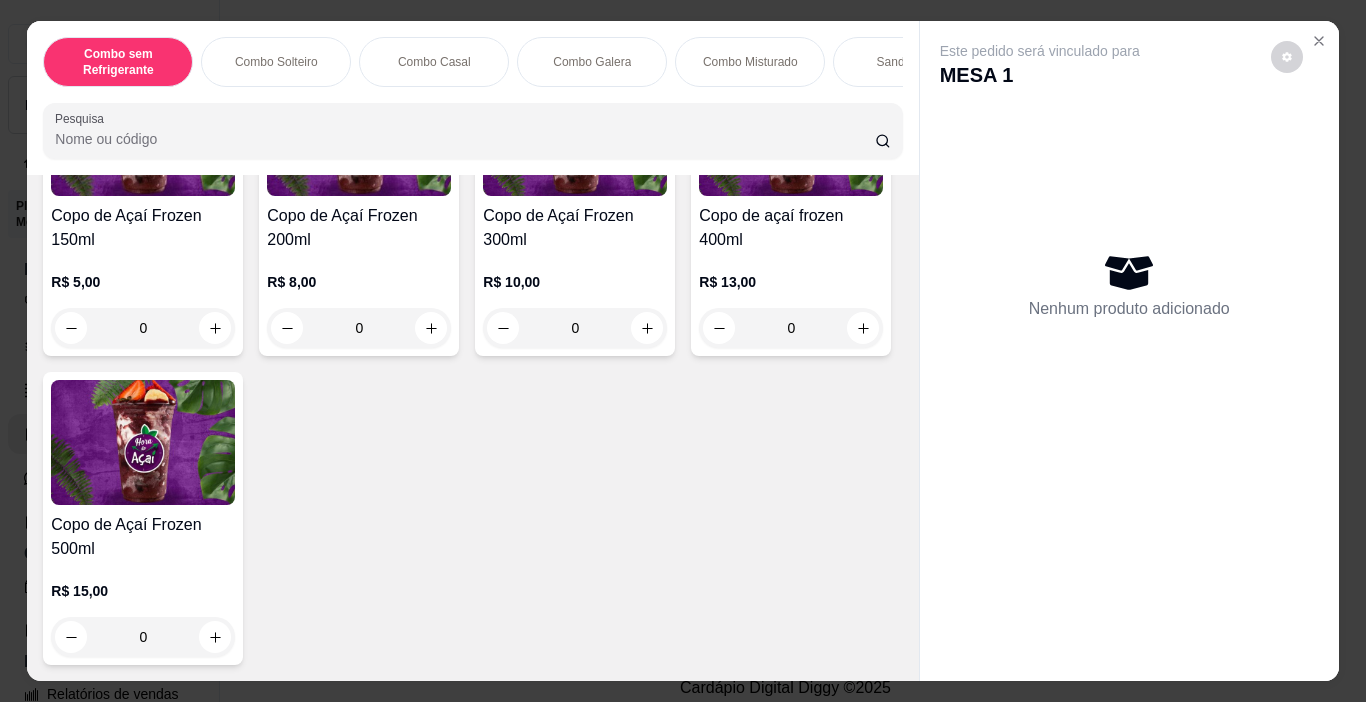 click on "Copo de Açaí Frozen 300ml" at bounding box center (575, 228) 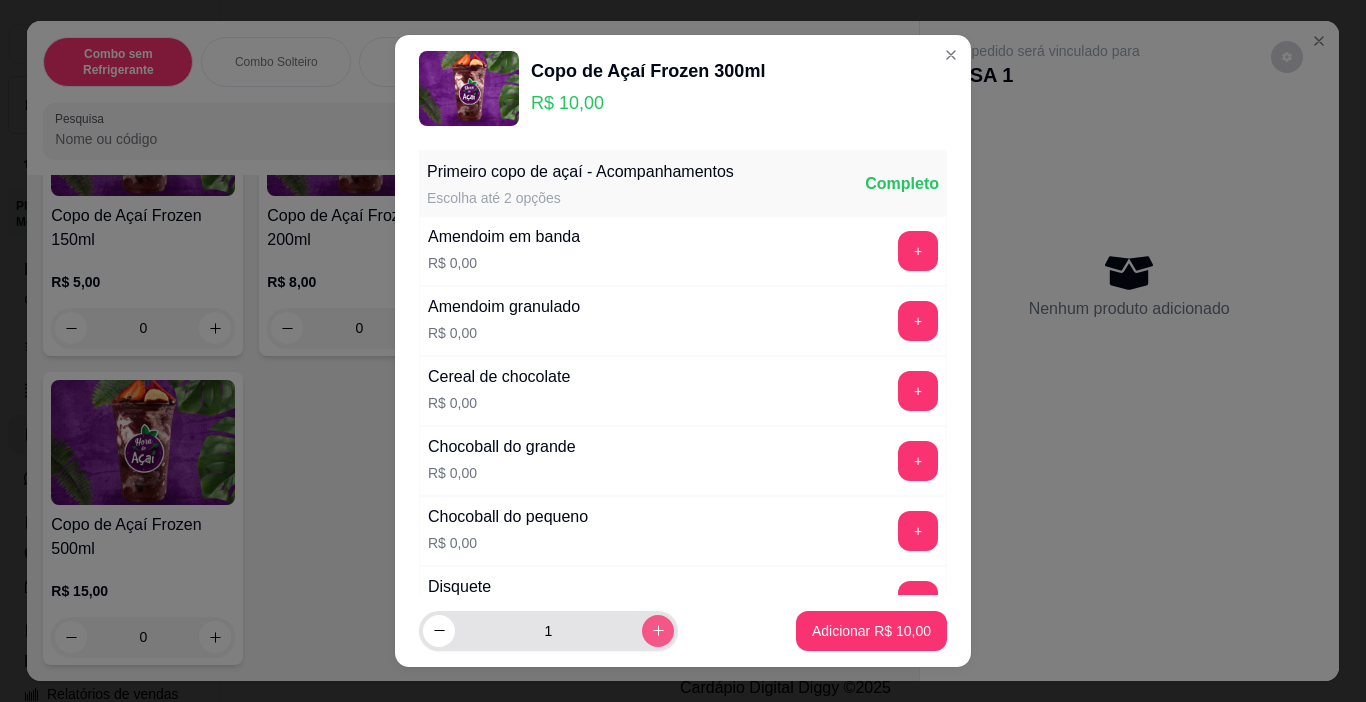click 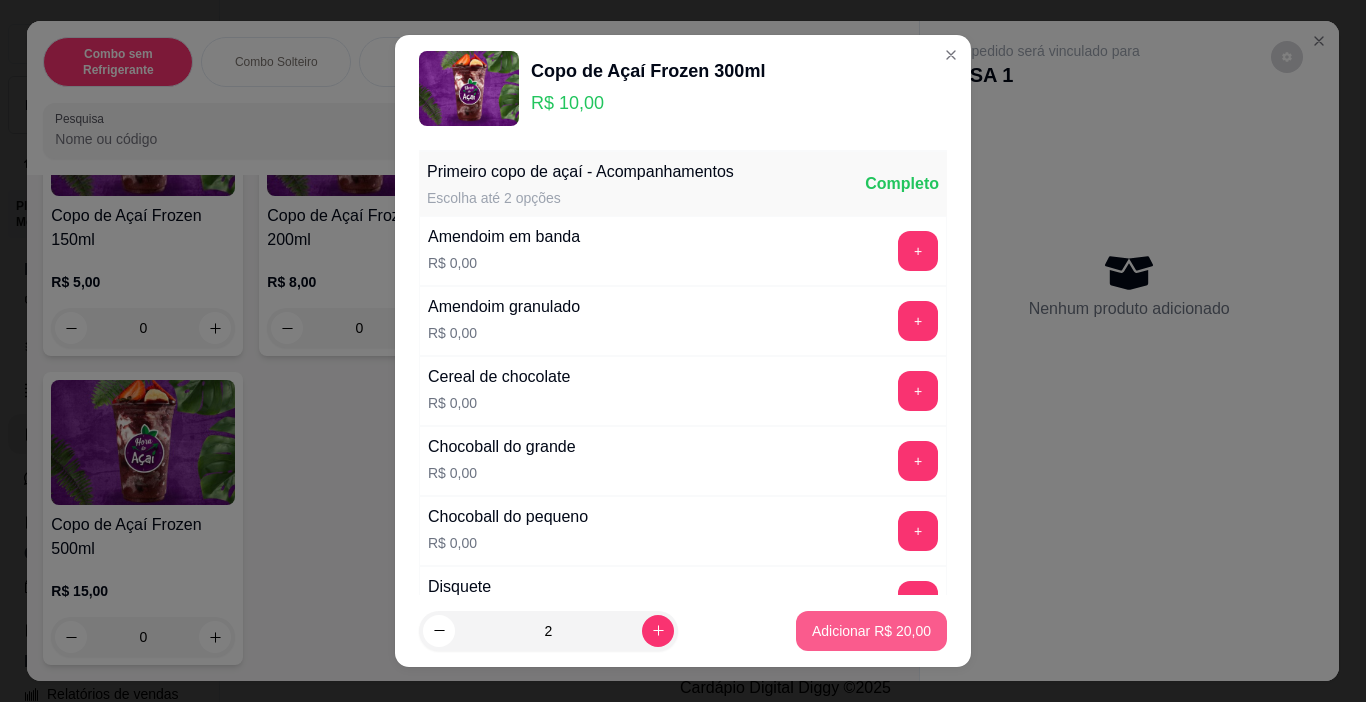 click on "Adicionar   R$ 20,00" at bounding box center (871, 631) 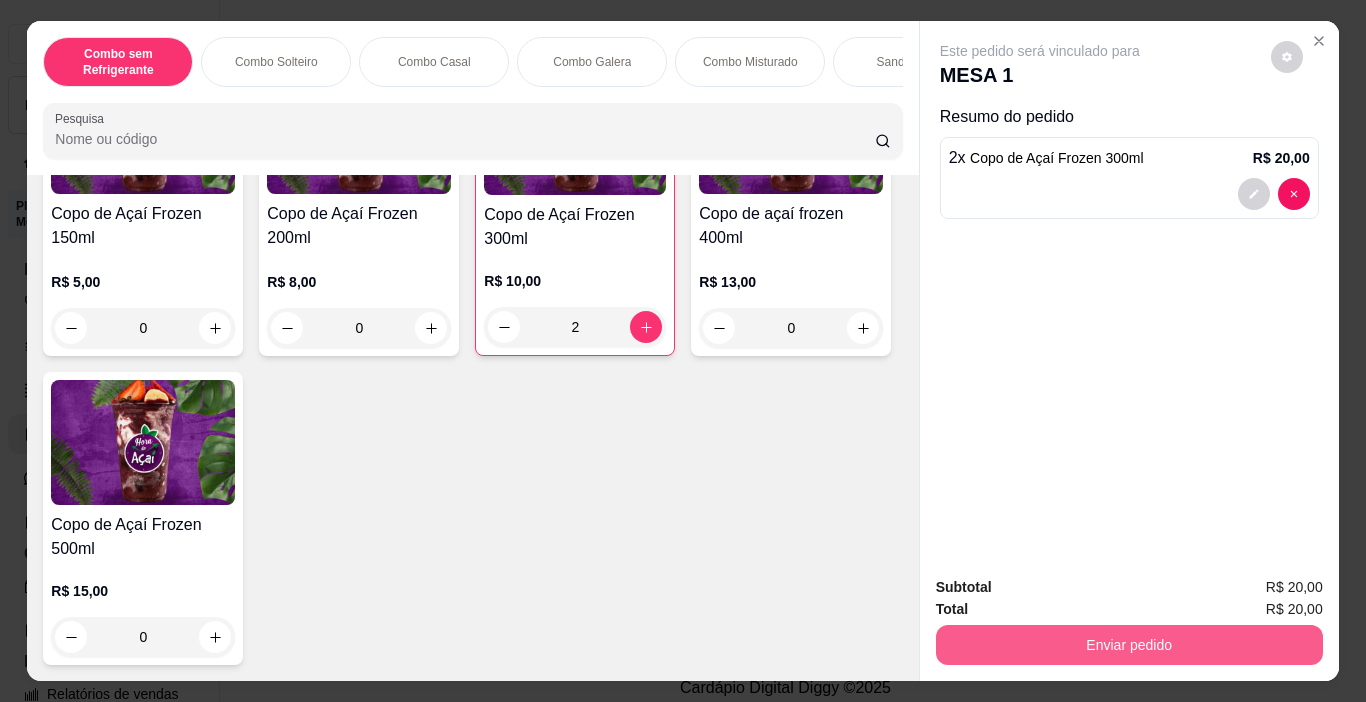 click on "Enviar pedido" at bounding box center (1129, 645) 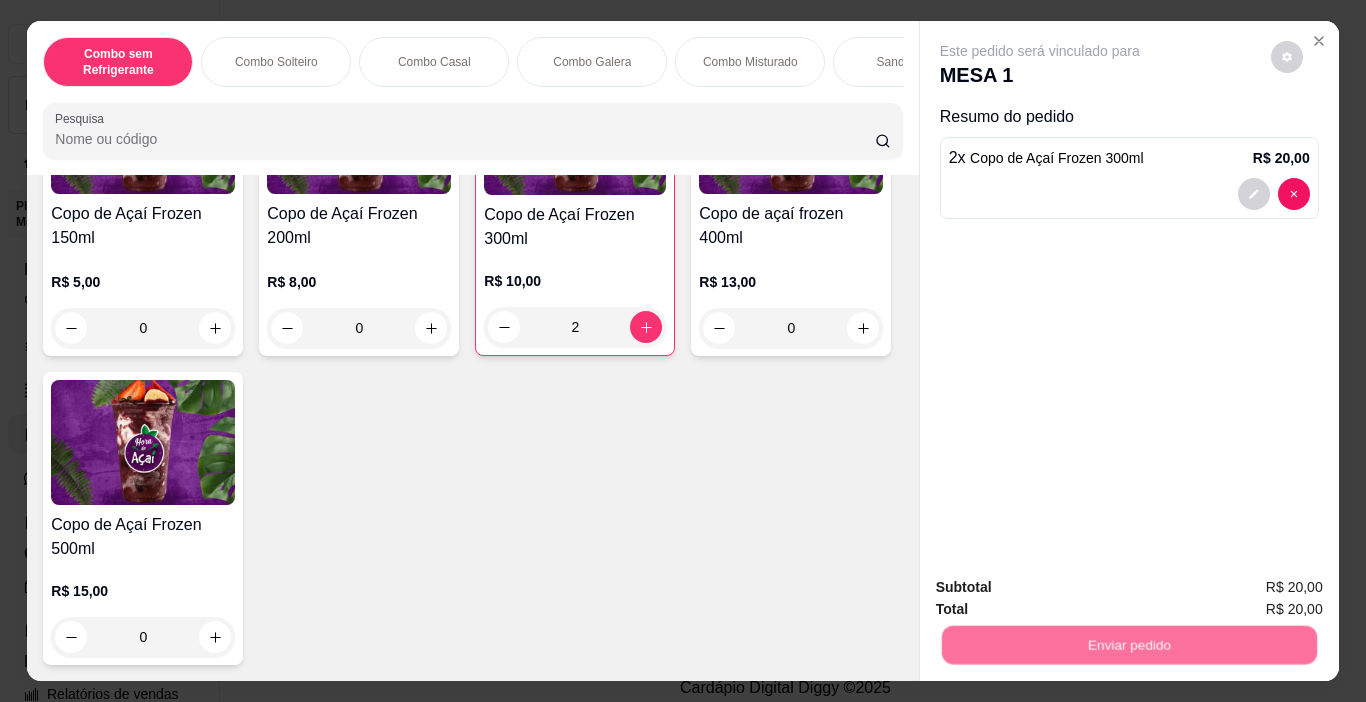 click on "Não registrar e enviar pedido" at bounding box center (1063, 588) 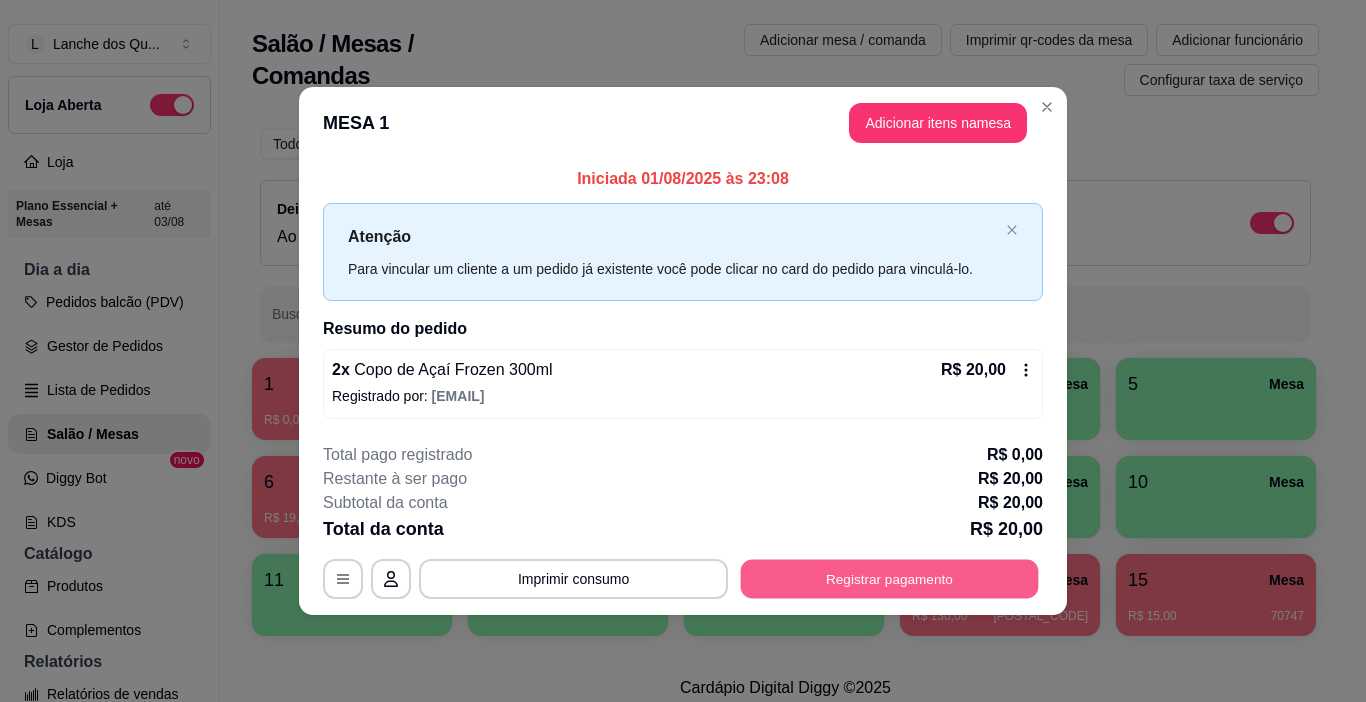 click on "Registrar pagamento" at bounding box center (890, 578) 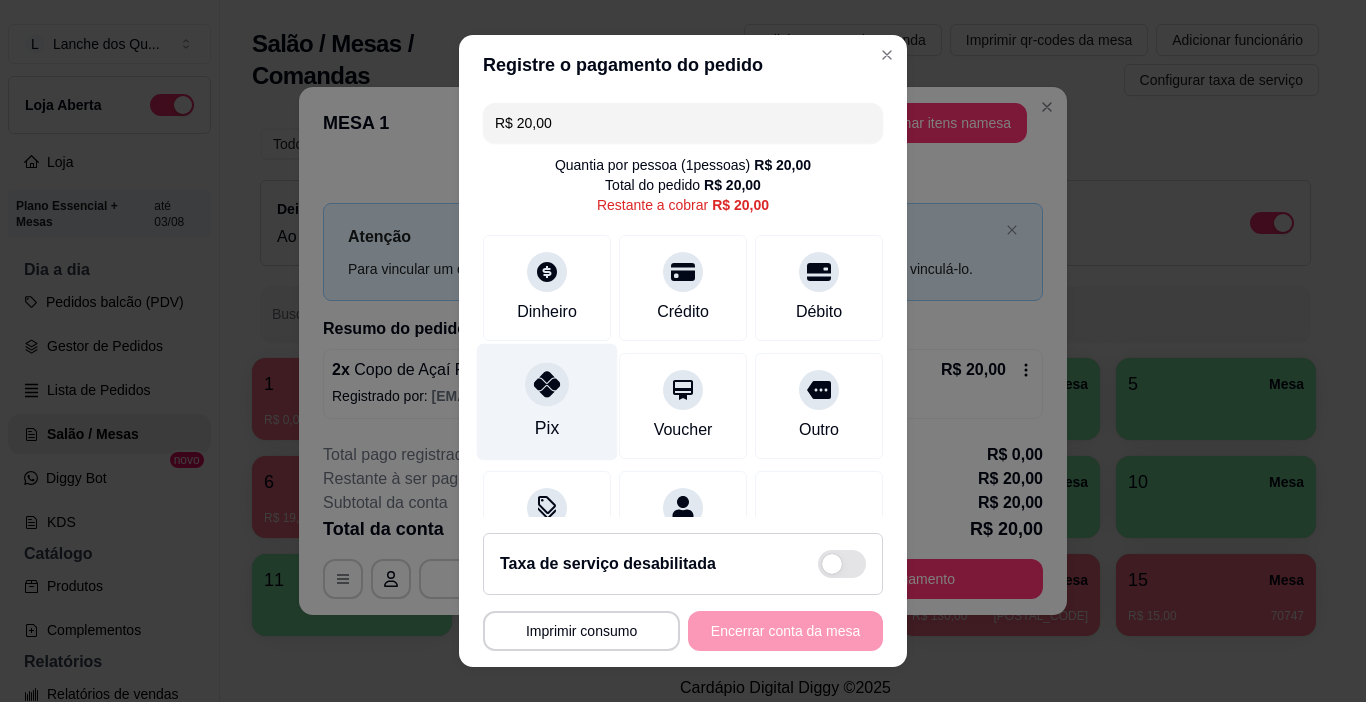 click at bounding box center (547, 385) 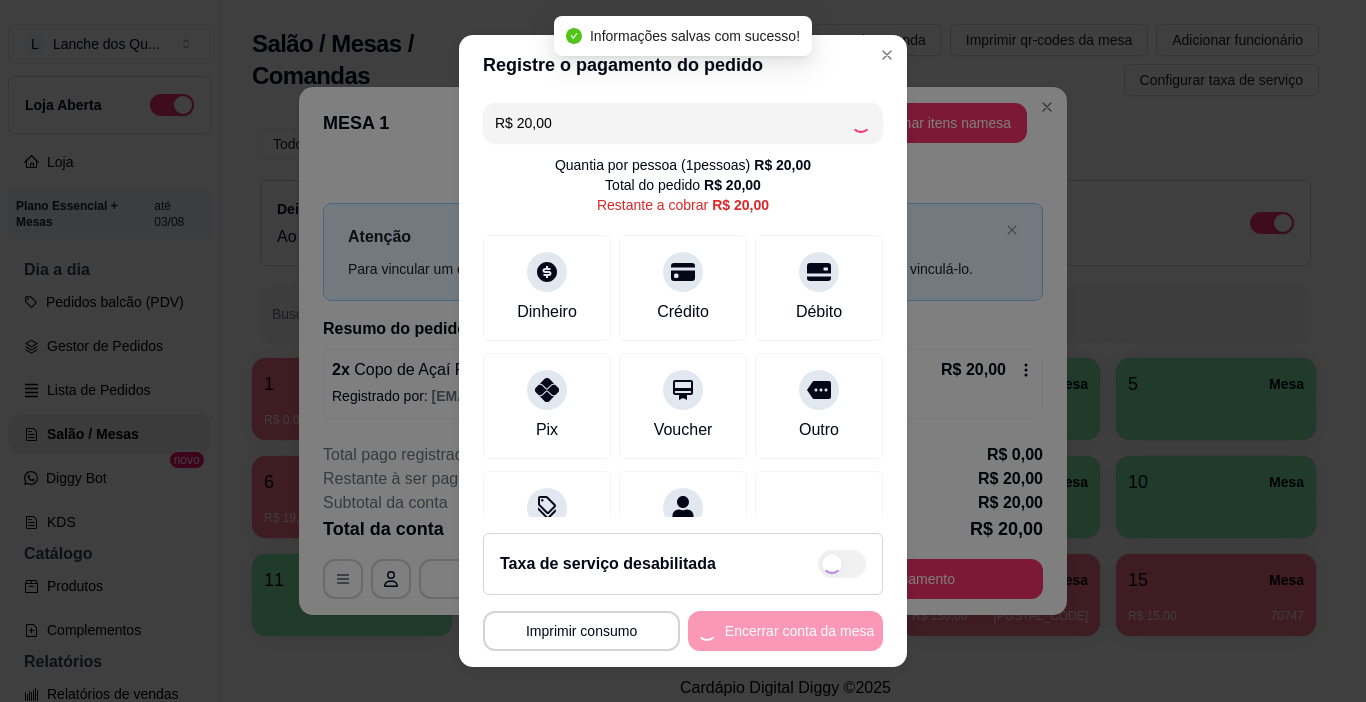 type on "R$ 0,00" 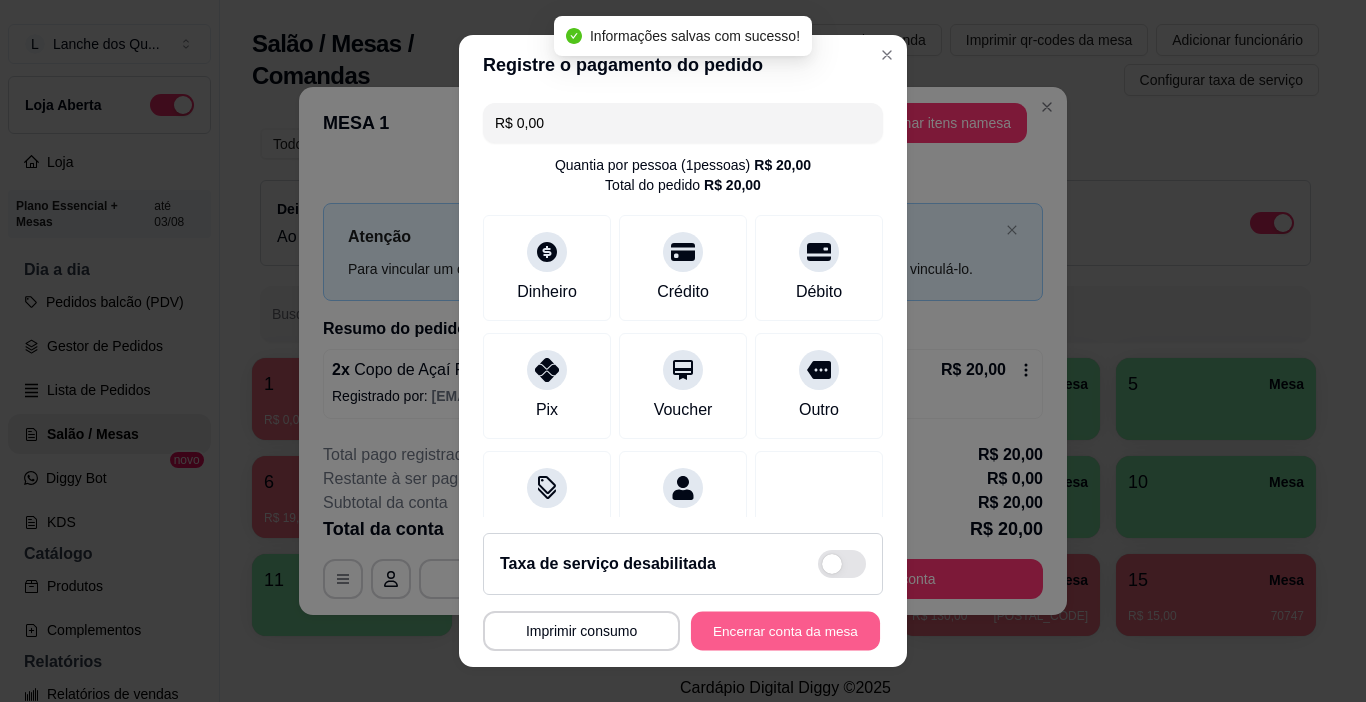 click on "Encerrar conta da mesa" at bounding box center (785, 631) 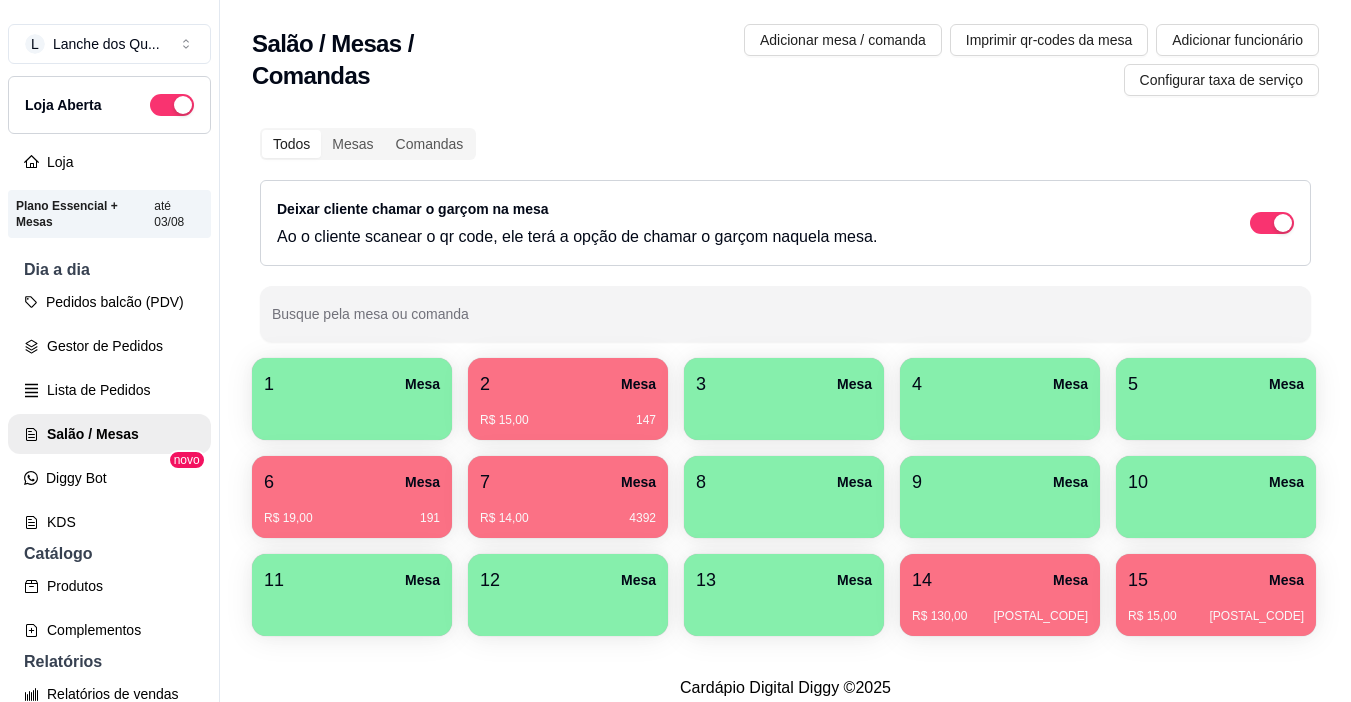 type 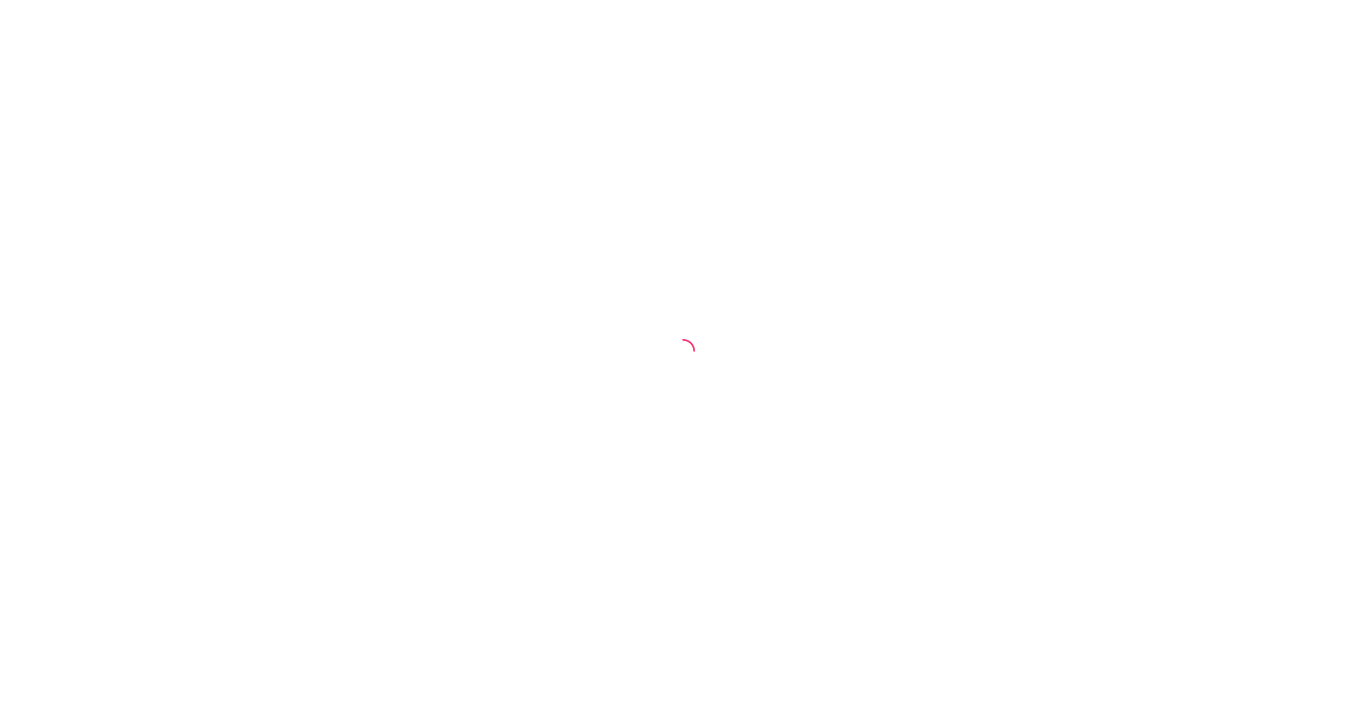 scroll, scrollTop: 0, scrollLeft: 0, axis: both 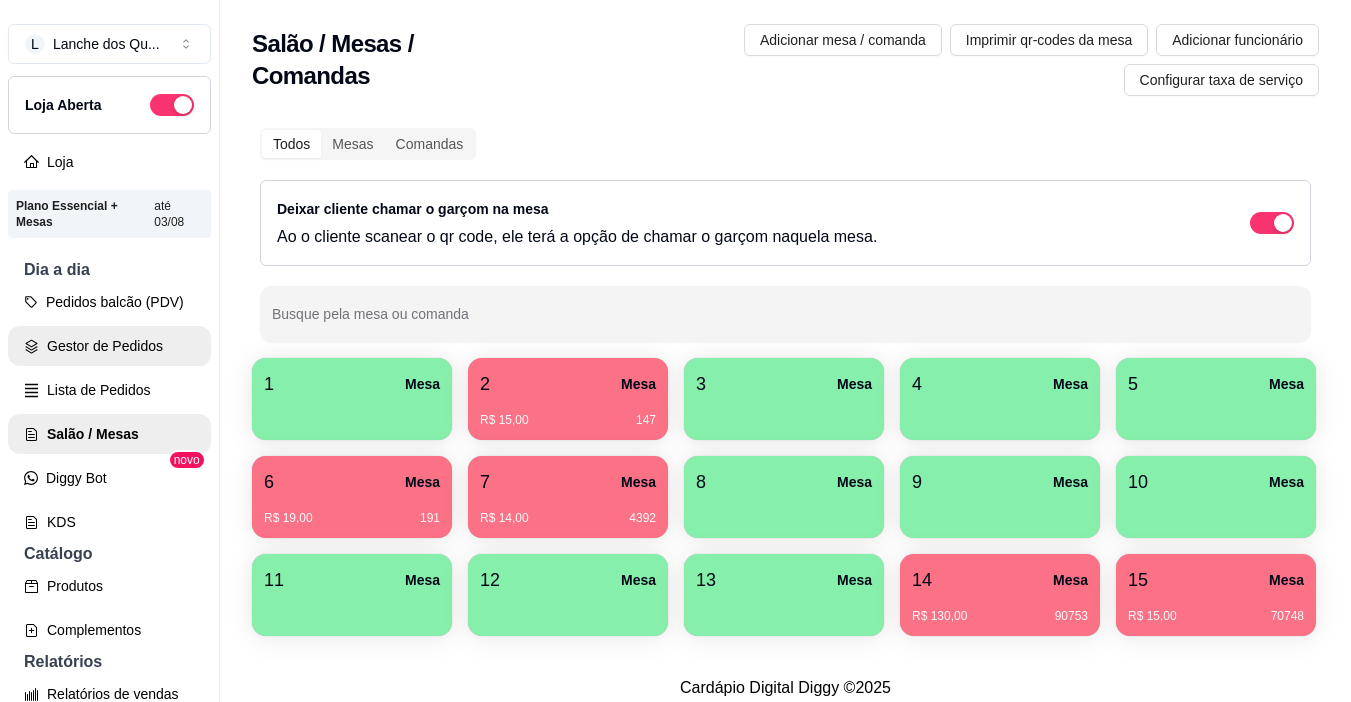 click on "Gestor de Pedidos" at bounding box center [109, 346] 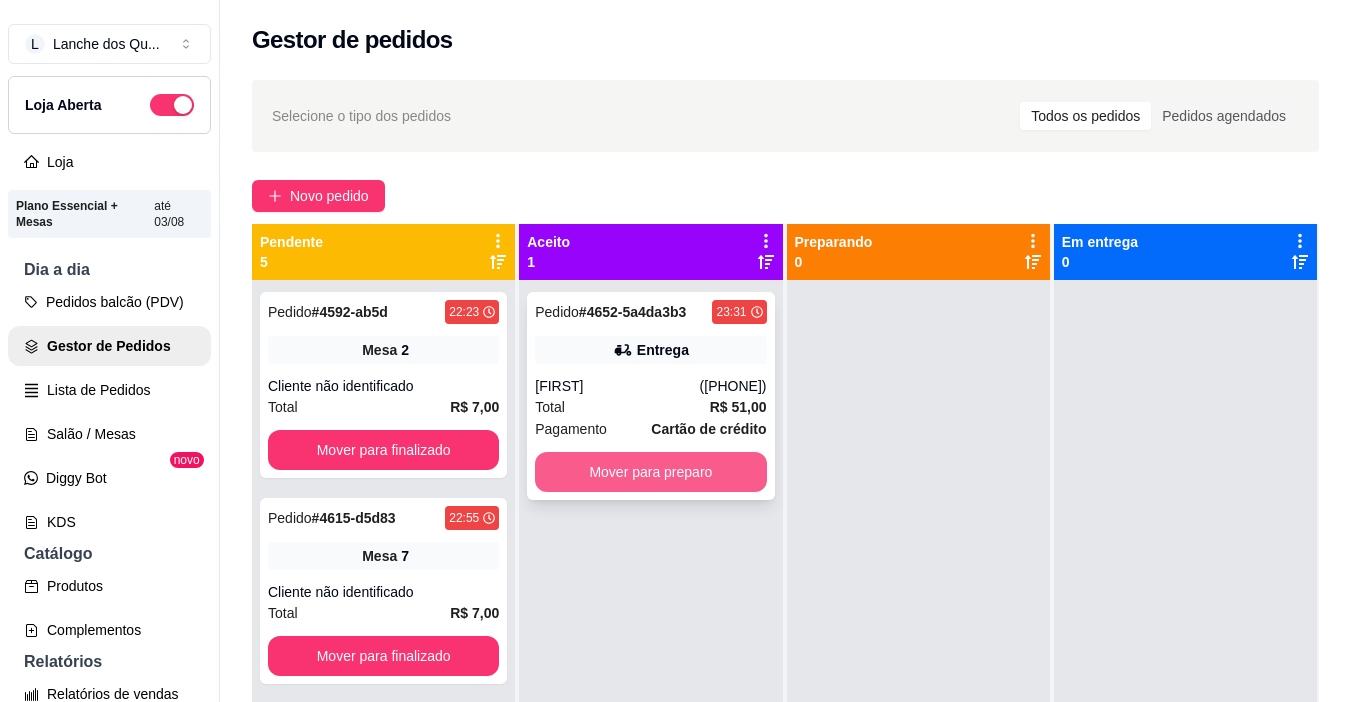 click on "Mover para preparo" at bounding box center [650, 472] 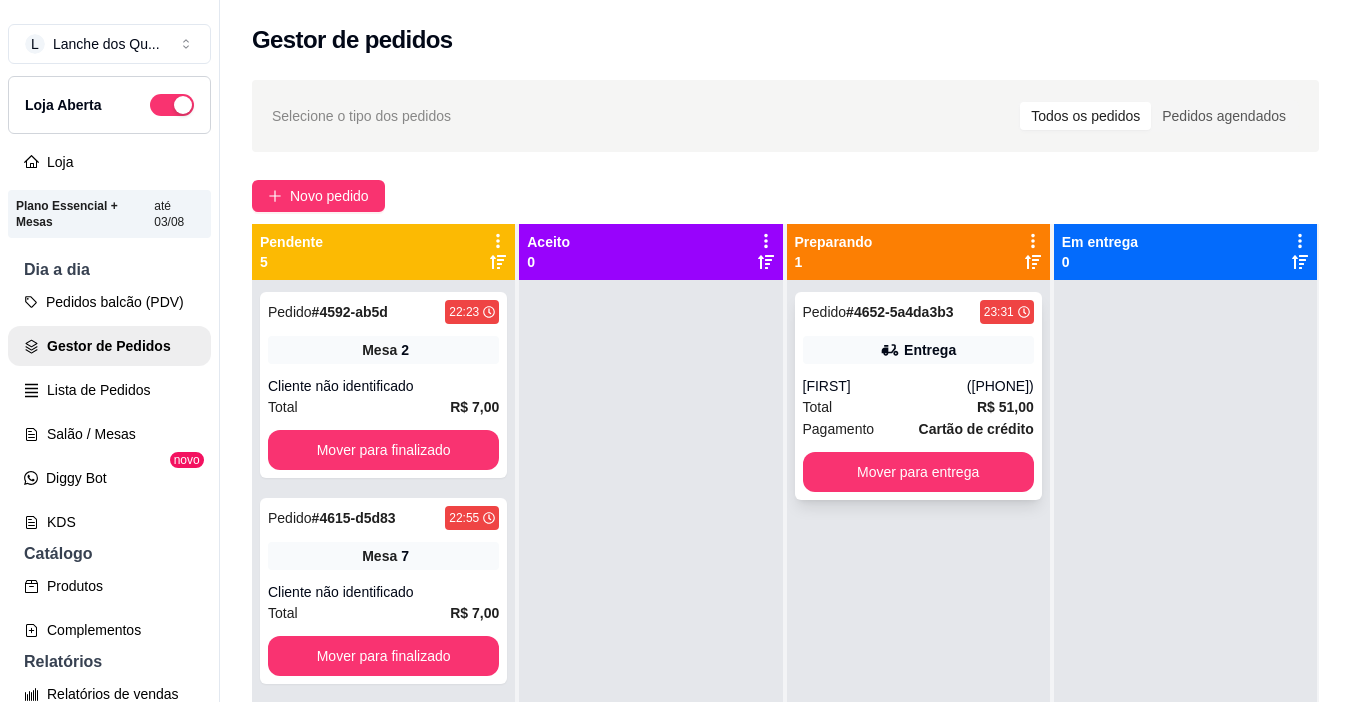click on "[FIRST]" at bounding box center (885, 386) 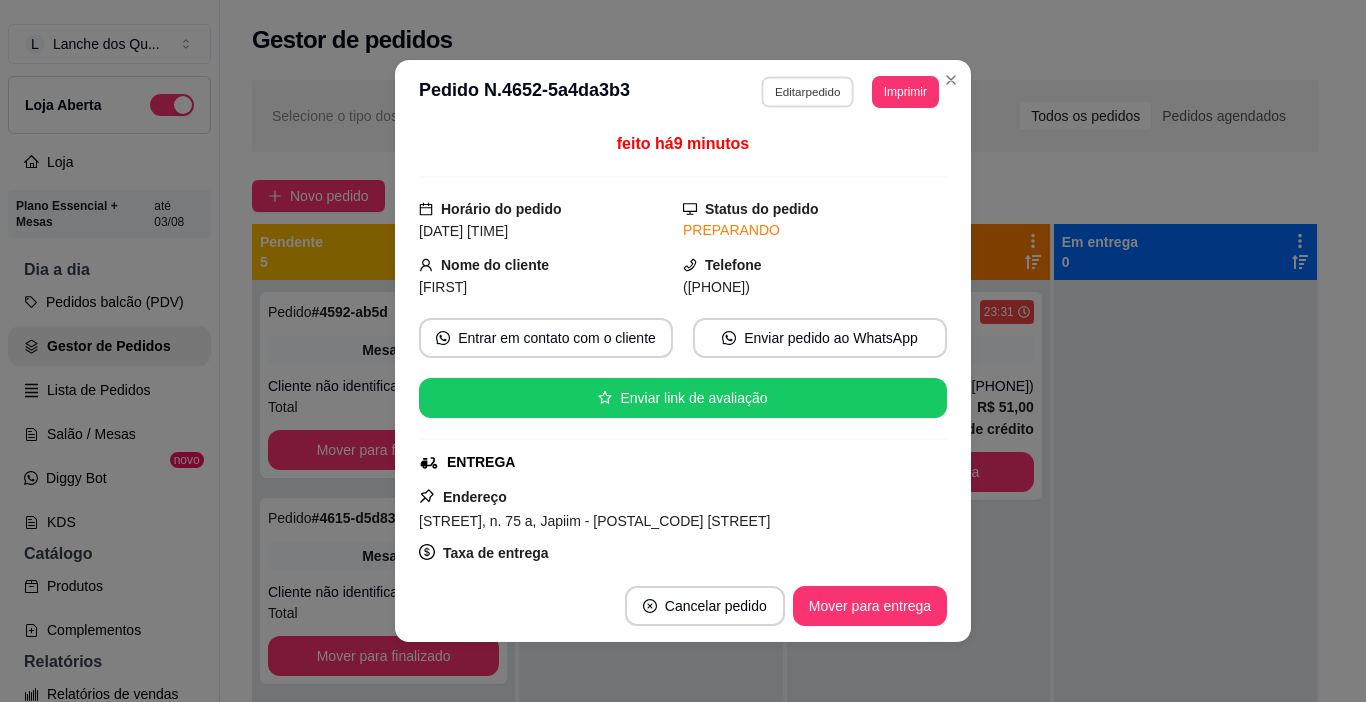 click on "Editar  pedido" at bounding box center [808, 91] 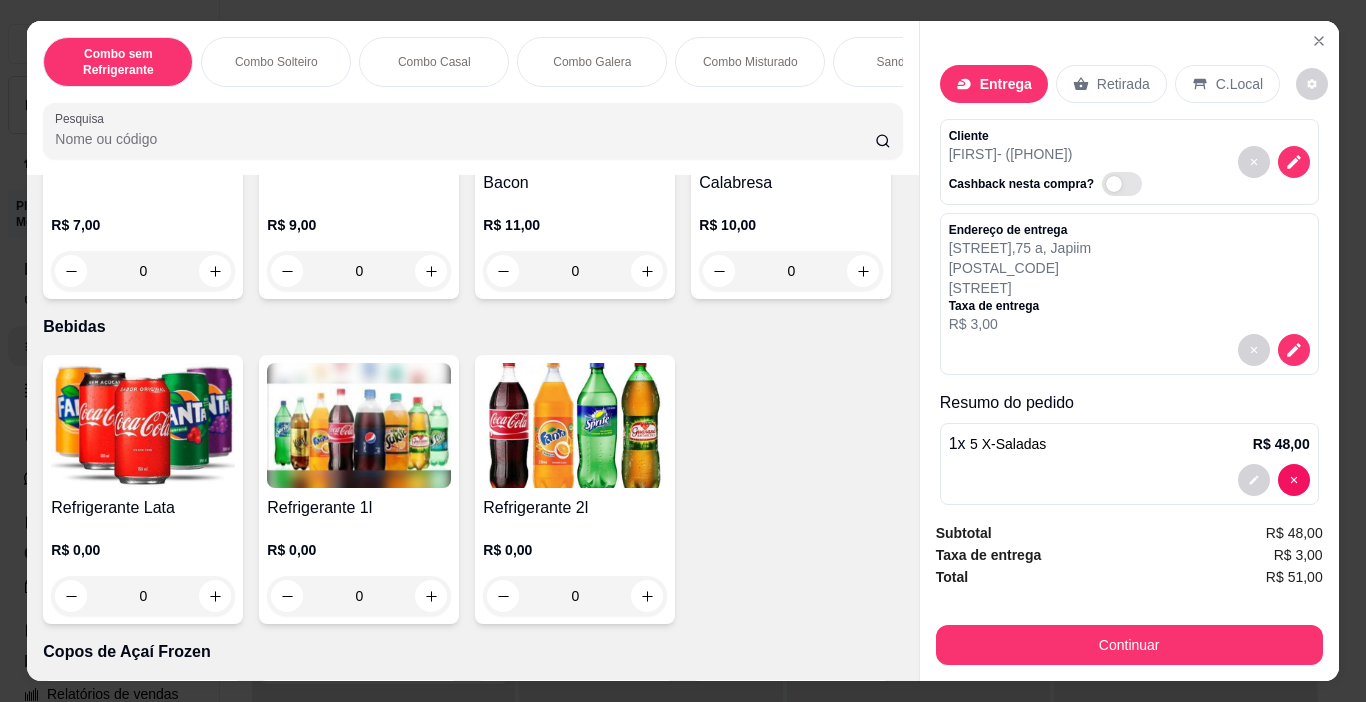 scroll, scrollTop: 4200, scrollLeft: 0, axis: vertical 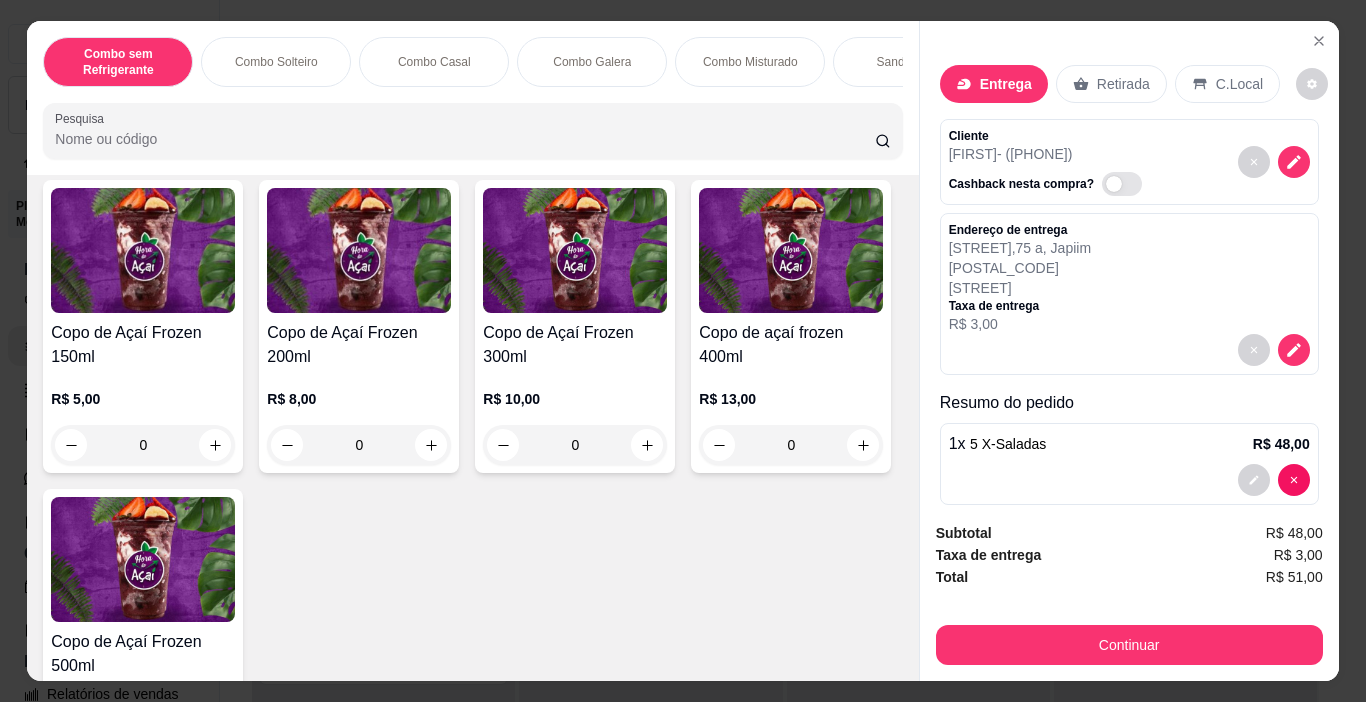click on "Kikão Simples" at bounding box center (143, -341) 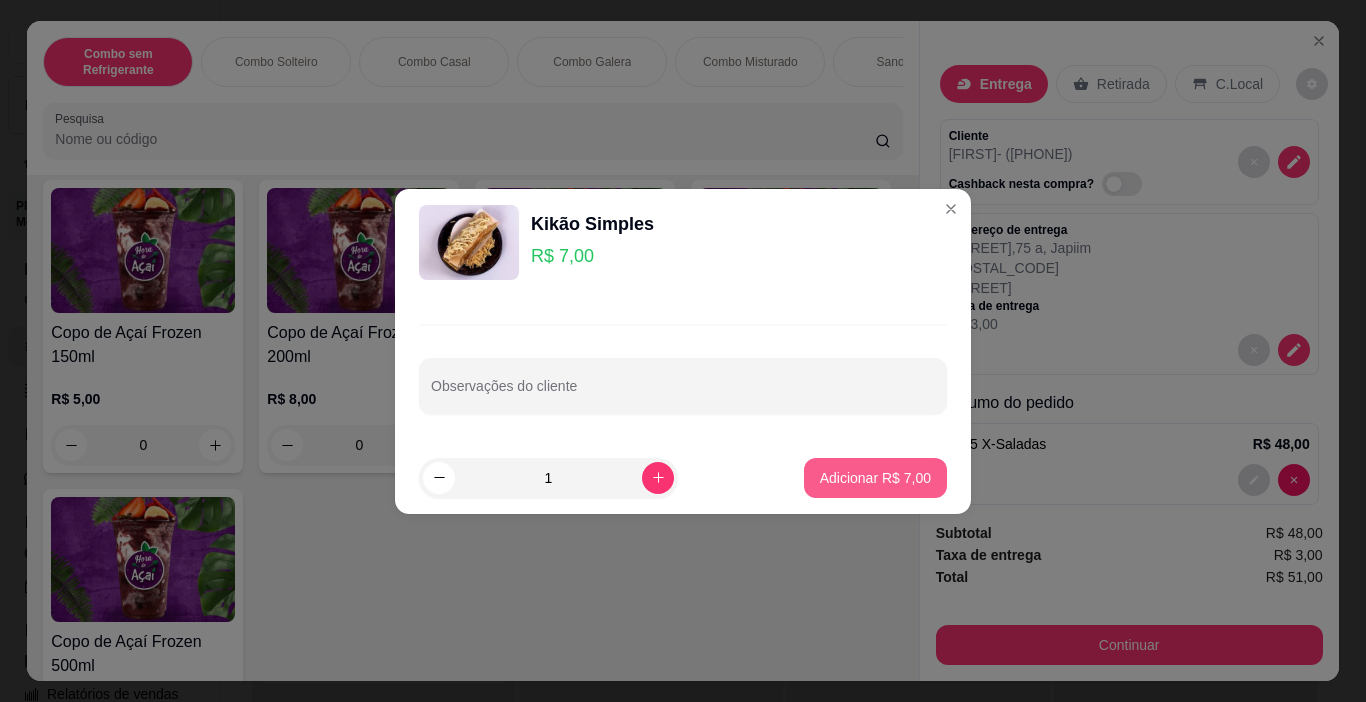 click on "Adicionar   R$ 7,00" at bounding box center (875, 478) 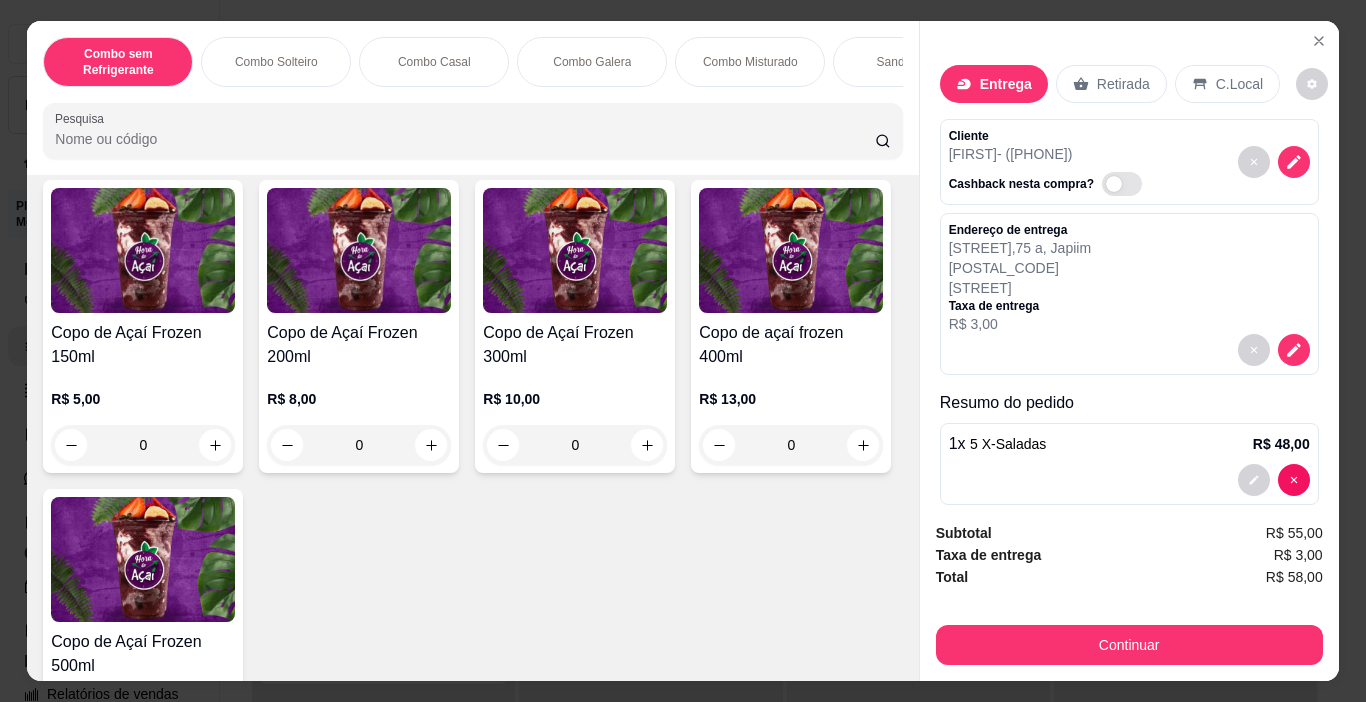 scroll, scrollTop: 4201, scrollLeft: 0, axis: vertical 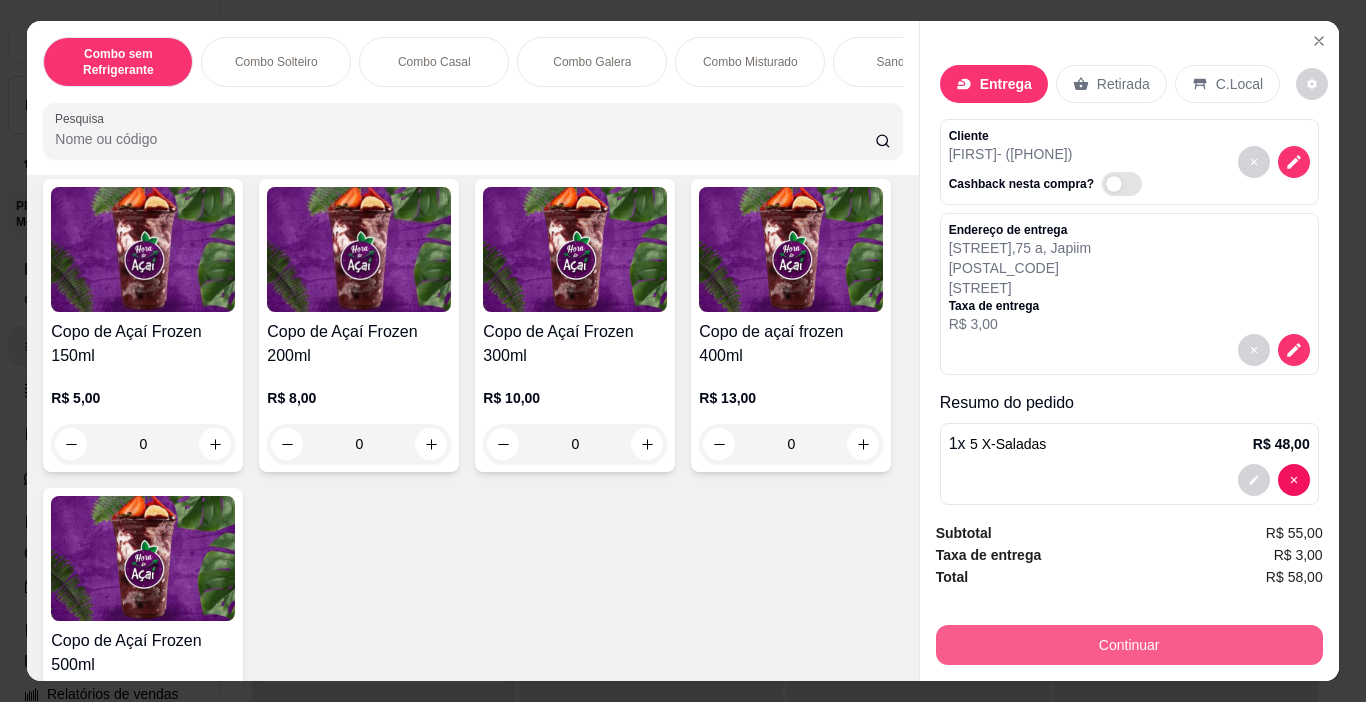 click on "Continuar" at bounding box center [1129, 645] 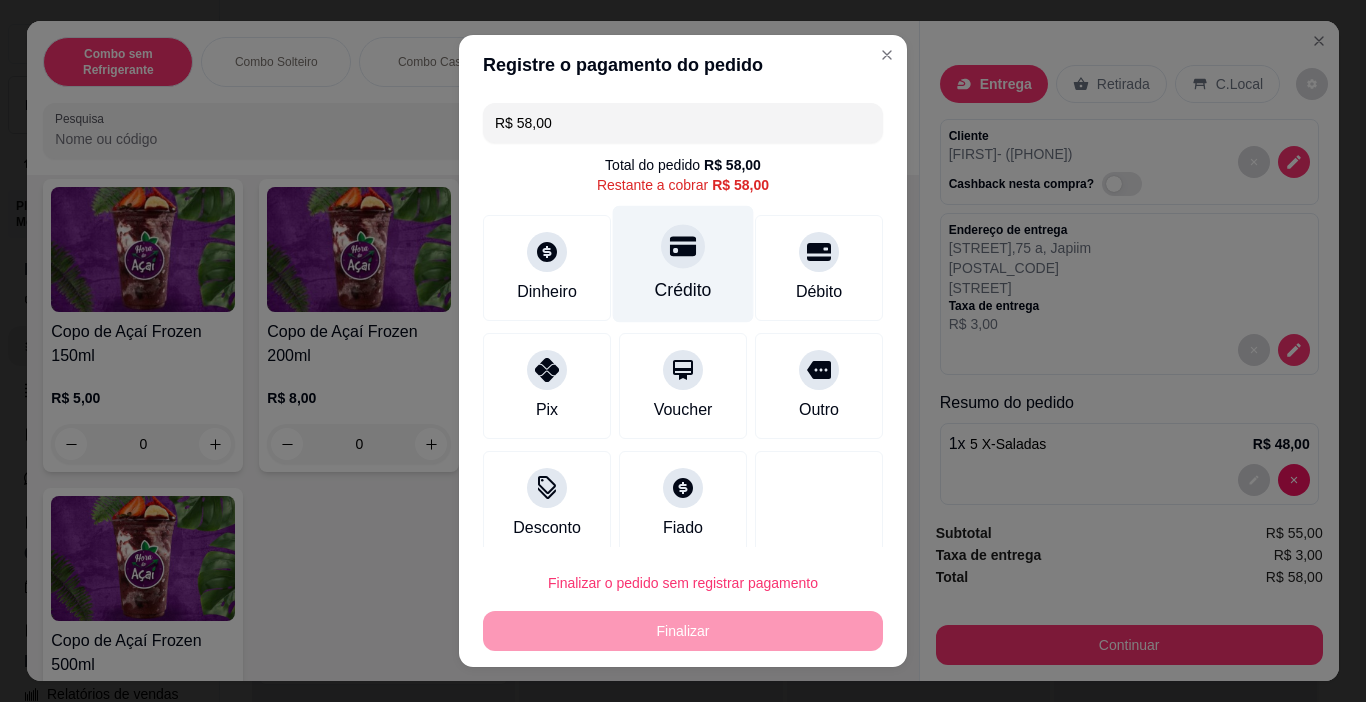 click on "Crédito" at bounding box center (683, 264) 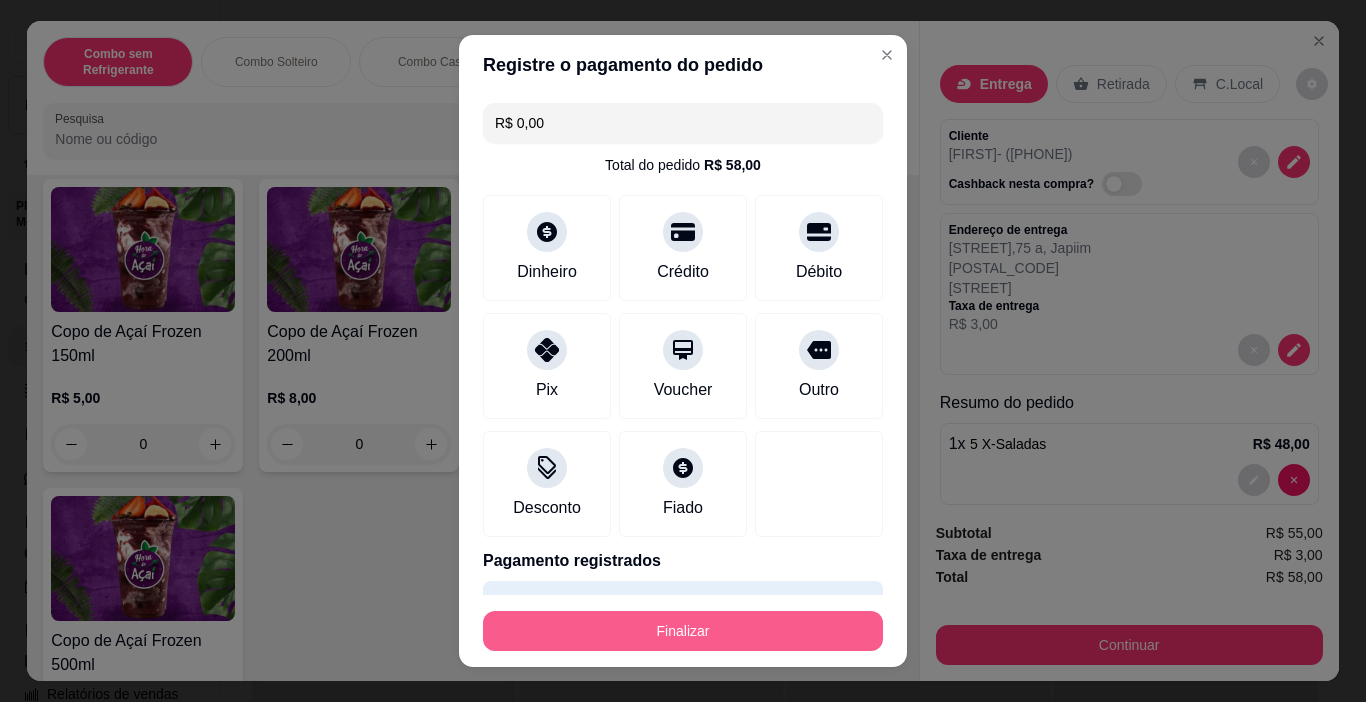 click on "Finalizar" at bounding box center (683, 631) 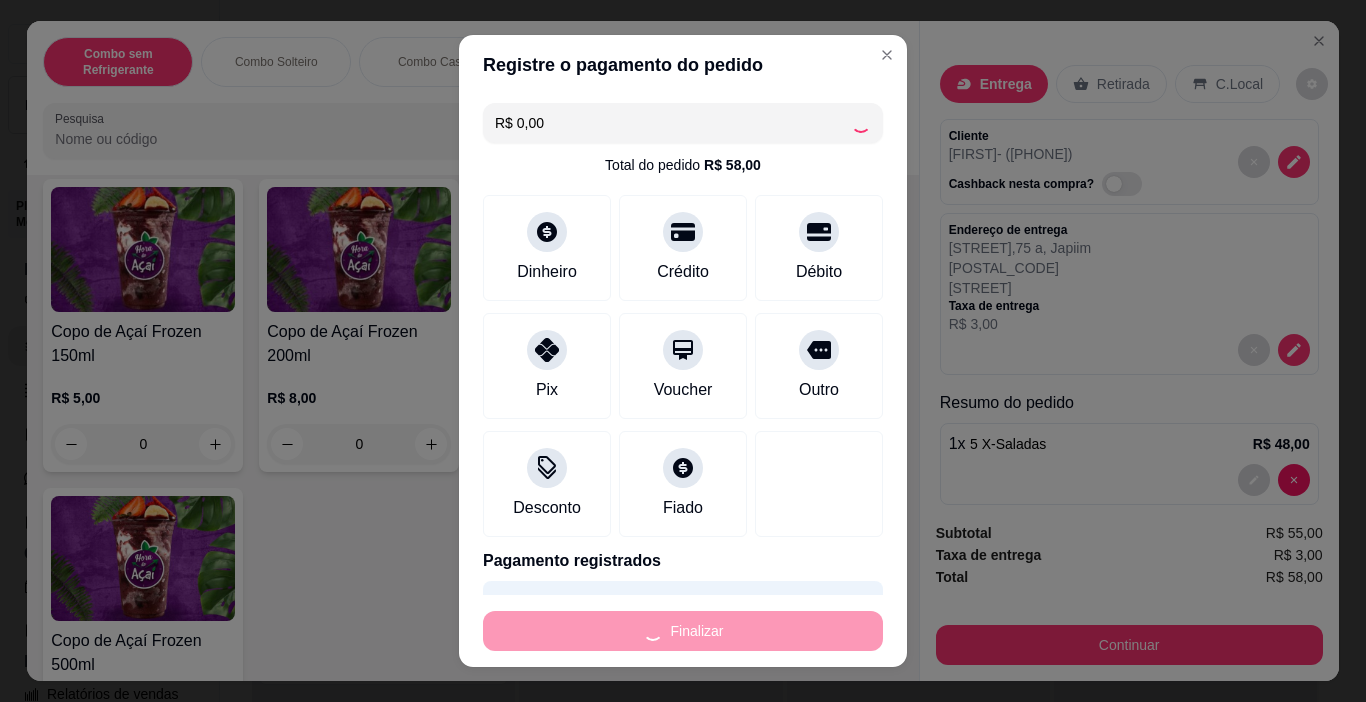 type on "0" 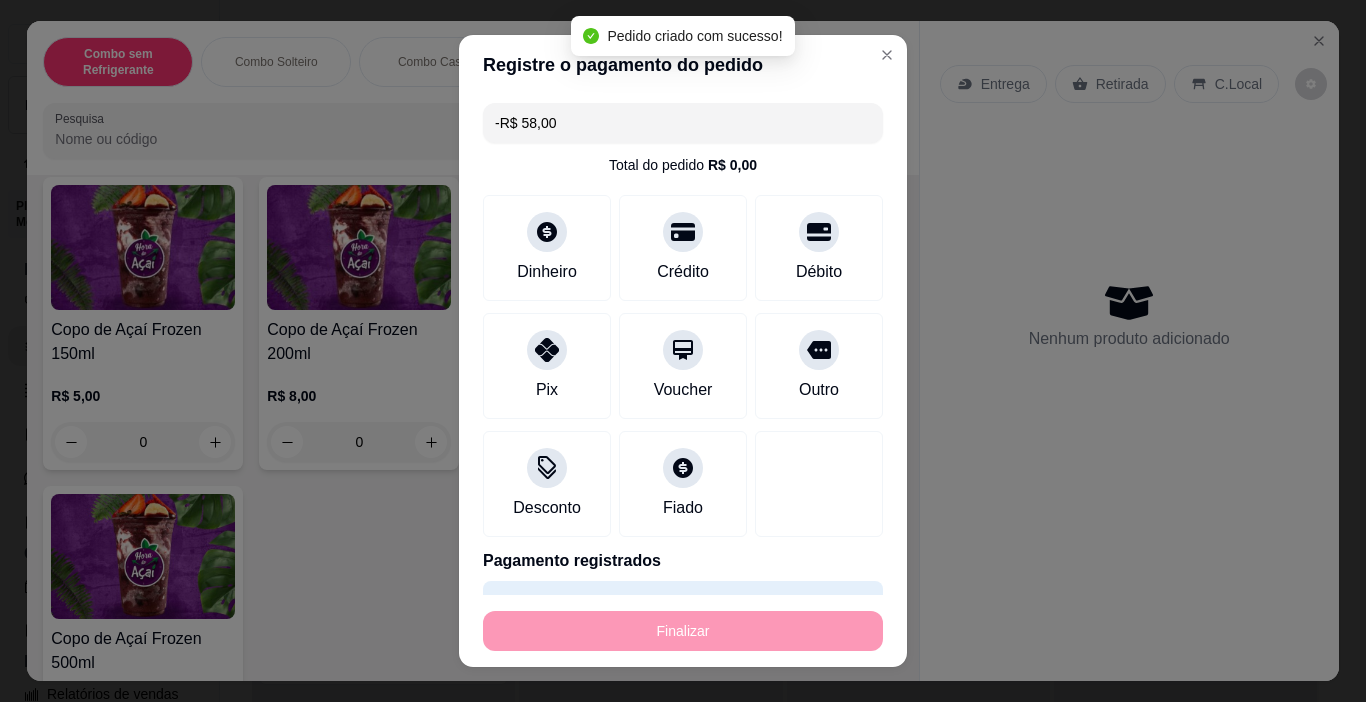 scroll, scrollTop: 4198, scrollLeft: 0, axis: vertical 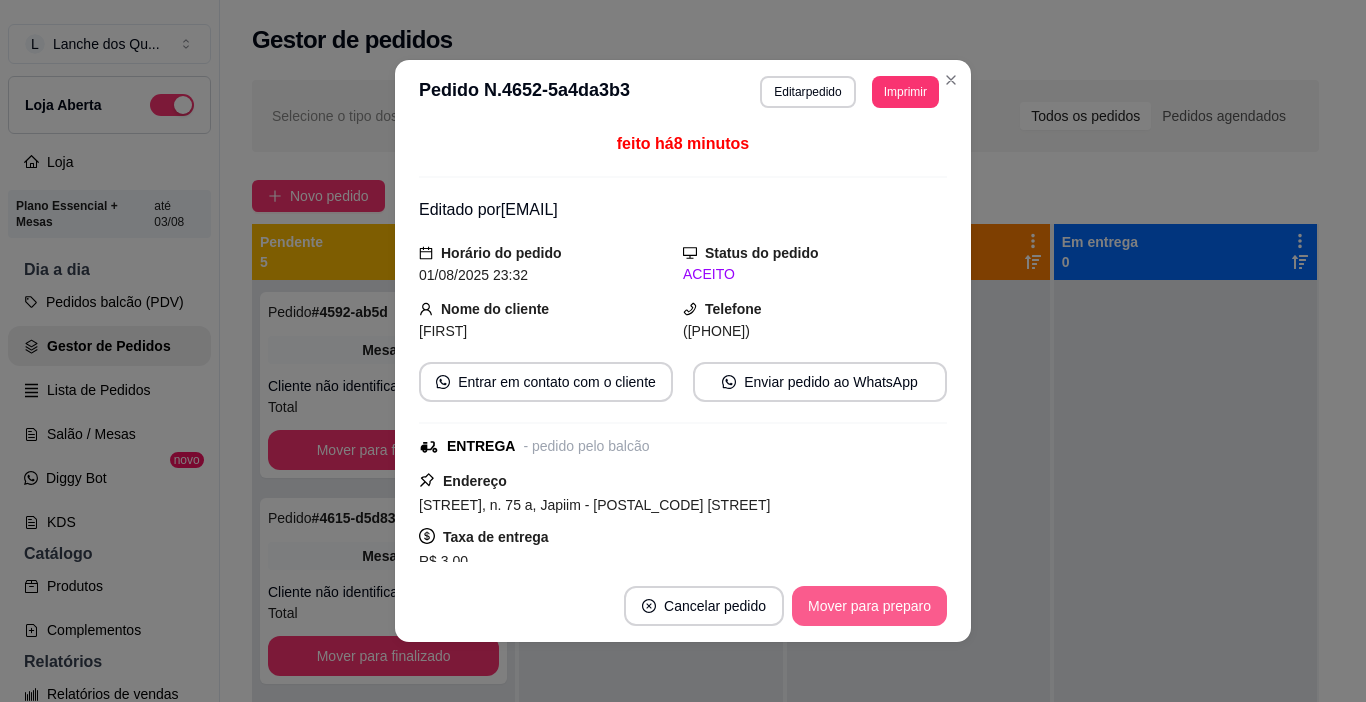click on "Mover para preparo" at bounding box center [869, 606] 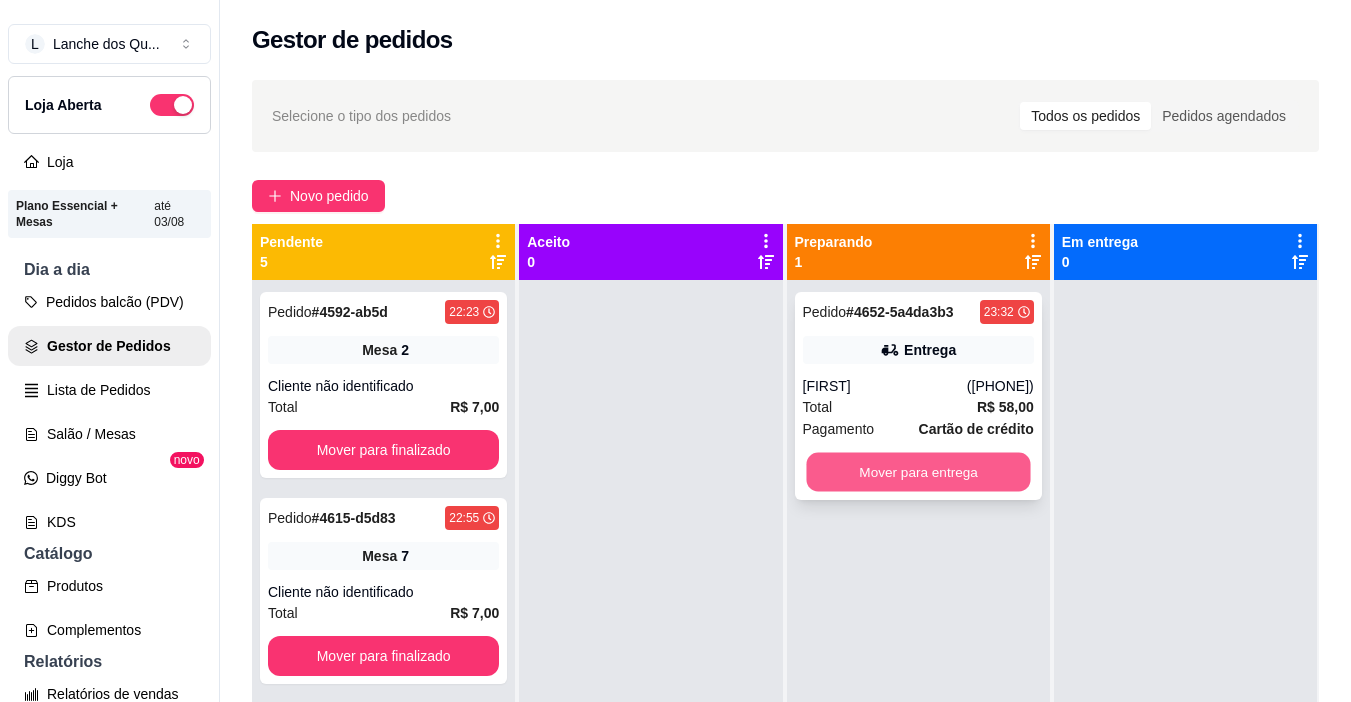click on "Mover para entrega" at bounding box center [918, 472] 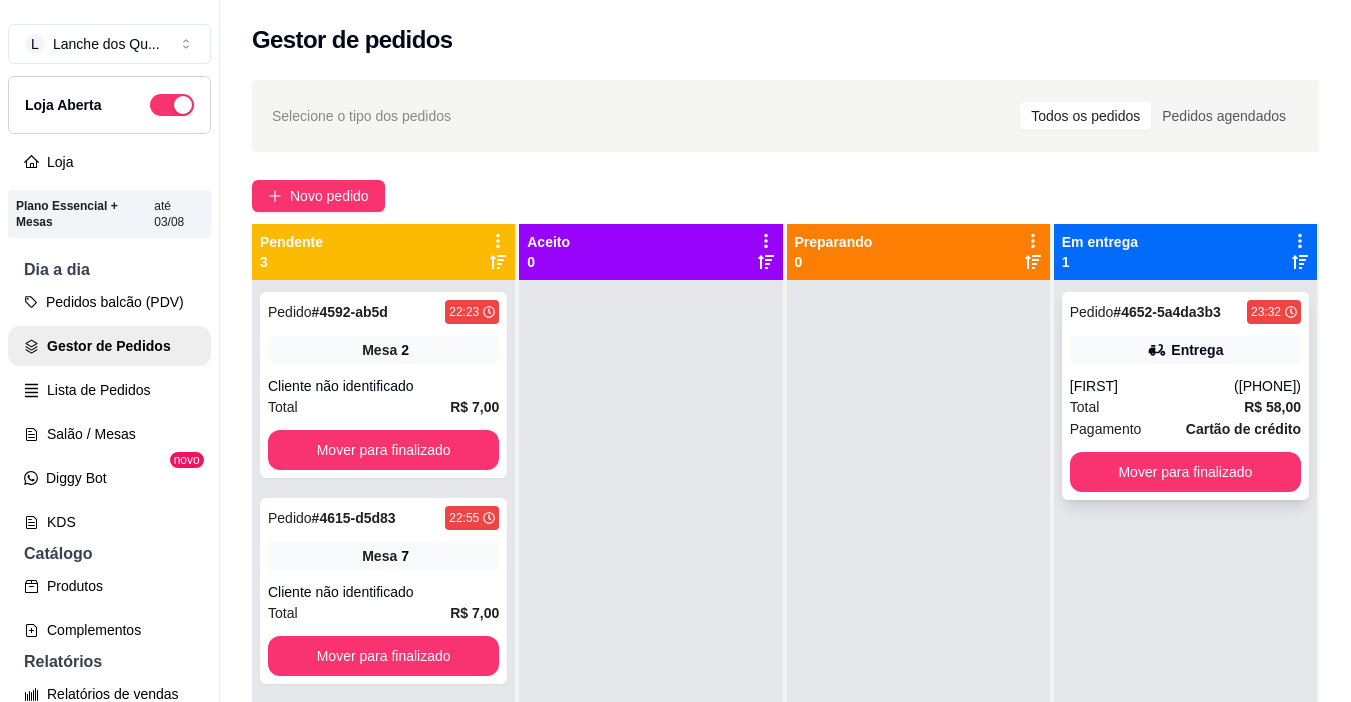 click on "([PHONE])" at bounding box center (1267, 386) 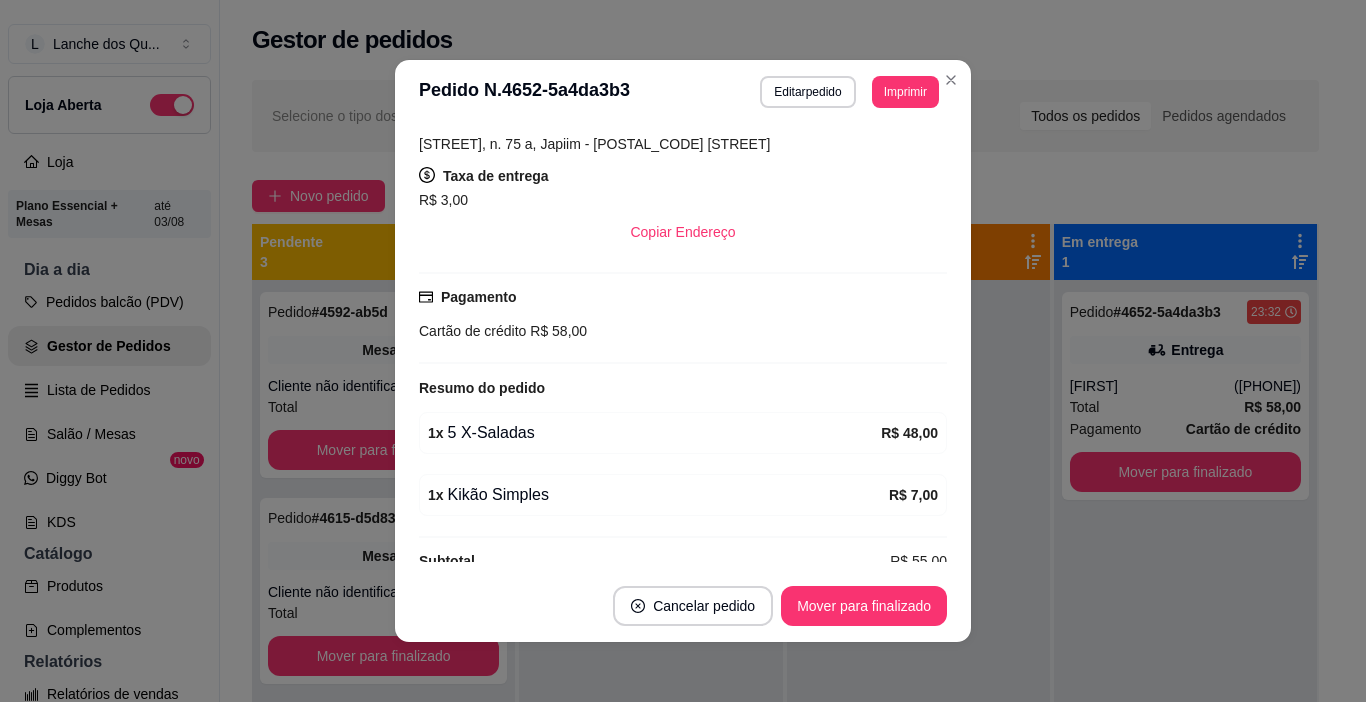scroll, scrollTop: 393, scrollLeft: 0, axis: vertical 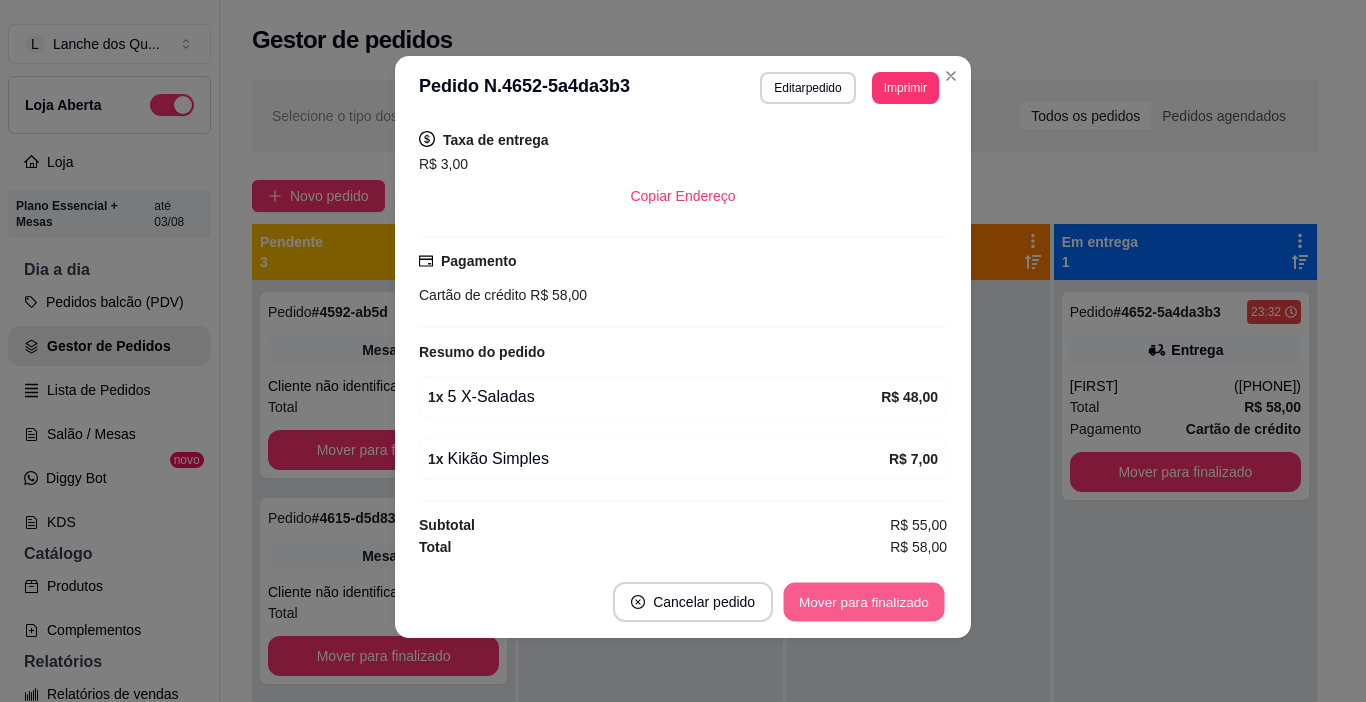 click on "Mover para finalizado" at bounding box center (864, 602) 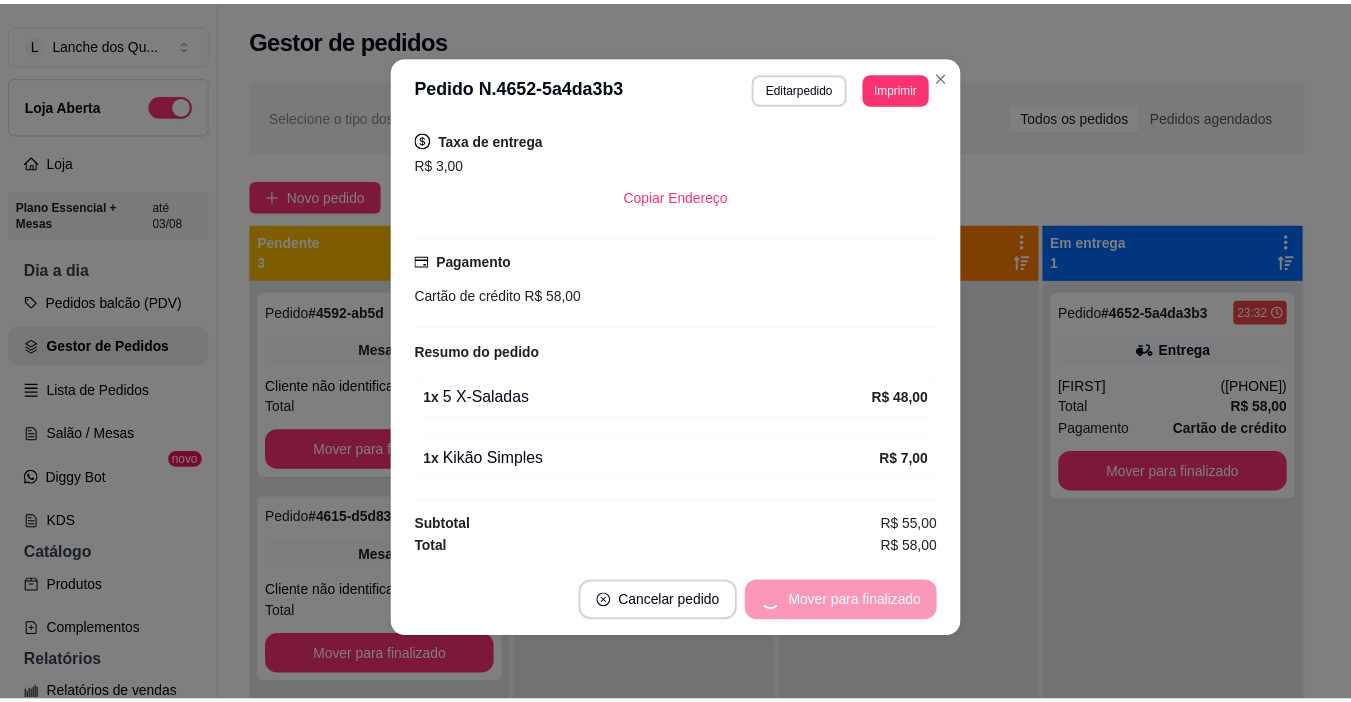 scroll, scrollTop: 327, scrollLeft: 0, axis: vertical 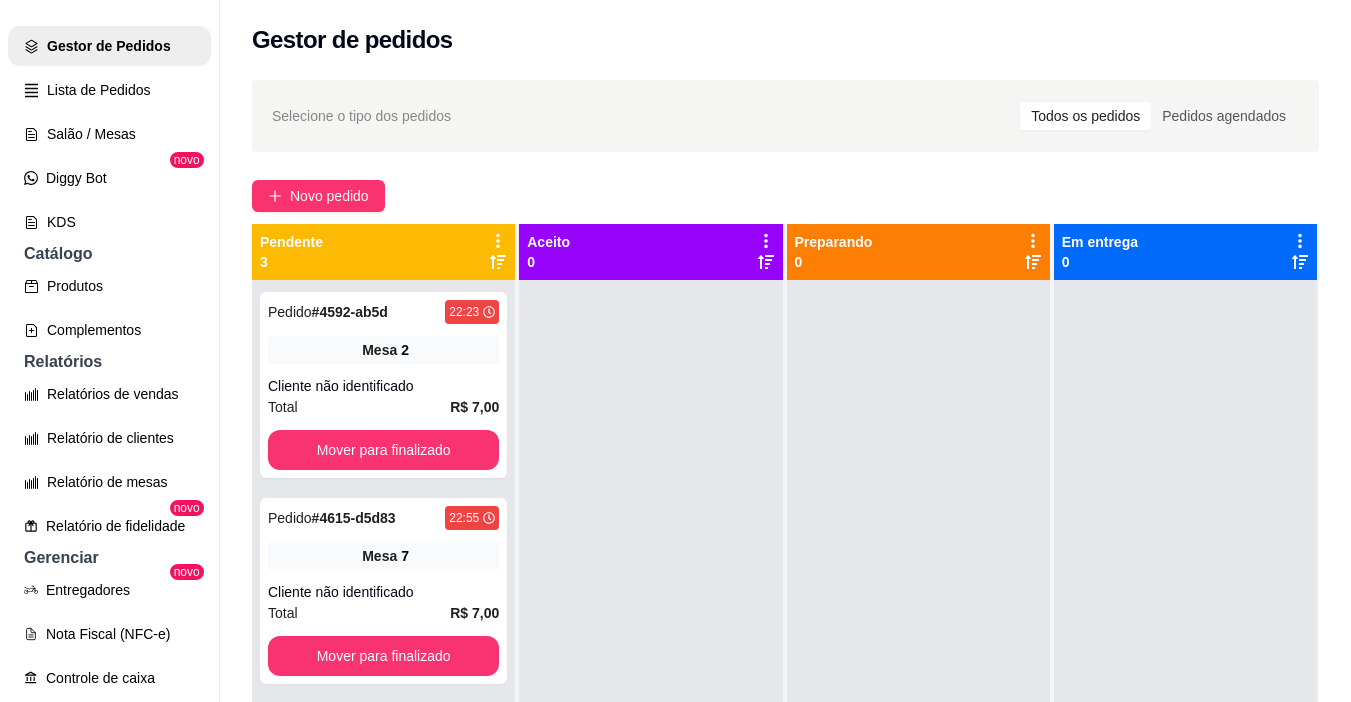 click on "Relatórios" at bounding box center [109, 362] 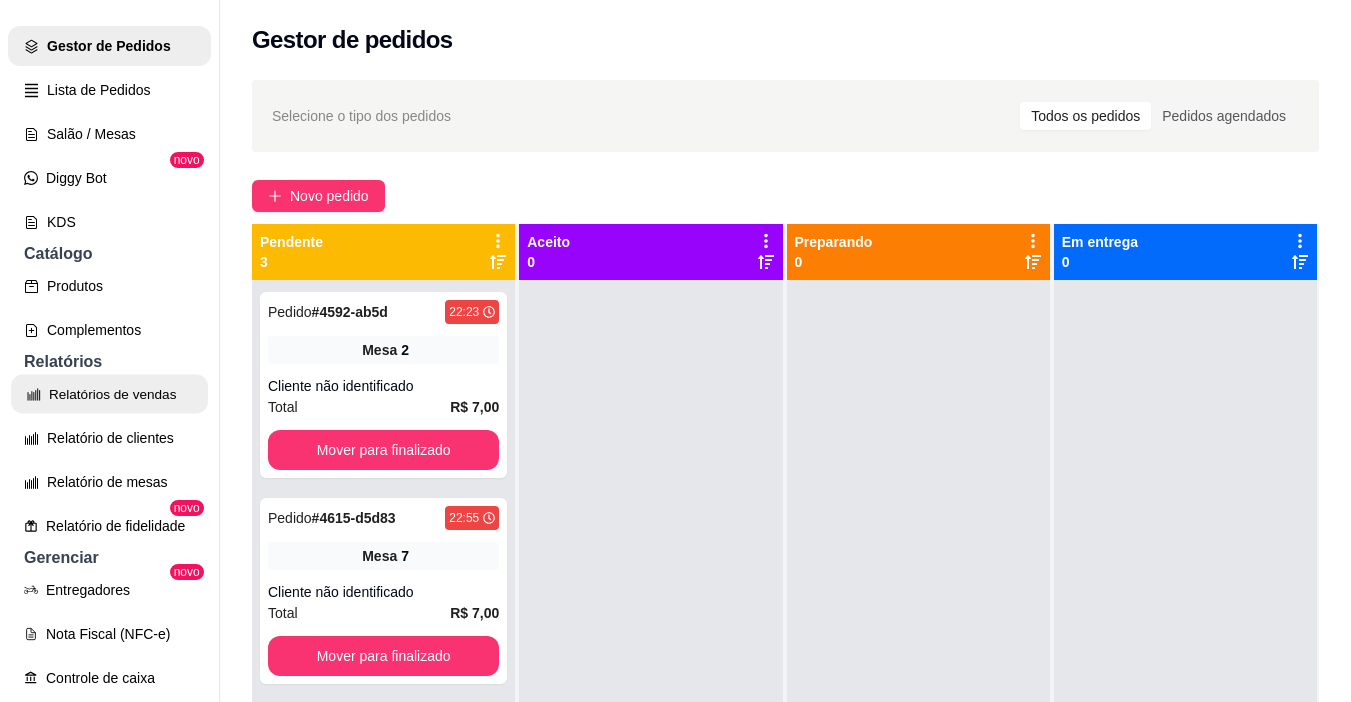 click on "Relatórios de vendas" at bounding box center (109, 394) 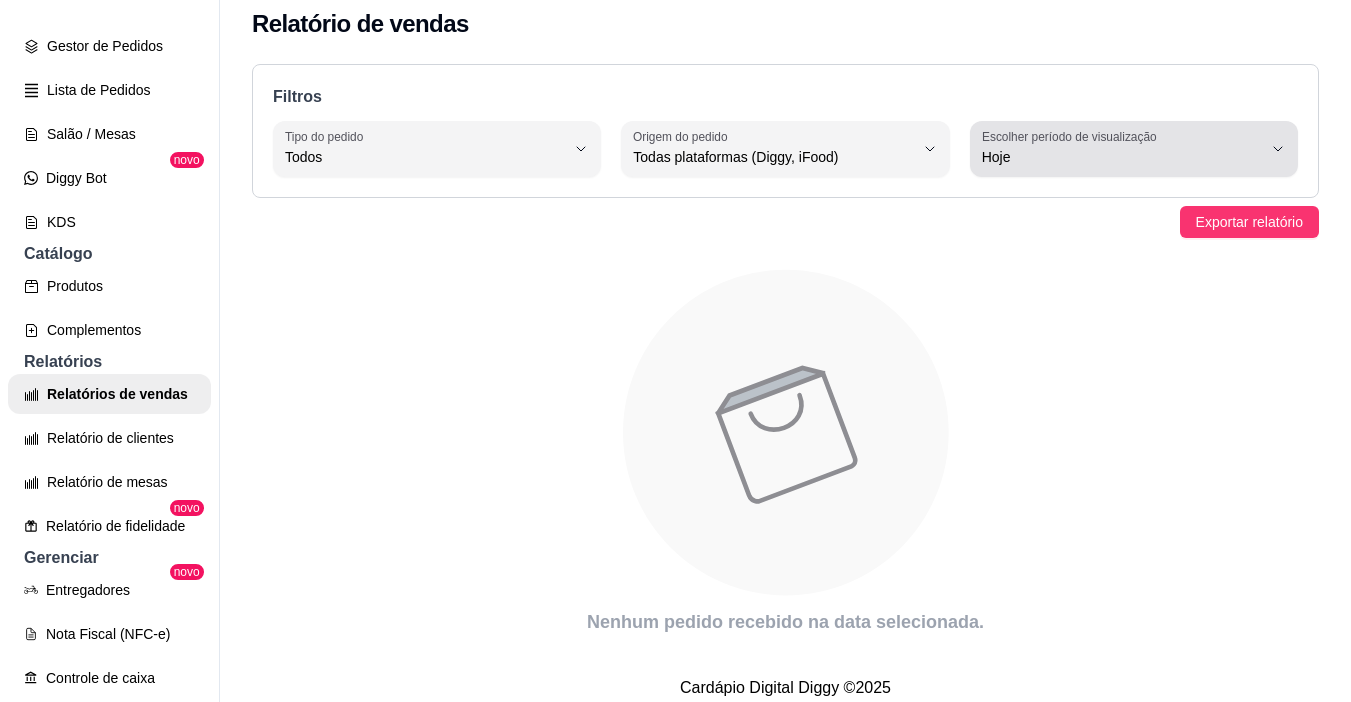 scroll, scrollTop: 0, scrollLeft: 0, axis: both 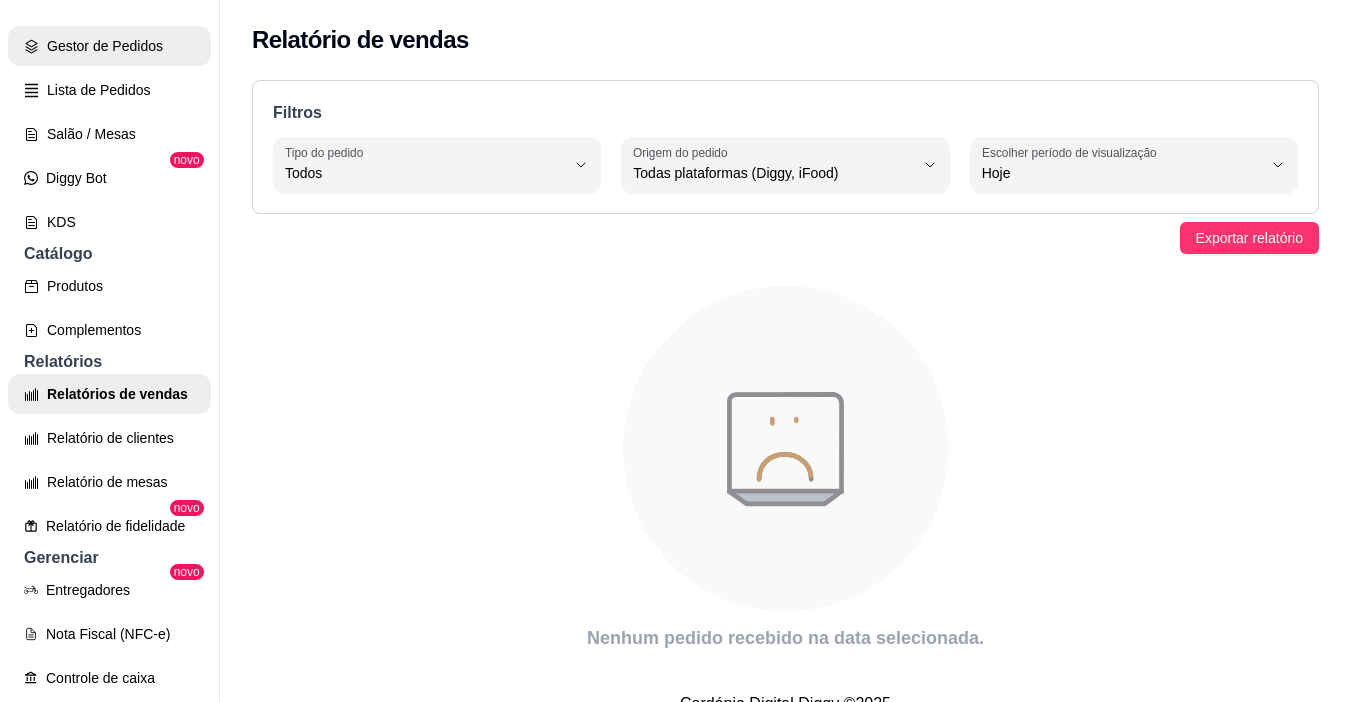 click on "Gestor de Pedidos" at bounding box center (109, 46) 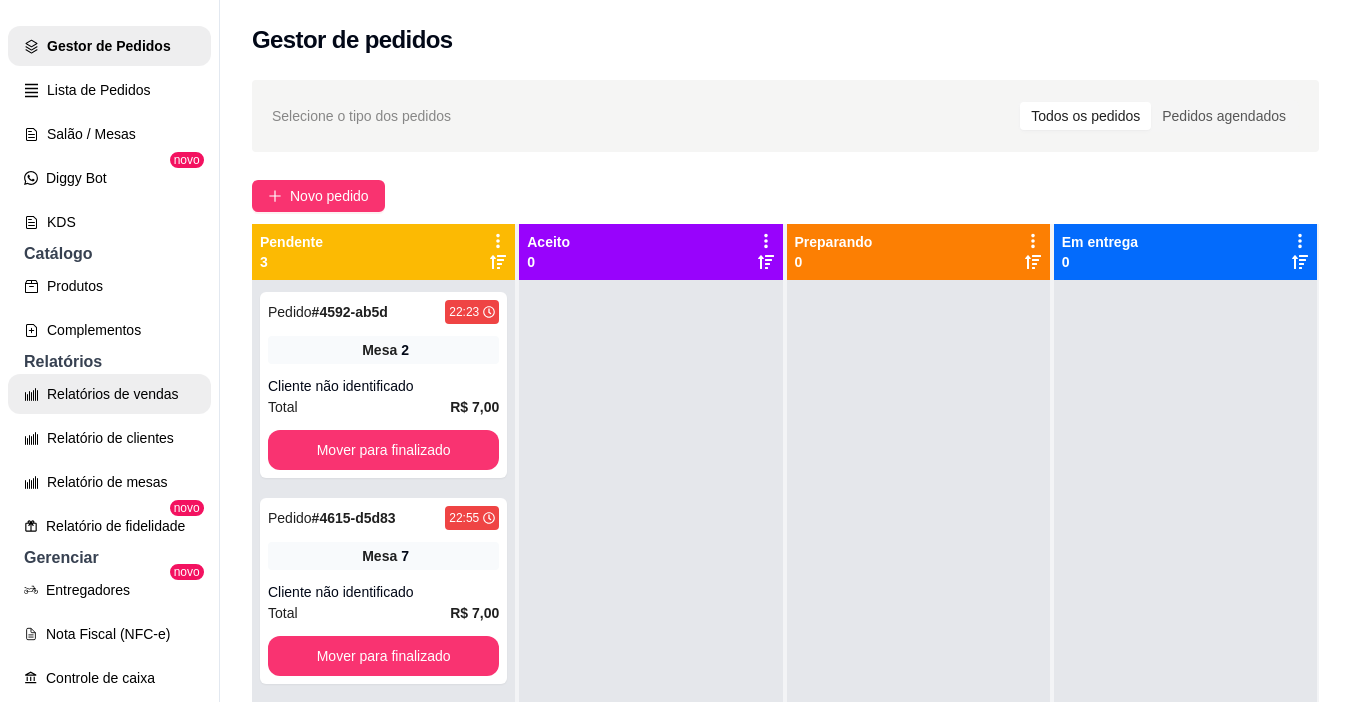 click on "Relatórios de vendas" at bounding box center [109, 394] 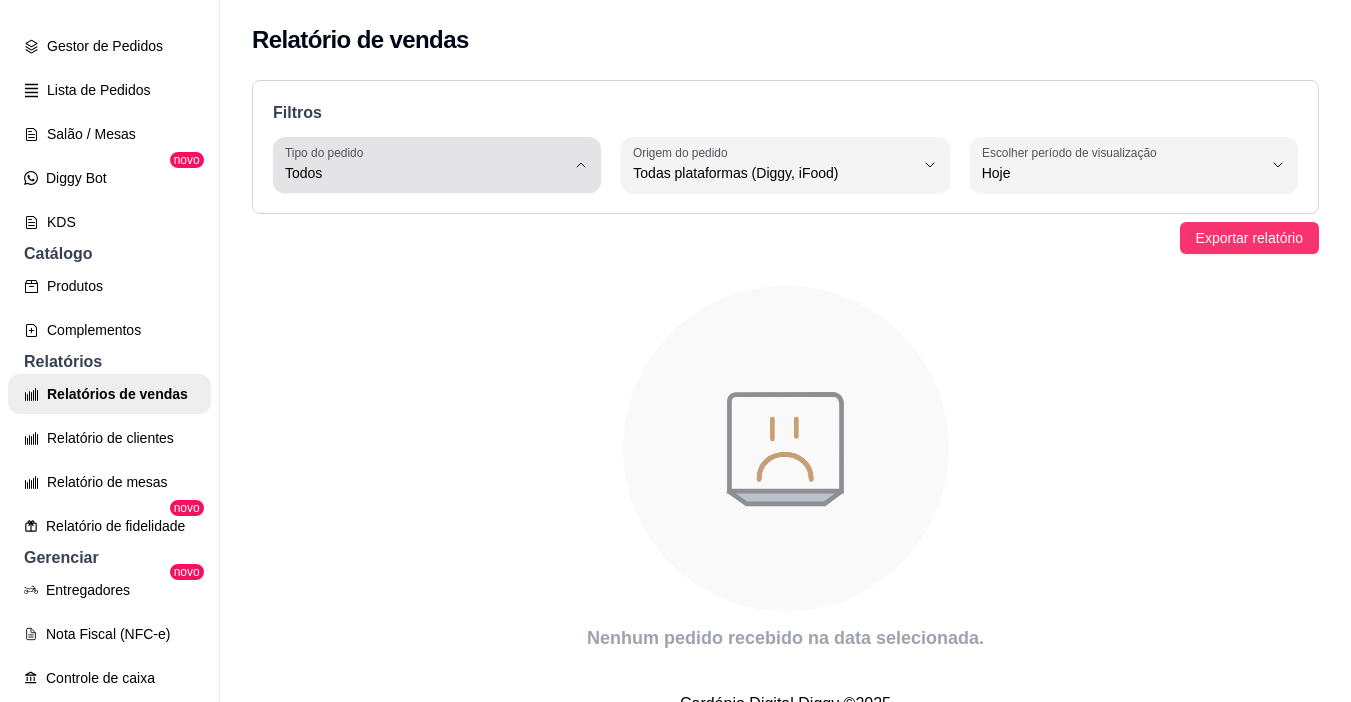 click on "Todos" at bounding box center (425, 173) 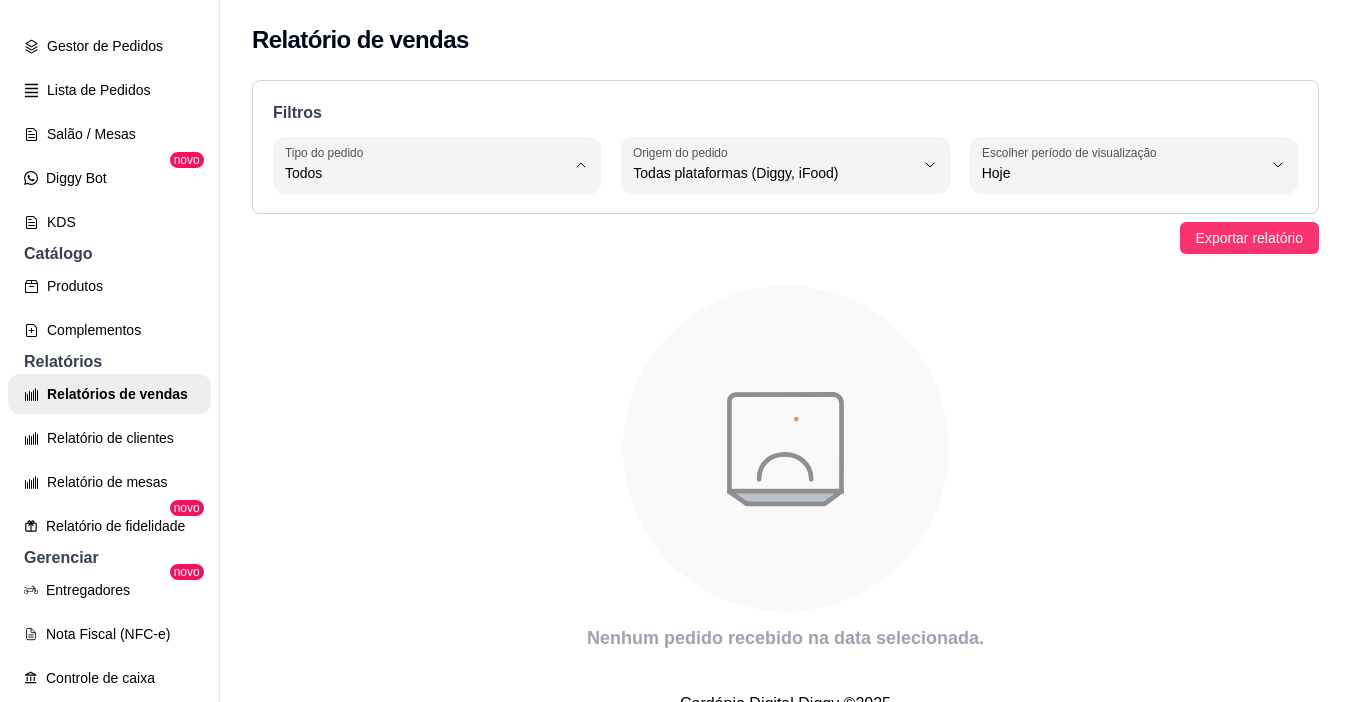 click on "Filtros ALL Tipo do pedido Todos Entrega Retirada Mesa Consumo local Tipo do pedido Todos ALL Origem do pedido Todas plataformas (Diggy, iFood) Diggy iFood Origem do pedido Todas plataformas (Diggy, iFood) 0 Escolher período de visualização Hoje Ontem  7 dias 15 dias 30 dias 45 dias Customizado Escolher período de visualização Hoje Exportar relatório Nenhum pedido recebido na data selecionada." at bounding box center (785, 372) 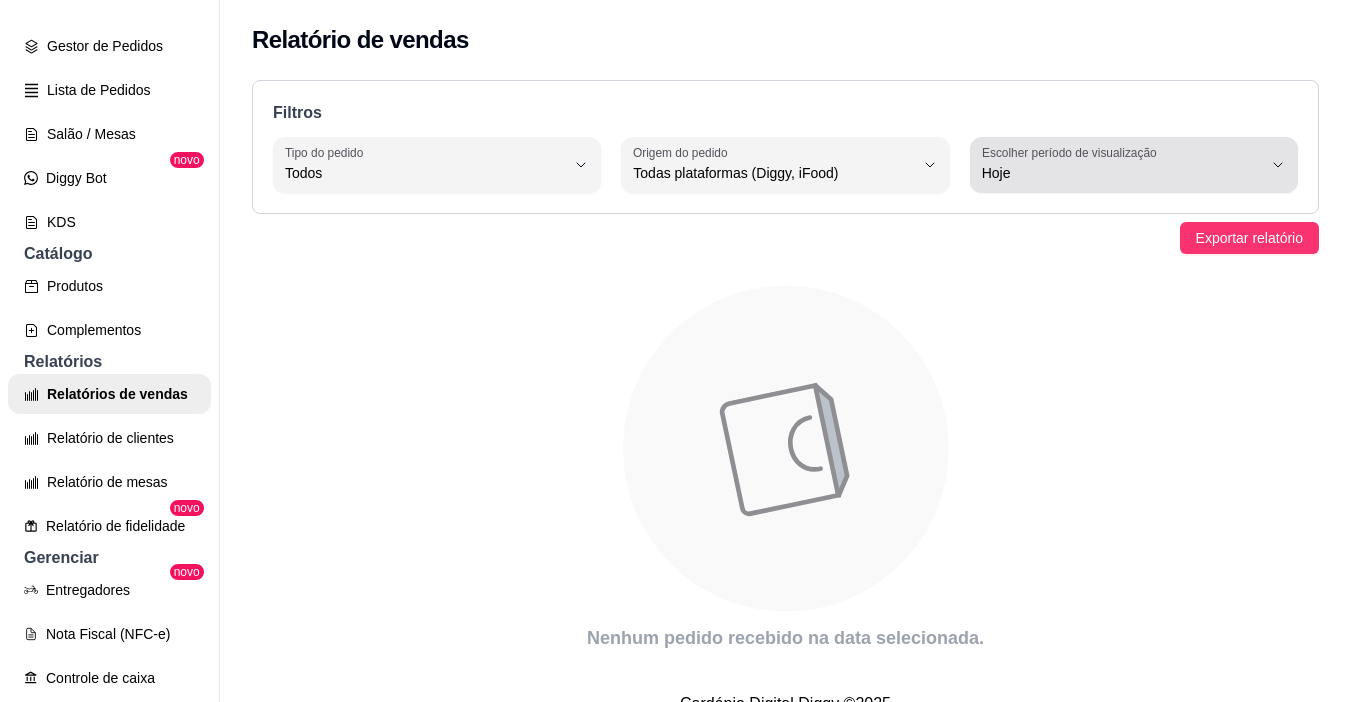 click on "Escolher período de visualização" at bounding box center [1072, 152] 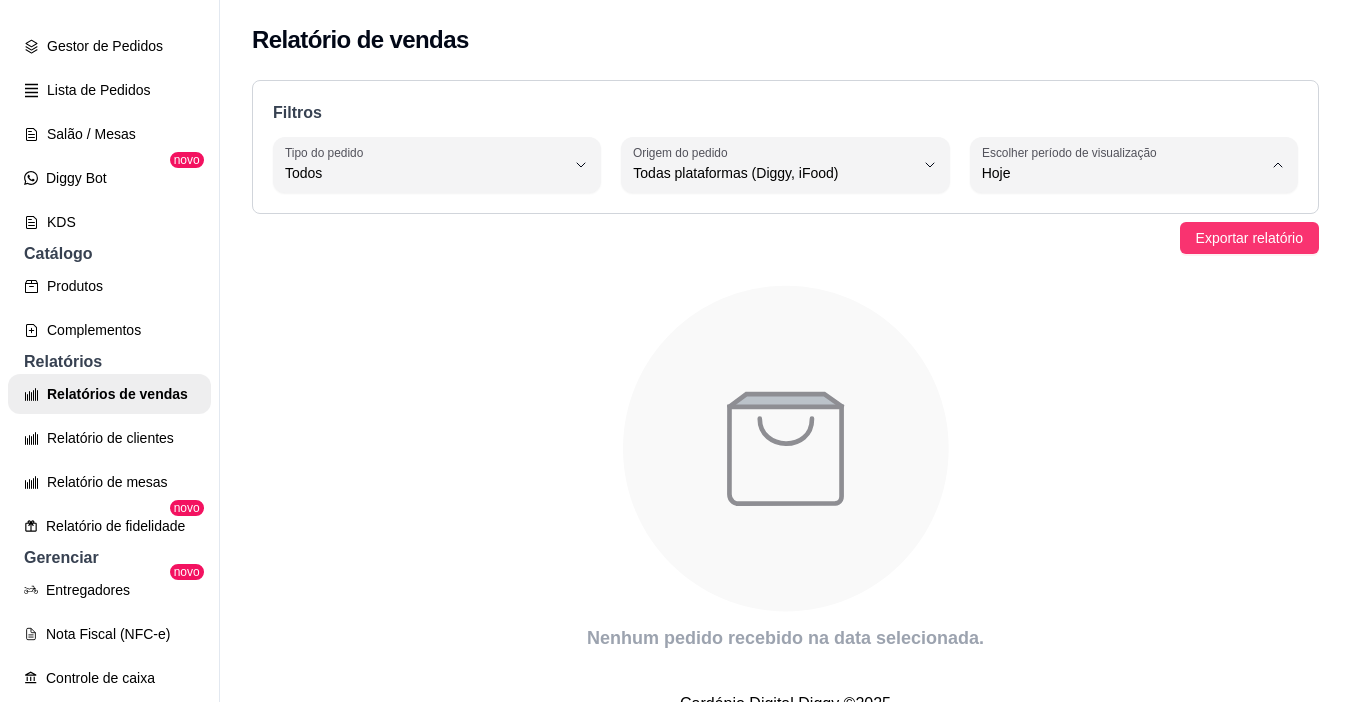 click on "Ontem" at bounding box center (1111, 253) 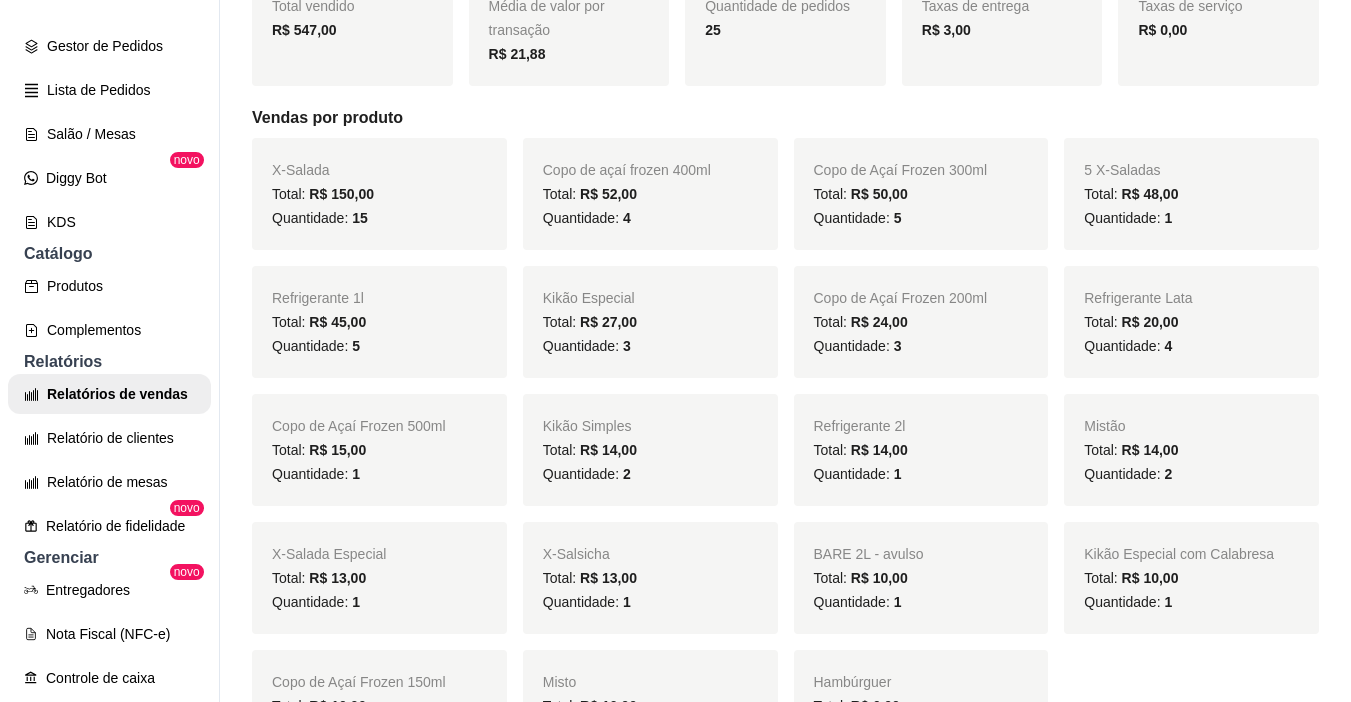 scroll, scrollTop: 0, scrollLeft: 0, axis: both 